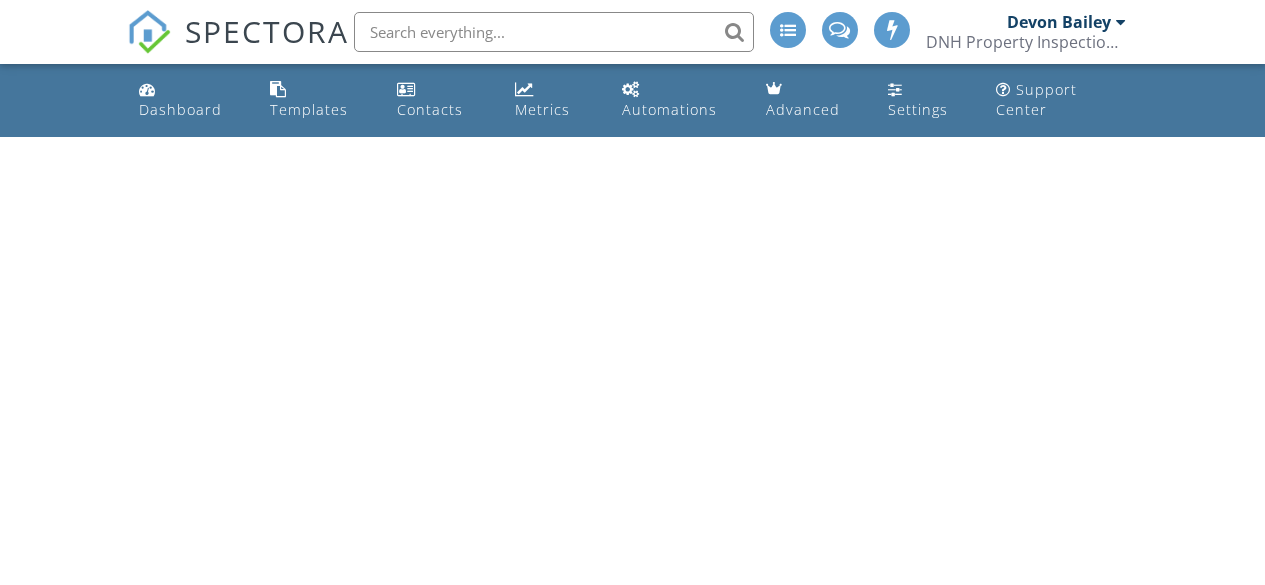 scroll, scrollTop: 0, scrollLeft: 0, axis: both 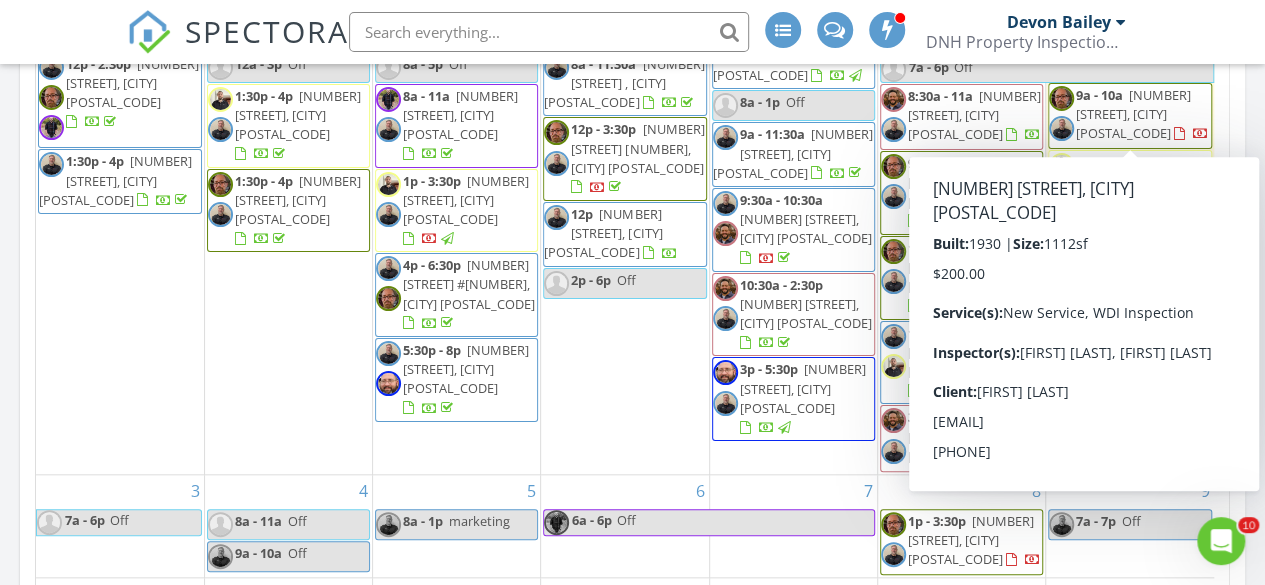click on "328 E Main St, Denison 75021" at bounding box center (1133, 114) 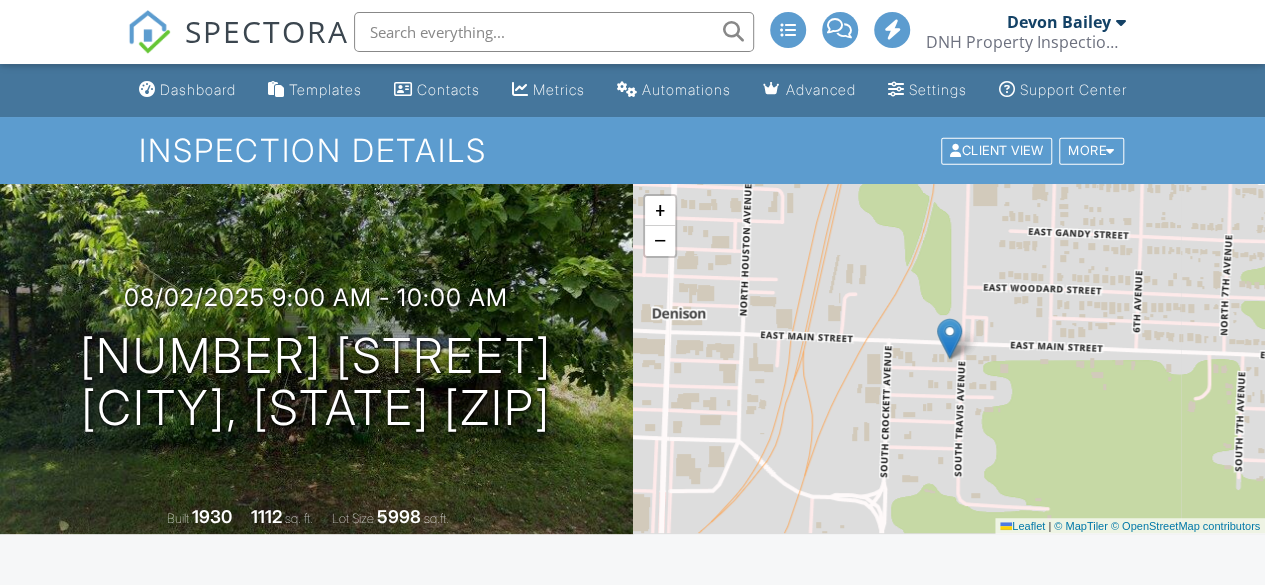 scroll, scrollTop: 661, scrollLeft: 0, axis: vertical 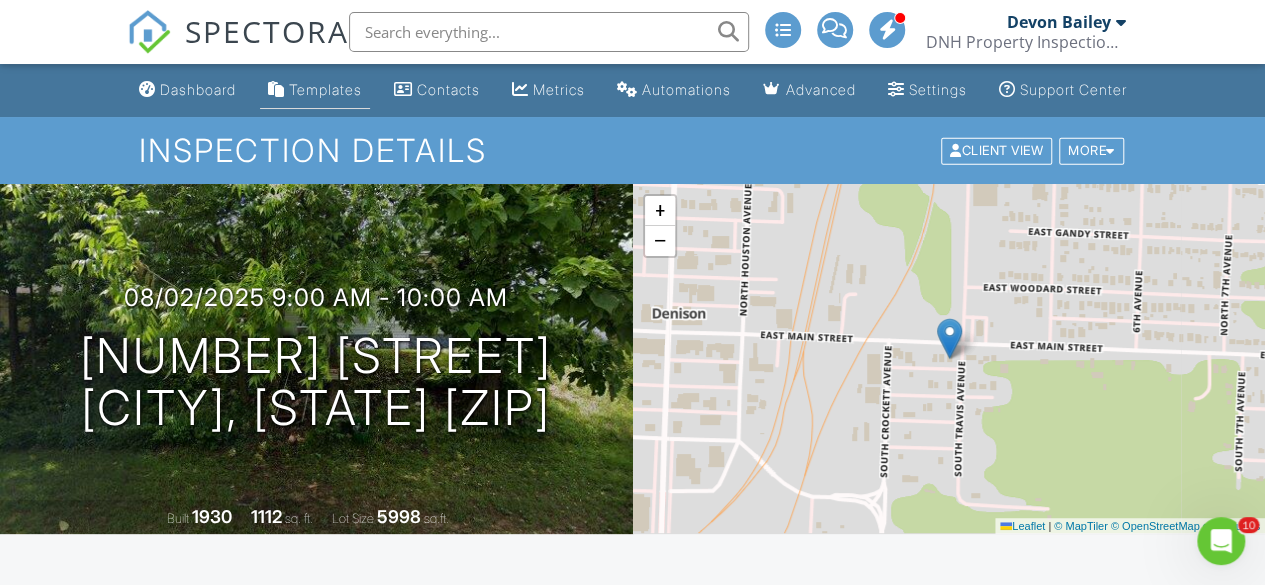 click on "Templates" at bounding box center [325, 89] 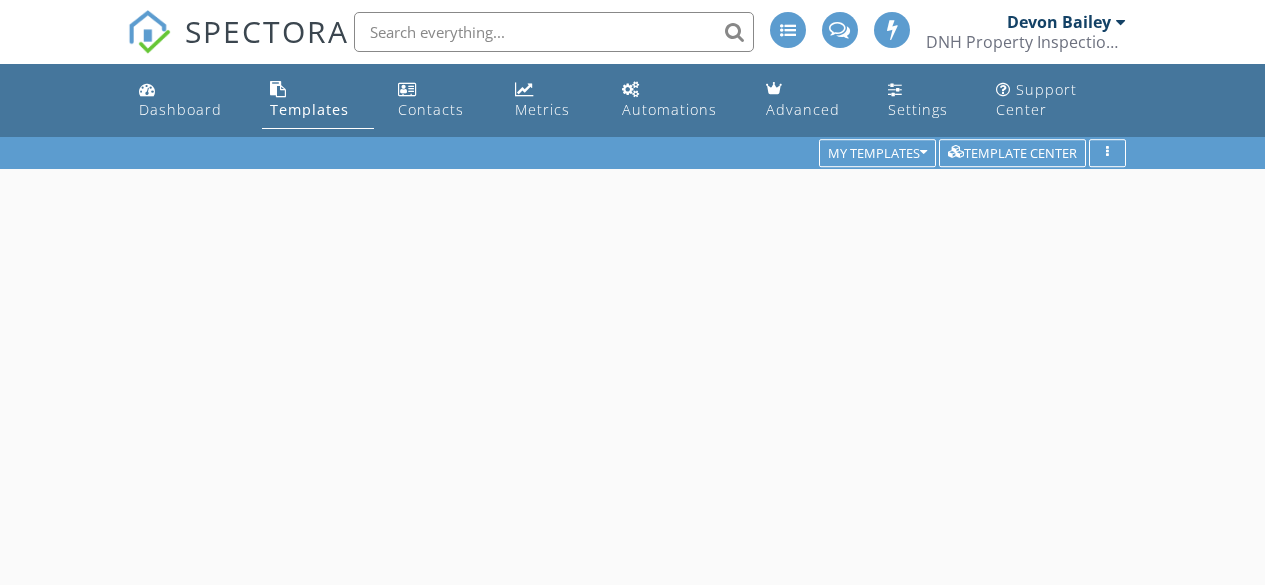scroll, scrollTop: 0, scrollLeft: 0, axis: both 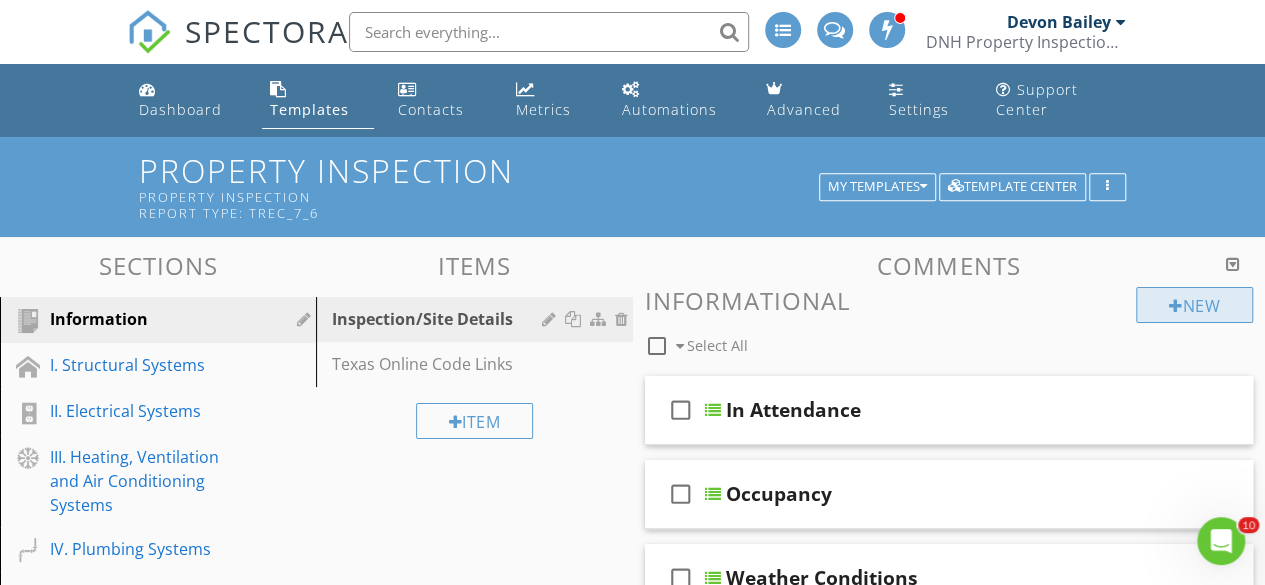 click at bounding box center (1176, 306) 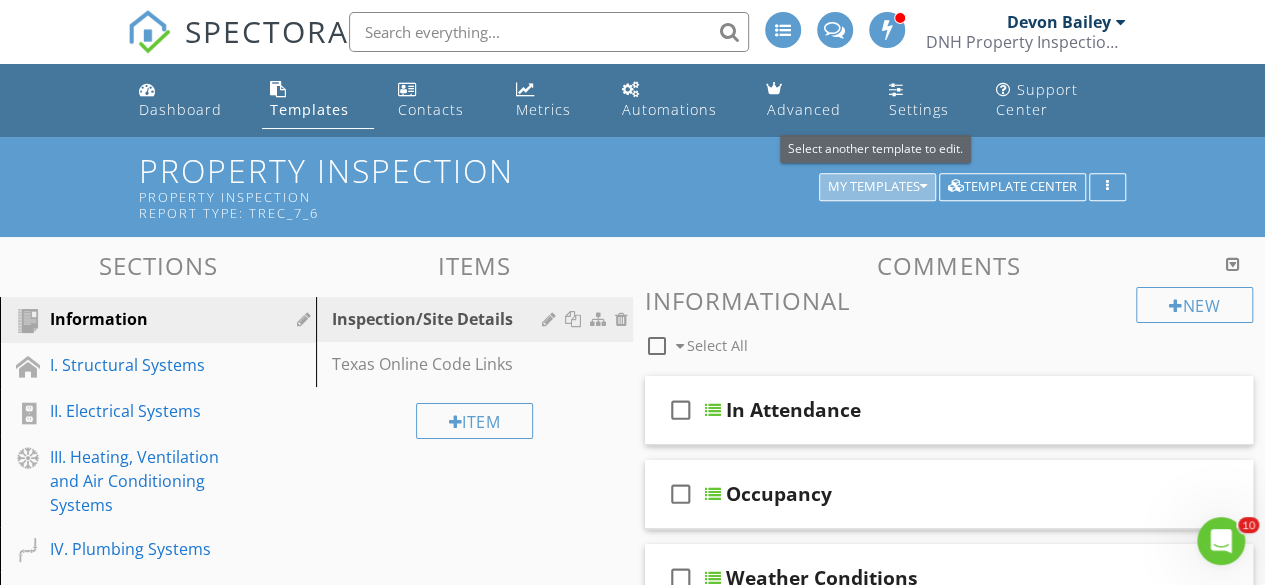 click on "My Templates" at bounding box center [877, 187] 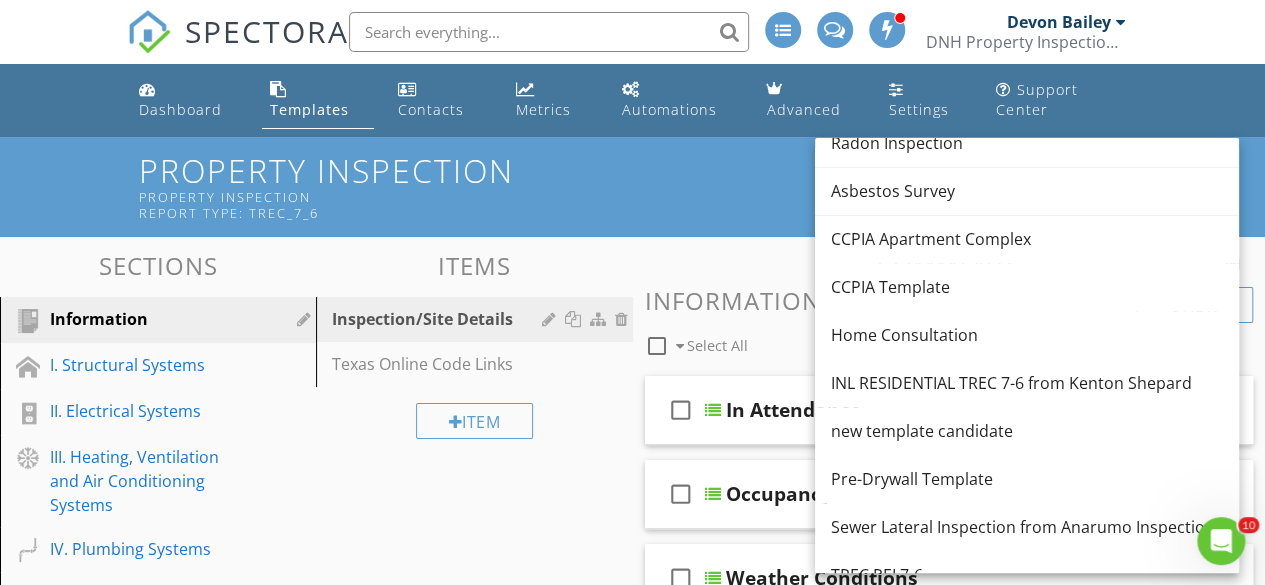 scroll, scrollTop: 524, scrollLeft: 0, axis: vertical 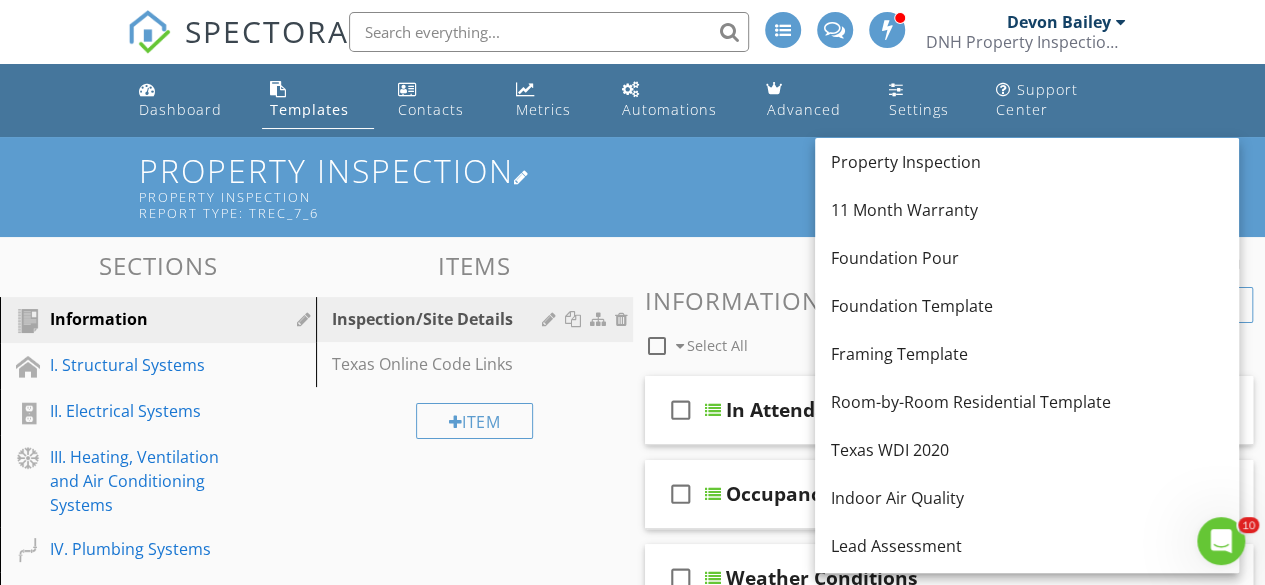 click on "Property Inspection
Property Inspection
Report Type: TREC_7_6" at bounding box center [632, 186] 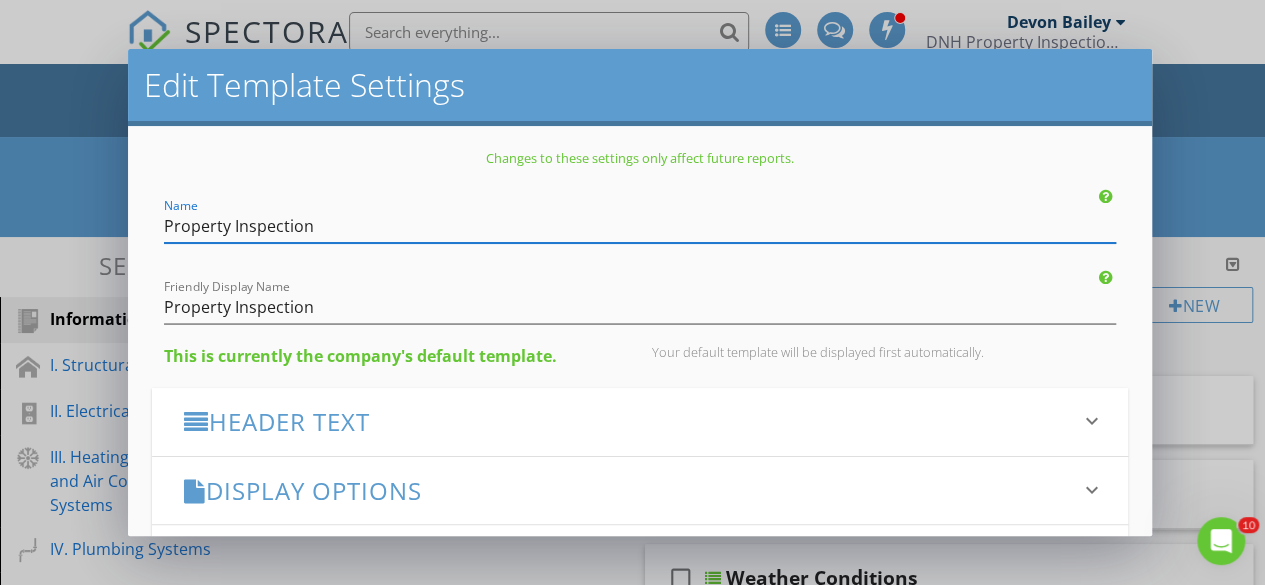 click on "Edit Template Settings   Changes to these settings only affect future reports.     Name Property Inspection     Friendly Display Name Property Inspection
This is currently the company's default template.
Your default template will be displayed first
automatically.
Header Text
keyboard_arrow_down   Full Report Header Text     Summary Header Text
Display Options
keyboard_arrow_down     check_box Display Category Counts Summary
What does this look like?
check_box_outline_blank Display 'Items Inspected' Count
With
vs
without
check_box_outline_blank Display Inspector Signature   Configure Signature
Where does this display?
check_box_outline_blank Display Standards of Practice
Set per-section by clicking the 'pencil' icon next to each
section.
What does this look like?" at bounding box center [632, 292] 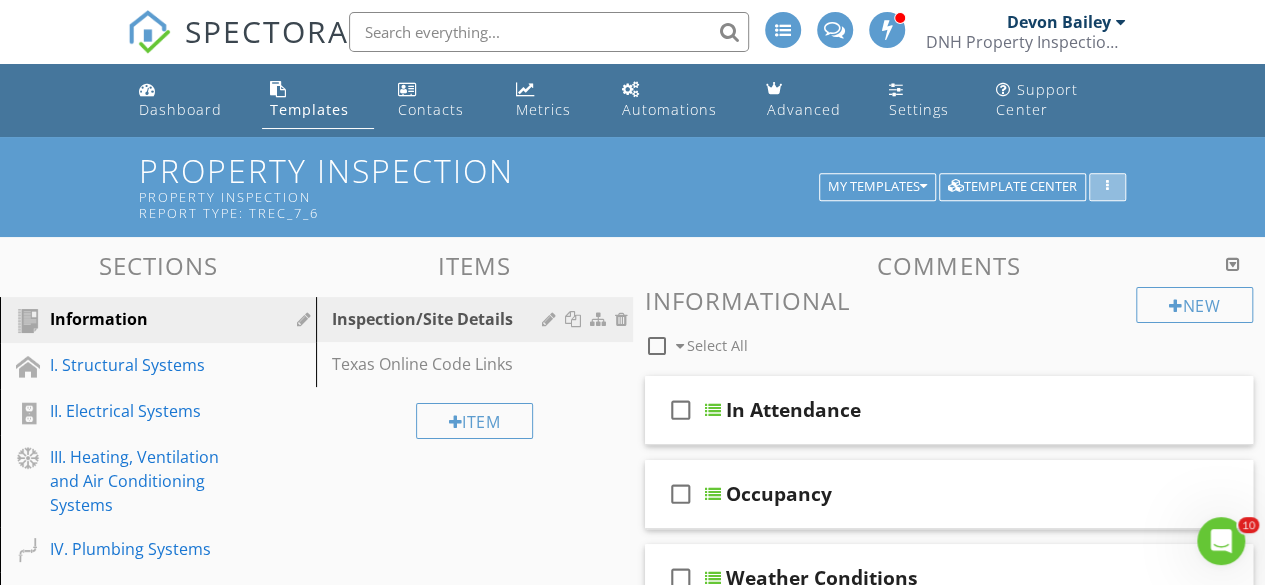 click at bounding box center (1107, 187) 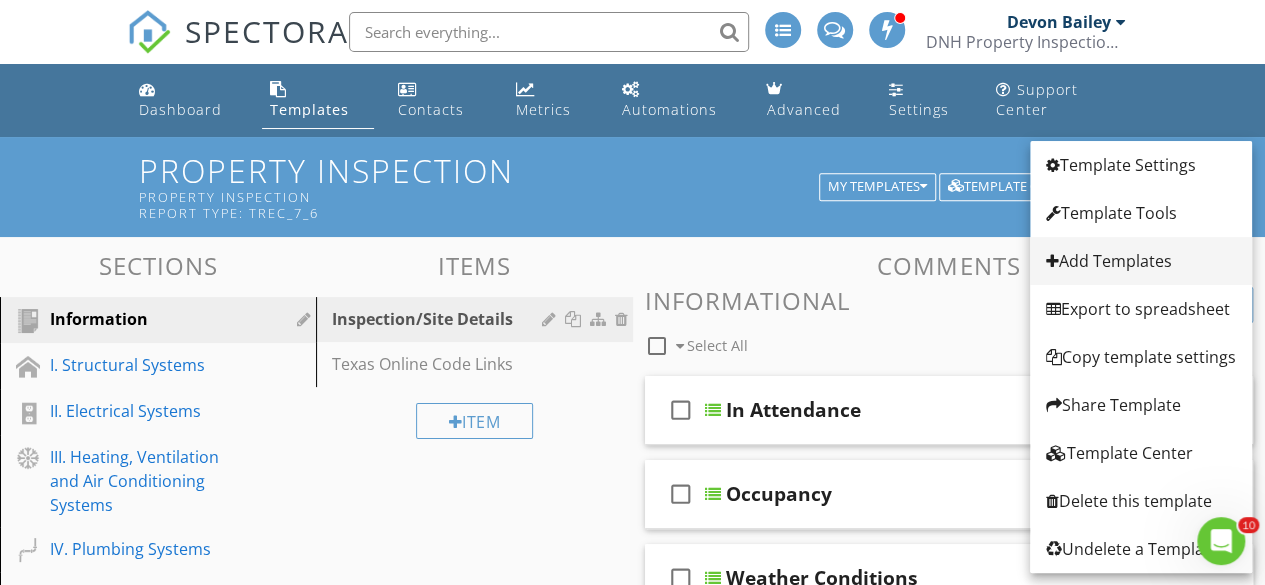 click on "Add Templates" at bounding box center (1141, 261) 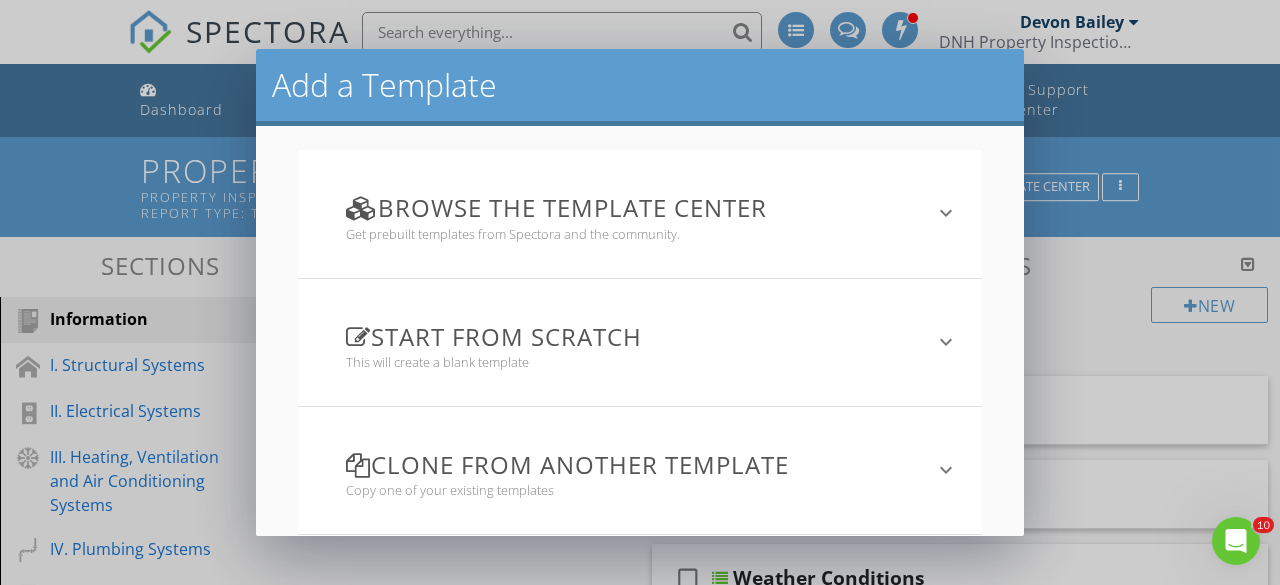 click on "Clone from another template" at bounding box center (628, 464) 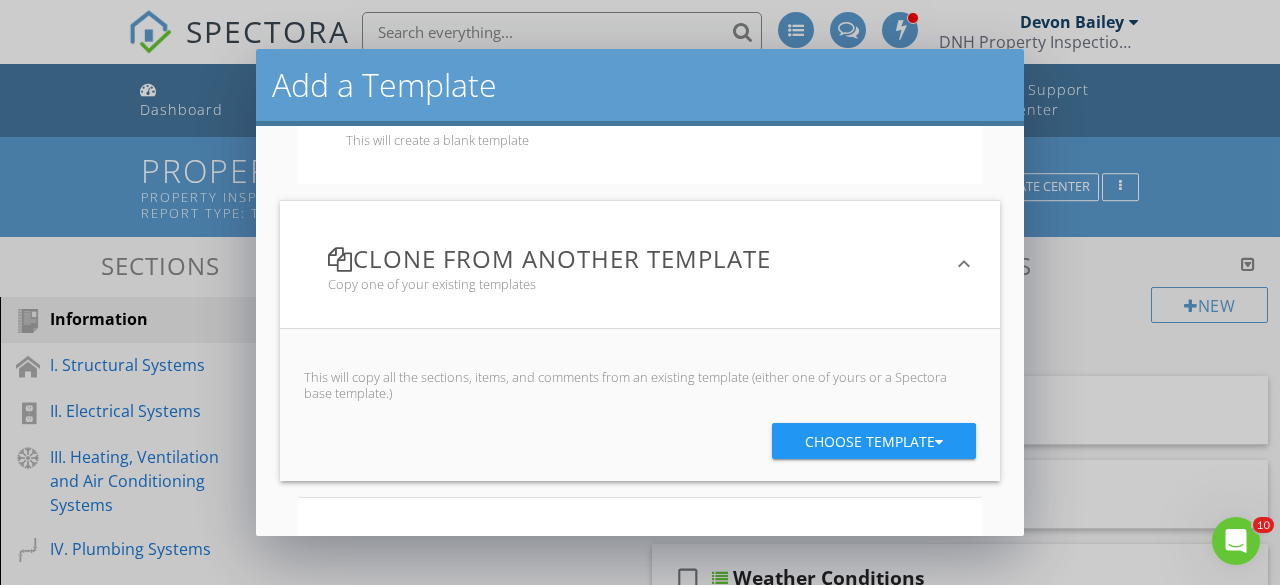 scroll, scrollTop: 229, scrollLeft: 0, axis: vertical 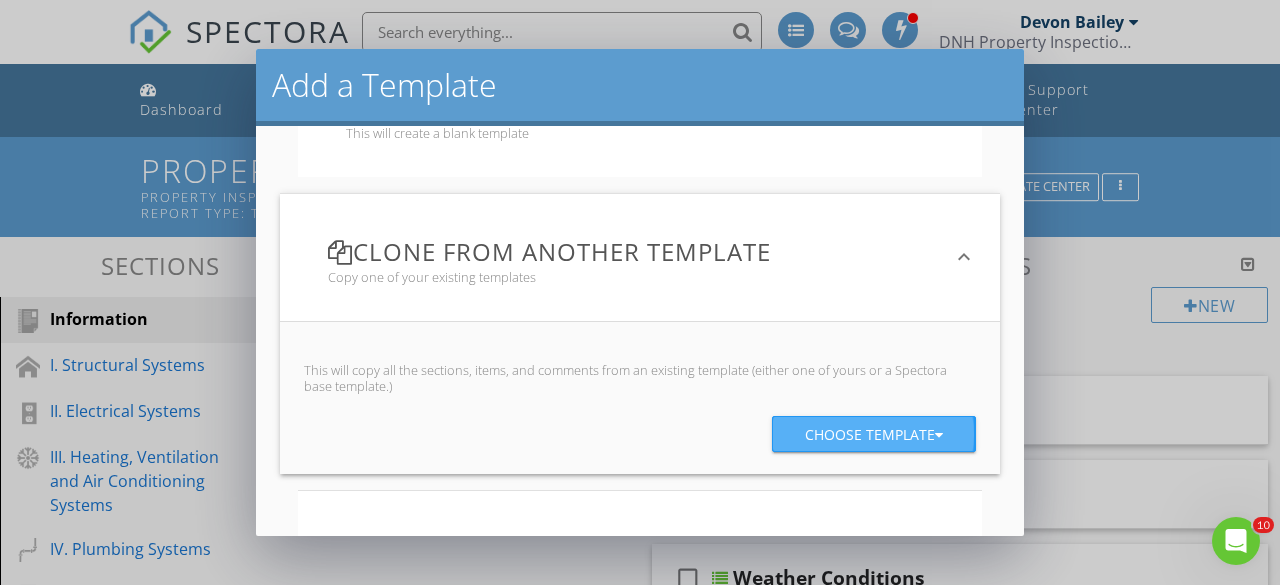 click on "Choose template" at bounding box center [874, 435] 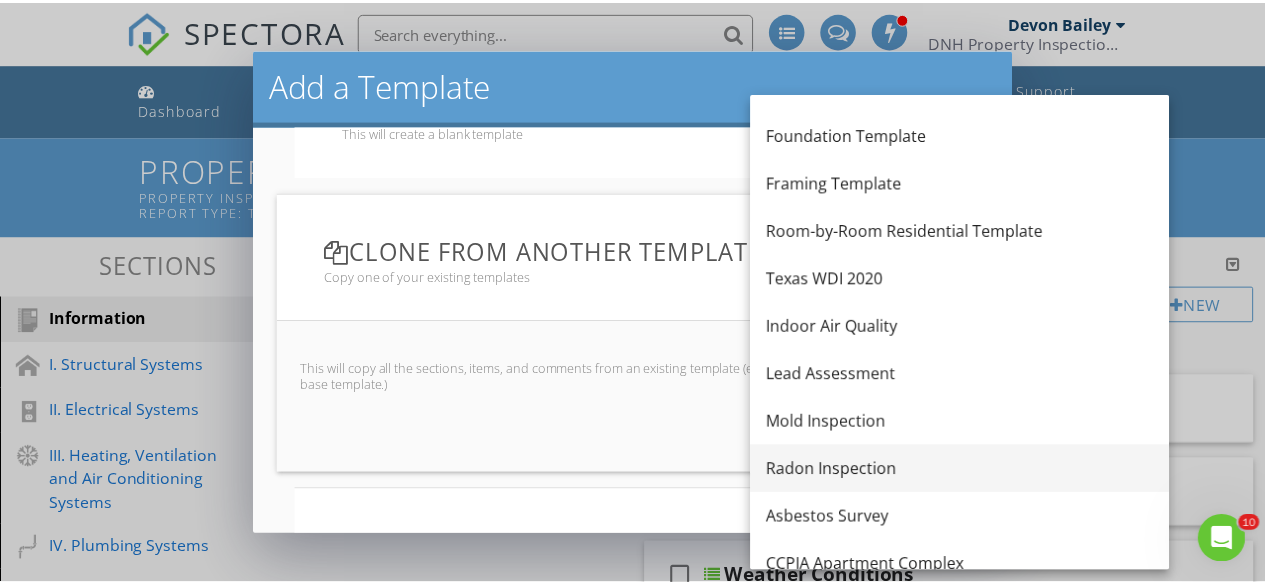 scroll, scrollTop: 123, scrollLeft: 0, axis: vertical 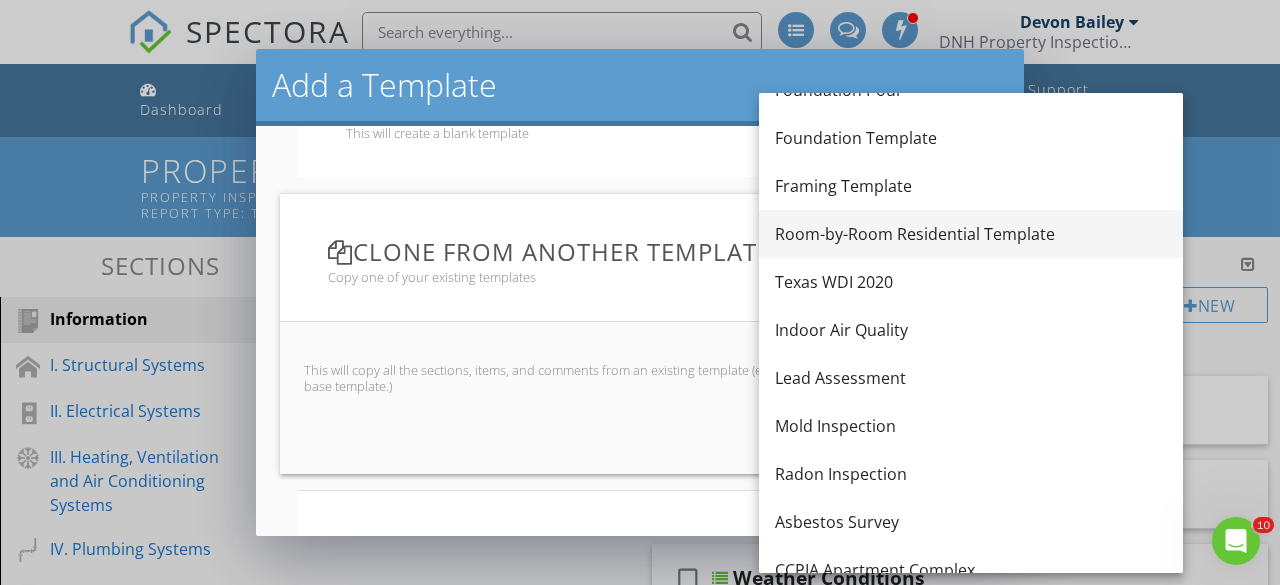 click on "Room-by-Room Residential Template" at bounding box center (971, 234) 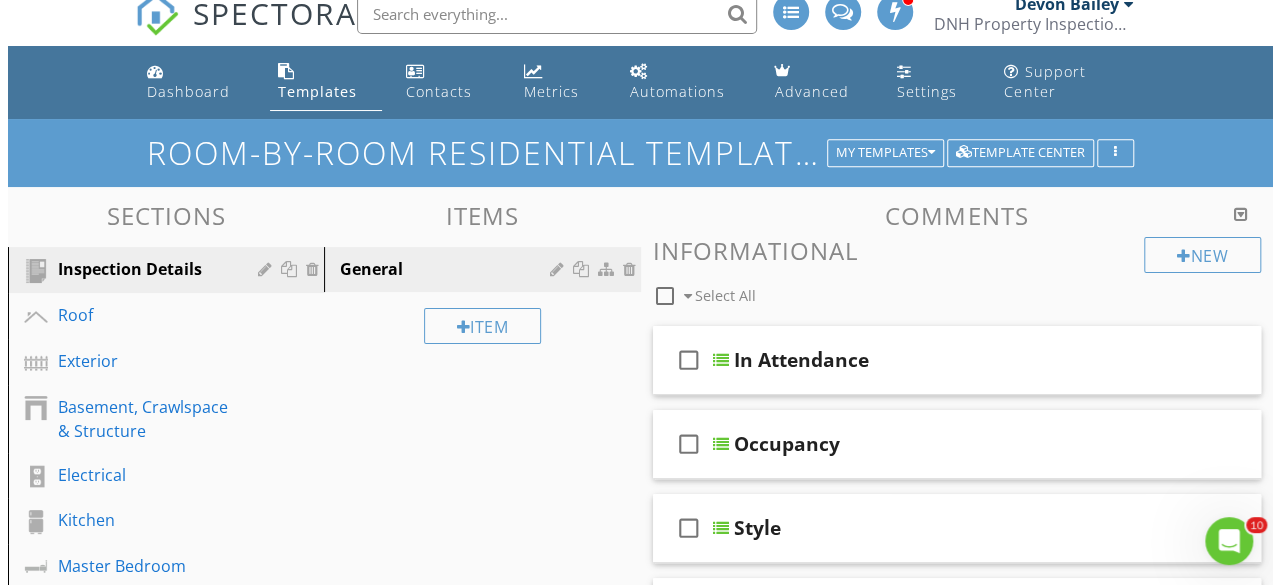 scroll, scrollTop: 0, scrollLeft: 0, axis: both 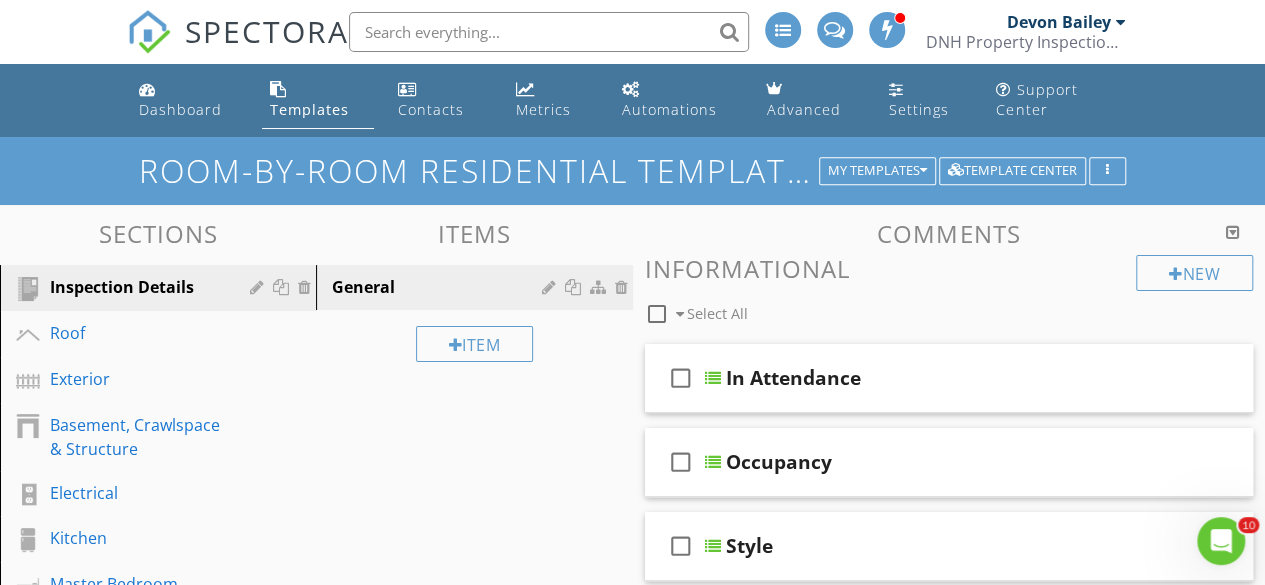 click on "Room-by-Room Residential Template - Copy" at bounding box center (632, 170) 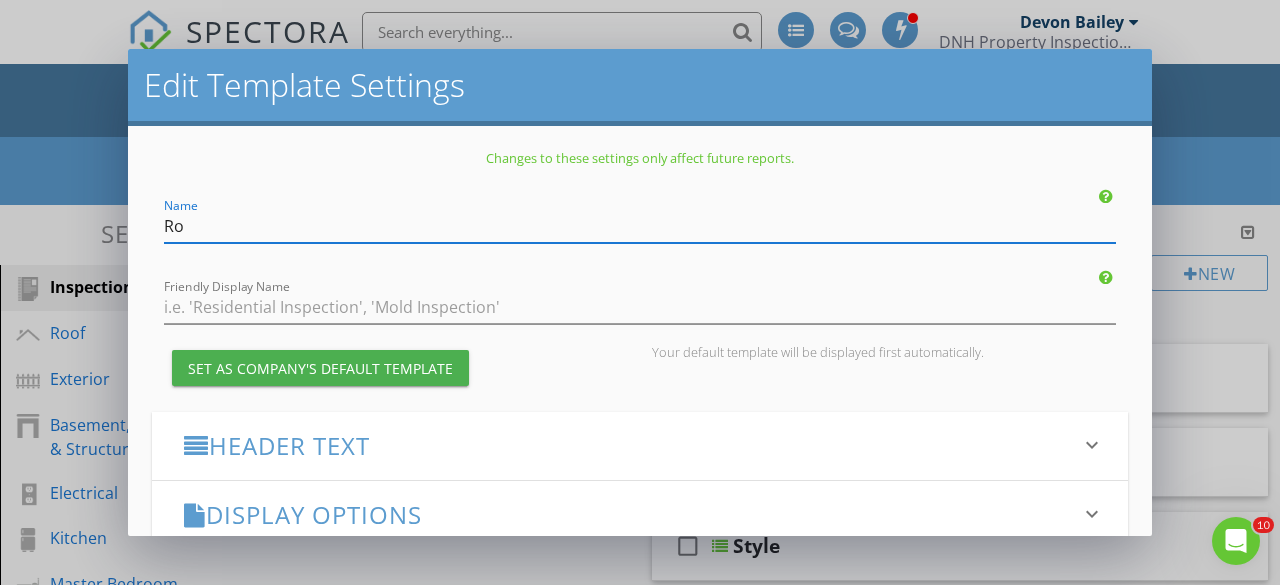 type on "R" 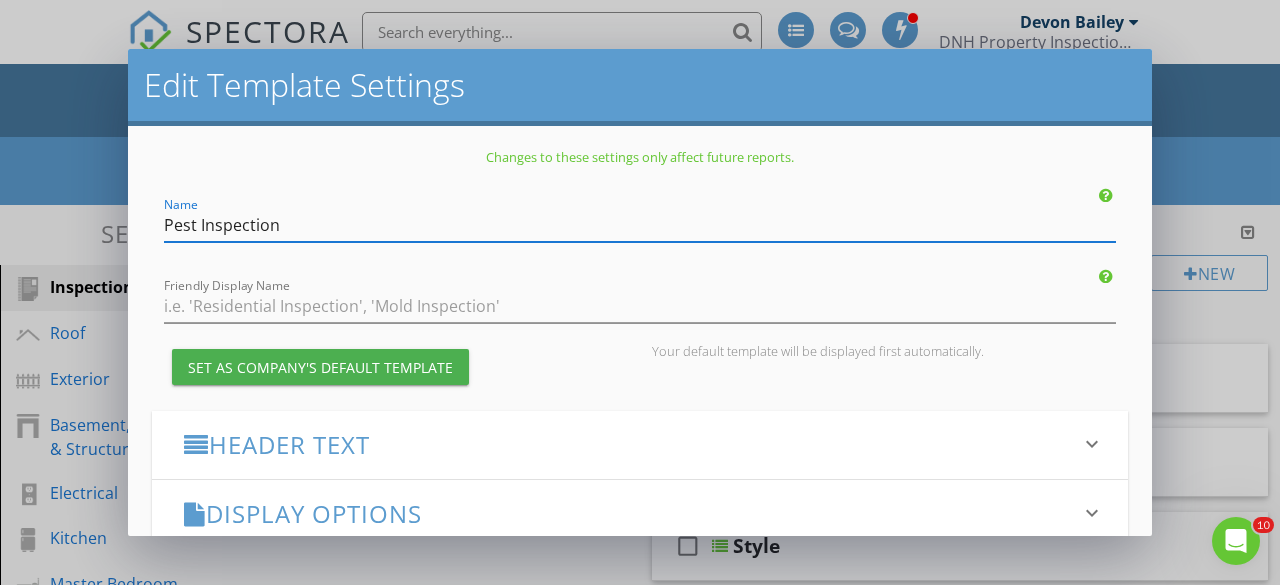 scroll, scrollTop: 2, scrollLeft: 0, axis: vertical 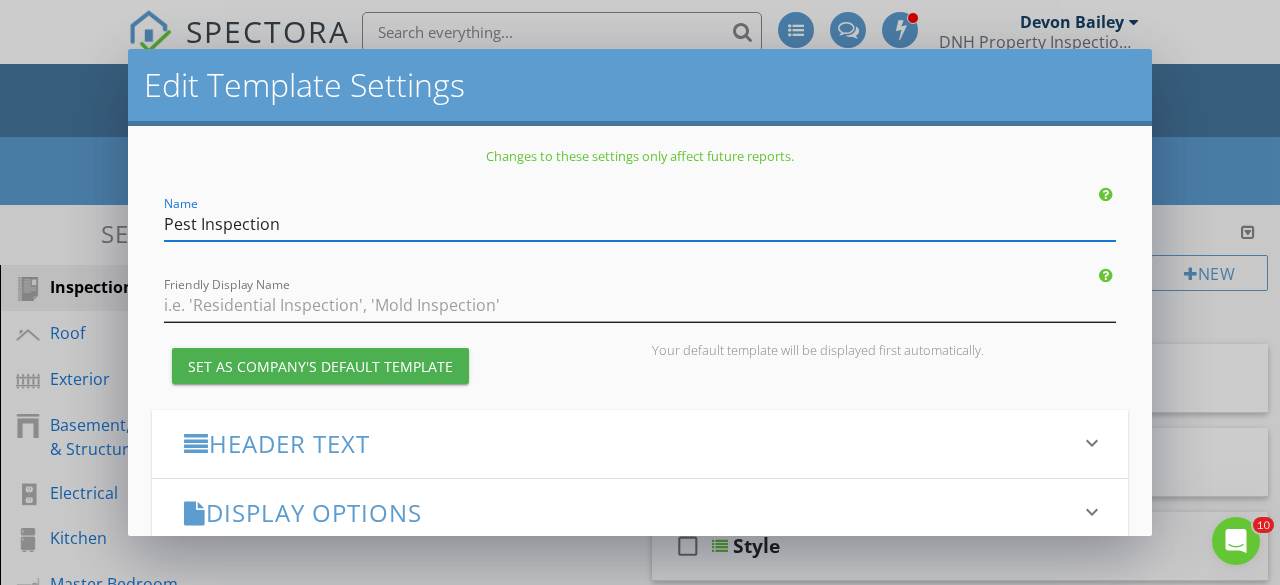 type on "Pest Inspection" 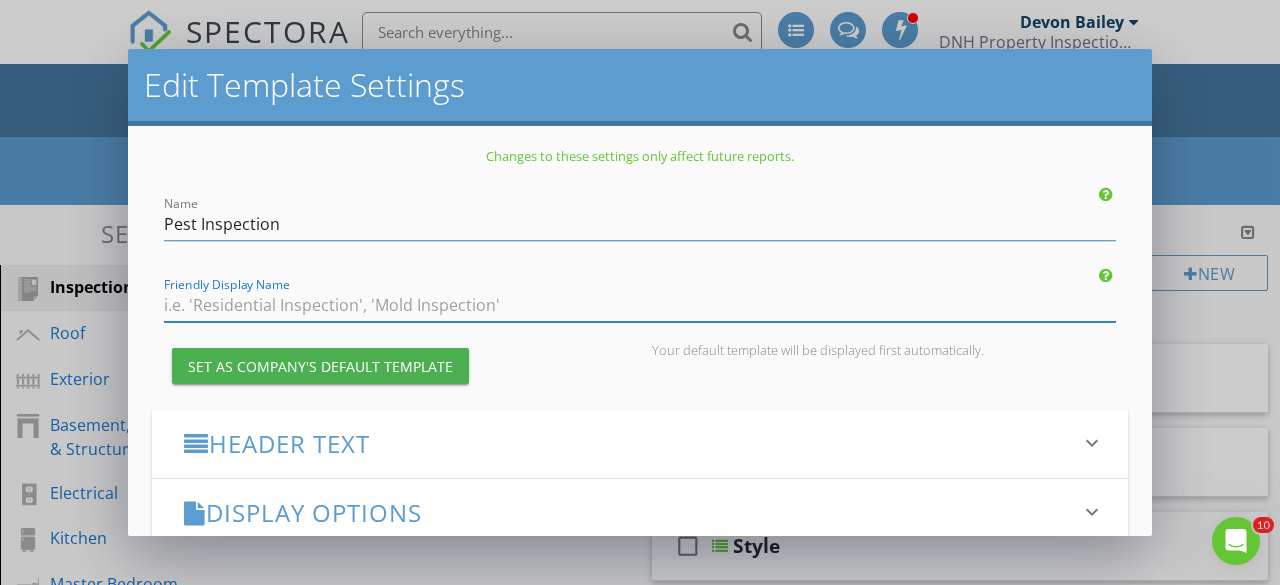 click at bounding box center (640, 305) 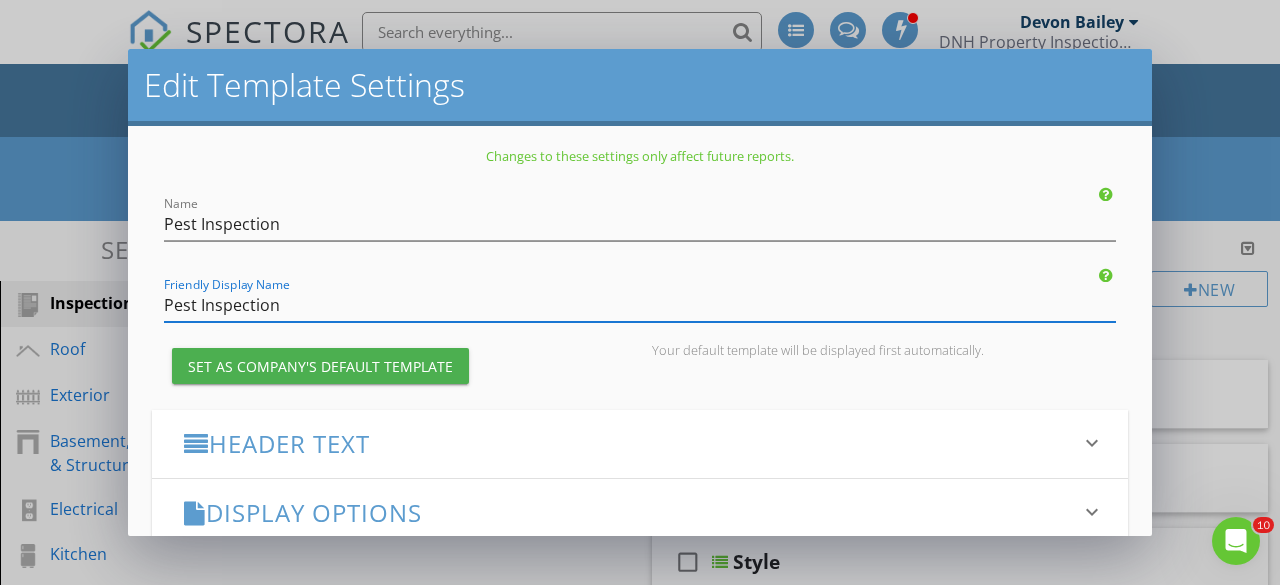 type on "Pest Inspection" 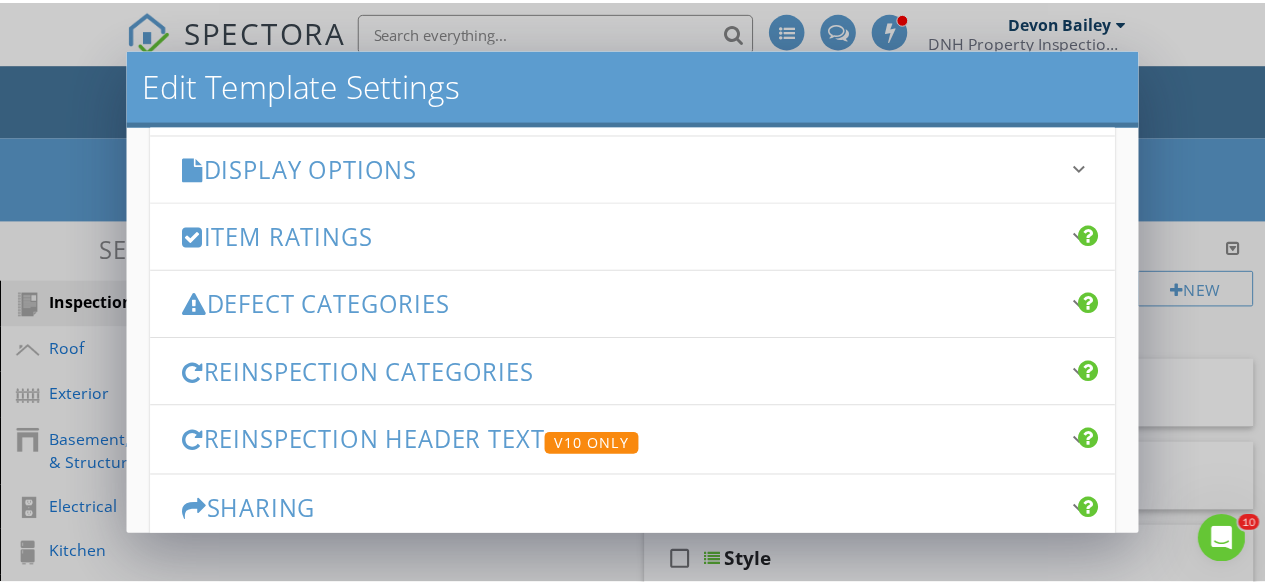 scroll, scrollTop: 454, scrollLeft: 0, axis: vertical 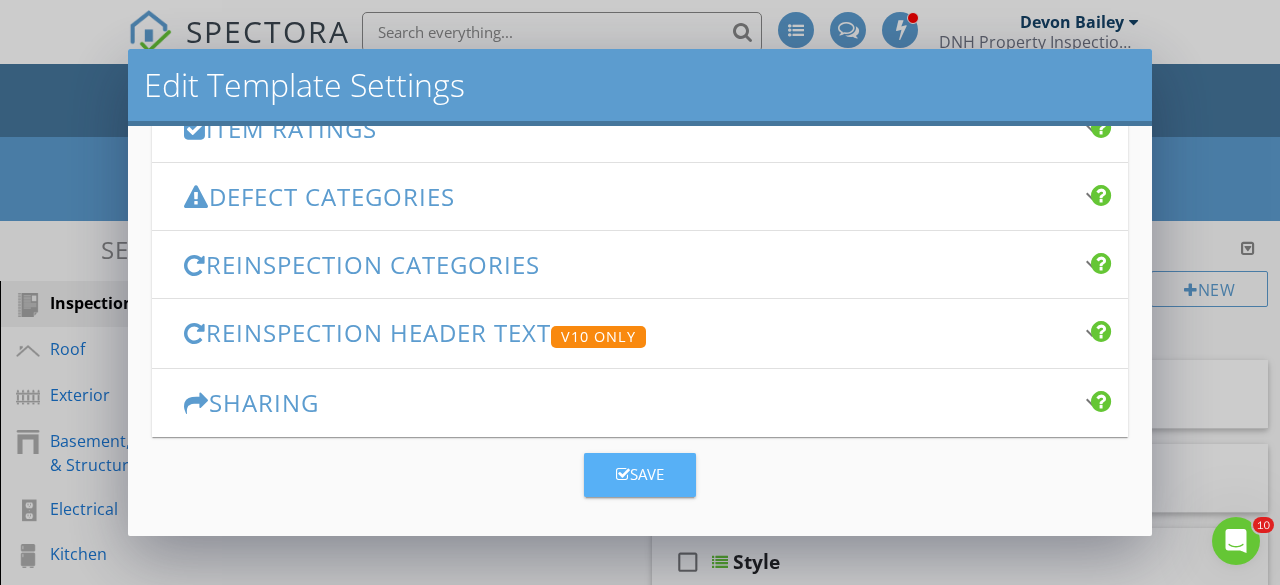 click on "Save" at bounding box center (640, 474) 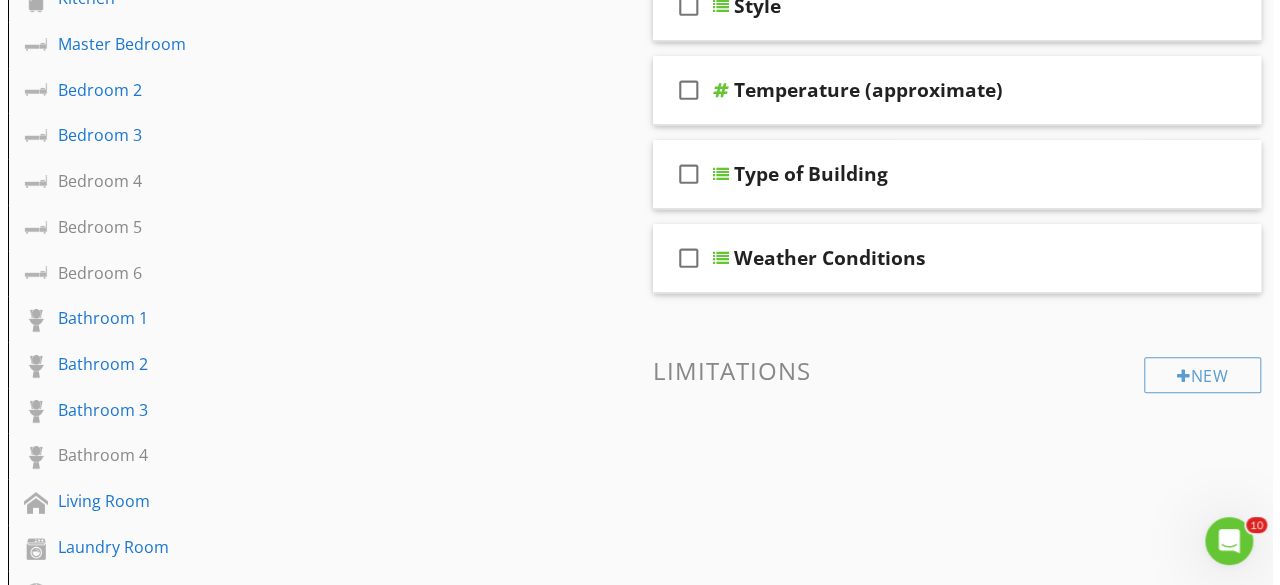 scroll, scrollTop: 557, scrollLeft: 0, axis: vertical 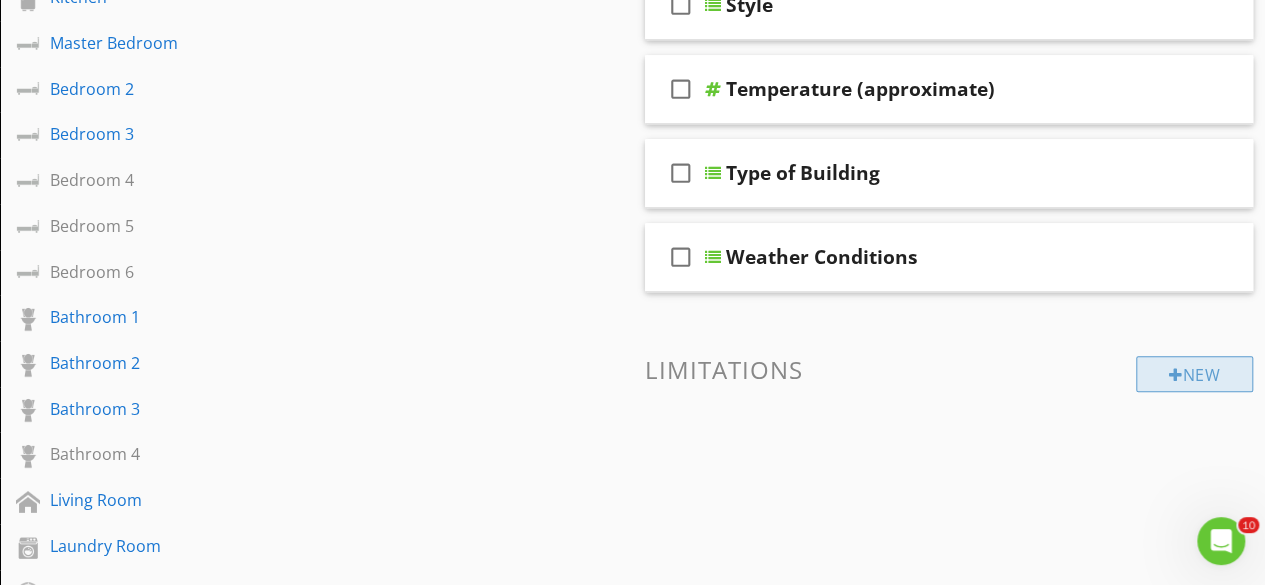 click at bounding box center [1176, 375] 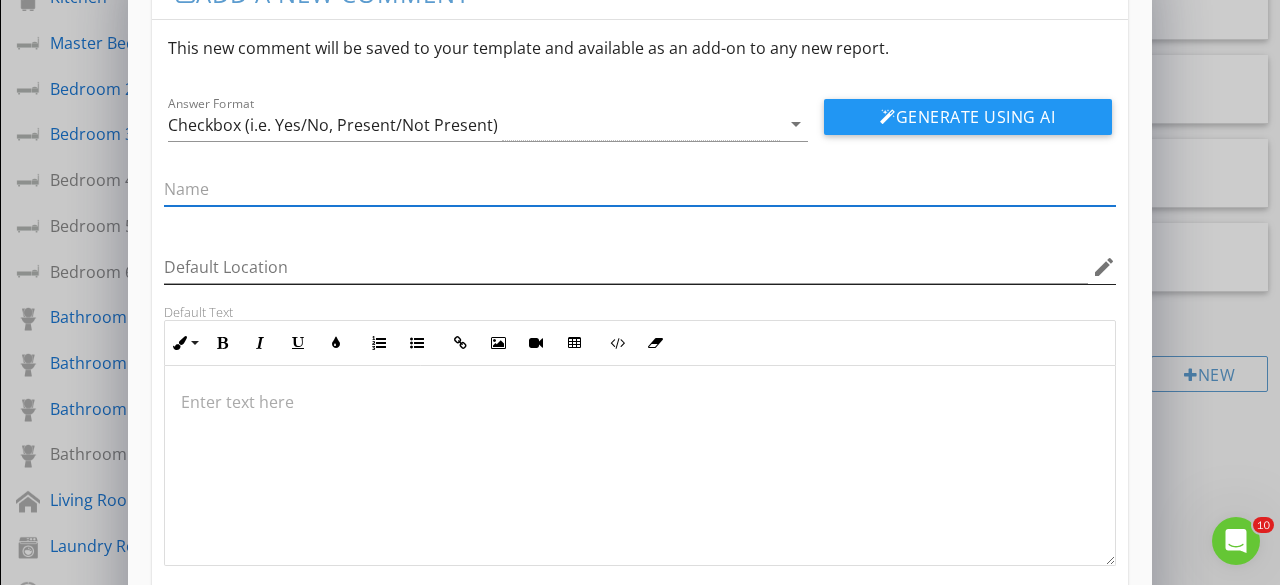 scroll, scrollTop: 70, scrollLeft: 0, axis: vertical 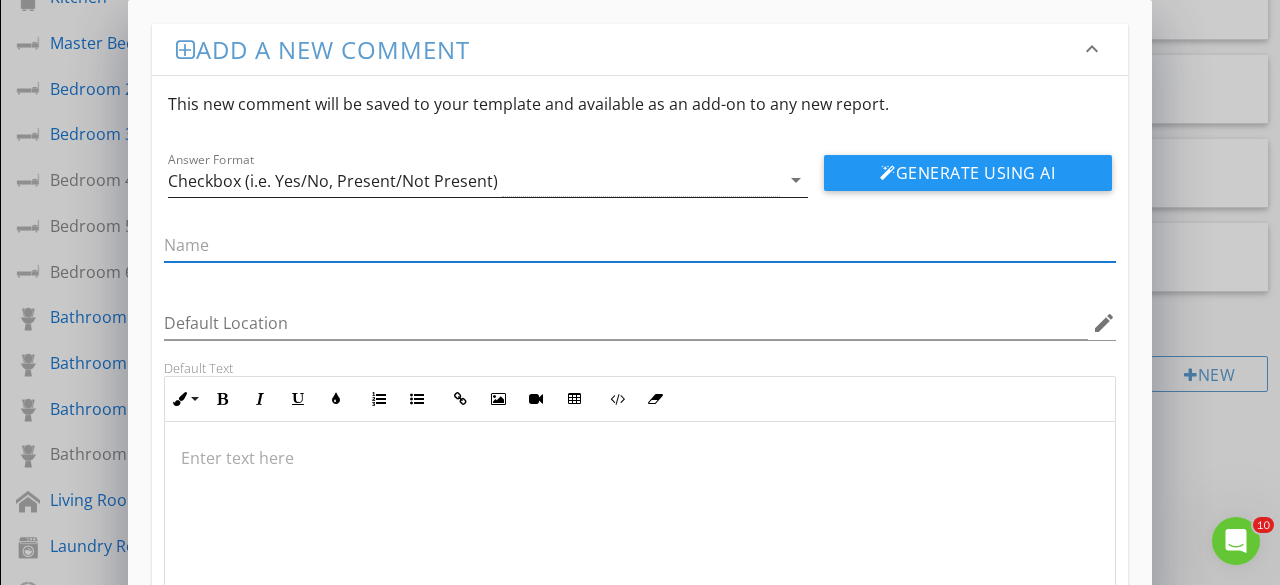 click on "arrow_drop_down" at bounding box center [796, 180] 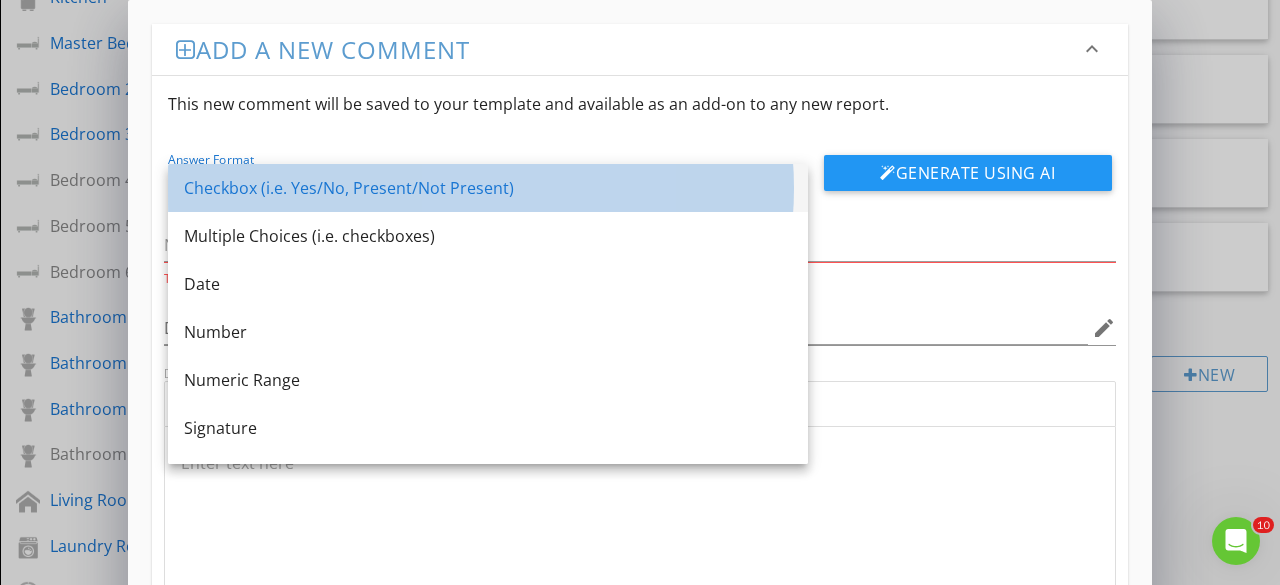 click on "Checkbox (i.e. Yes/No, Present/Not Present)" at bounding box center [488, 188] 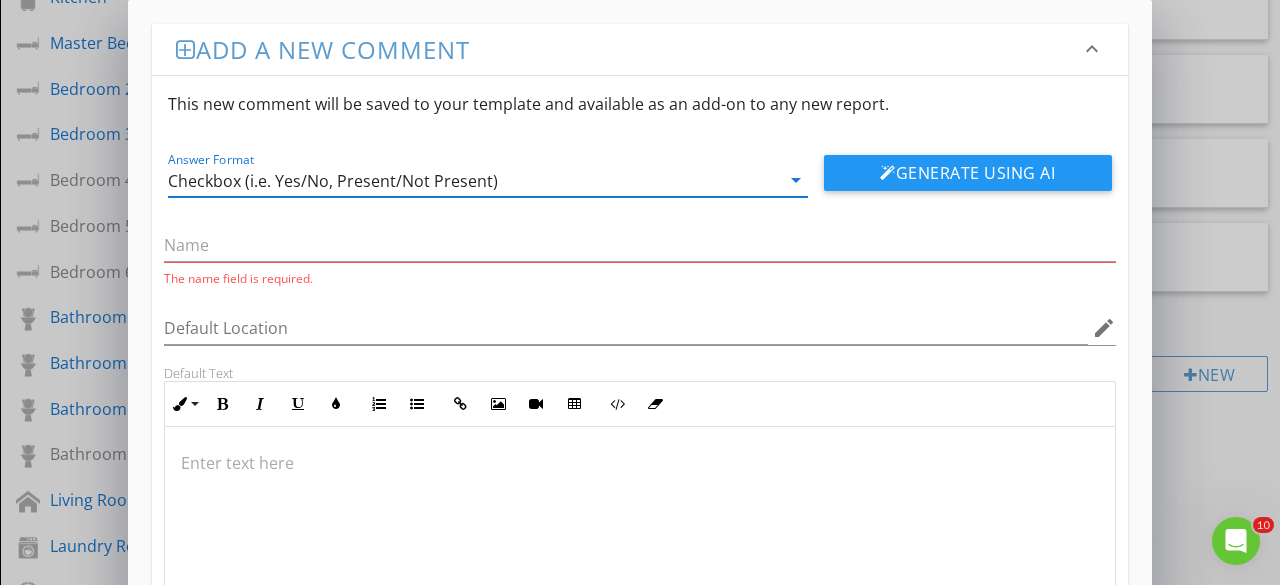 click at bounding box center [640, 463] 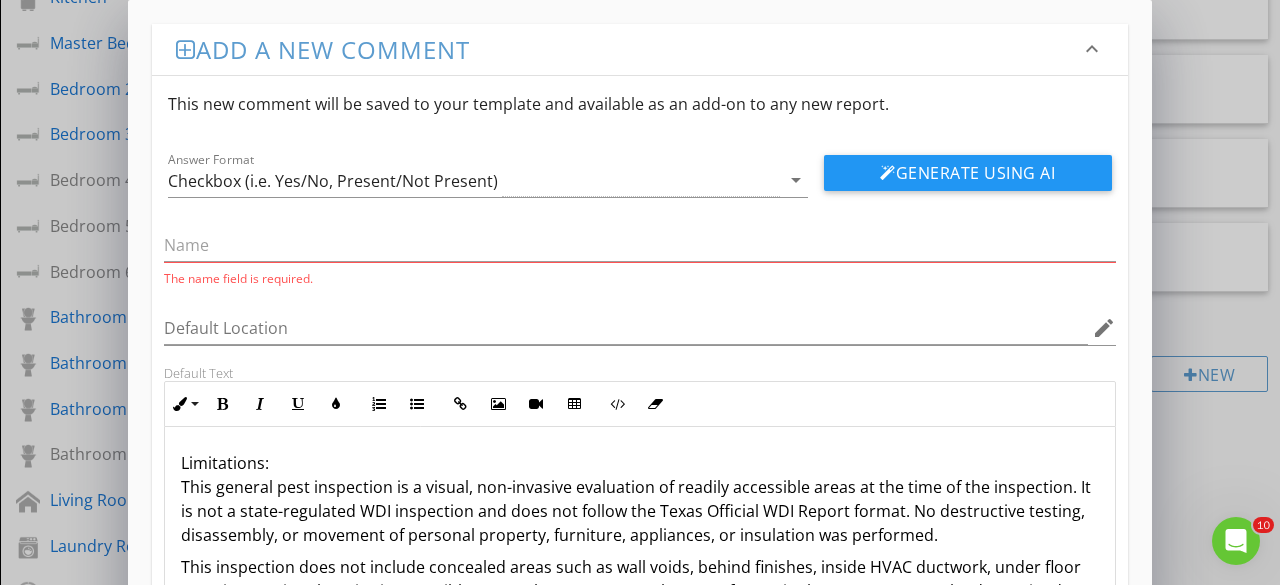 scroll, scrollTop: 56, scrollLeft: 0, axis: vertical 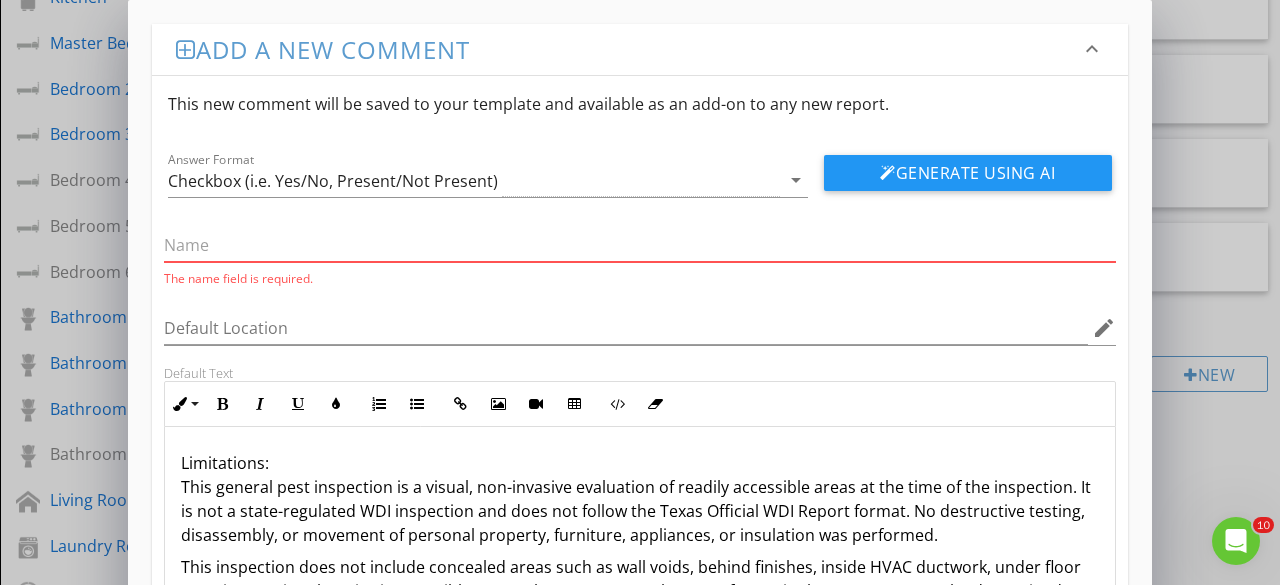 click at bounding box center [640, 245] 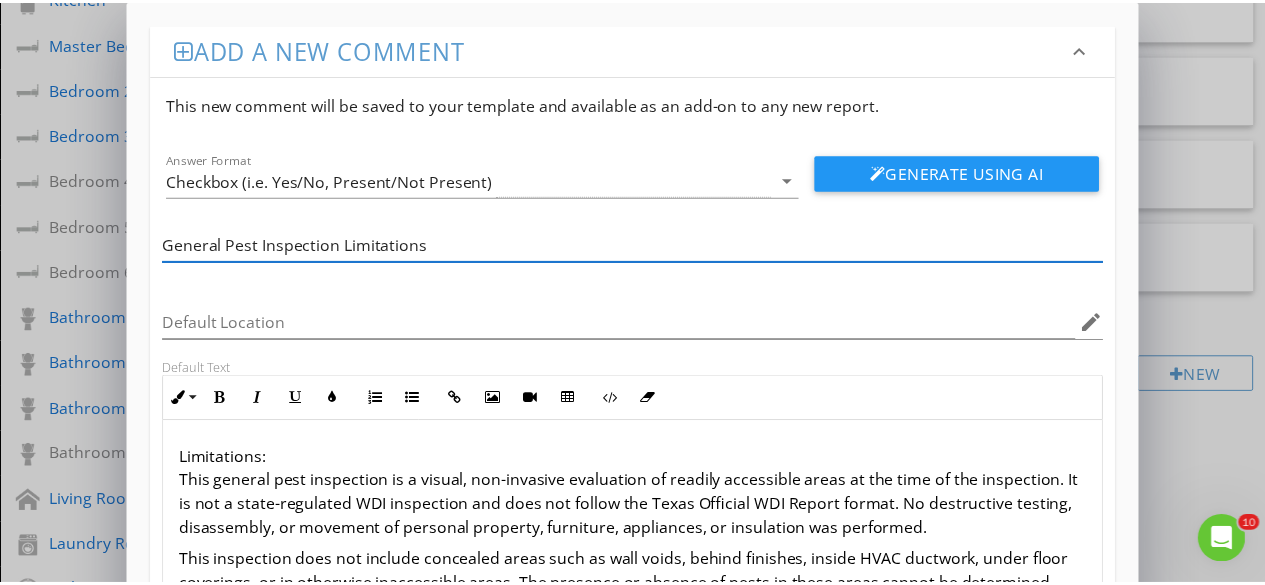 scroll, scrollTop: 170, scrollLeft: 0, axis: vertical 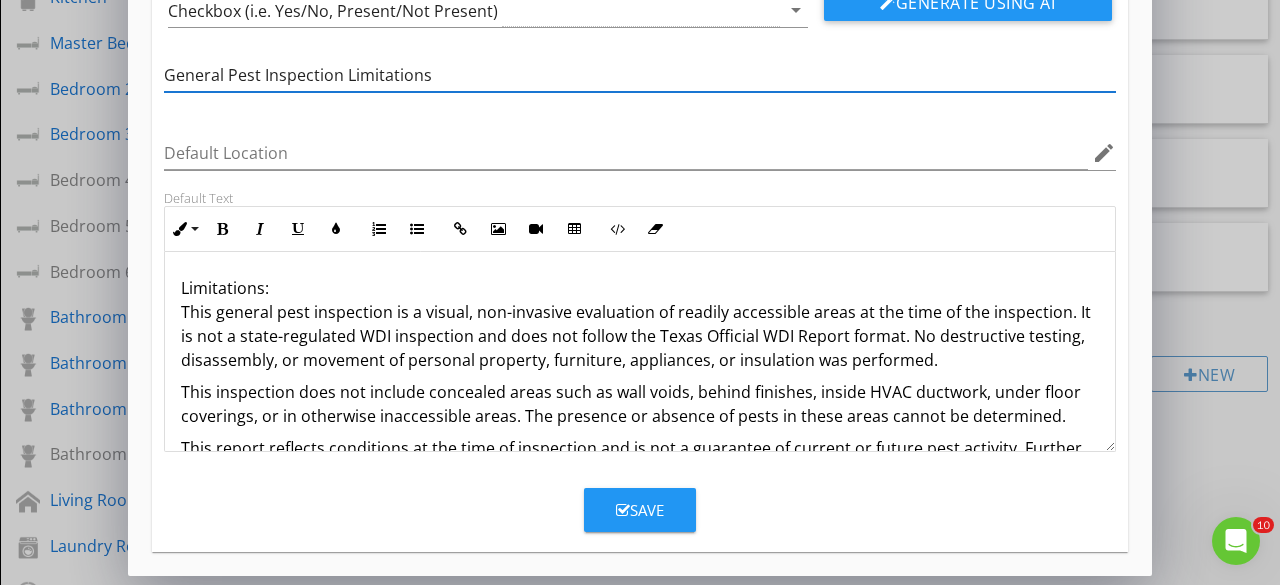 type on "General Pest Inspection Limitations" 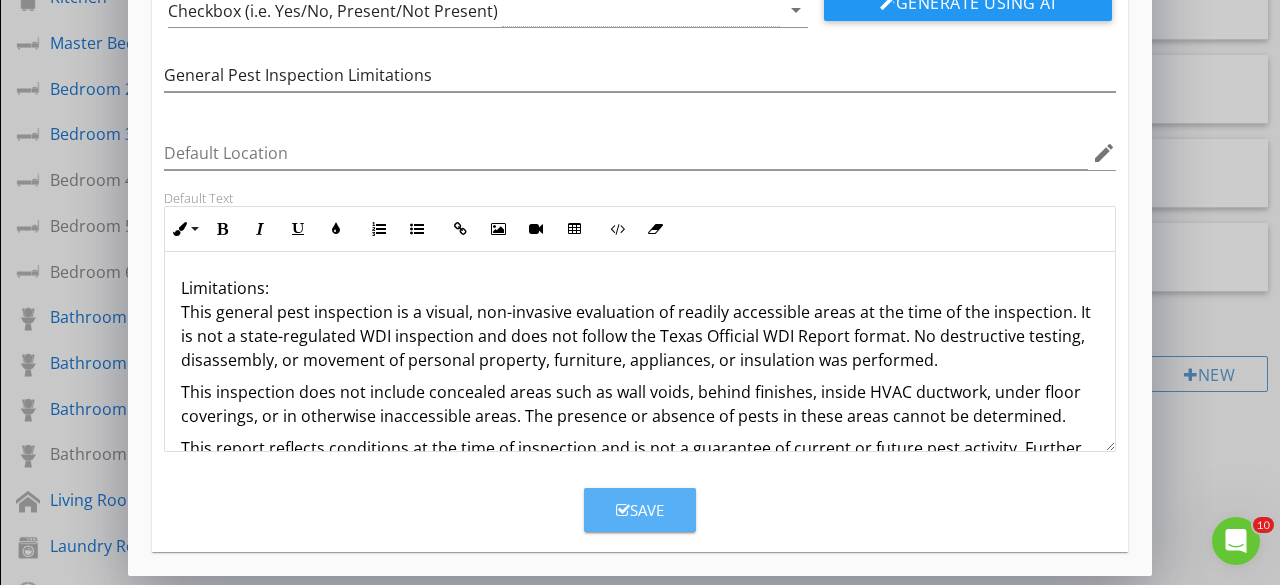 click on "Save" at bounding box center (640, 510) 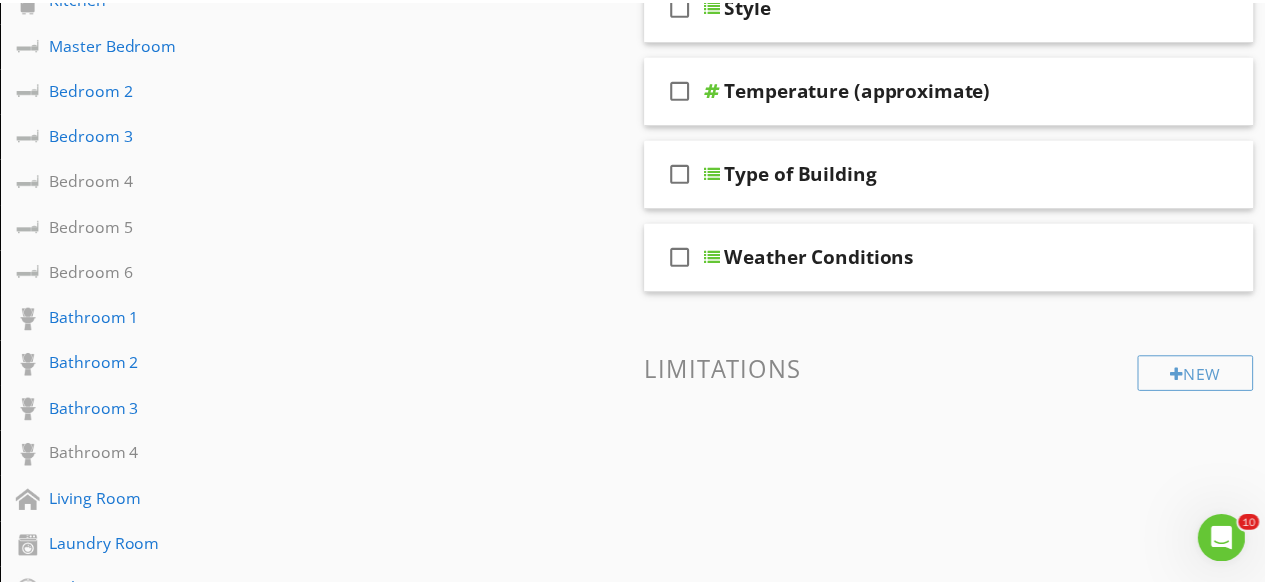 scroll, scrollTop: 74, scrollLeft: 0, axis: vertical 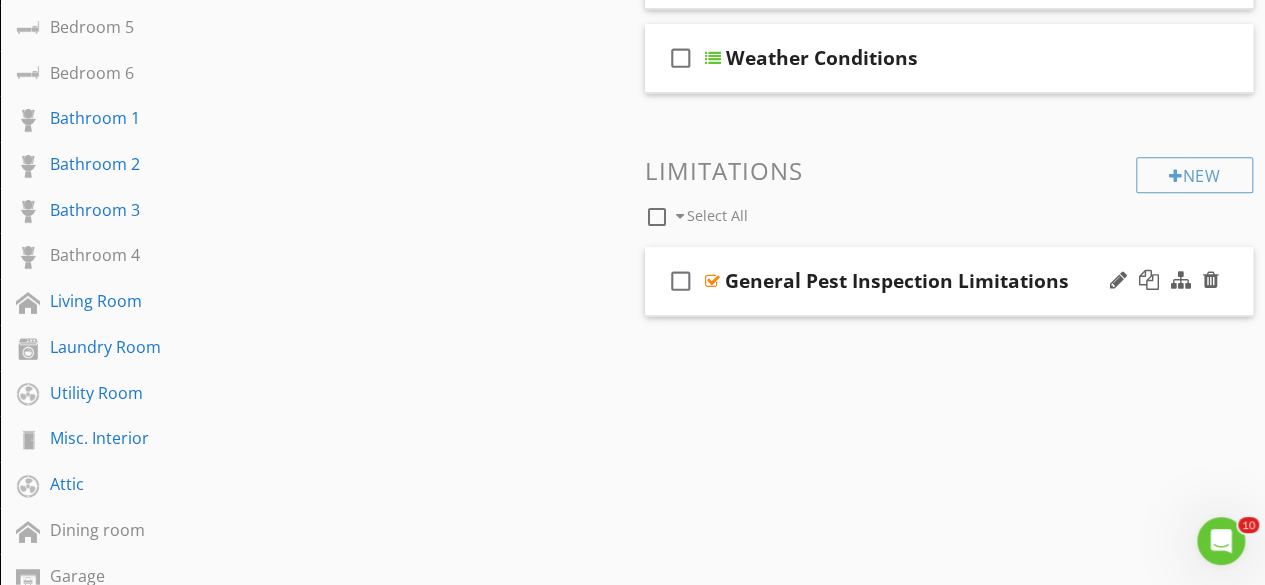 click on "check_box_outline_blank" at bounding box center (681, 281) 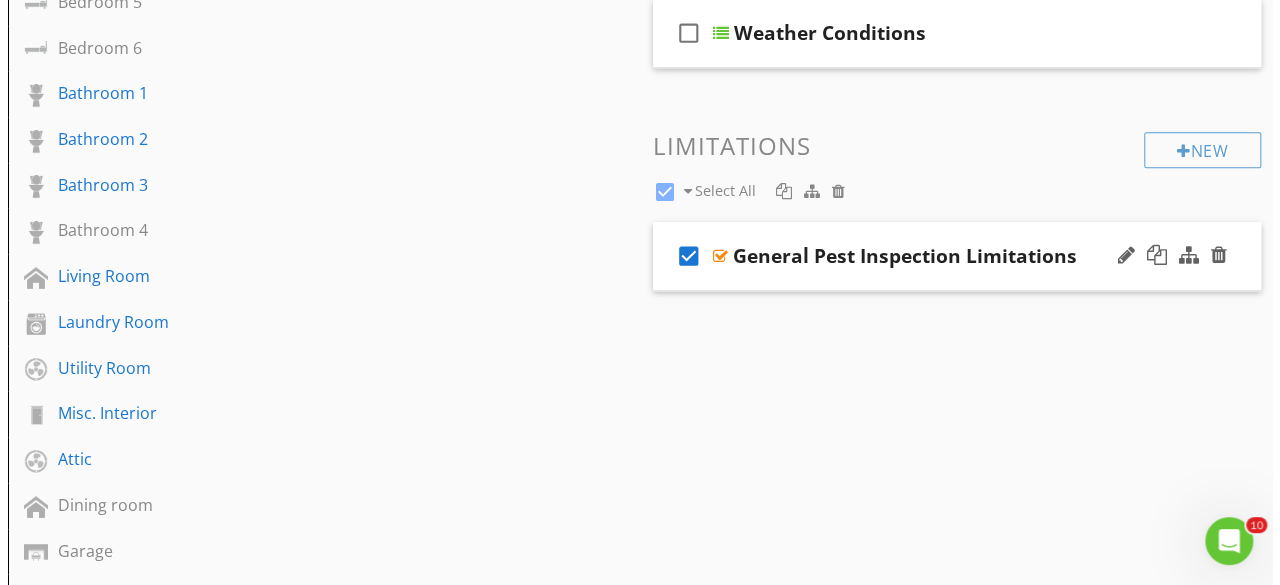 scroll, scrollTop: 782, scrollLeft: 0, axis: vertical 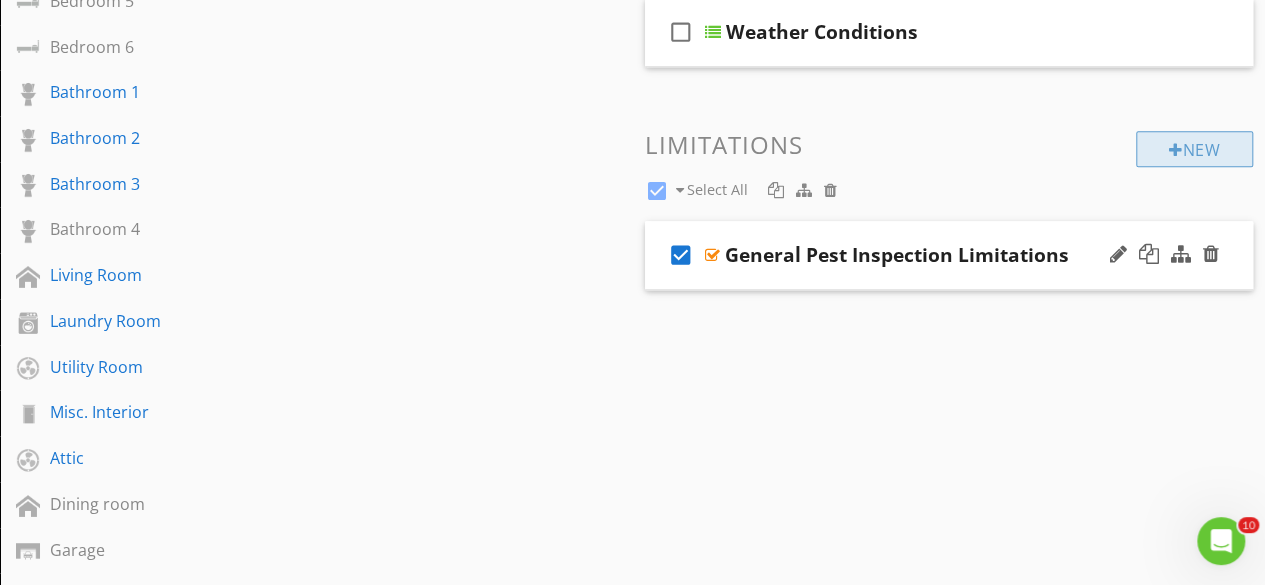 click at bounding box center (1176, 150) 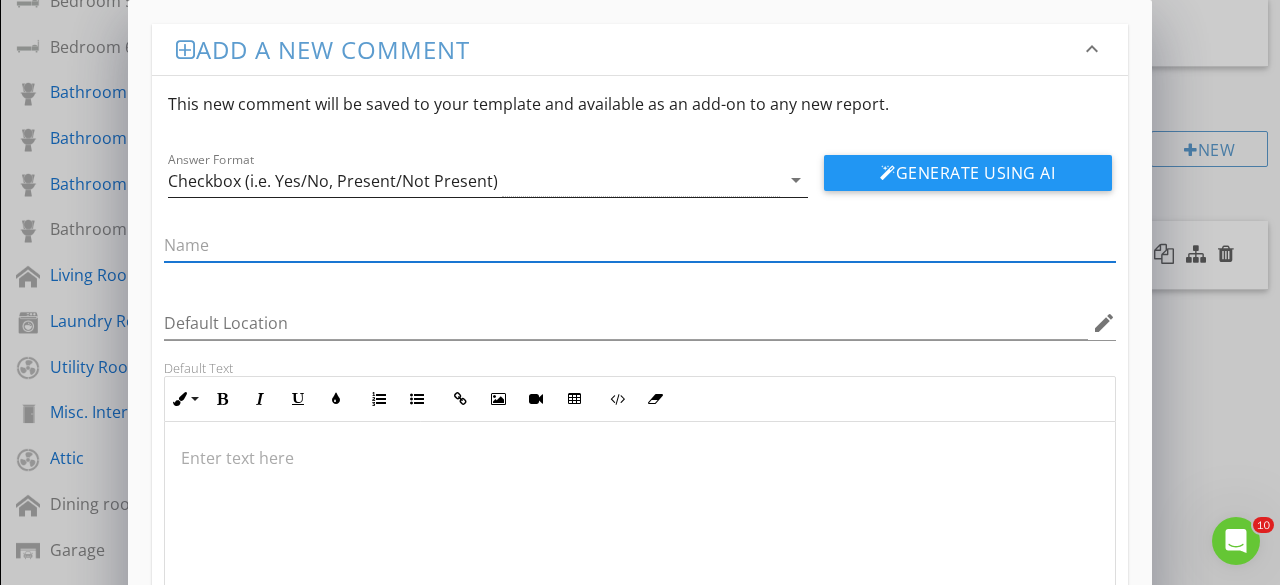 click on "arrow_drop_down" at bounding box center (794, 180) 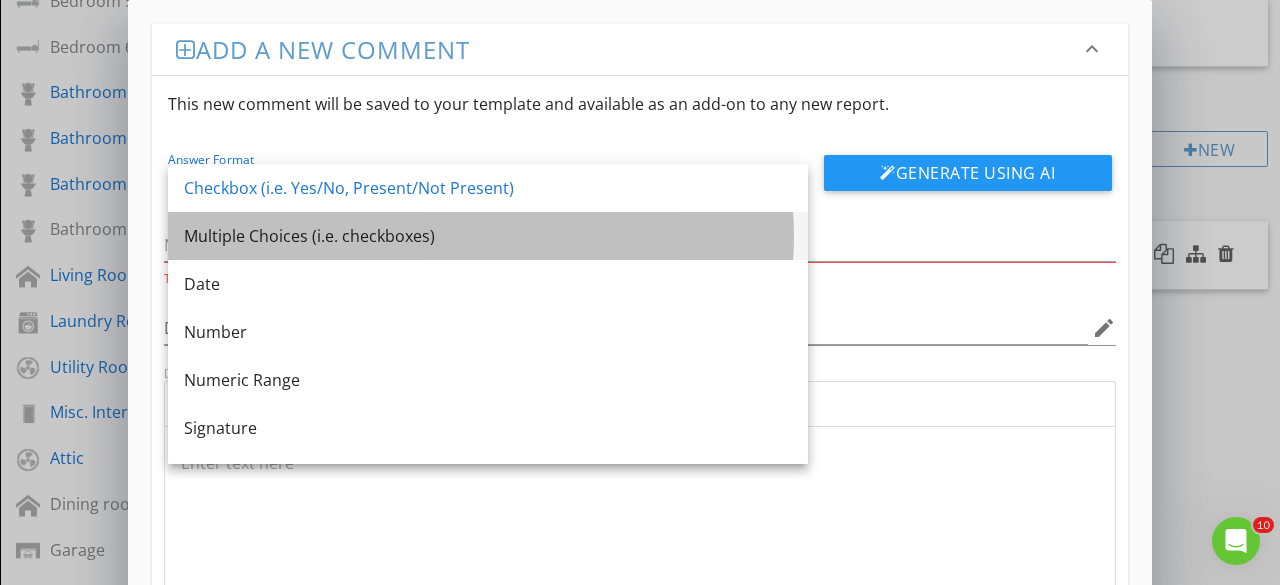 click on "Multiple Choices (i.e. checkboxes)" at bounding box center (488, 236) 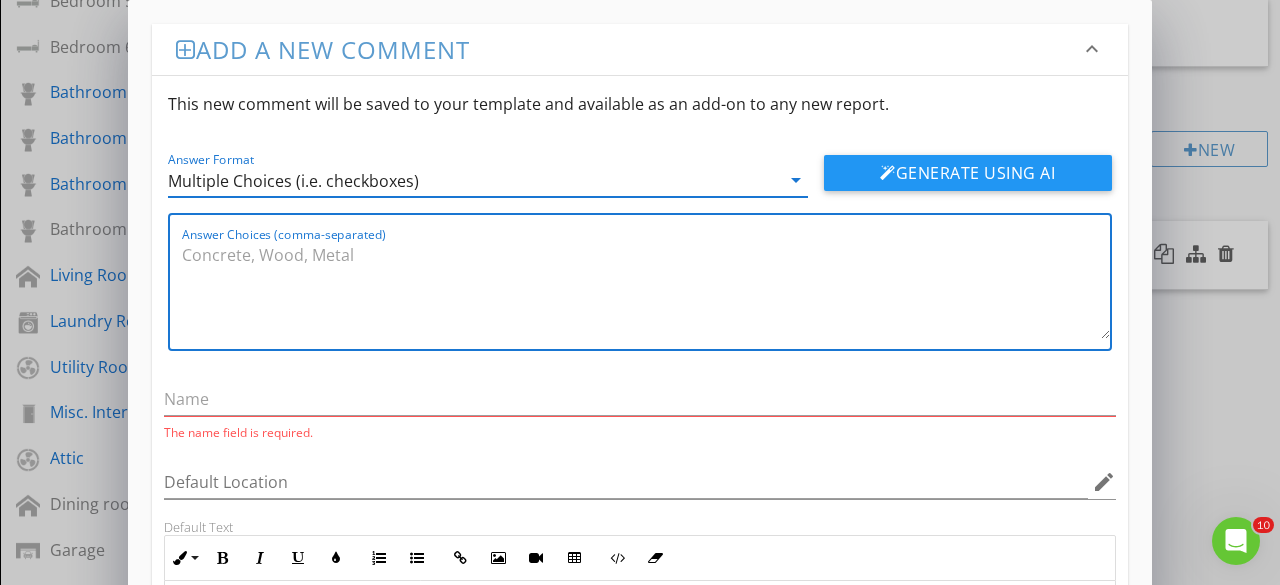 paste on "Attic, Crawl space, Behind insulation, Wall interiors, Inside HVAC system, Cabinets/closets (fully obstructed), Under appliances, Under floor coverings, Garage corners/storage areas, Roof voids or soffits, Decks and porches (fully enclosed), Exterior wall base (obstructed by vegetation), Other" 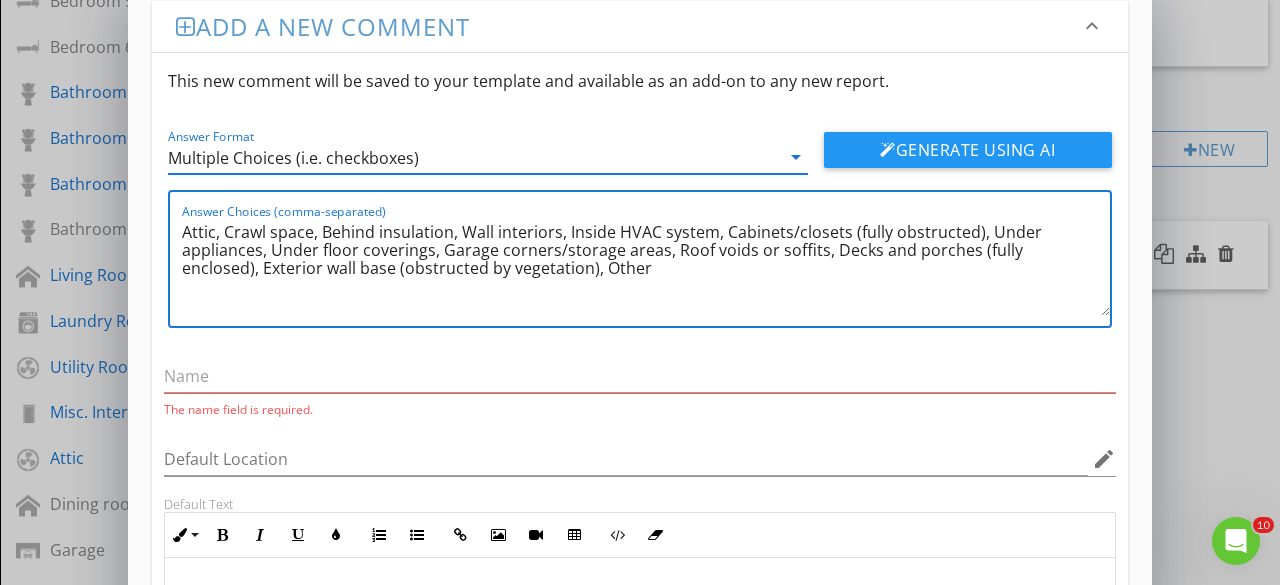 scroll, scrollTop: 10, scrollLeft: 0, axis: vertical 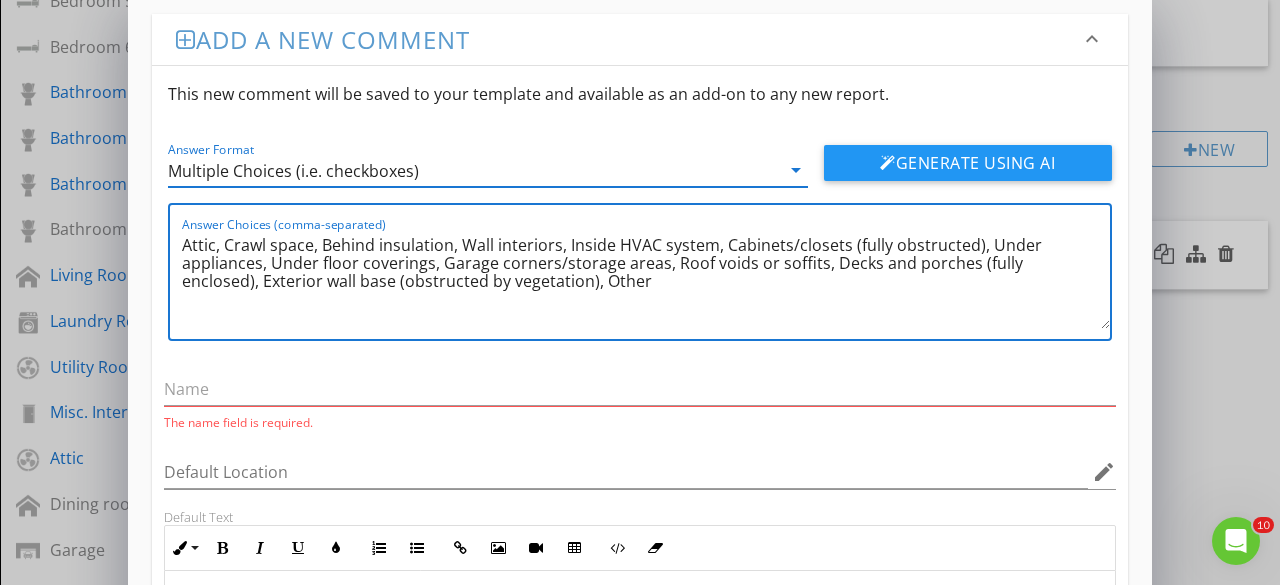 type on "Attic, Crawl space, Behind insulation, Wall interiors, Inside HVAC system, Cabinets/closets (fully obstructed), Under appliances, Under floor coverings, Garage corners/storage areas, Roof voids or soffits, Decks and porches (fully enclosed), Exterior wall base (obstructed by vegetation), Other" 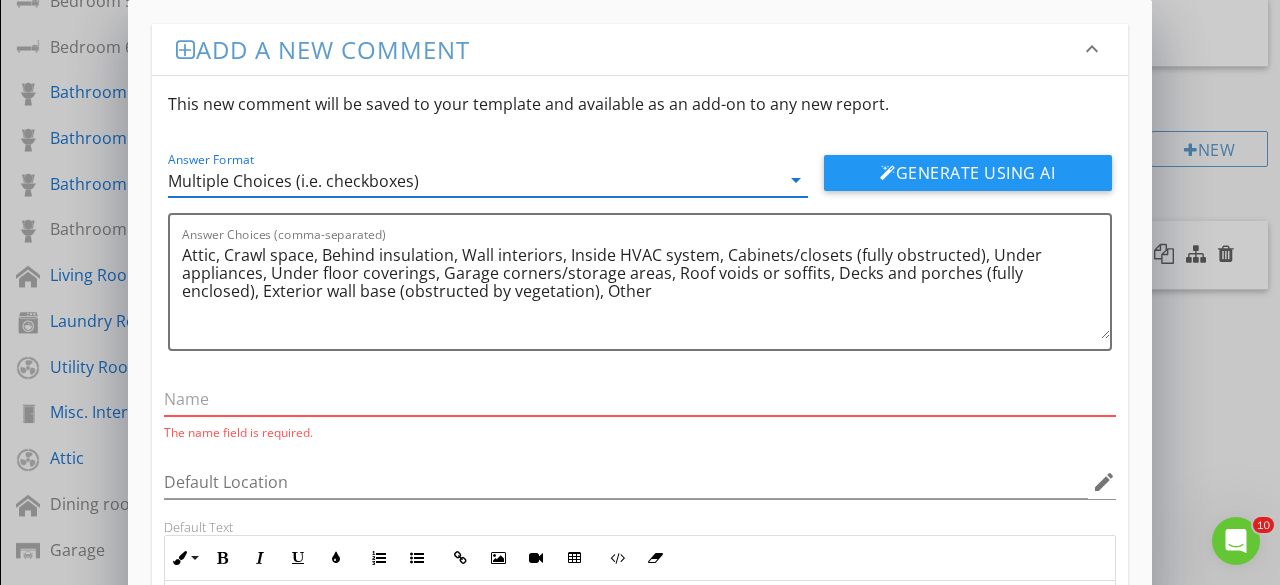 click at bounding box center [640, 399] 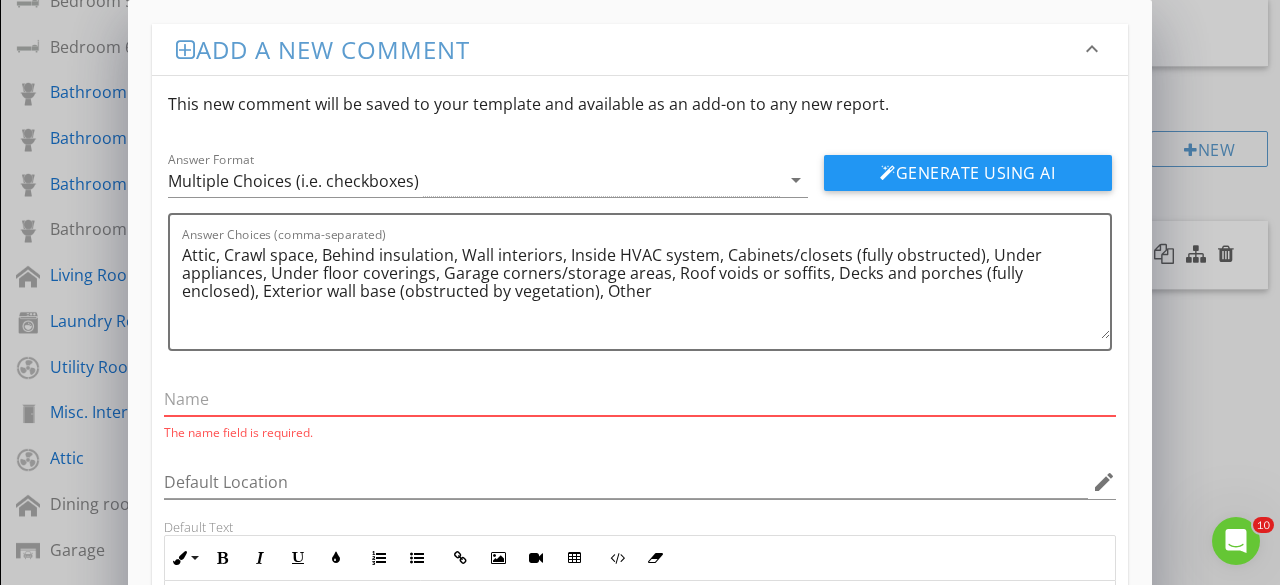 paste on "Obstructed or Inaccessible Areas" 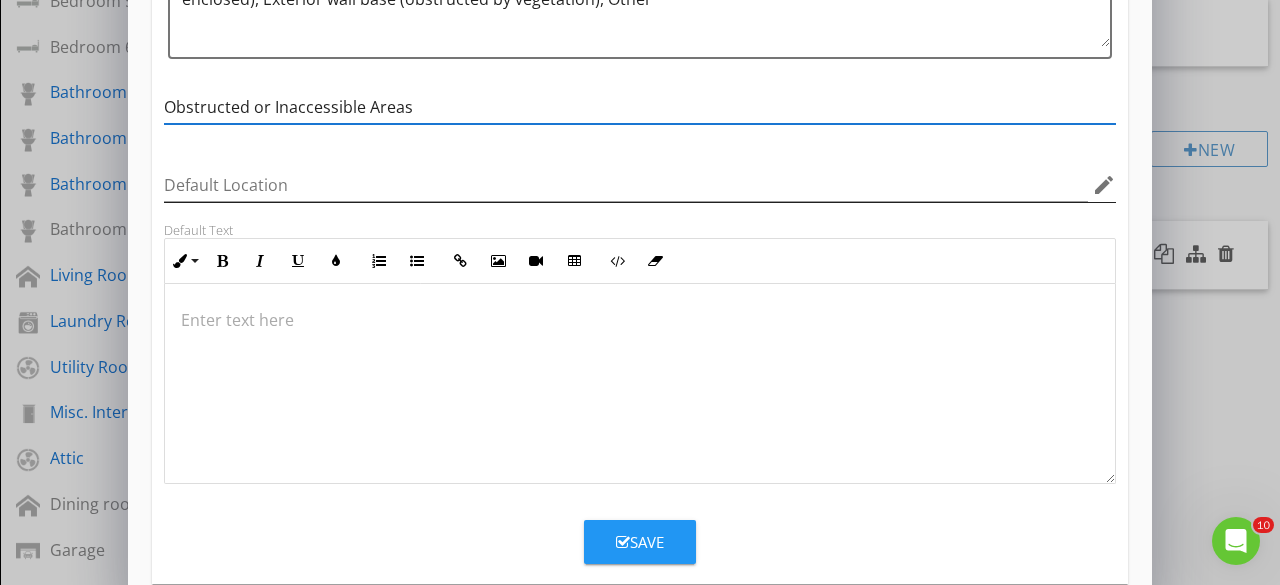 scroll, scrollTop: 324, scrollLeft: 0, axis: vertical 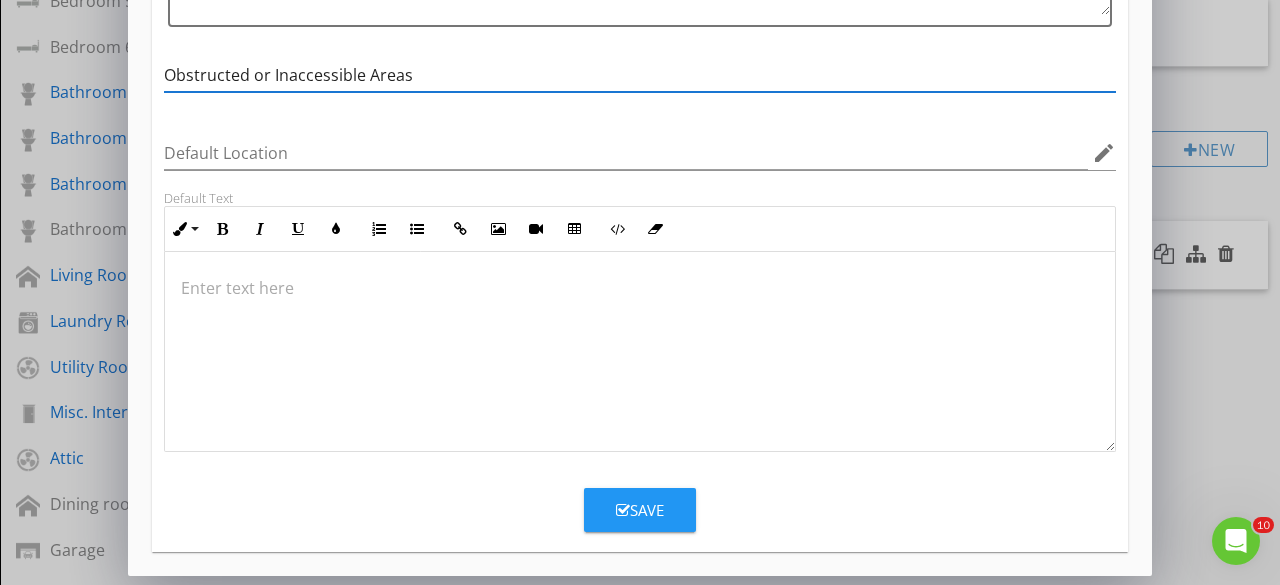 type on "Obstructed or Inaccessible Areas" 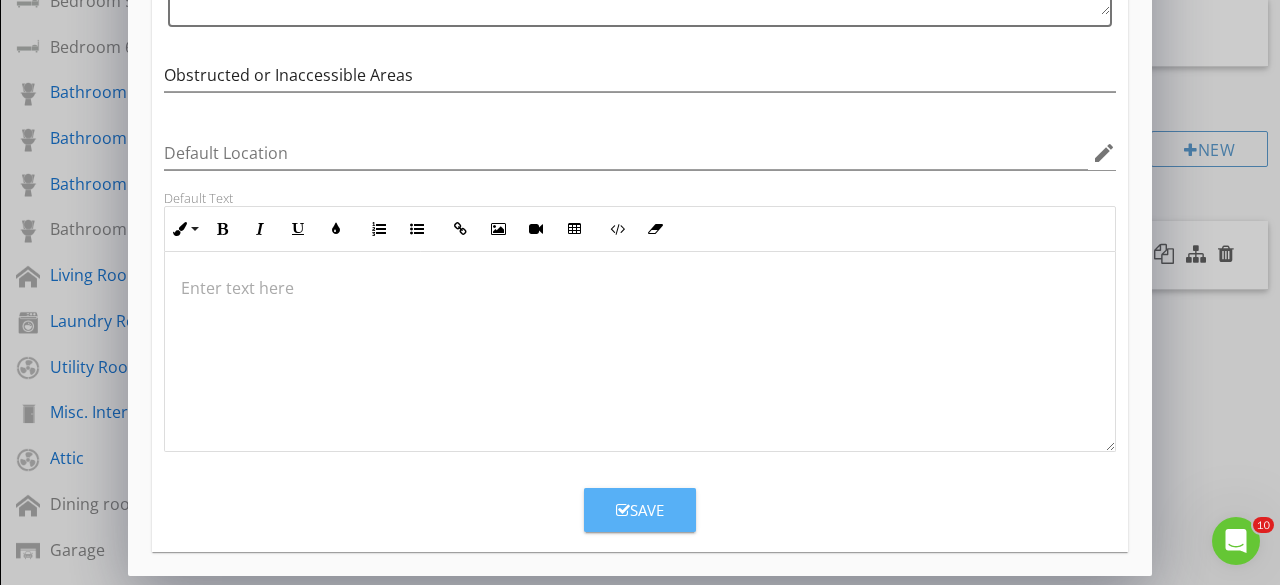 click on "Save" at bounding box center (640, 510) 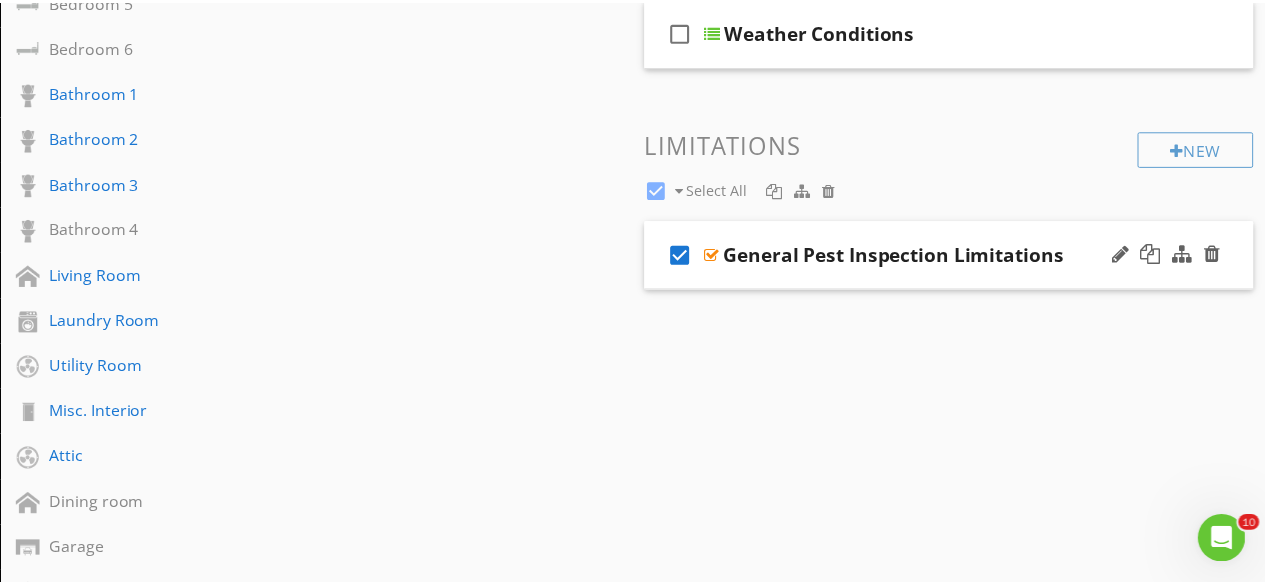 scroll, scrollTop: 228, scrollLeft: 0, axis: vertical 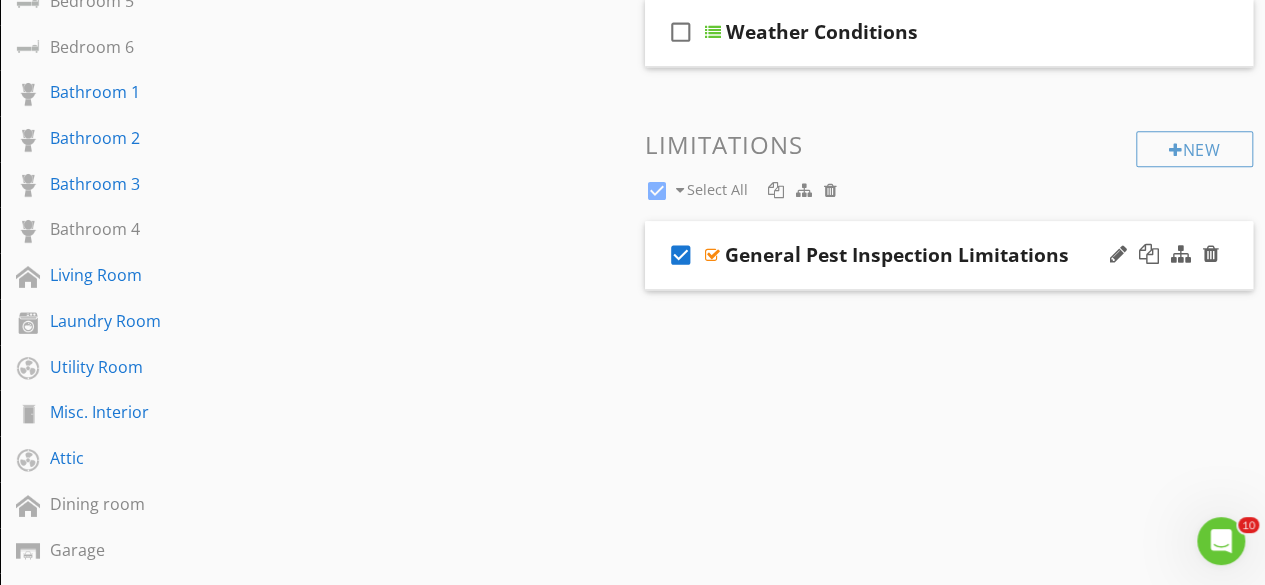 checkbox on "false" 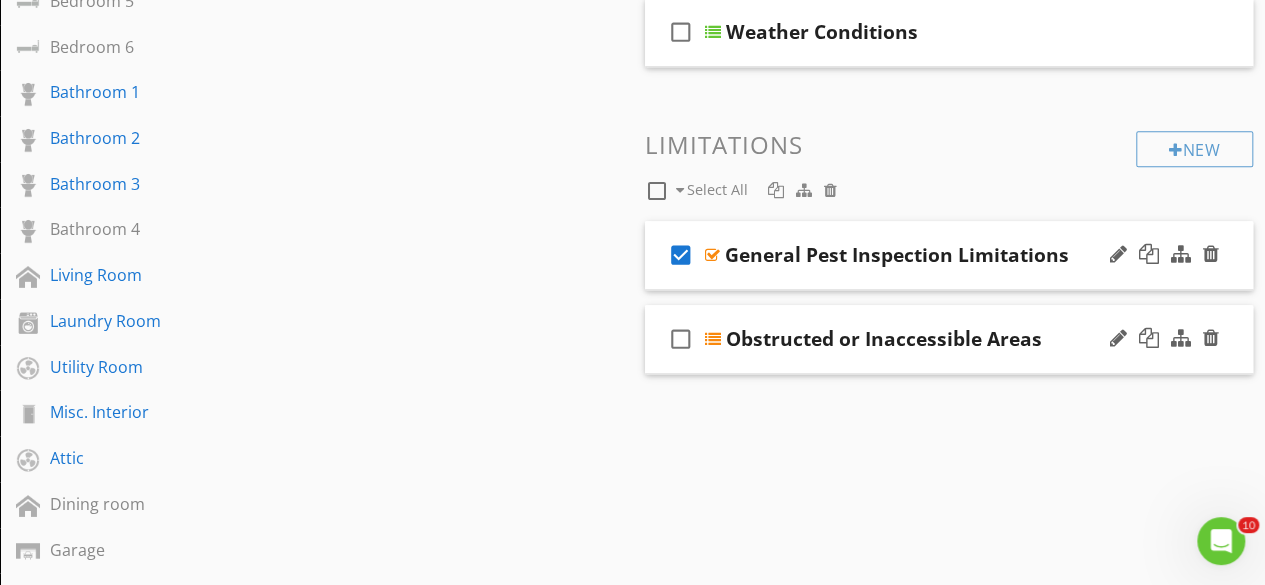click on "check_box_outline_blank
Obstructed or Inaccessible Areas" at bounding box center [949, 339] 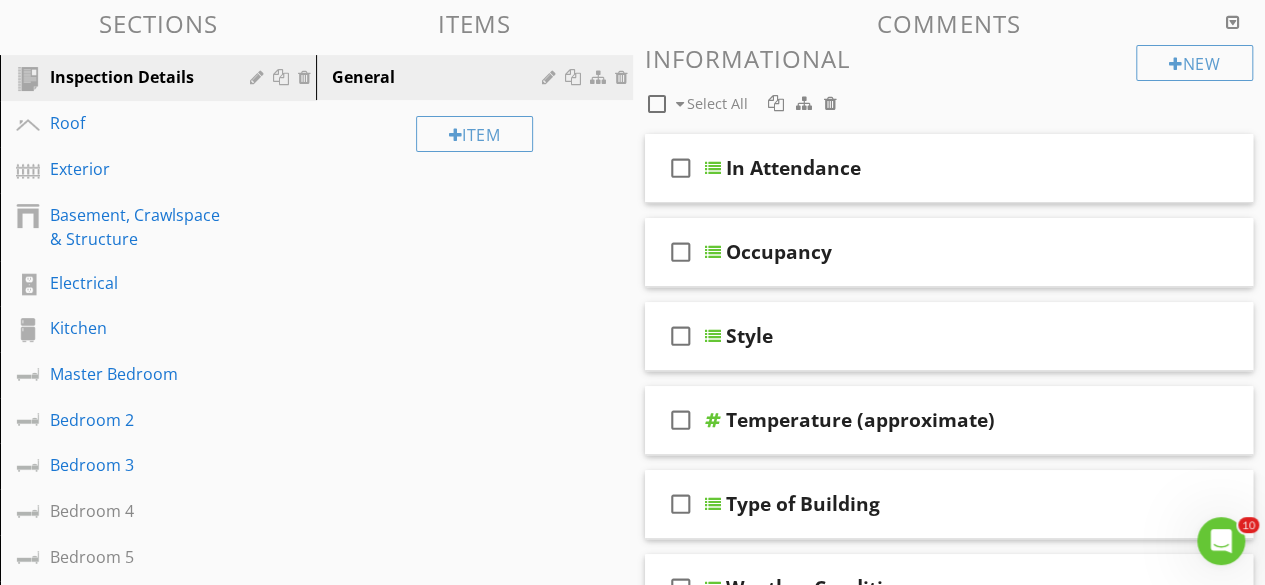 scroll, scrollTop: 223, scrollLeft: 0, axis: vertical 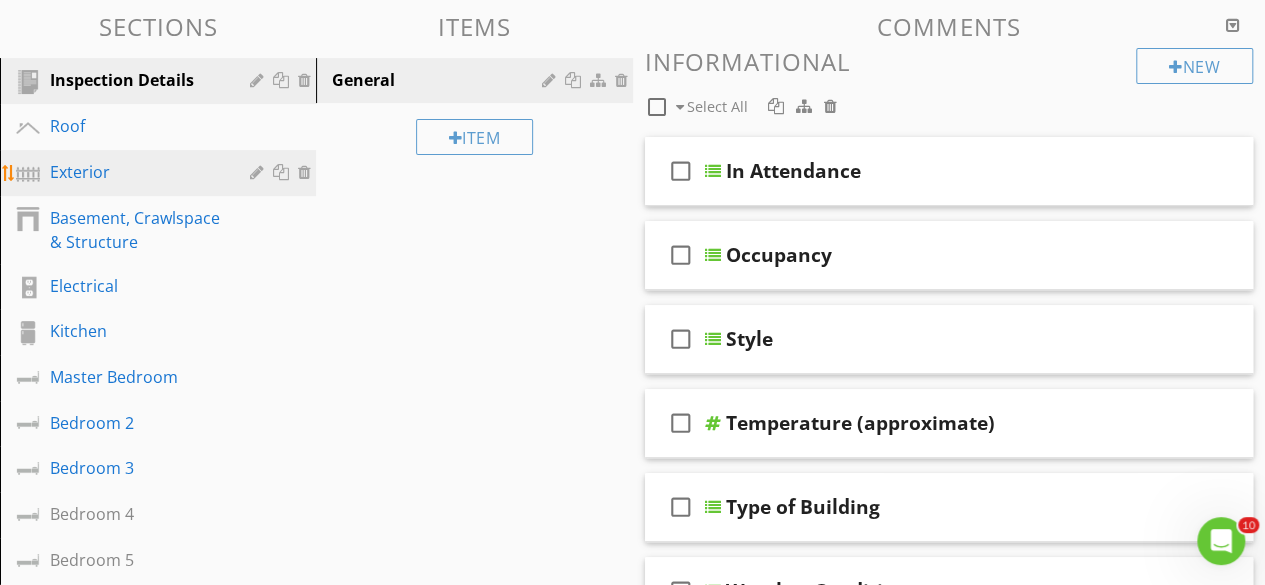 click on "Exterior" at bounding box center (135, 172) 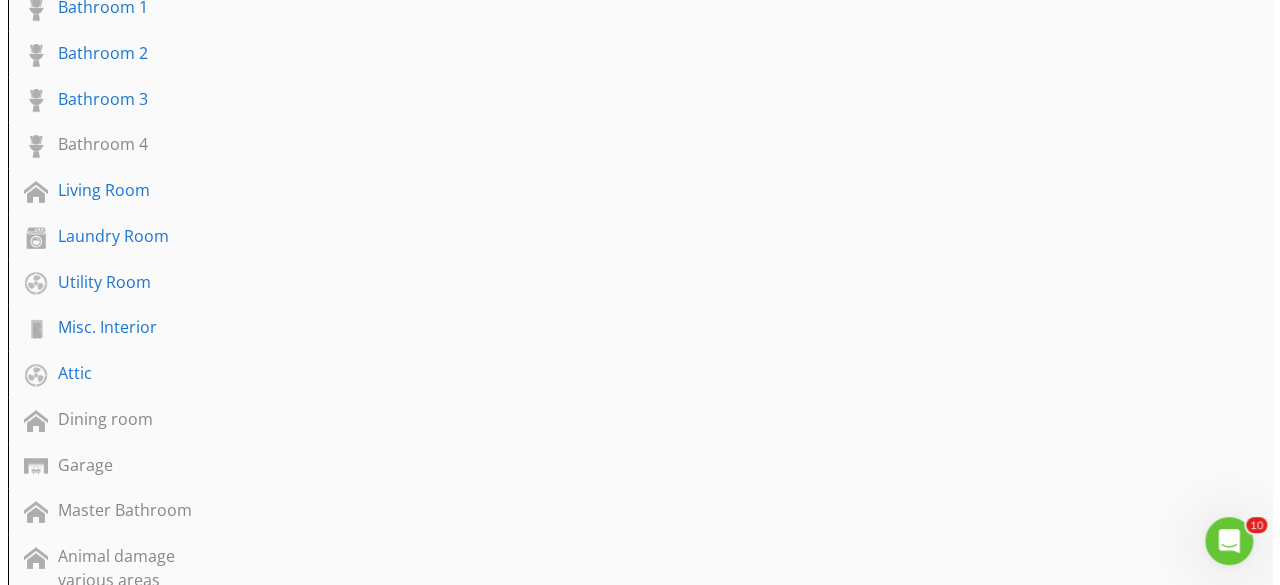 scroll, scrollTop: 1240, scrollLeft: 0, axis: vertical 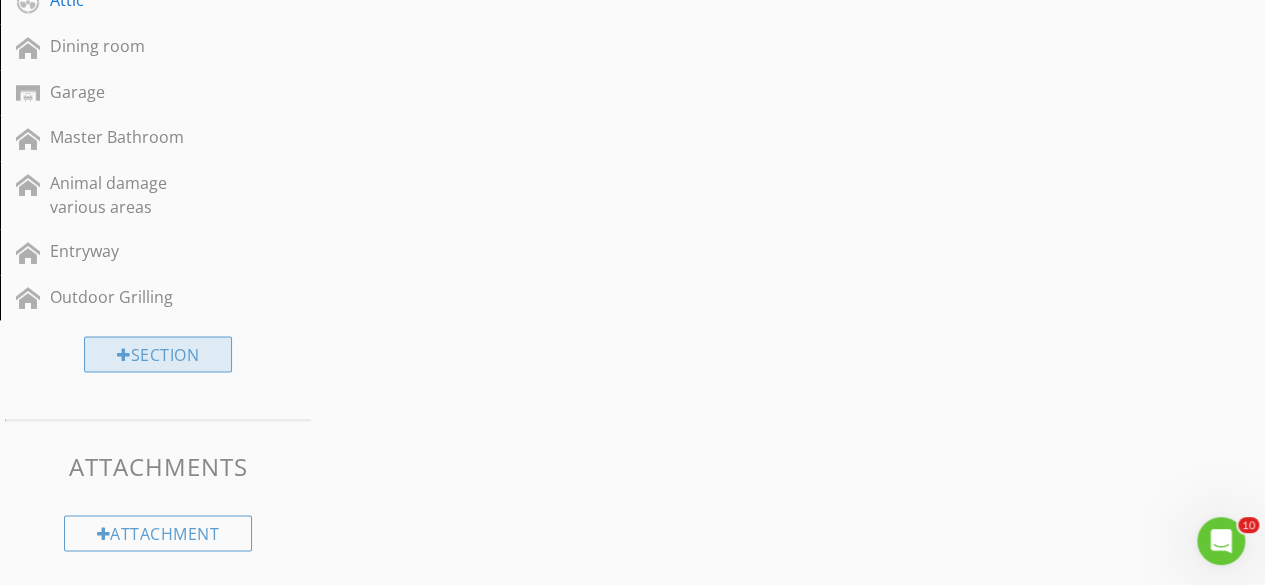 click on "Section" at bounding box center (158, 354) 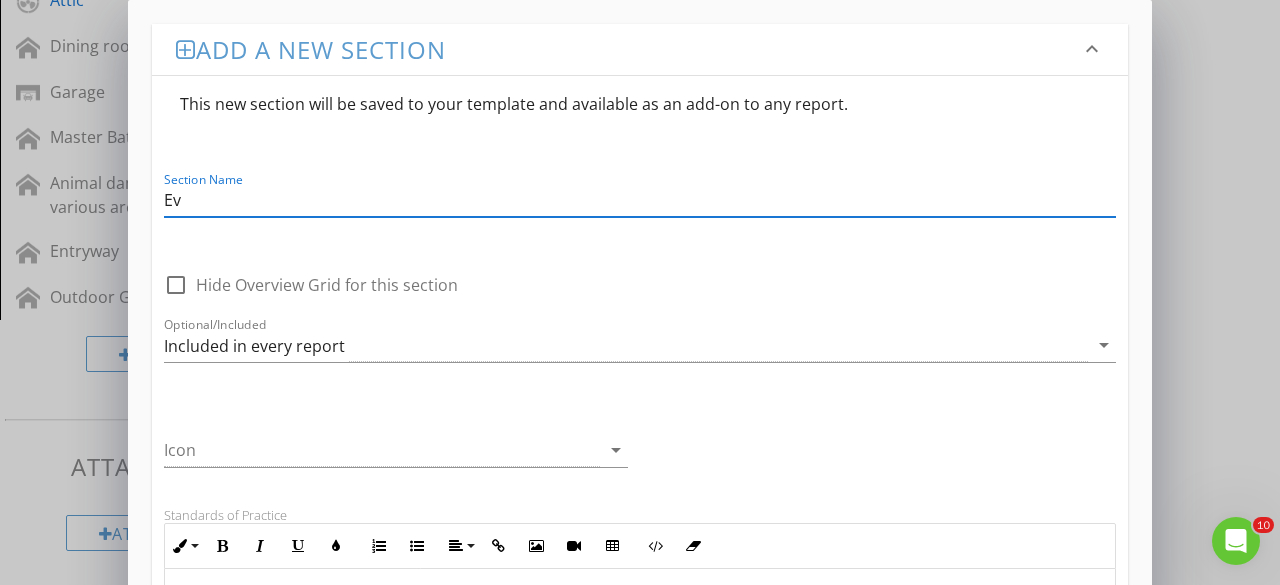 type on "E" 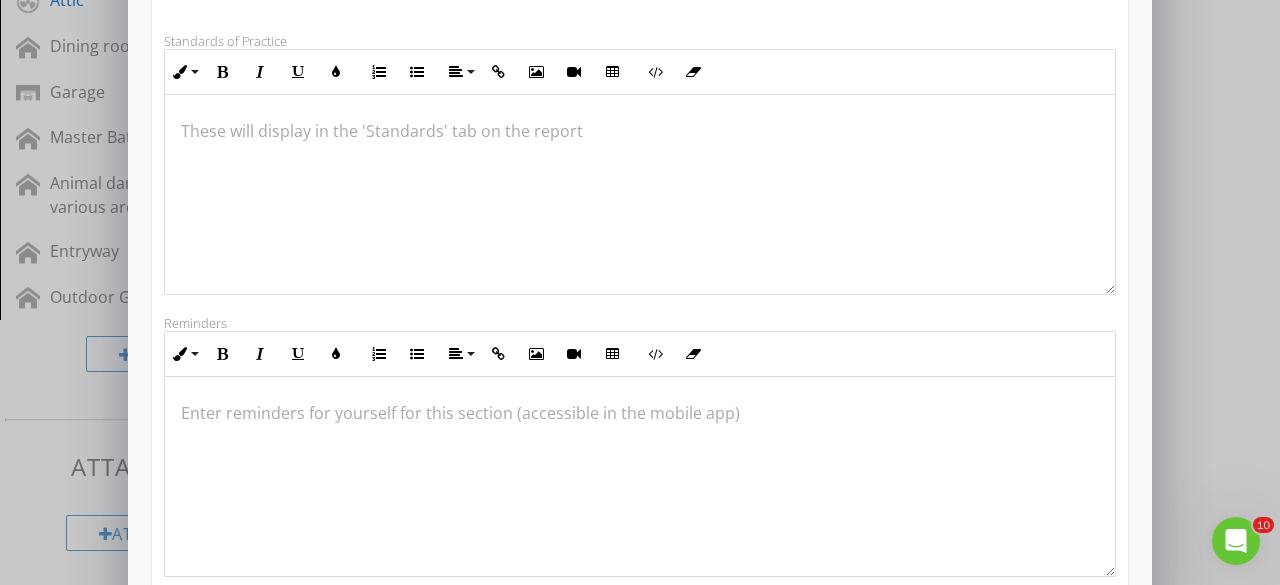 scroll, scrollTop: 475, scrollLeft: 0, axis: vertical 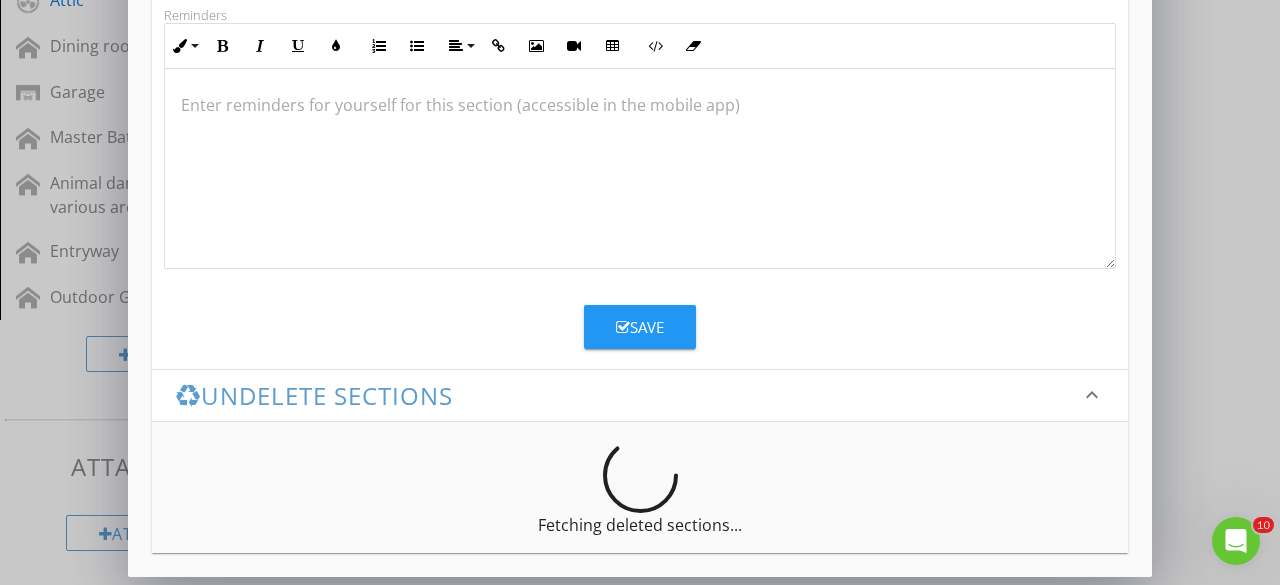type on "Exterior" 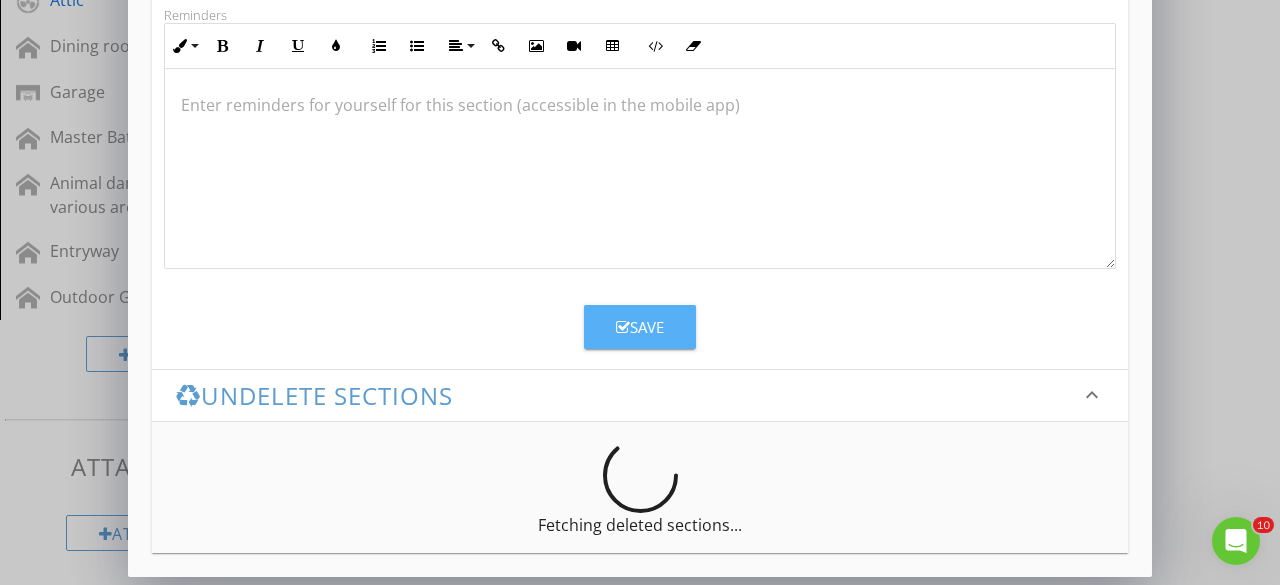 click at bounding box center [623, 327] 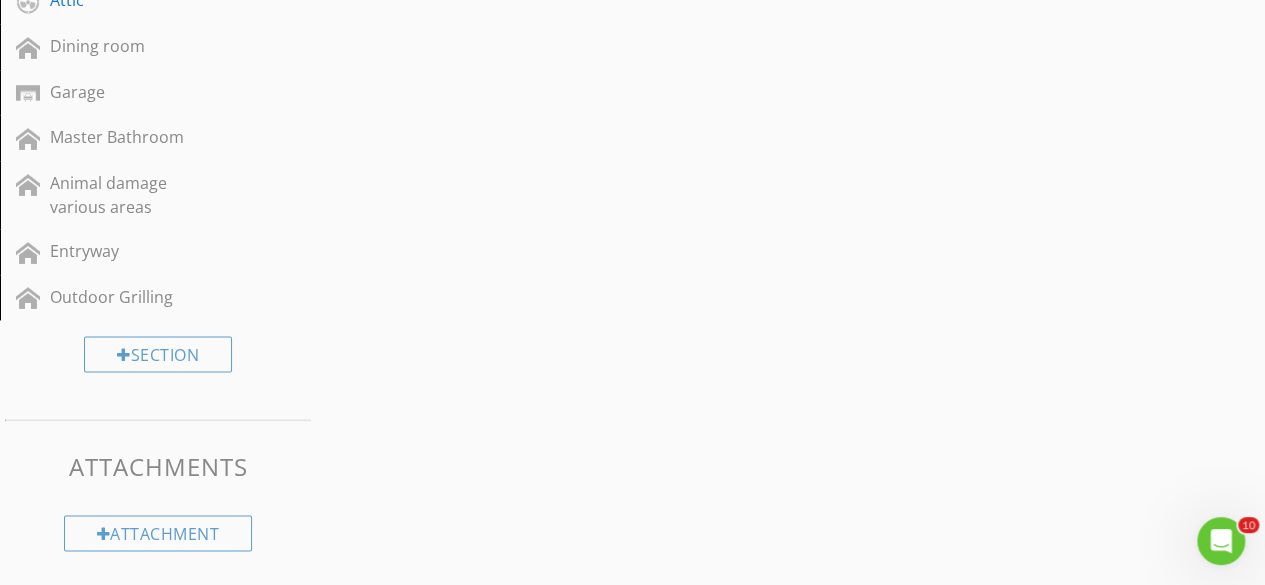 scroll, scrollTop: 567, scrollLeft: 0, axis: vertical 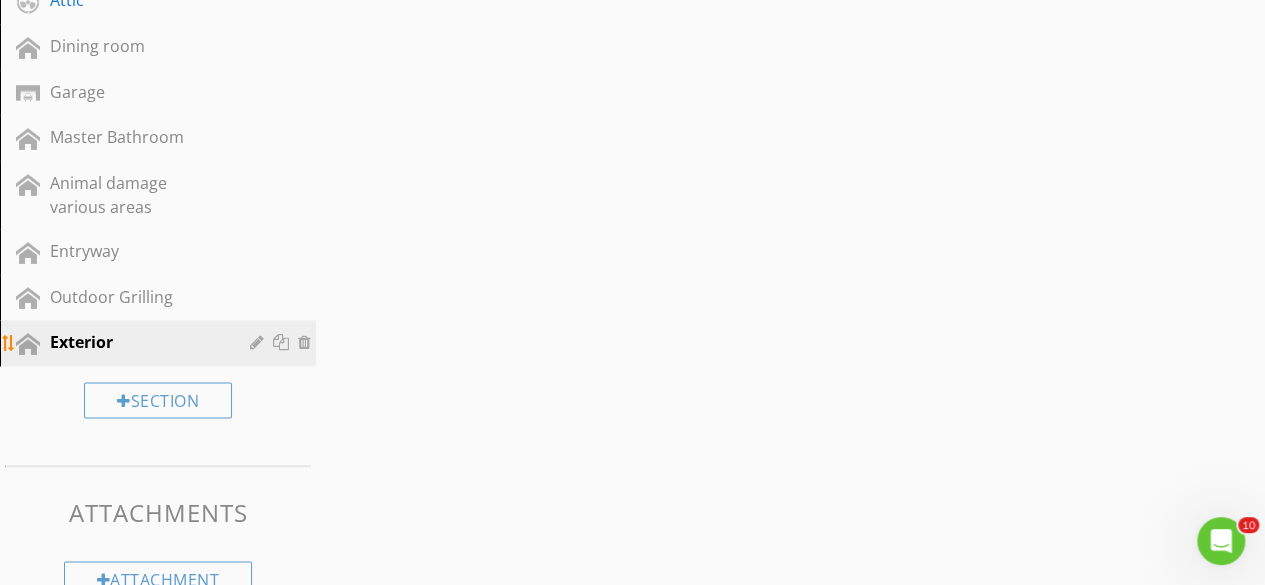 click on "Exterior" at bounding box center (135, 342) 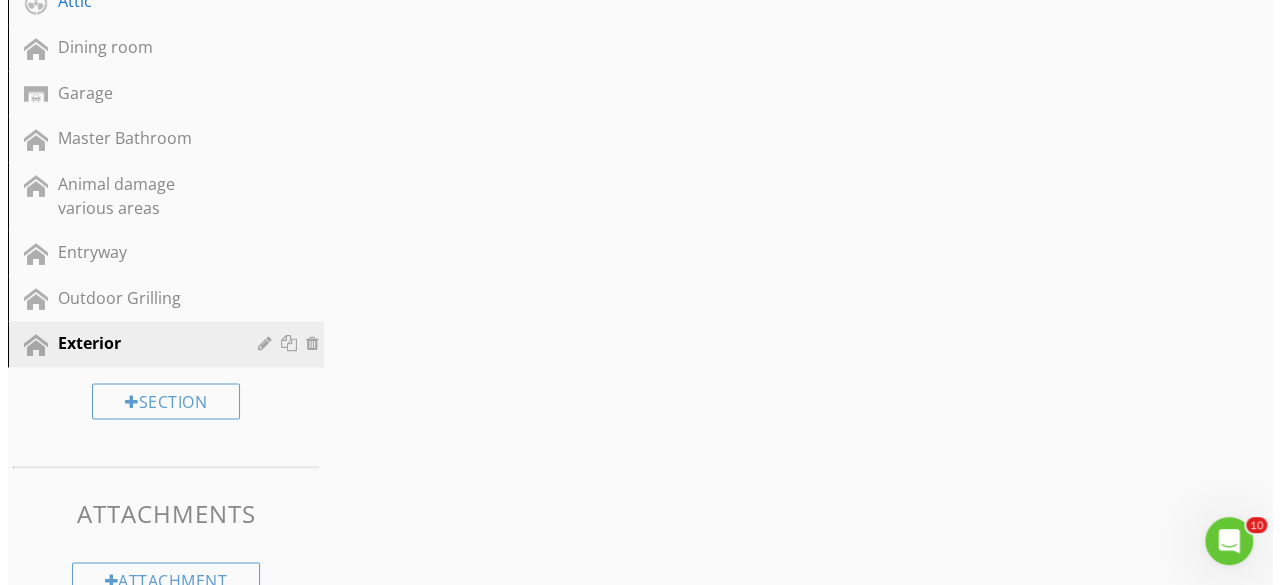 scroll, scrollTop: 1285, scrollLeft: 0, axis: vertical 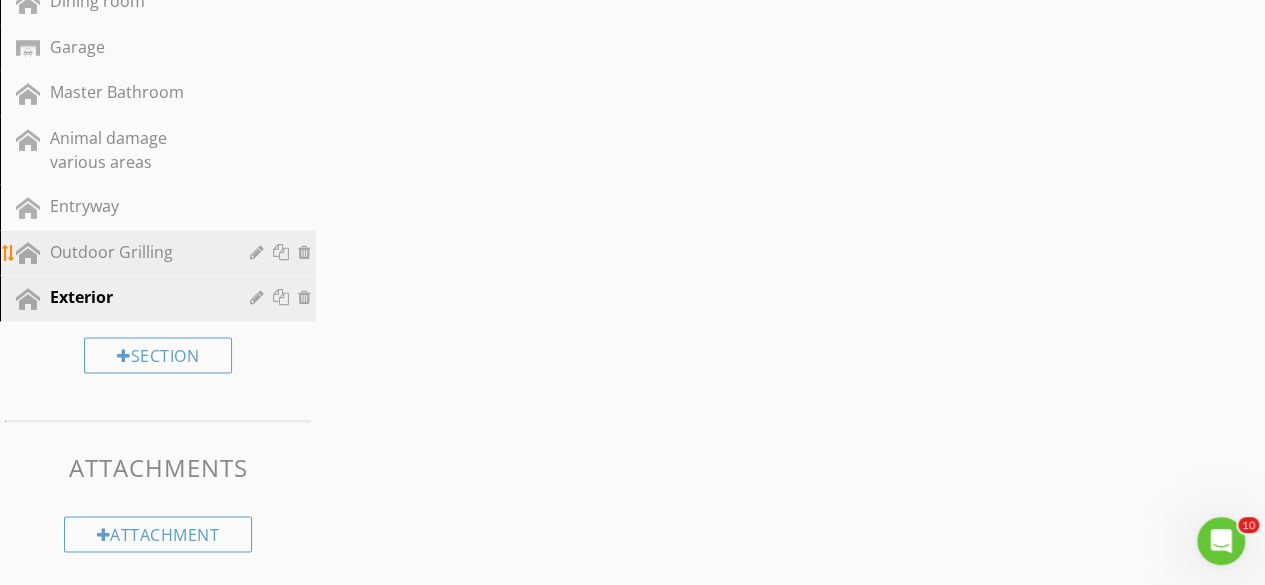 click on "Outdoor Grilling" at bounding box center (135, 252) 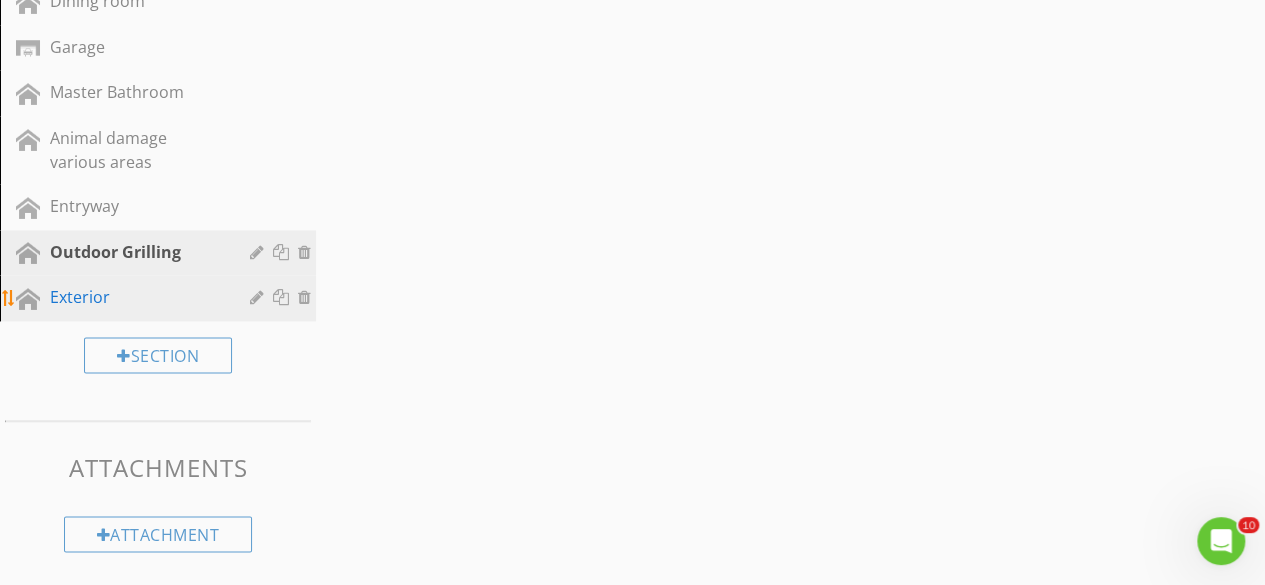 click on "Exterior" at bounding box center [135, 297] 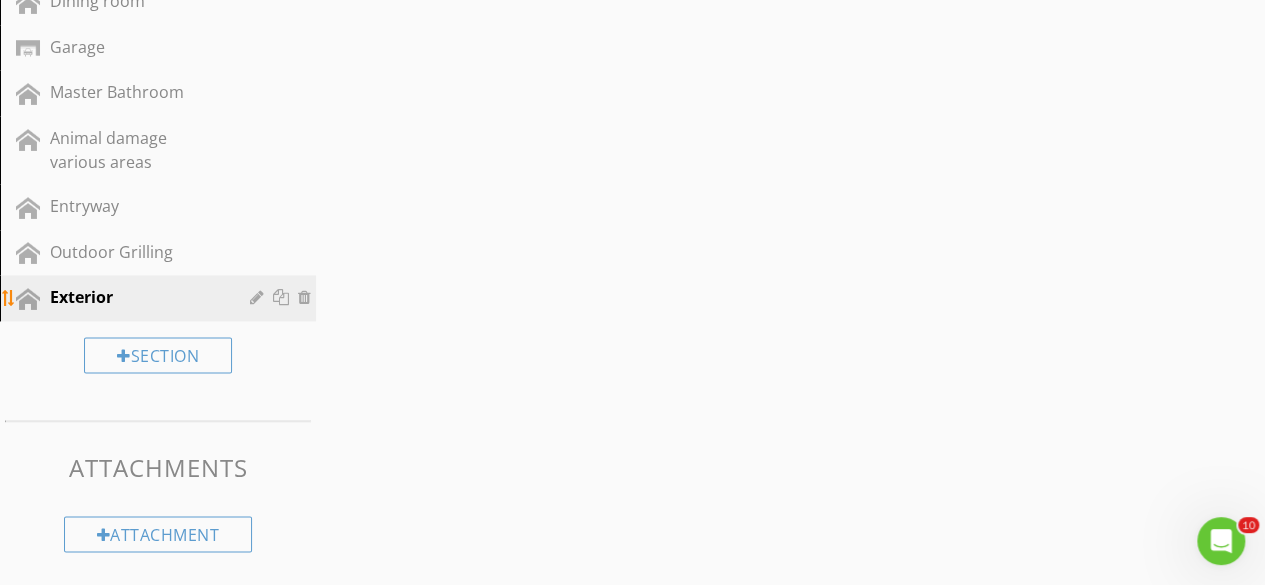 click at bounding box center [259, 297] 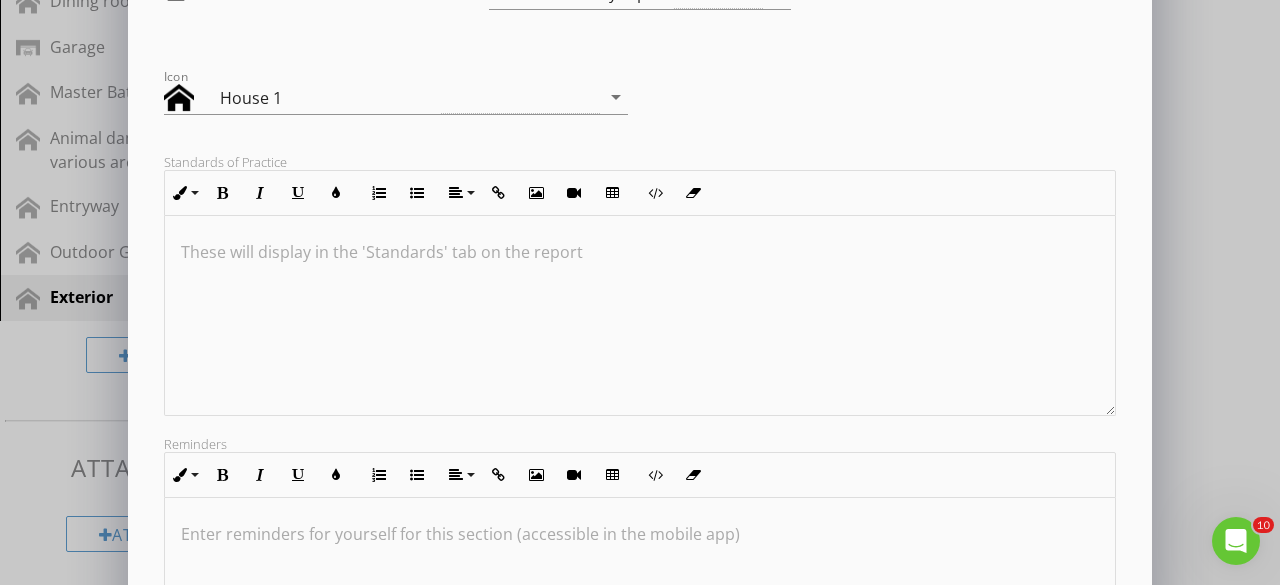 scroll, scrollTop: 227, scrollLeft: 0, axis: vertical 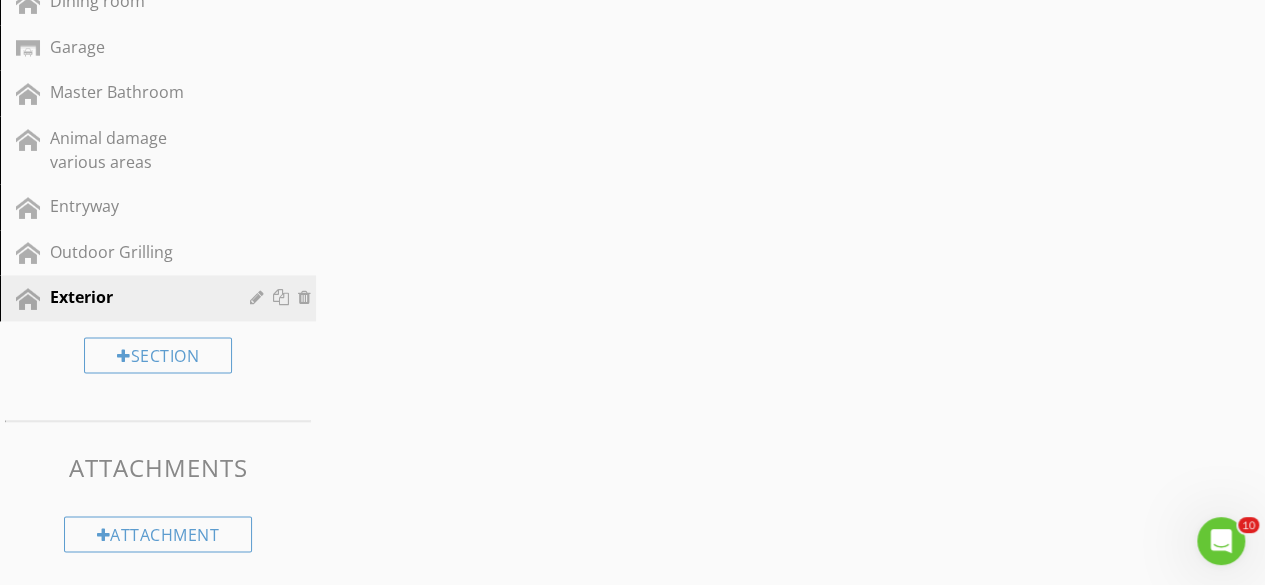 click at bounding box center [632, 292] 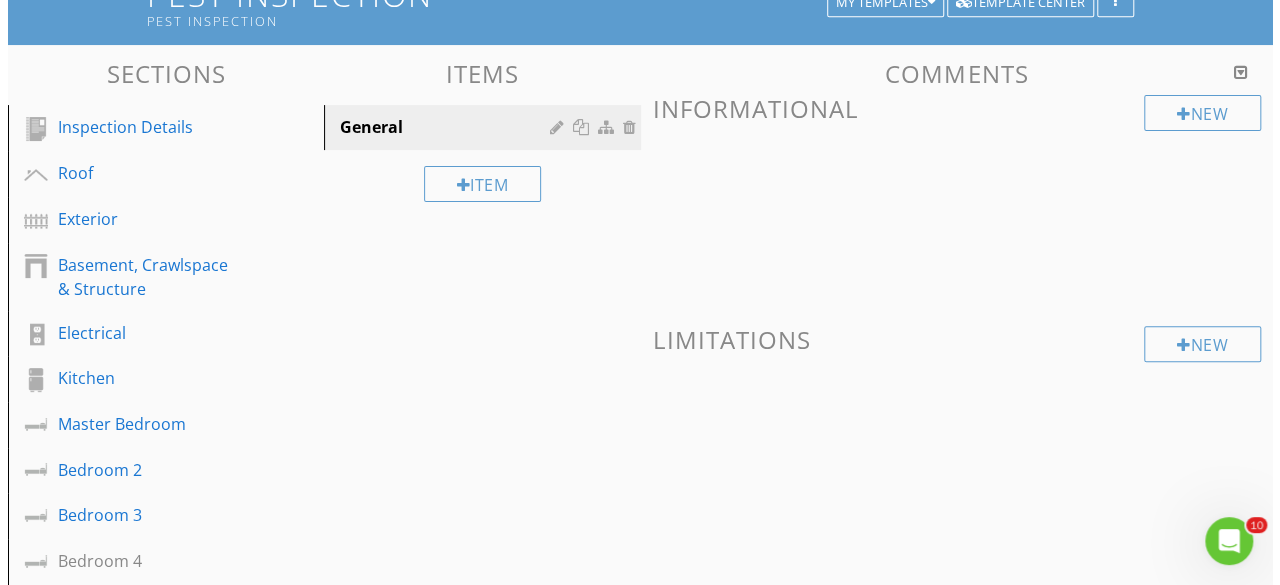 scroll, scrollTop: 174, scrollLeft: 0, axis: vertical 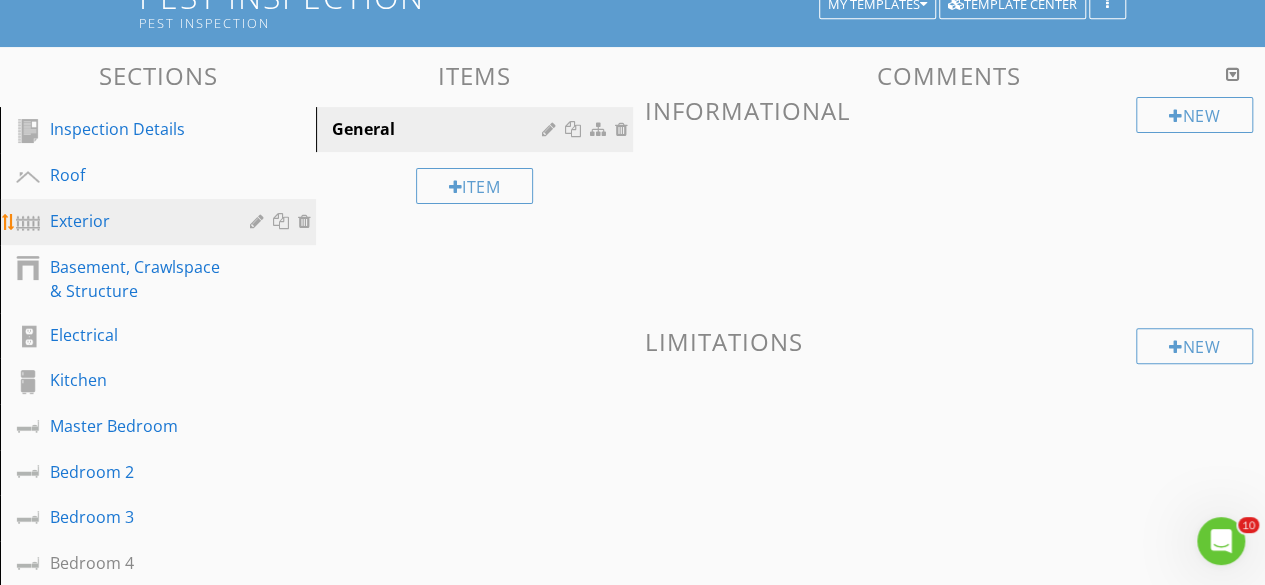 click on "Exterior" at bounding box center [135, 221] 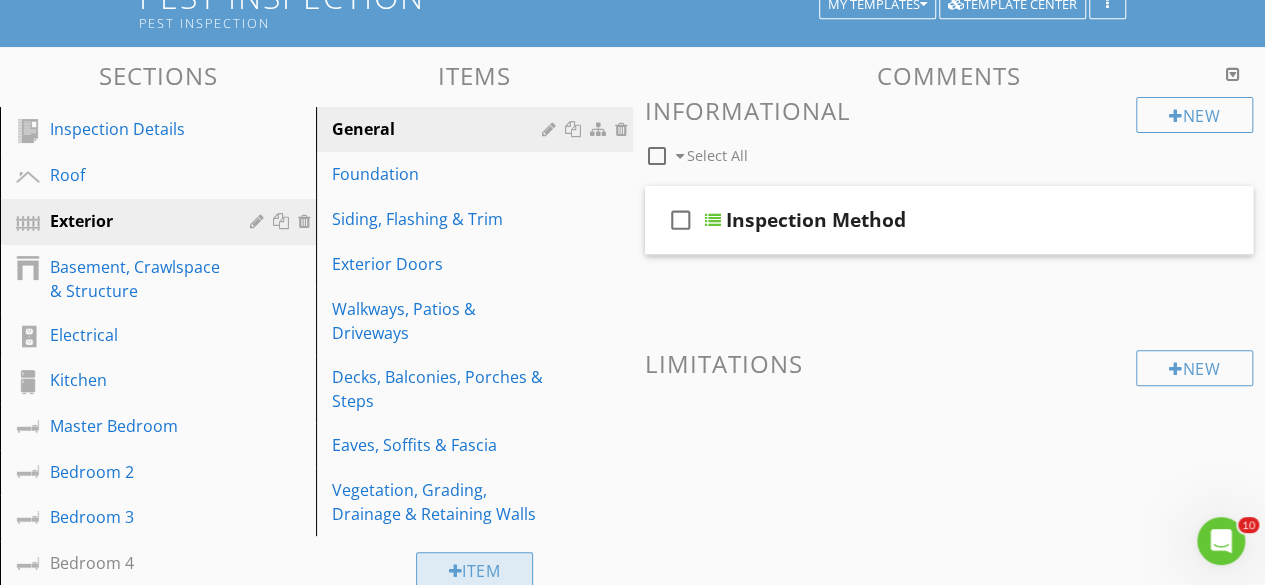 click on "Item" at bounding box center (475, 570) 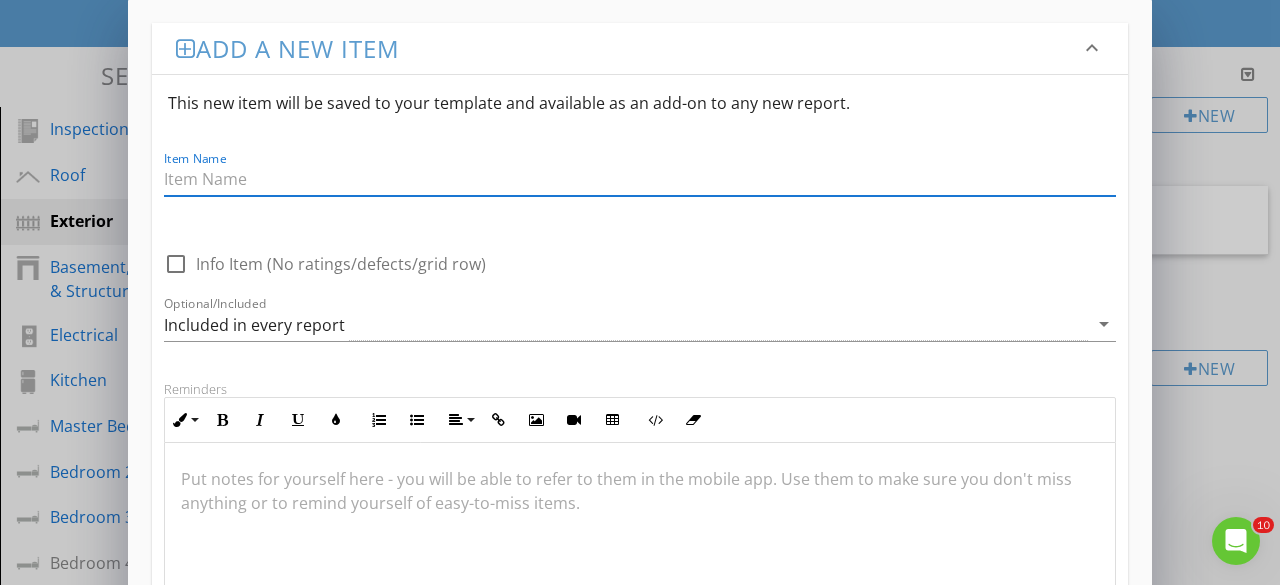 scroll, scrollTop: 0, scrollLeft: 0, axis: both 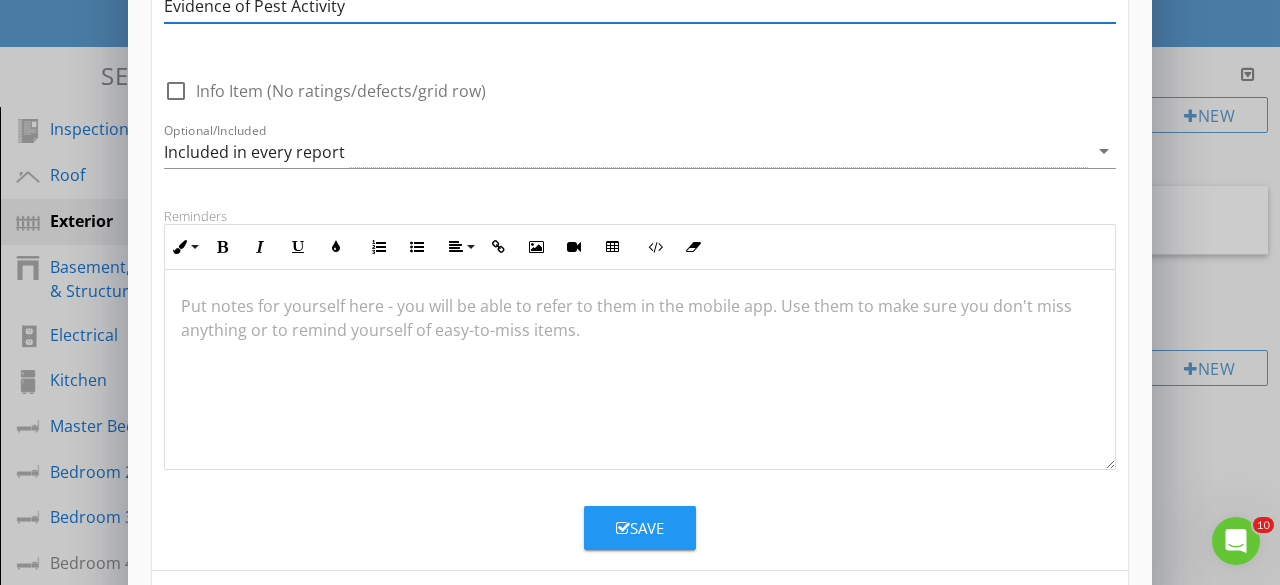 type on "Evidence of Pest Activity" 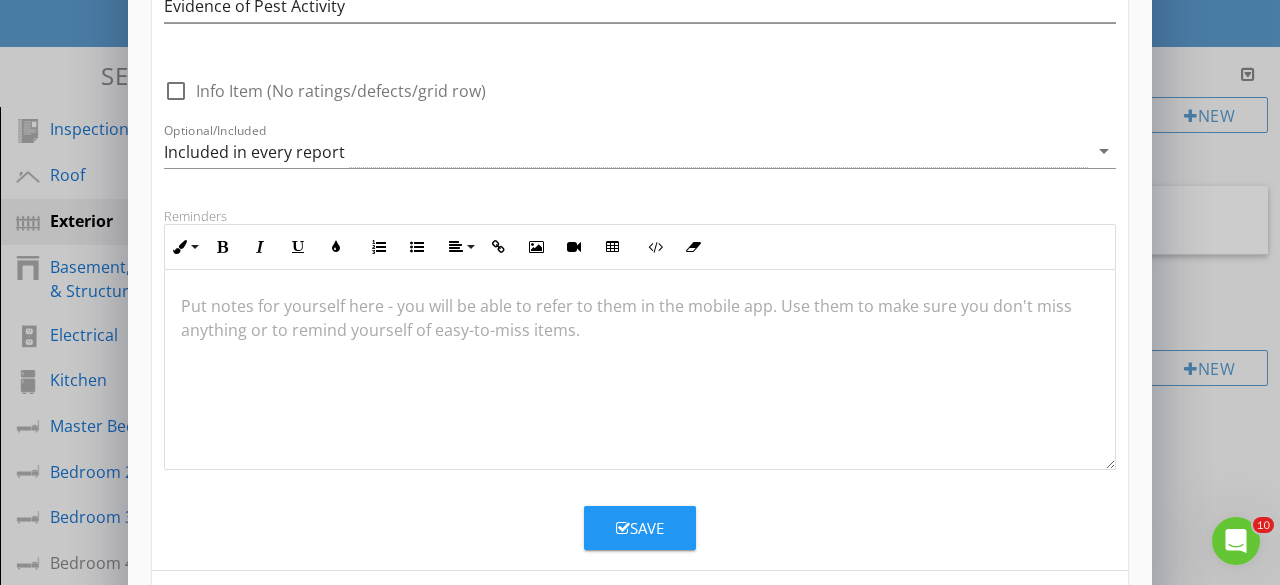 click at bounding box center [640, 306] 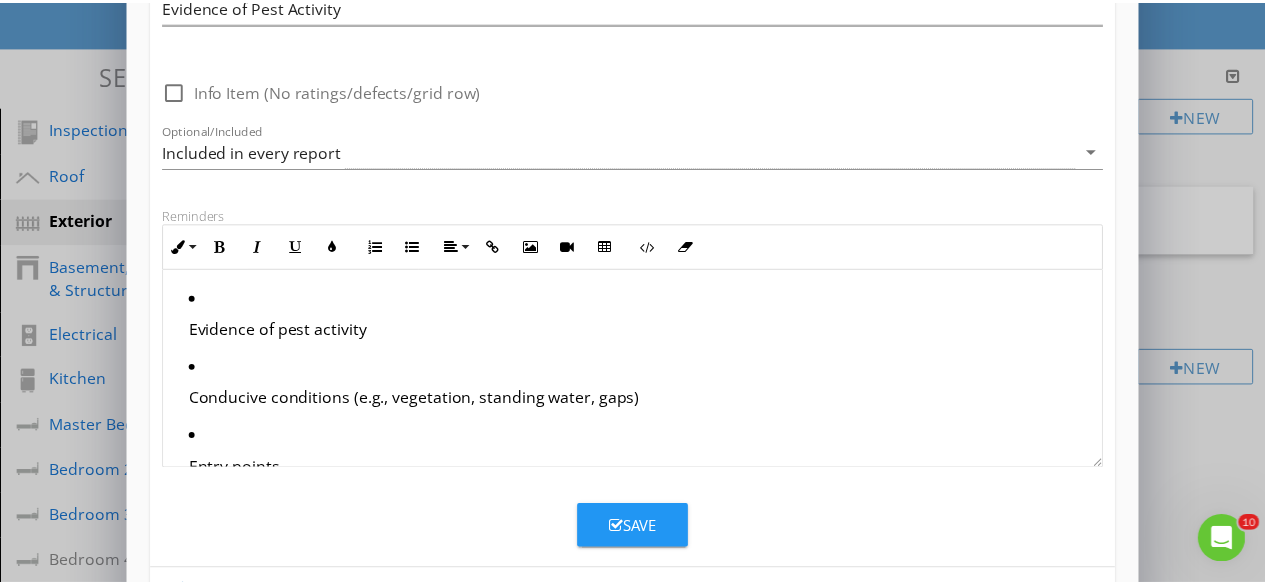 scroll, scrollTop: 76, scrollLeft: 0, axis: vertical 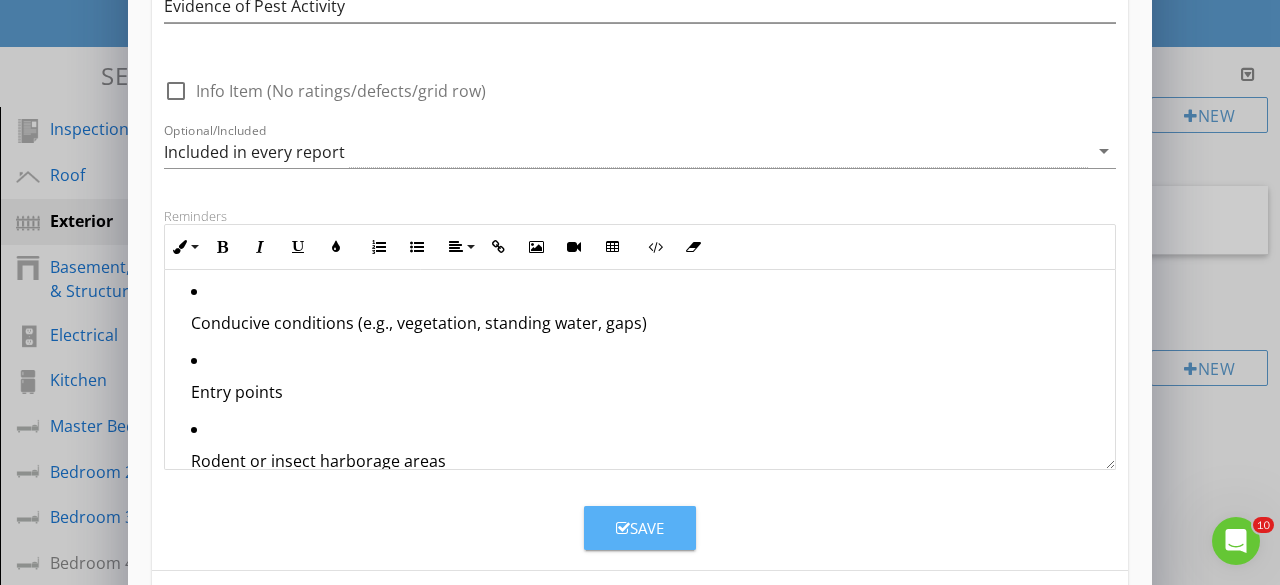 click on "Save" at bounding box center [640, 528] 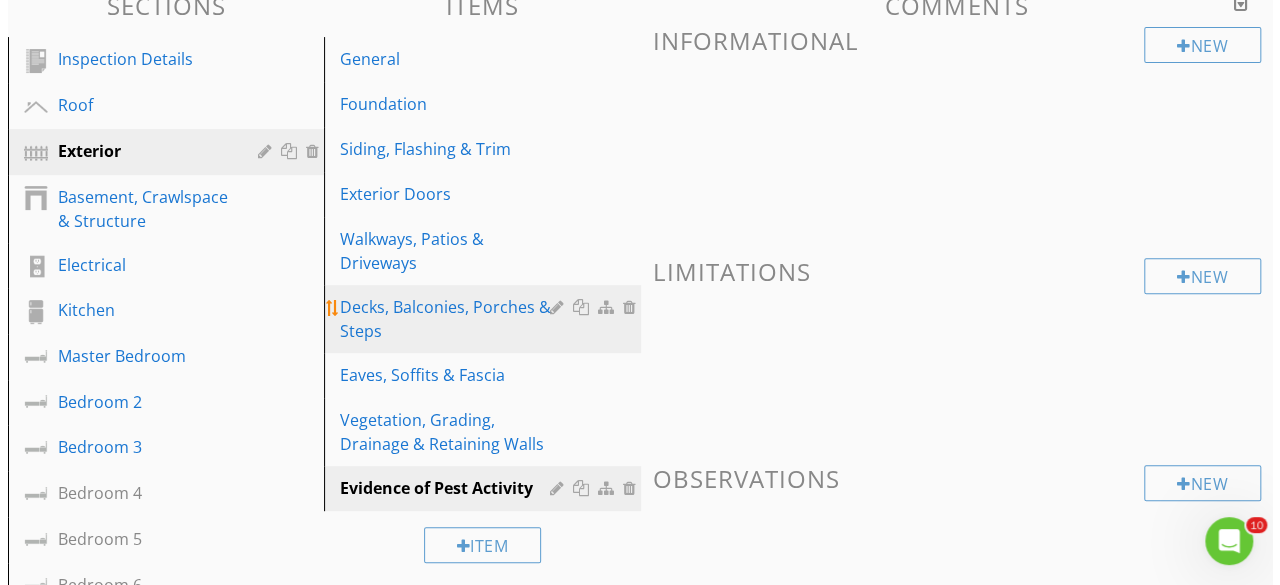 scroll, scrollTop: 210, scrollLeft: 0, axis: vertical 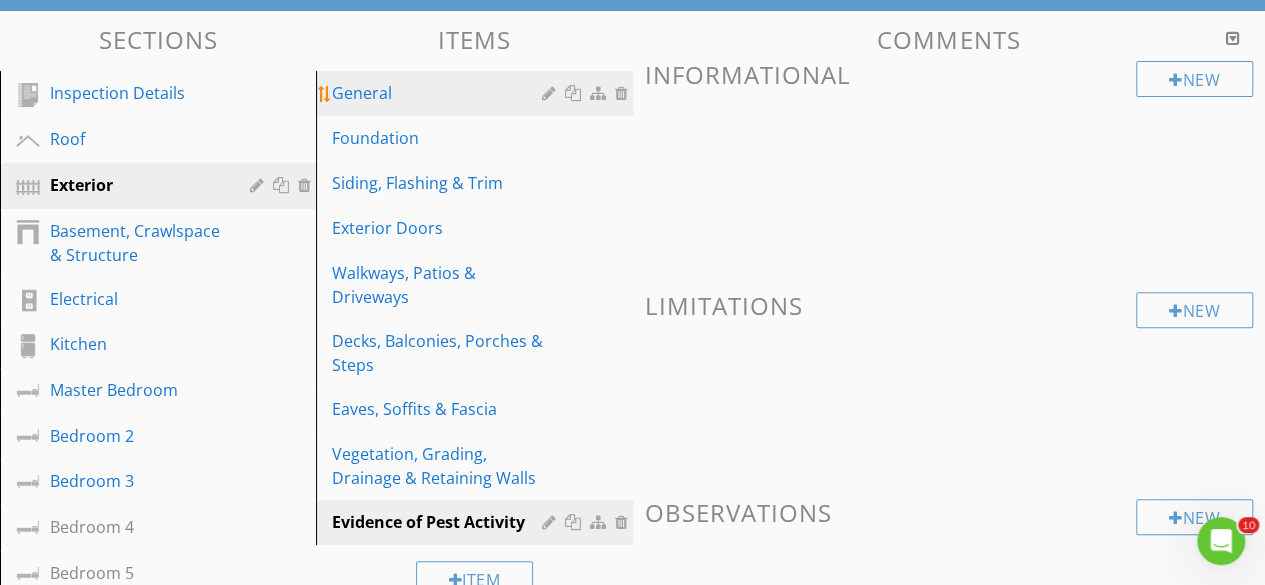 click at bounding box center (624, 93) 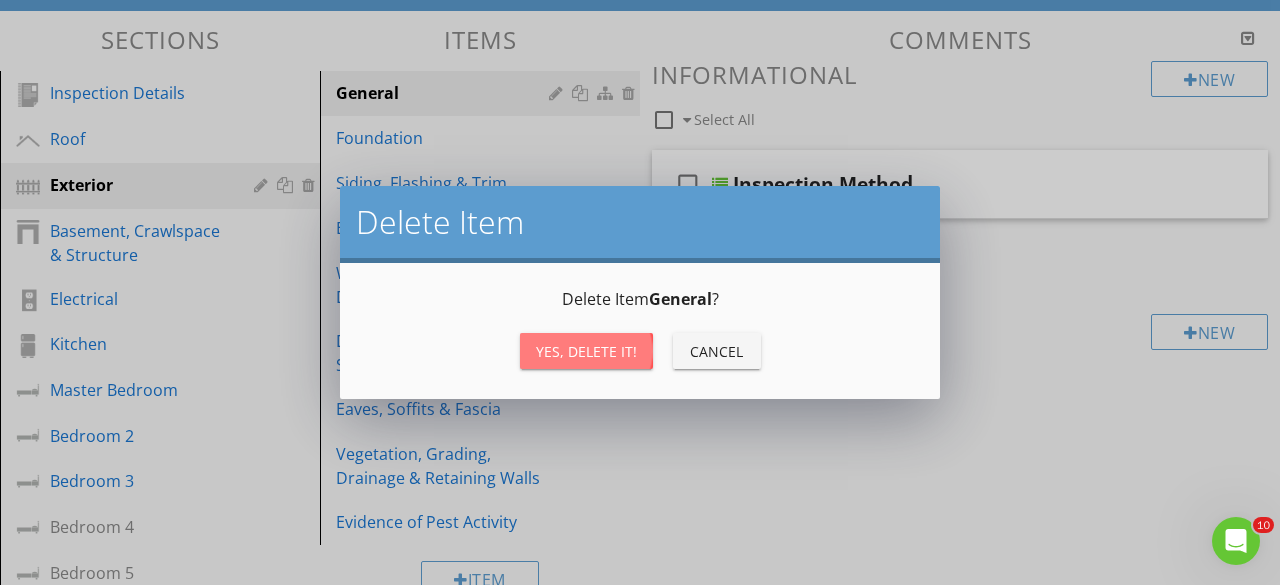 click on "Yes, Delete it!" at bounding box center [586, 351] 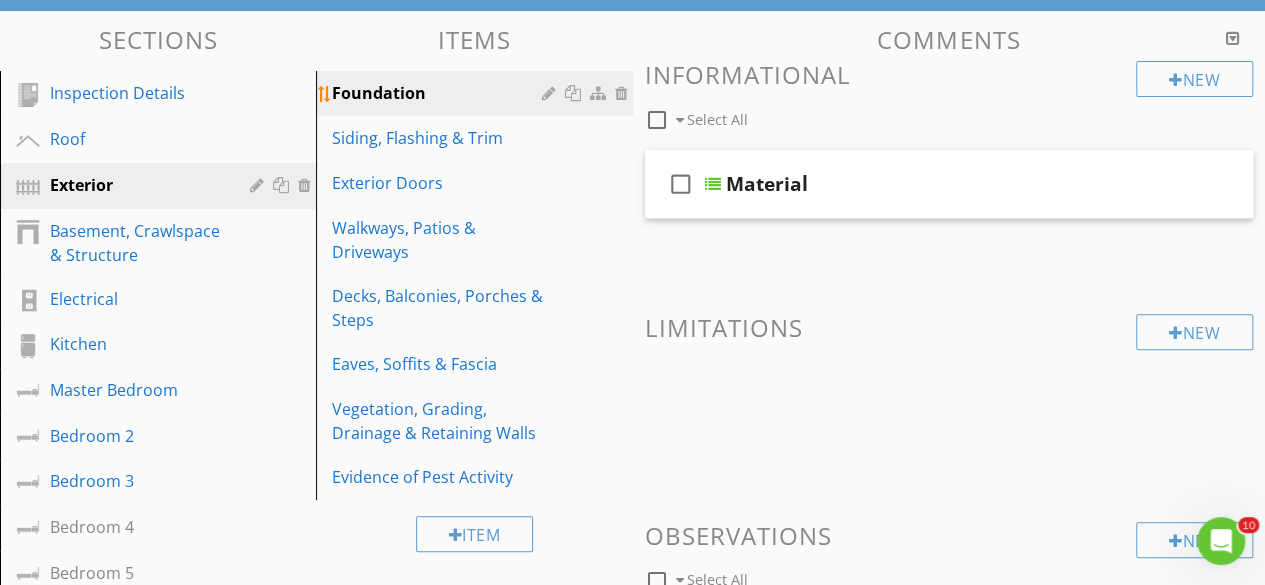click at bounding box center [624, 93] 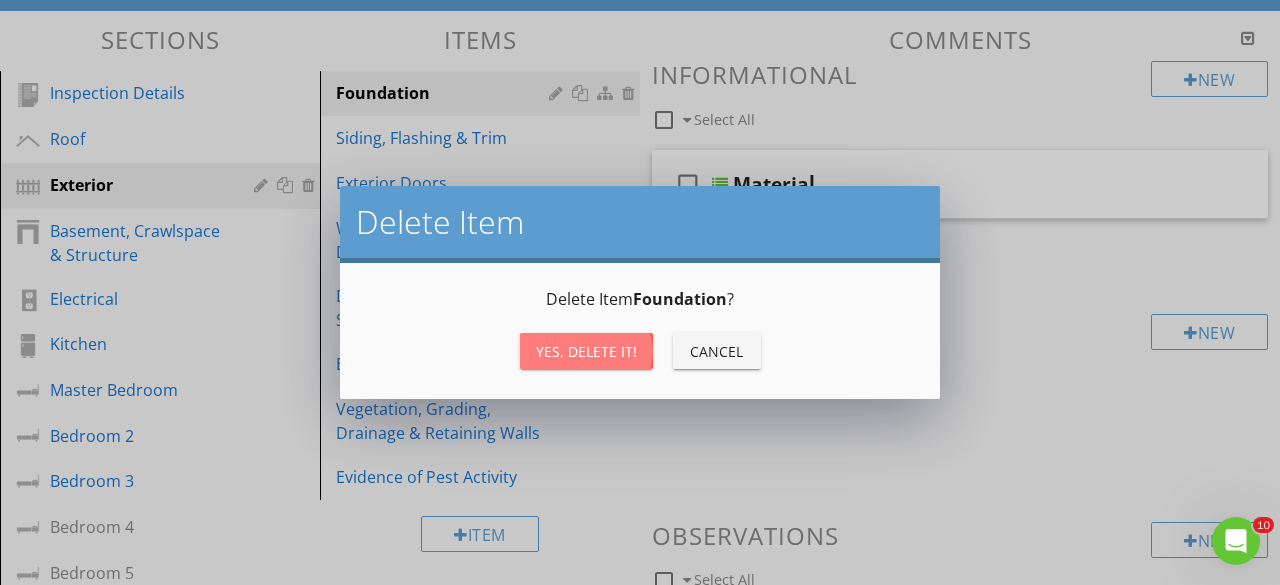 click on "Yes, Delete it!" at bounding box center (586, 351) 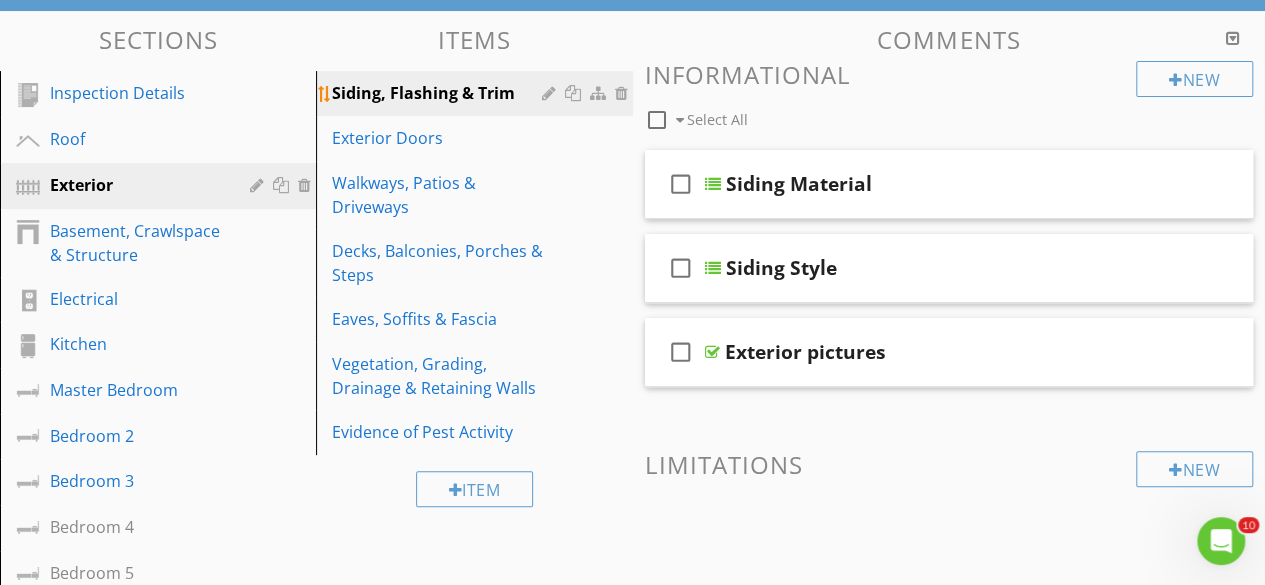 click at bounding box center [624, 93] 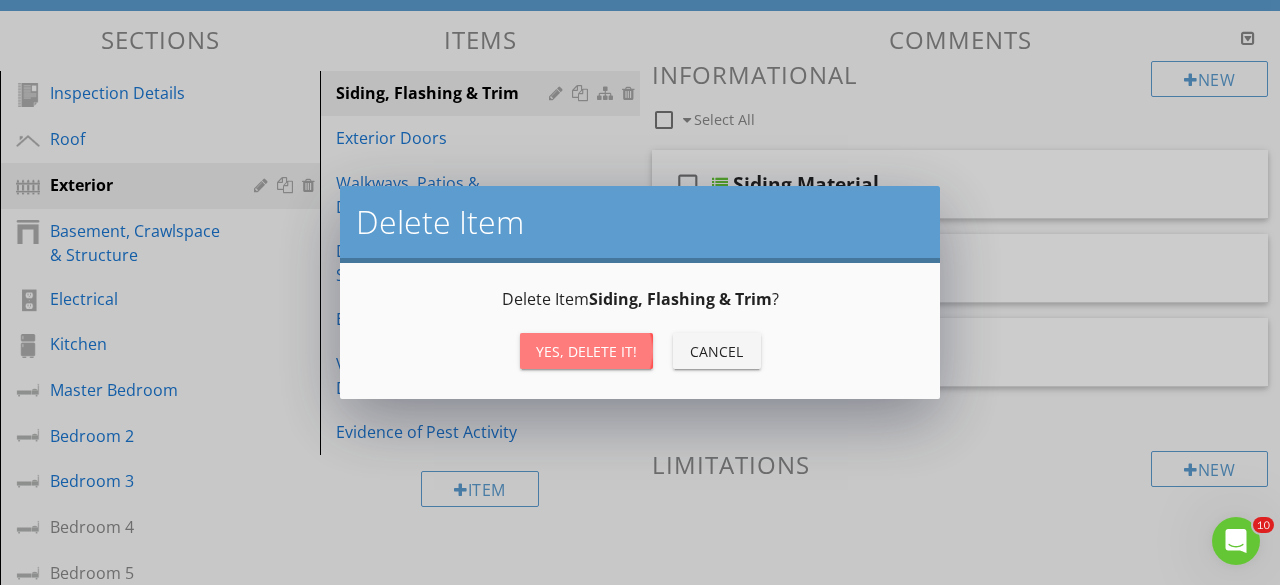 click on "Yes, Delete it!" at bounding box center (586, 351) 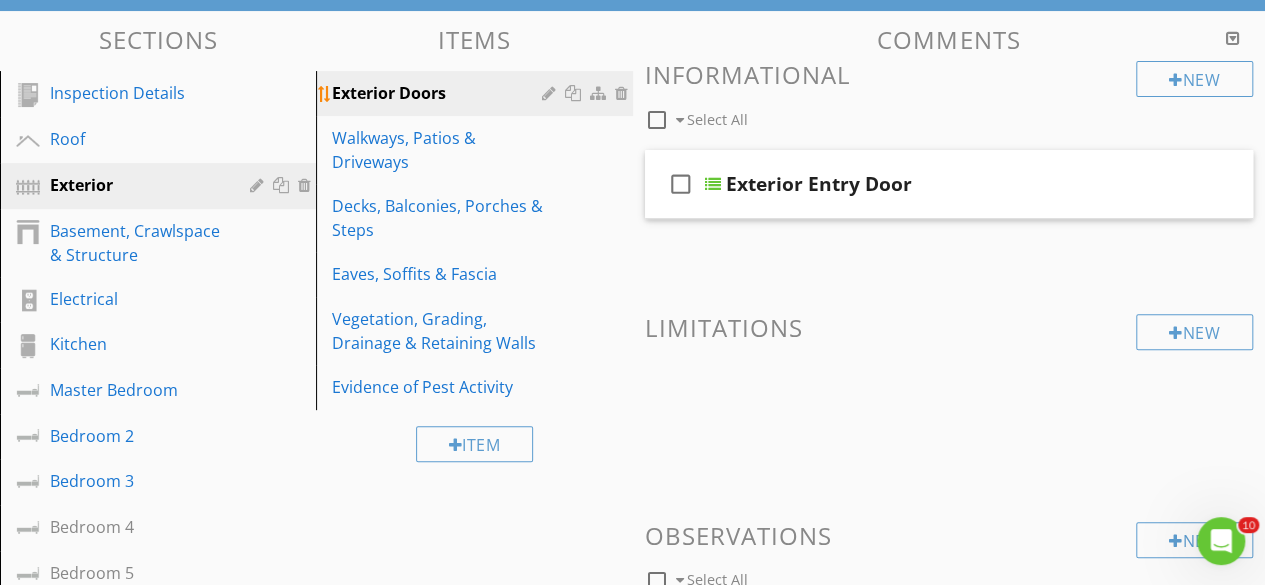 click at bounding box center (624, 93) 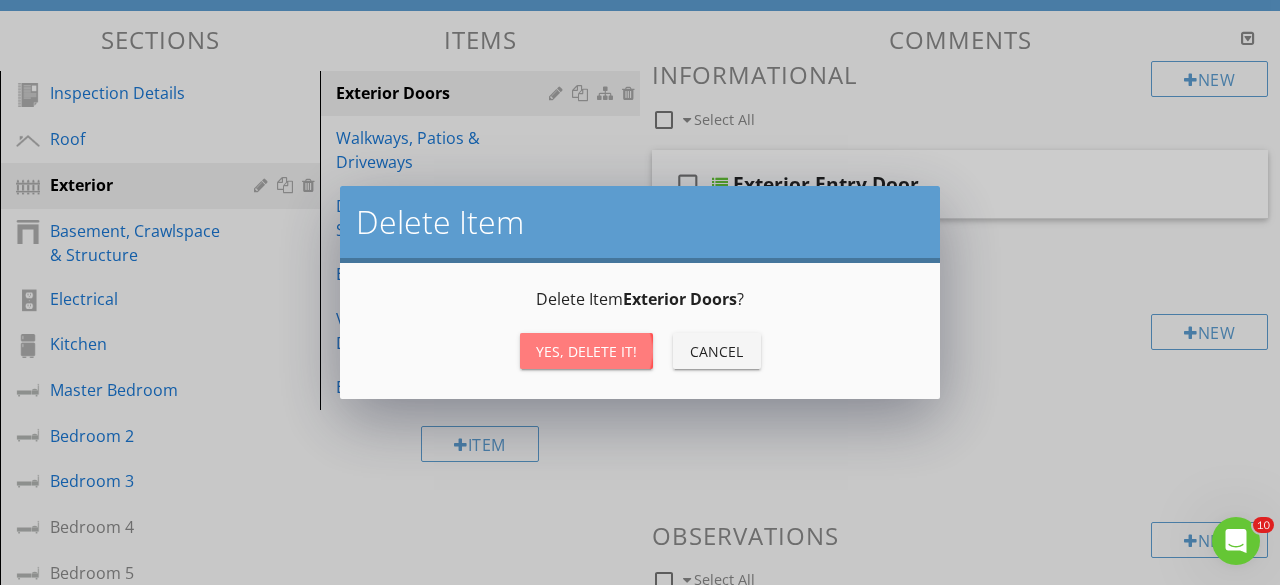 click on "Yes, Delete it!" at bounding box center [586, 351] 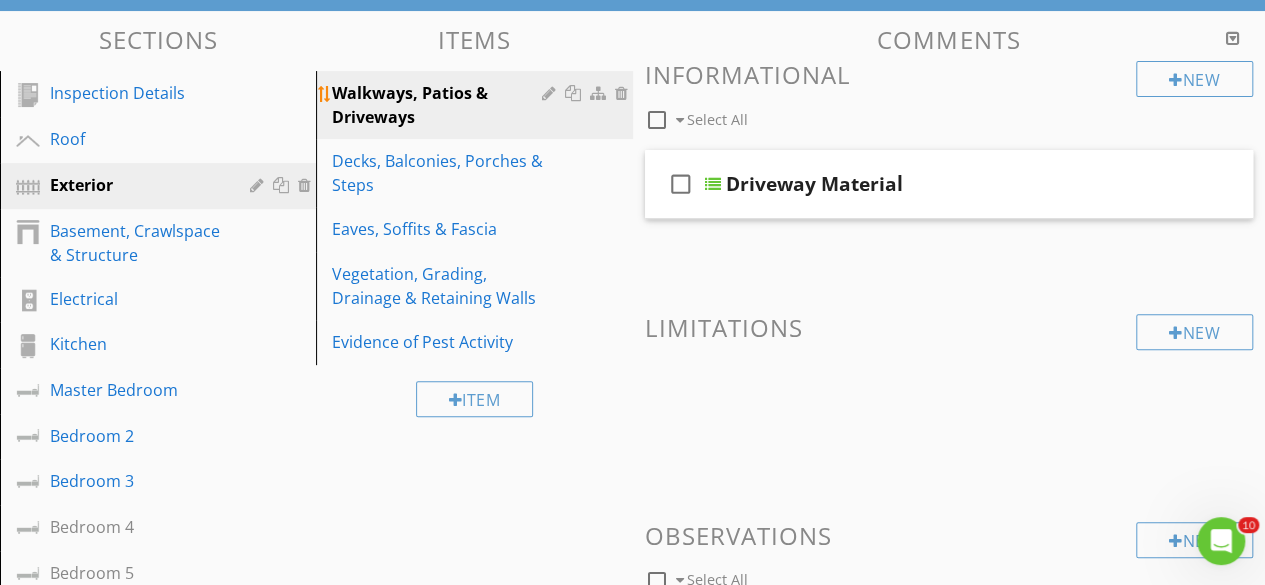 click at bounding box center (624, 93) 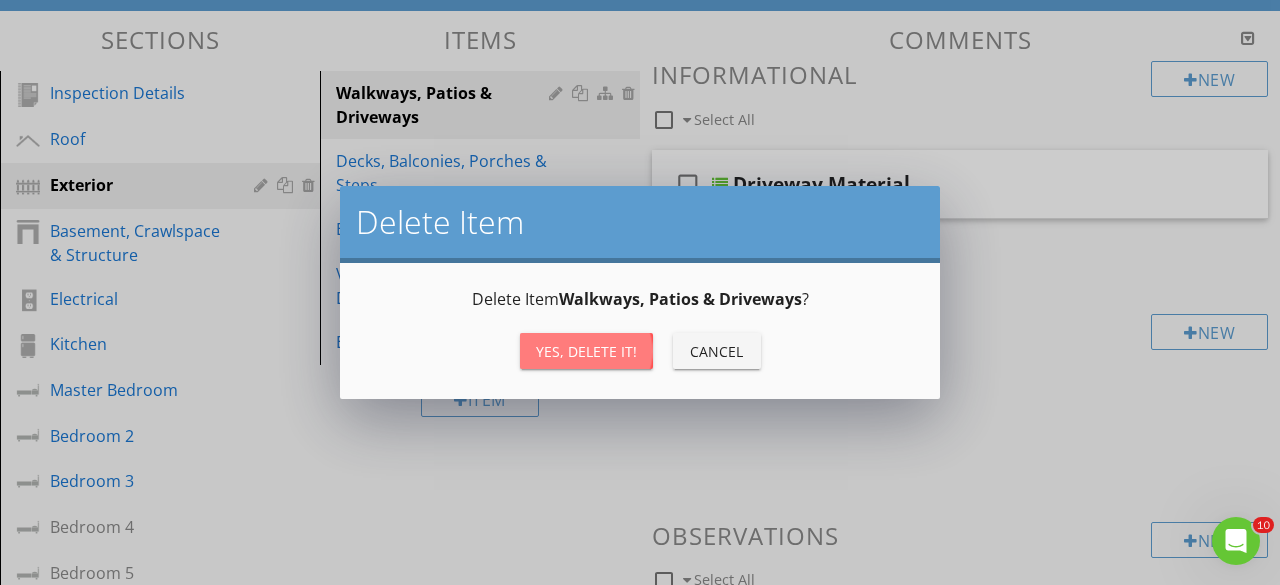 click on "Yes, Delete it!" at bounding box center [586, 351] 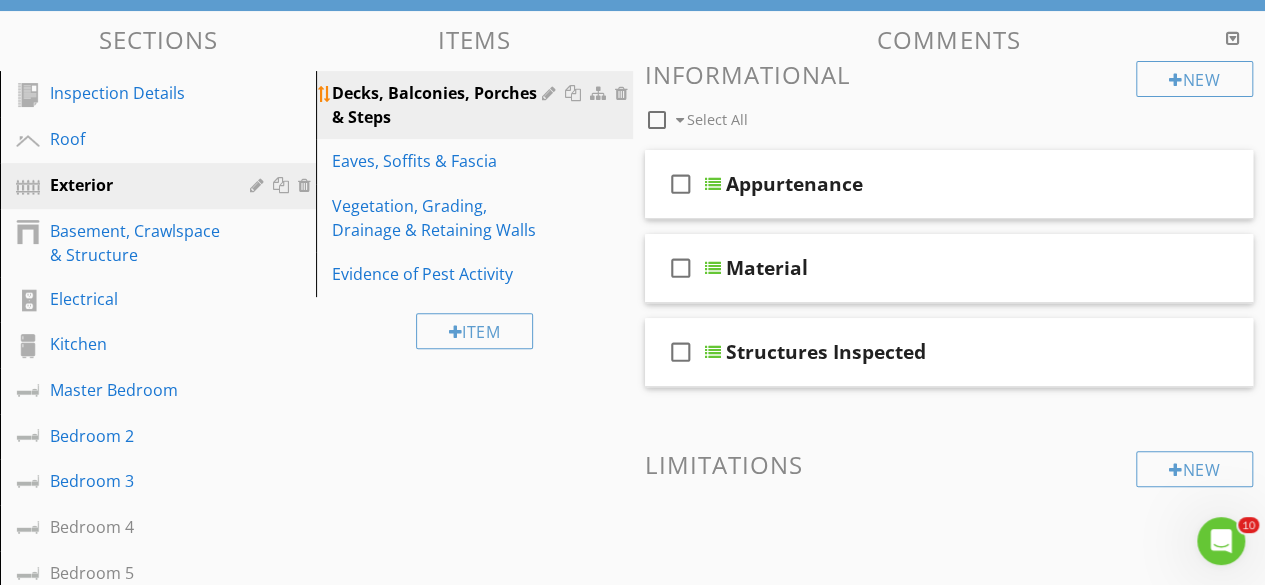 click at bounding box center [624, 93] 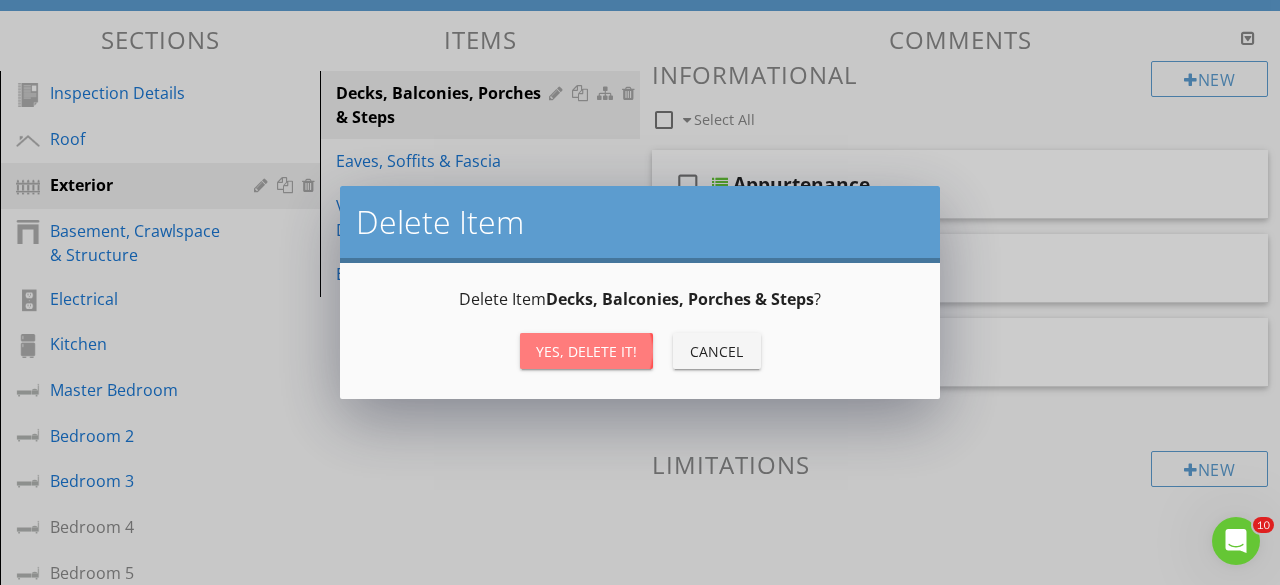 click on "Yes, Delete it!" at bounding box center [586, 351] 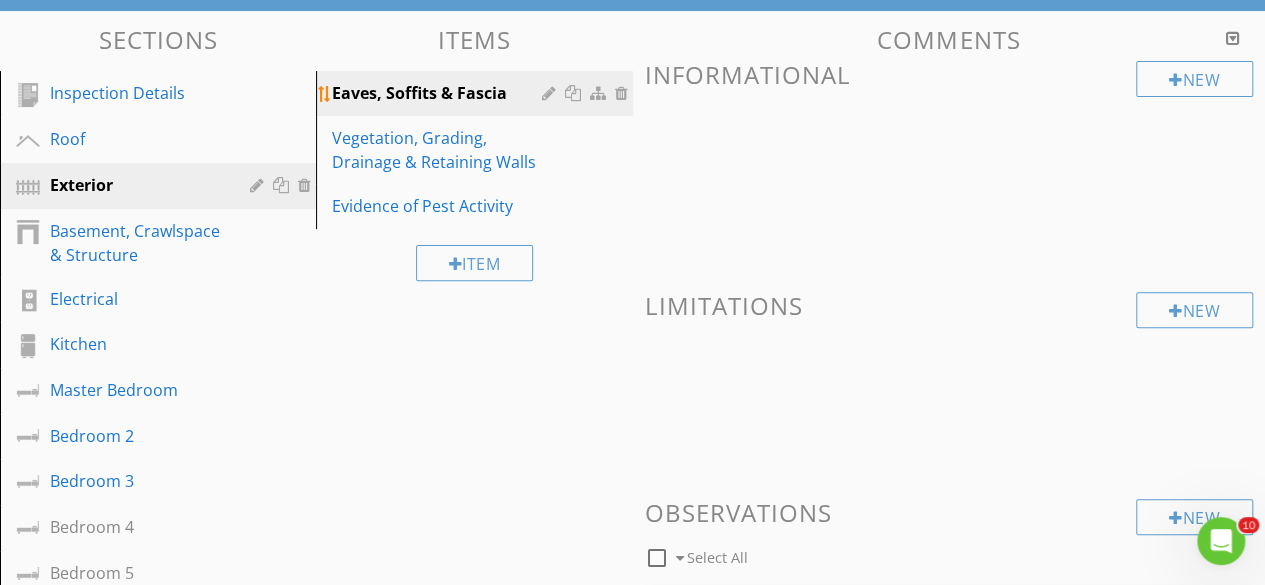 click at bounding box center (624, 93) 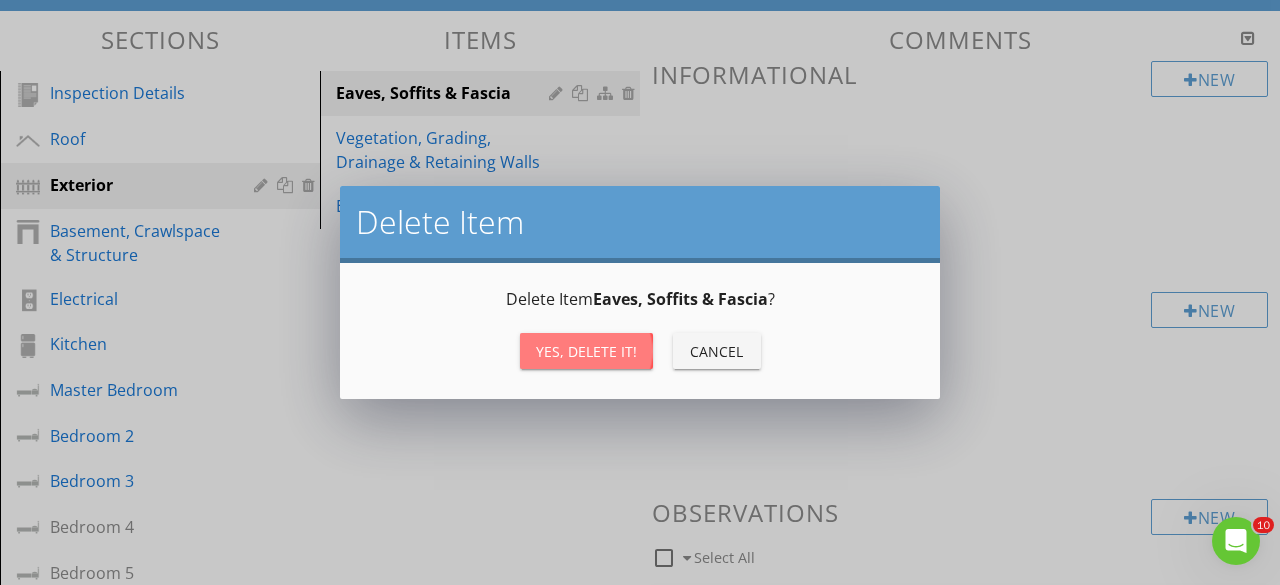 click on "Yes, Delete it!" at bounding box center (586, 351) 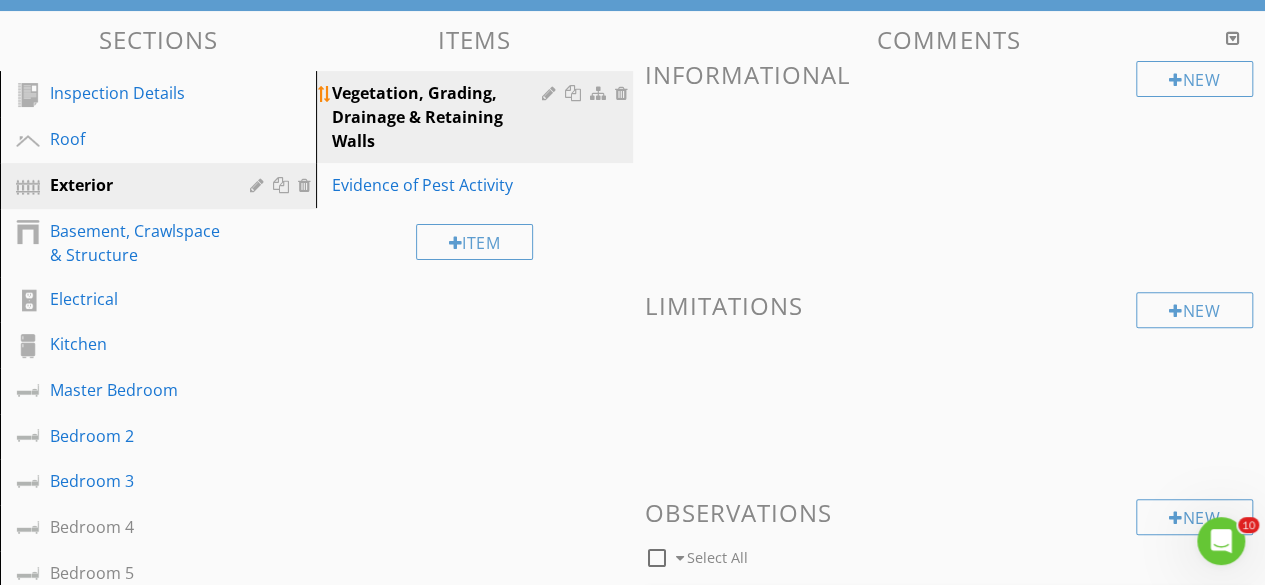 click at bounding box center (624, 93) 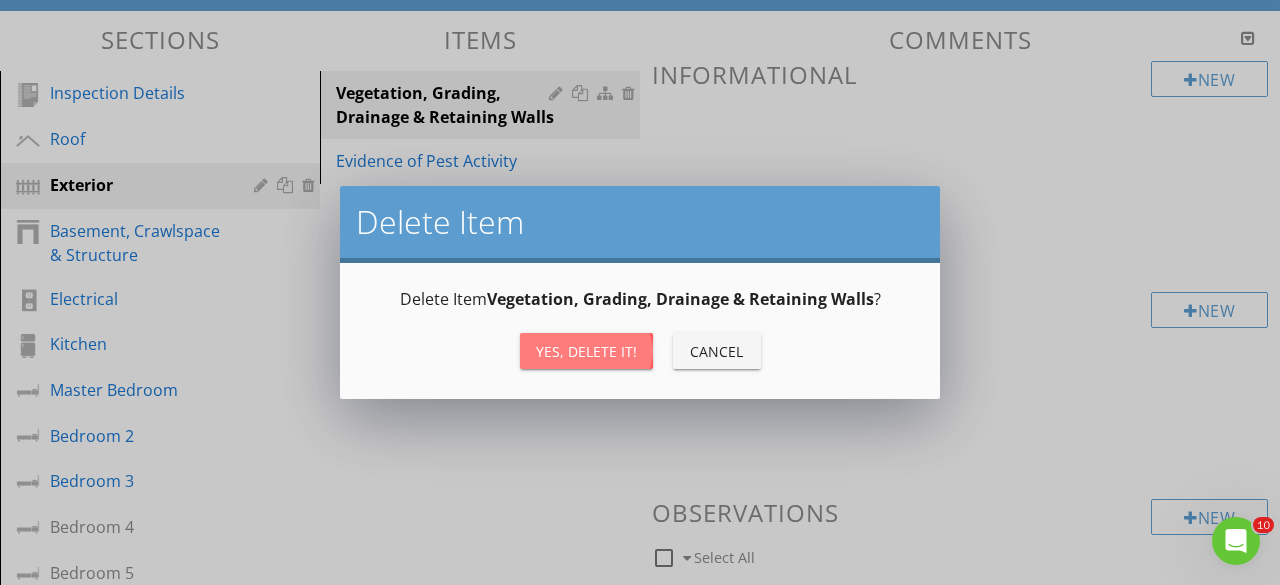 click on "Yes, Delete it!" at bounding box center [586, 351] 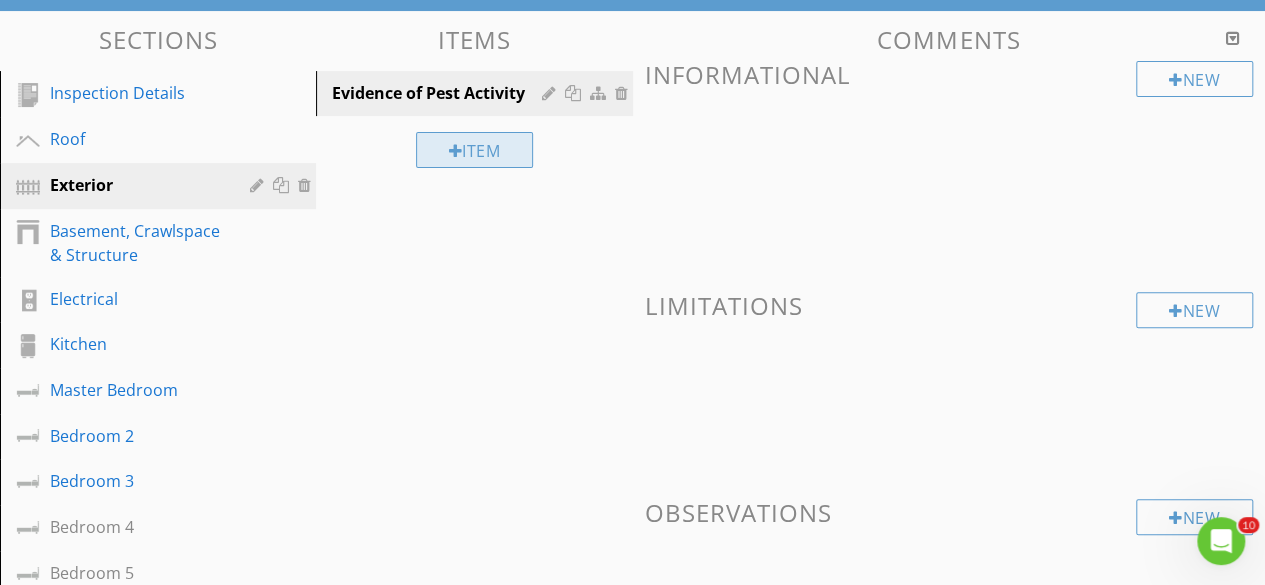 click at bounding box center [456, 151] 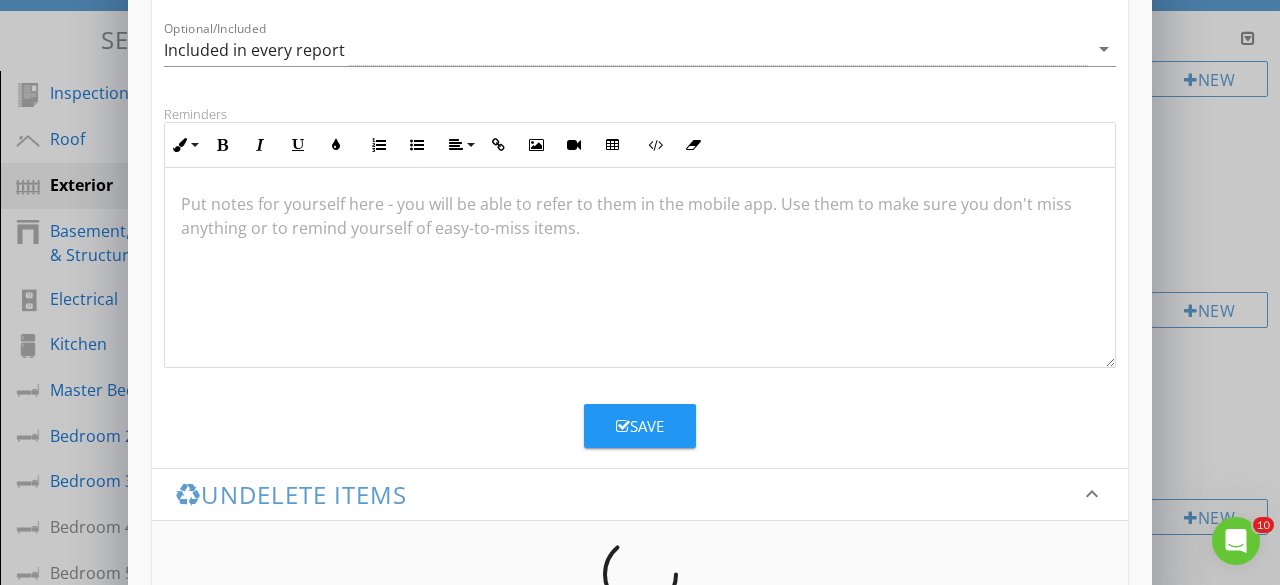 scroll, scrollTop: 280, scrollLeft: 0, axis: vertical 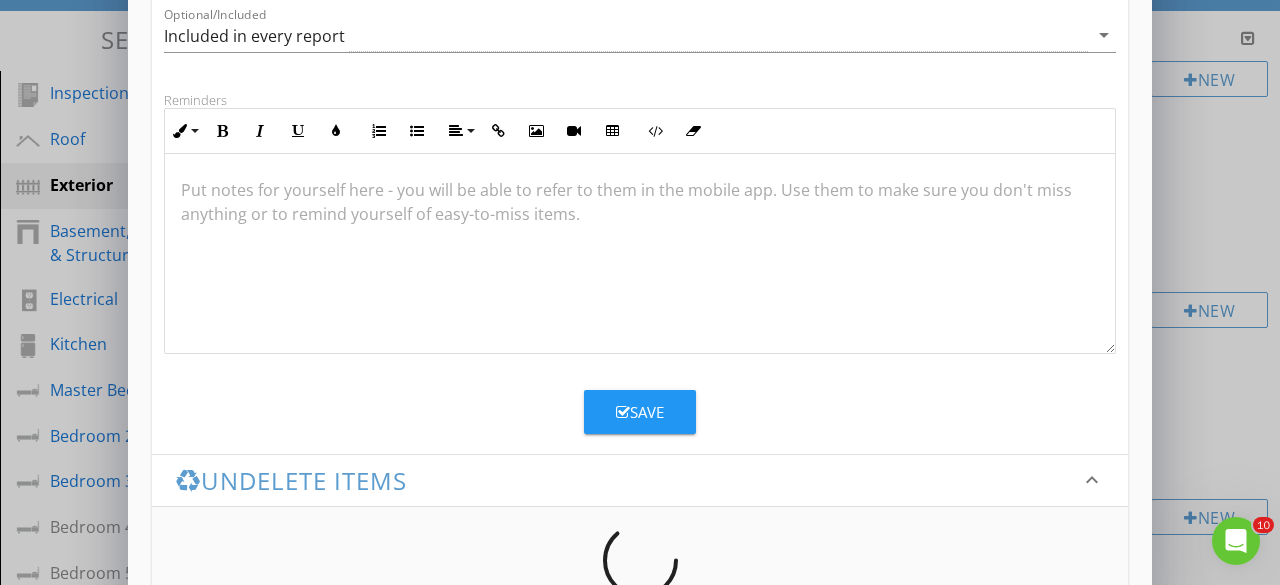 type on "Conducive Conditions" 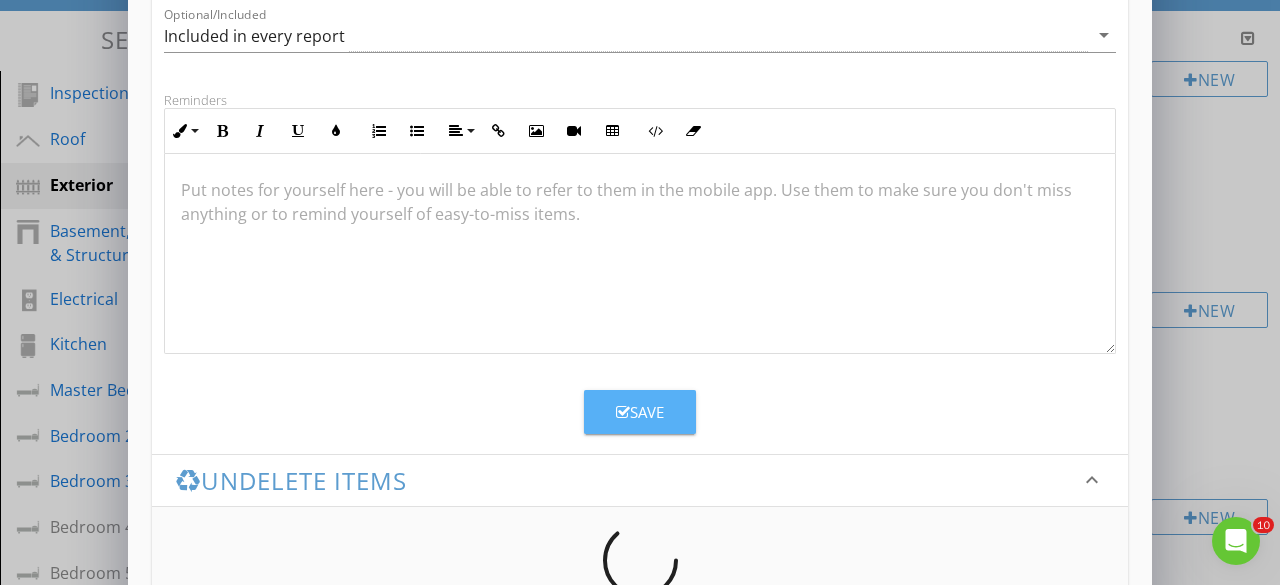 click on "Save" at bounding box center [640, 412] 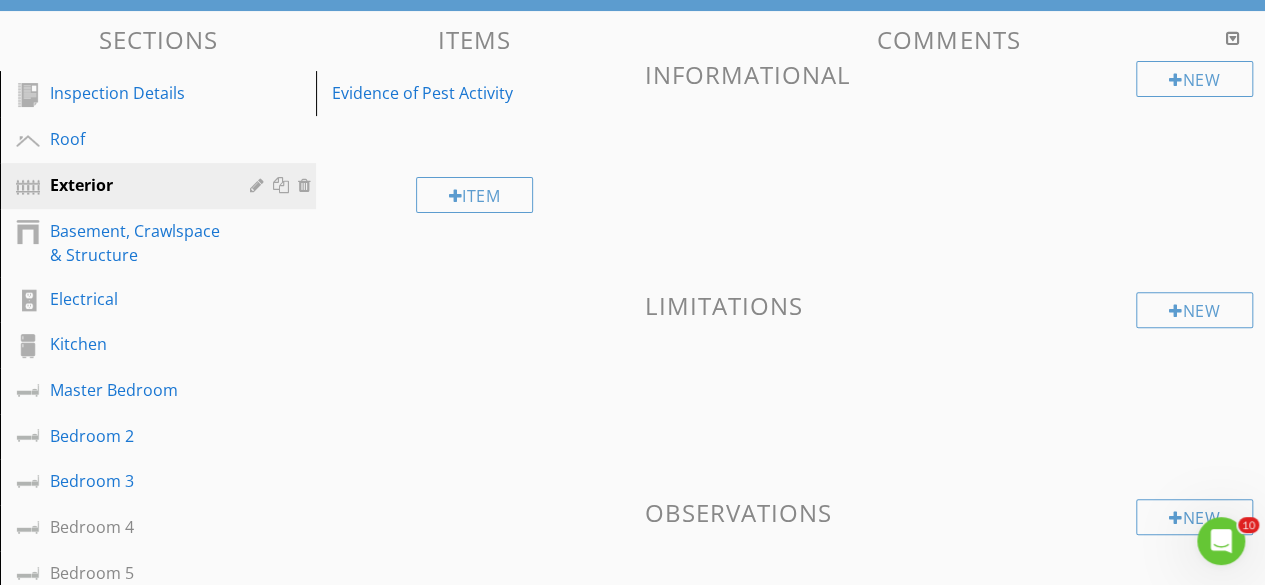 scroll, scrollTop: 280, scrollLeft: 0, axis: vertical 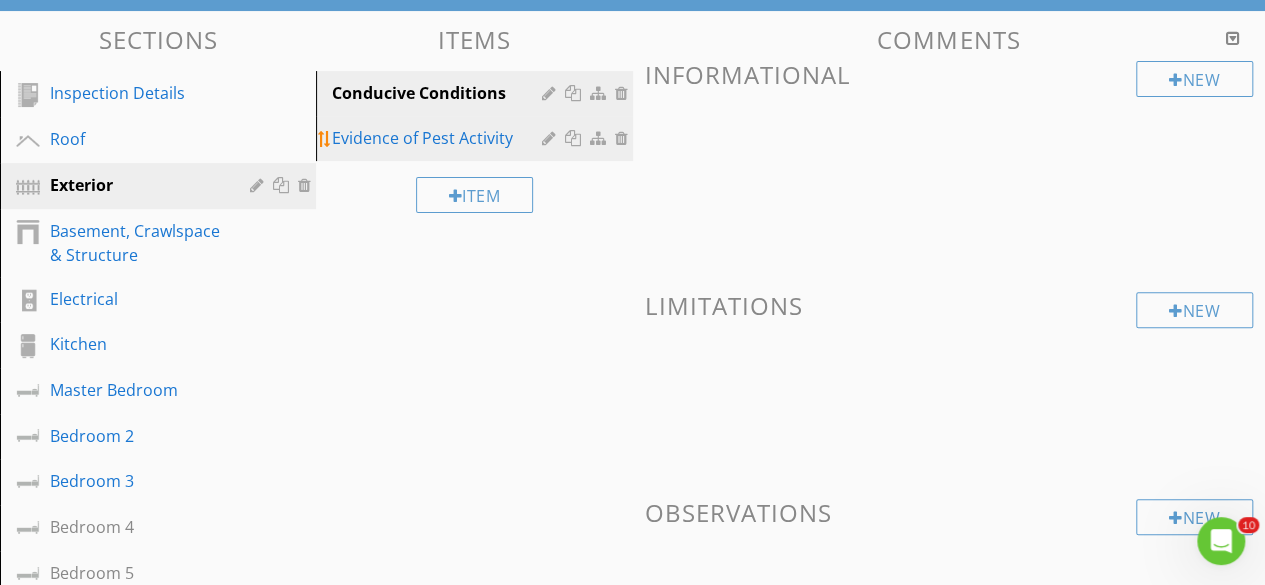 click on "Evidence of Pest Activity" at bounding box center [439, 138] 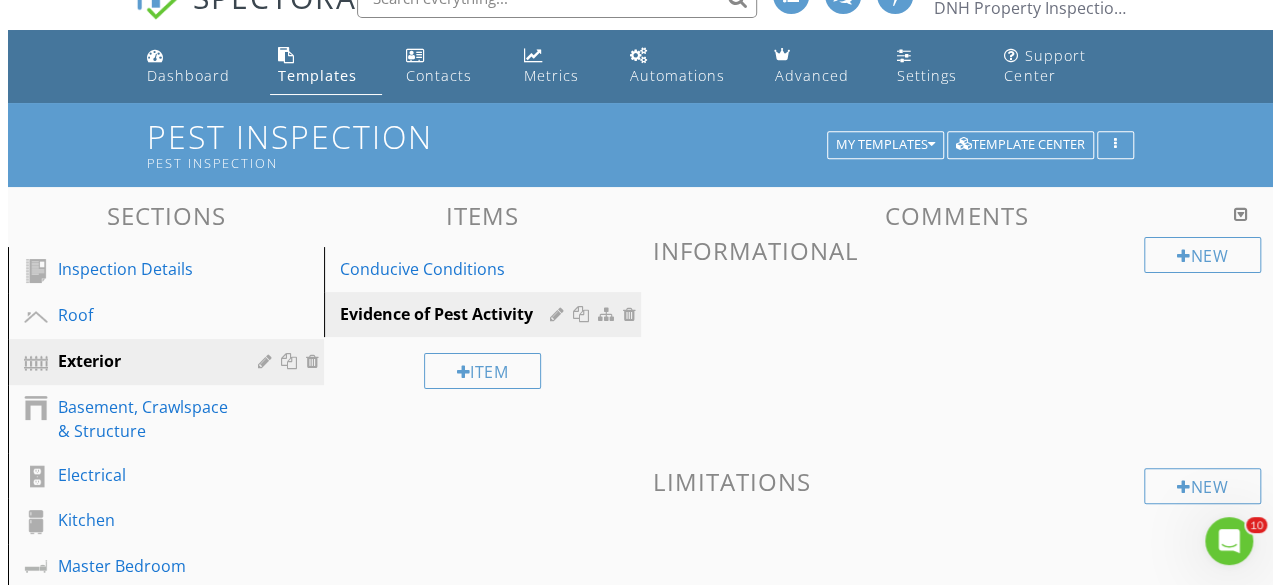 scroll, scrollTop: 33, scrollLeft: 0, axis: vertical 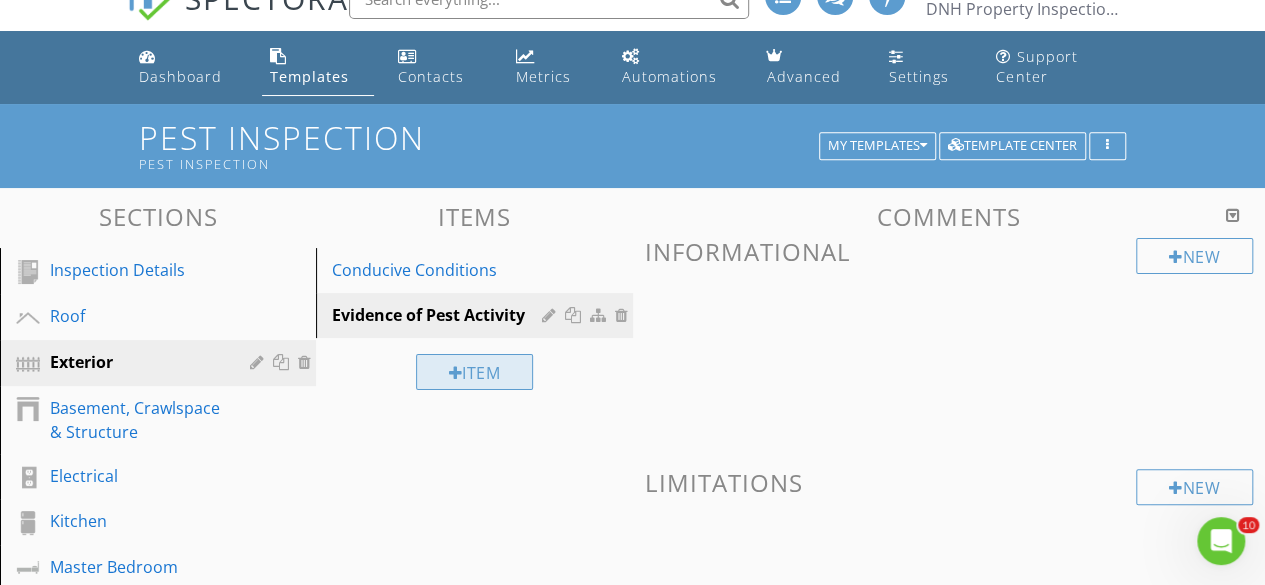 click at bounding box center (456, 373) 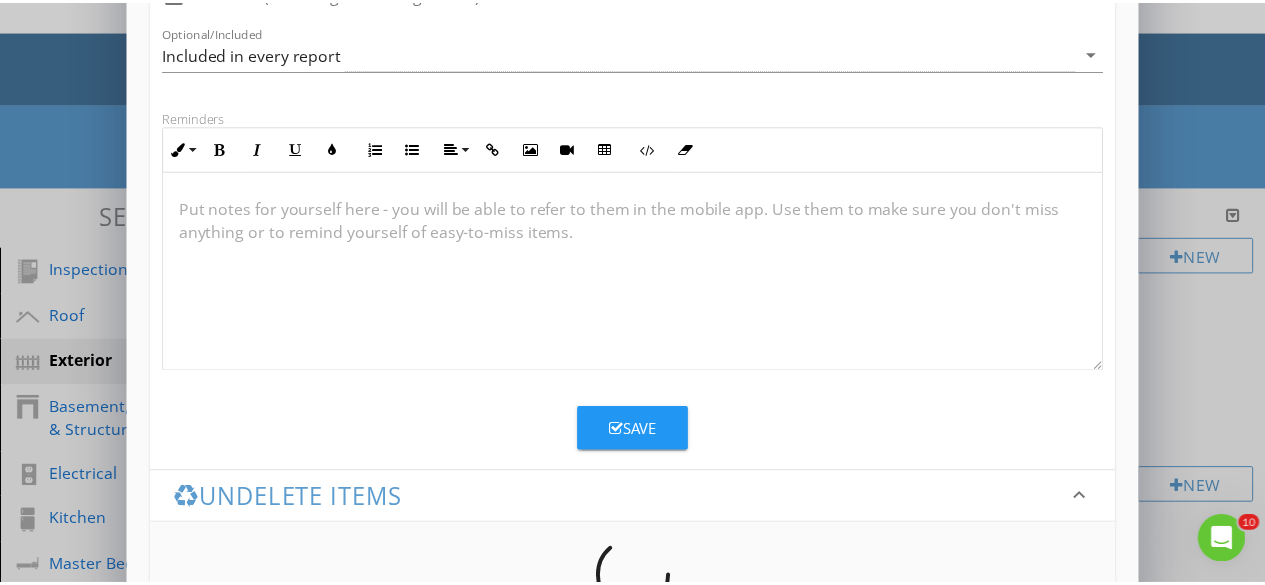 scroll, scrollTop: 376, scrollLeft: 0, axis: vertical 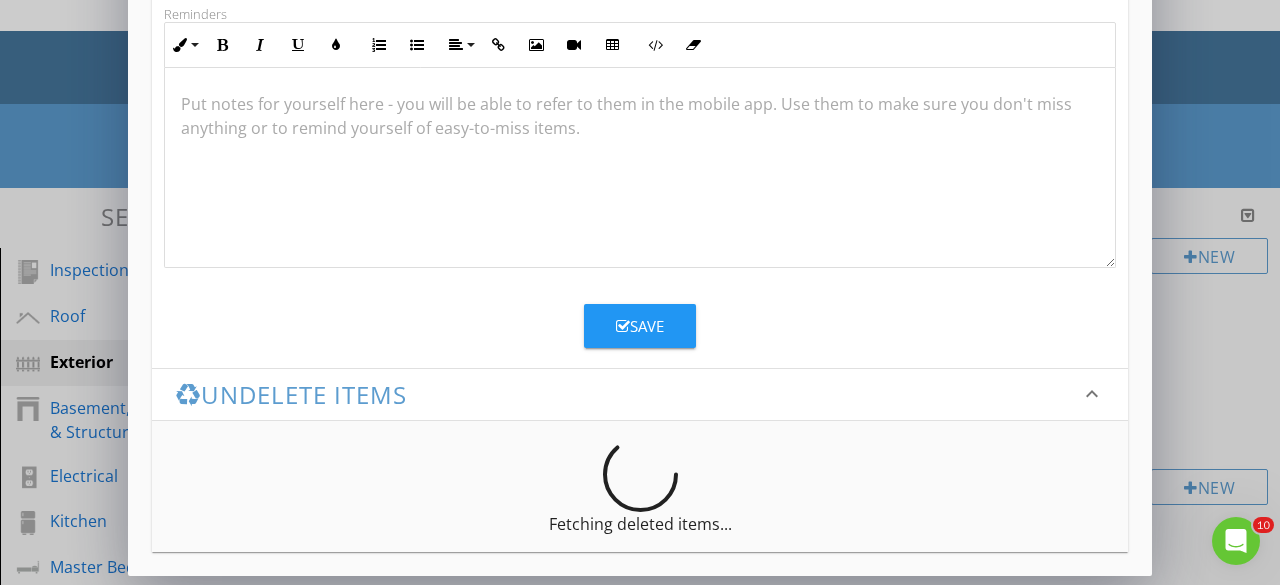 type on "Entry Points" 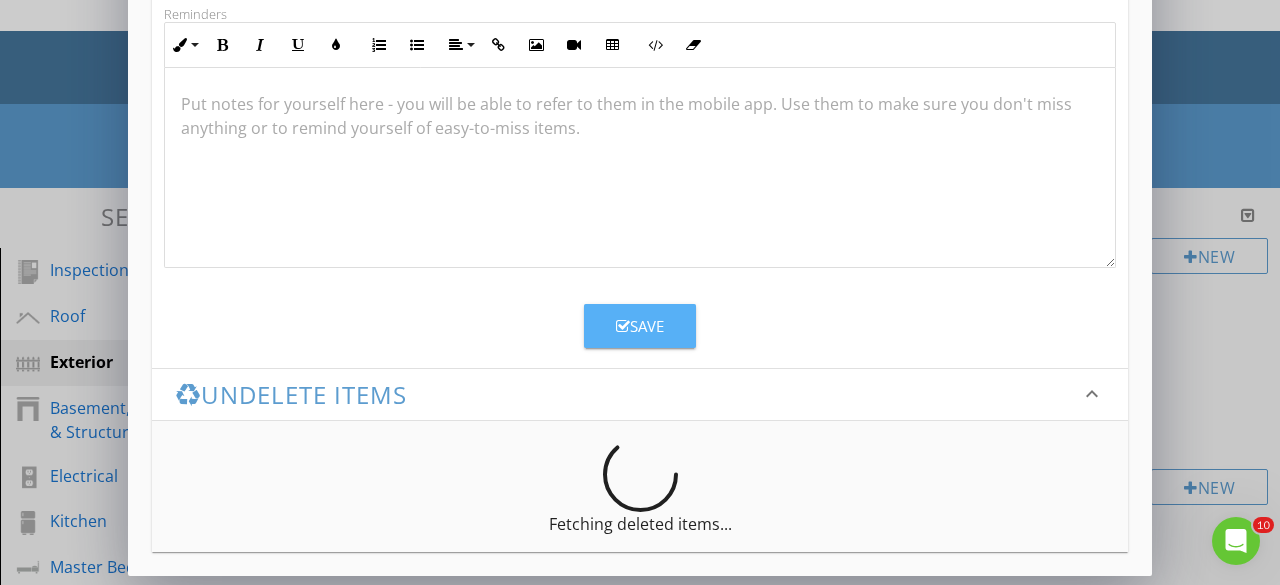 click on "Save" at bounding box center [640, 326] 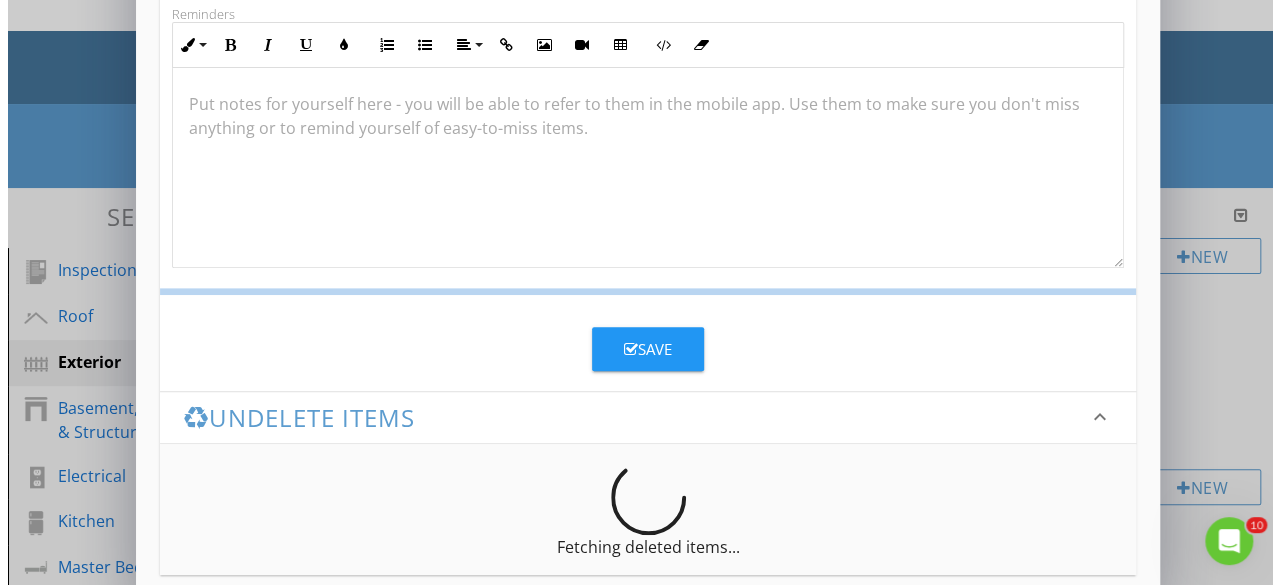 scroll, scrollTop: 280, scrollLeft: 0, axis: vertical 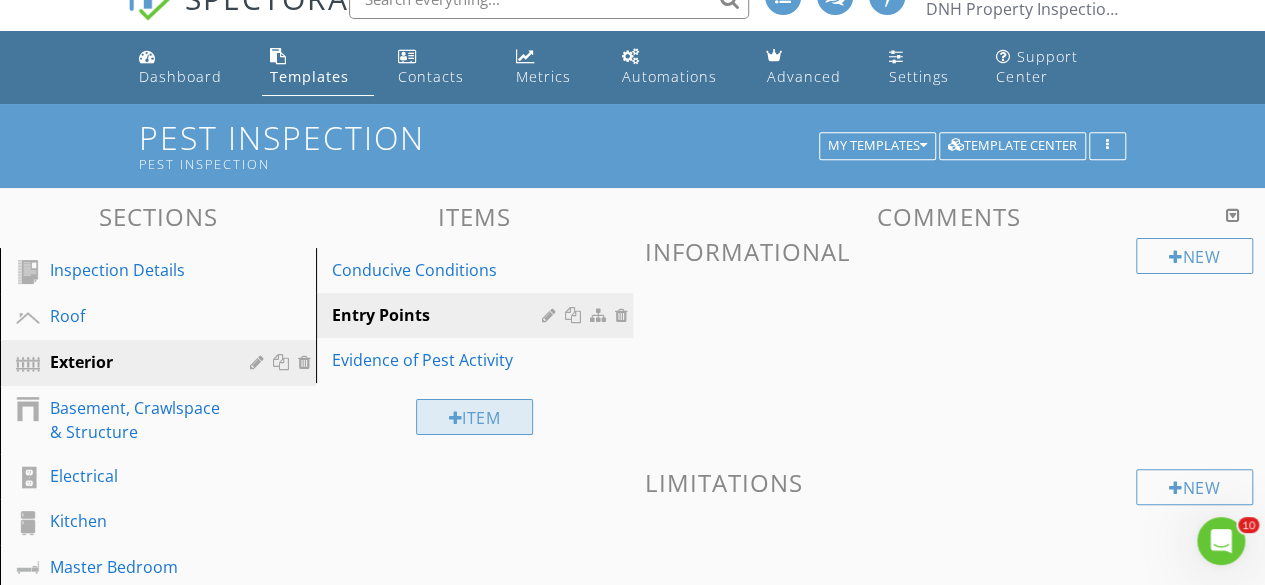 click at bounding box center [456, 418] 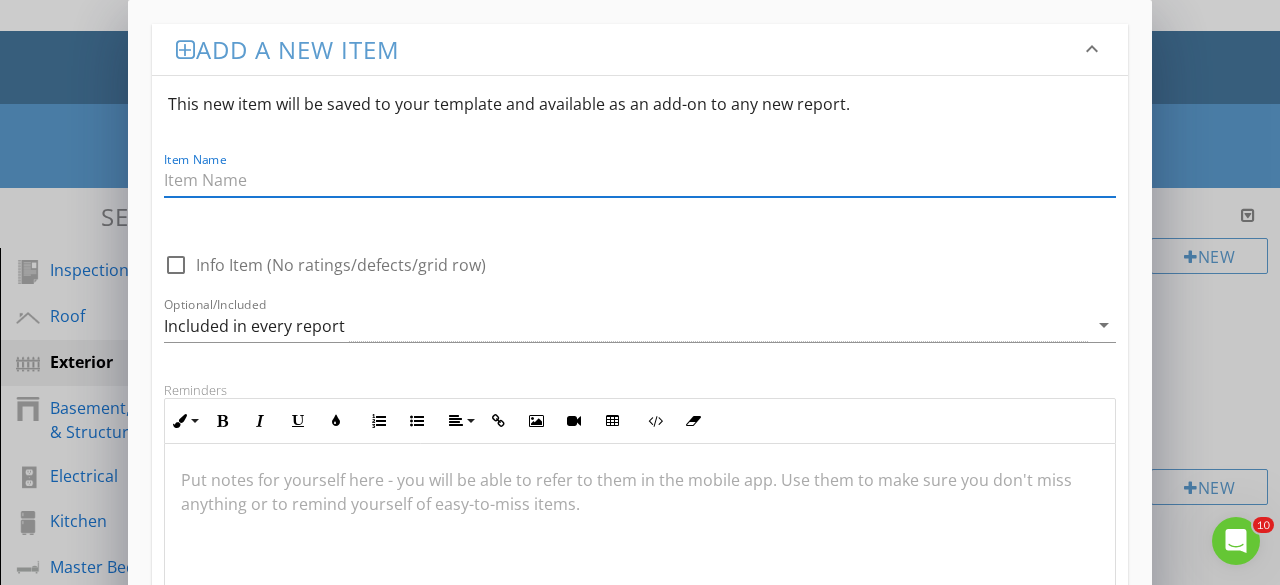 type on "r" 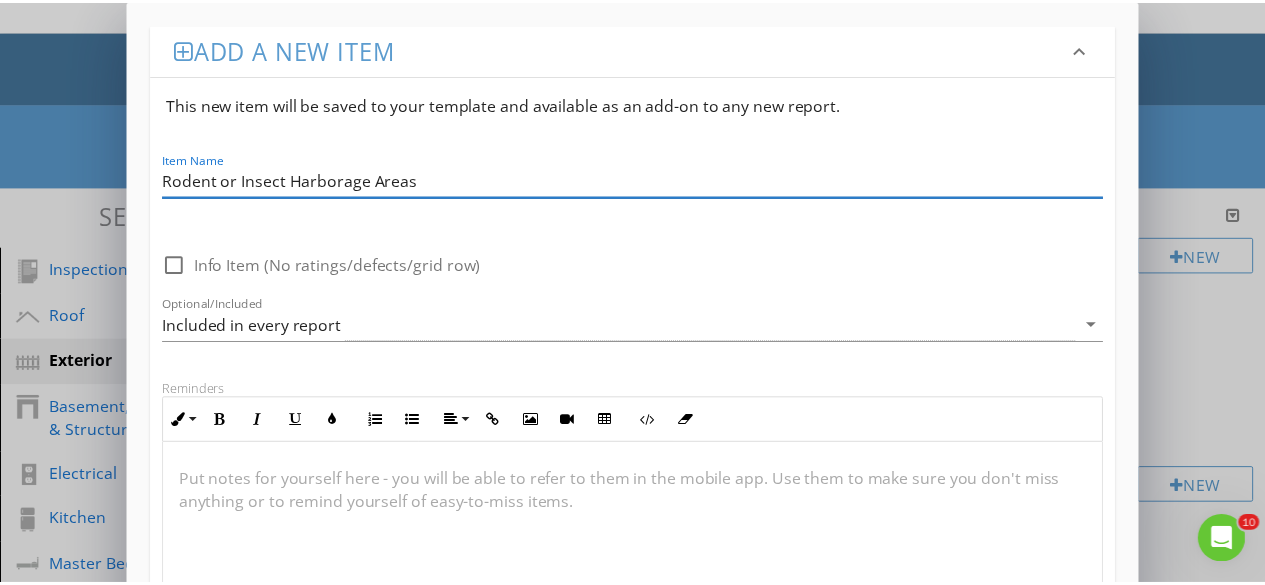 scroll, scrollTop: 376, scrollLeft: 0, axis: vertical 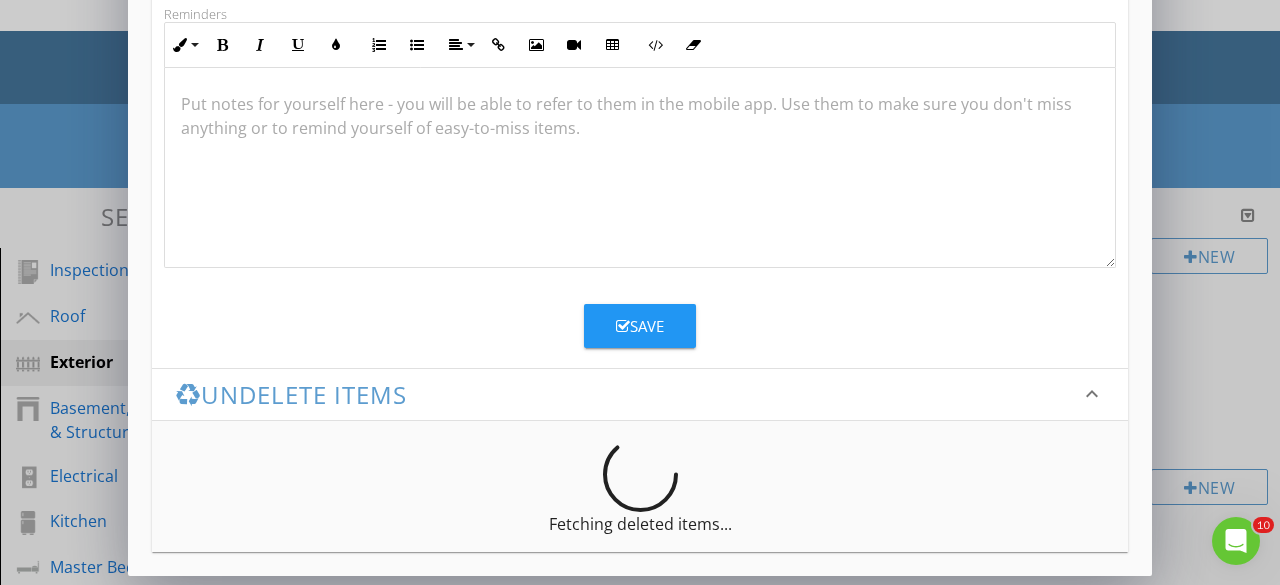 type on "Rodent or Insect Harborage Areas" 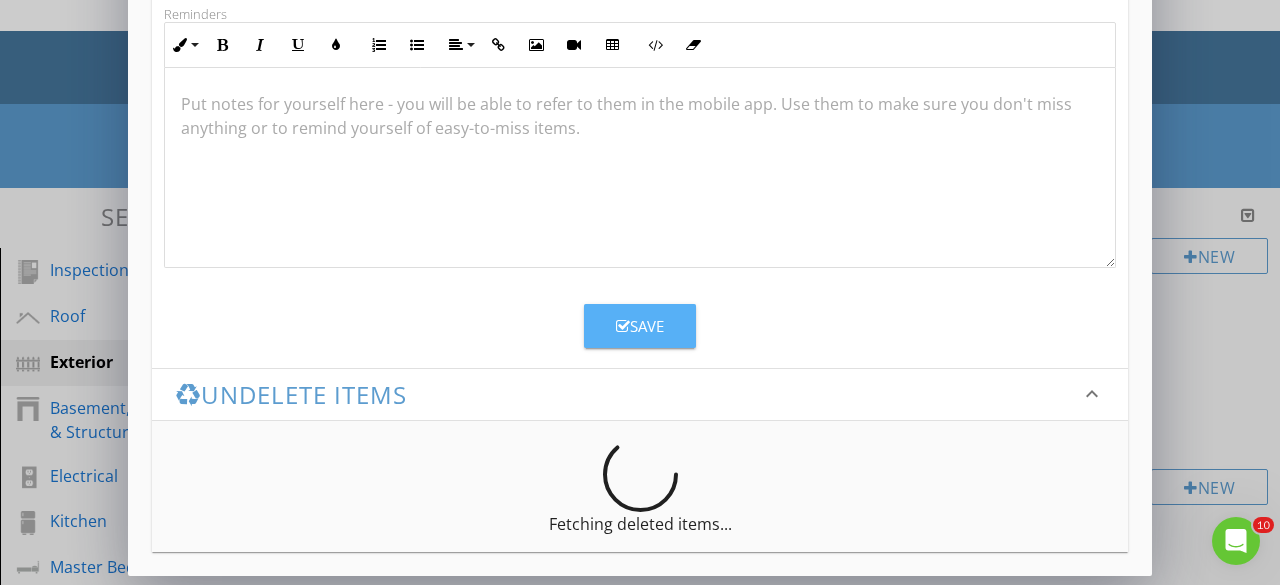 click on "Save" at bounding box center (640, 326) 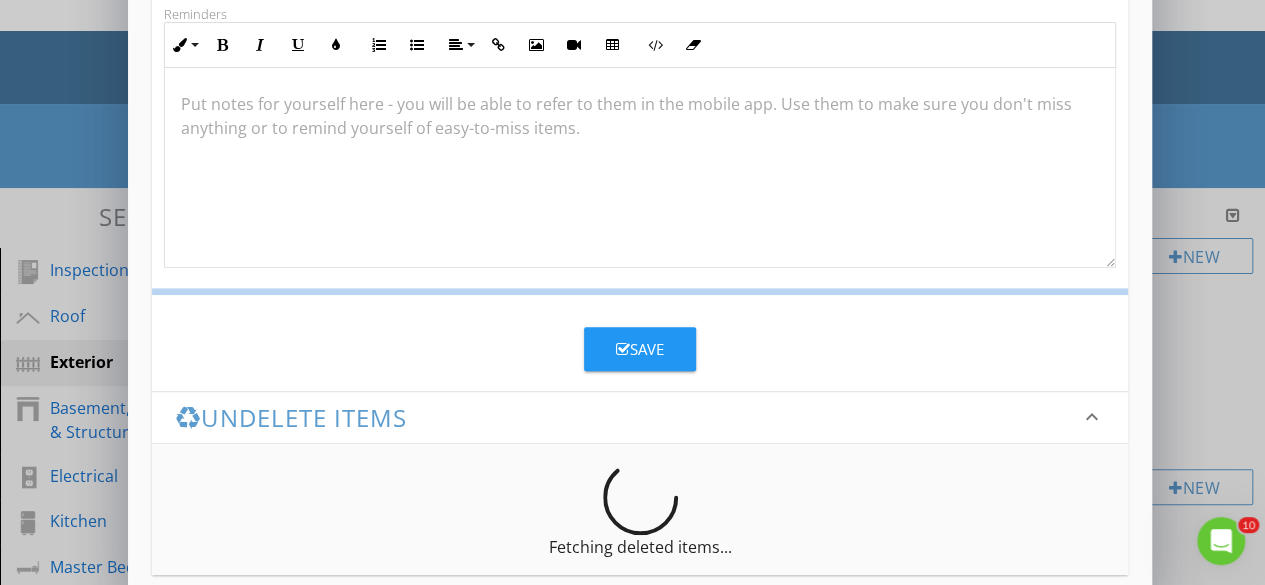 scroll, scrollTop: 280, scrollLeft: 0, axis: vertical 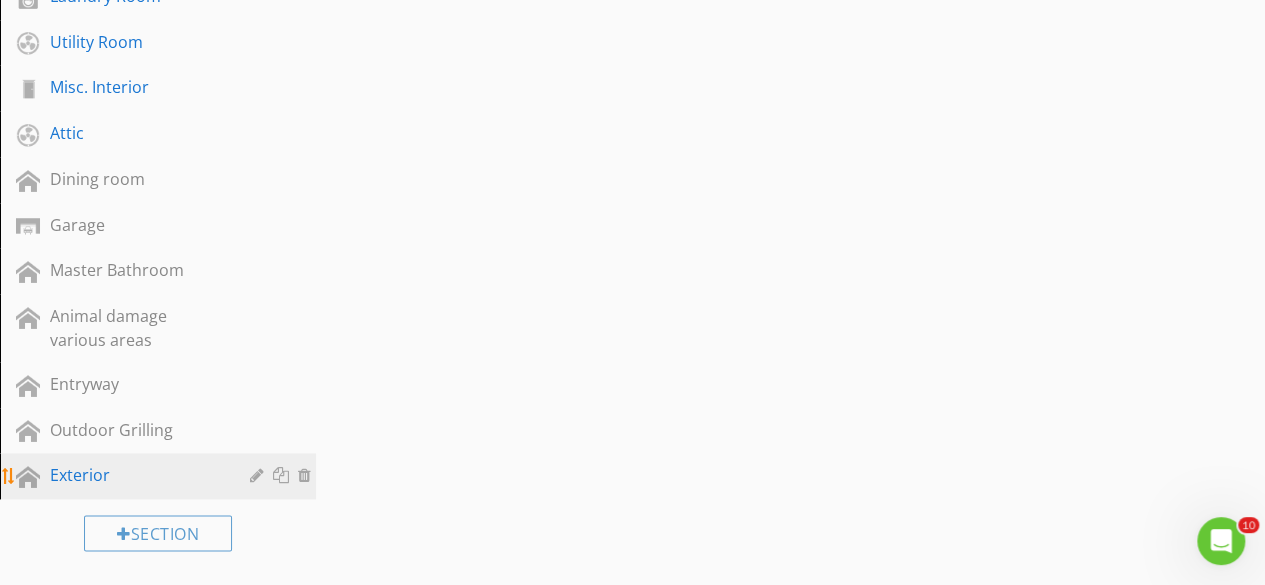 click at bounding box center (307, 475) 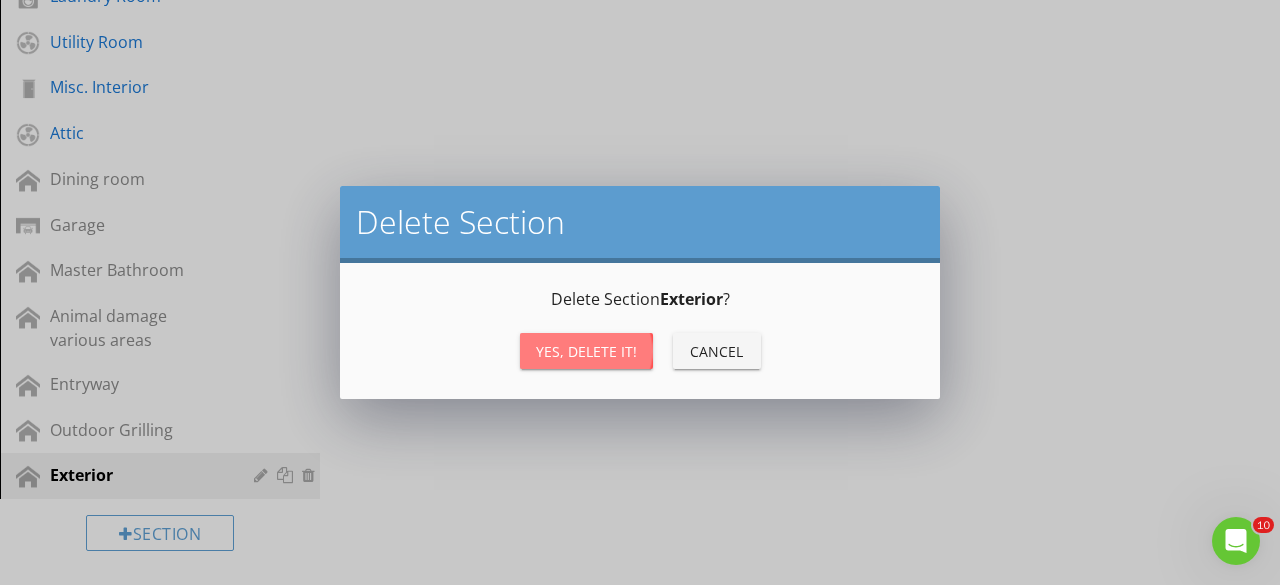 click on "Yes, Delete it!" at bounding box center (586, 351) 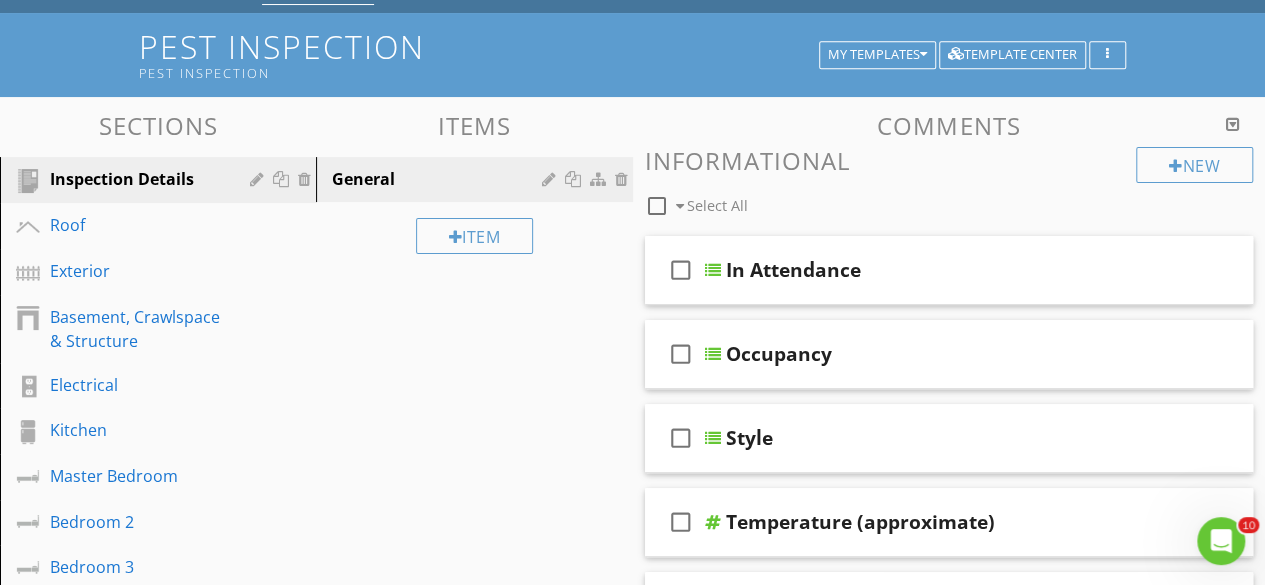 scroll, scrollTop: 122, scrollLeft: 0, axis: vertical 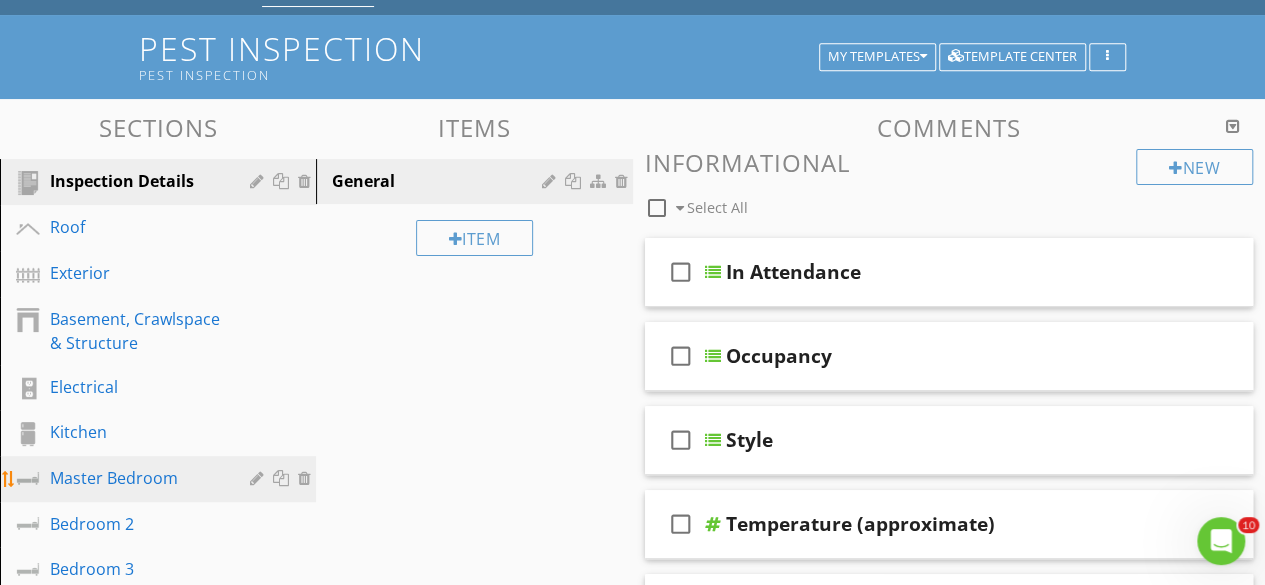 click on "Master Bedroom" at bounding box center [135, 478] 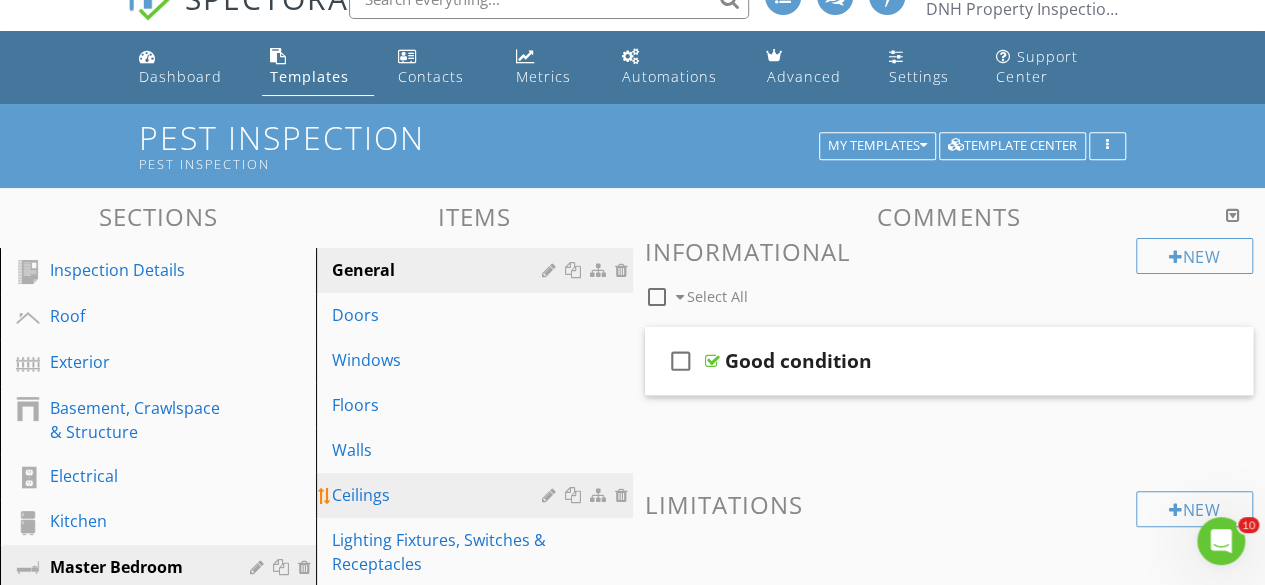 scroll, scrollTop: 31, scrollLeft: 0, axis: vertical 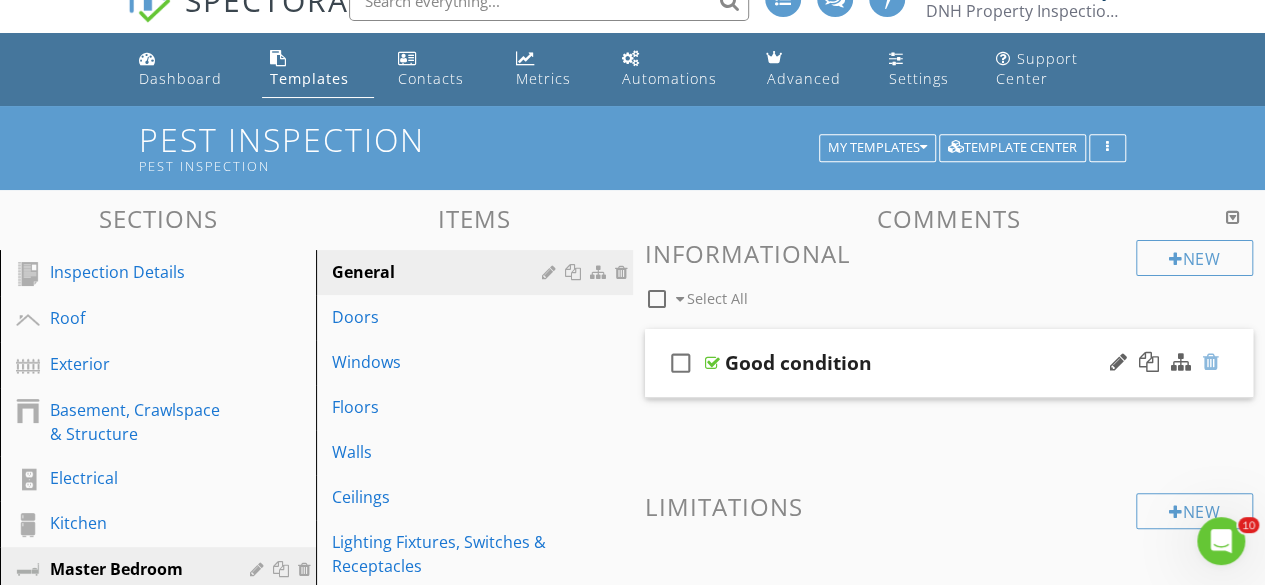 click at bounding box center (1211, 362) 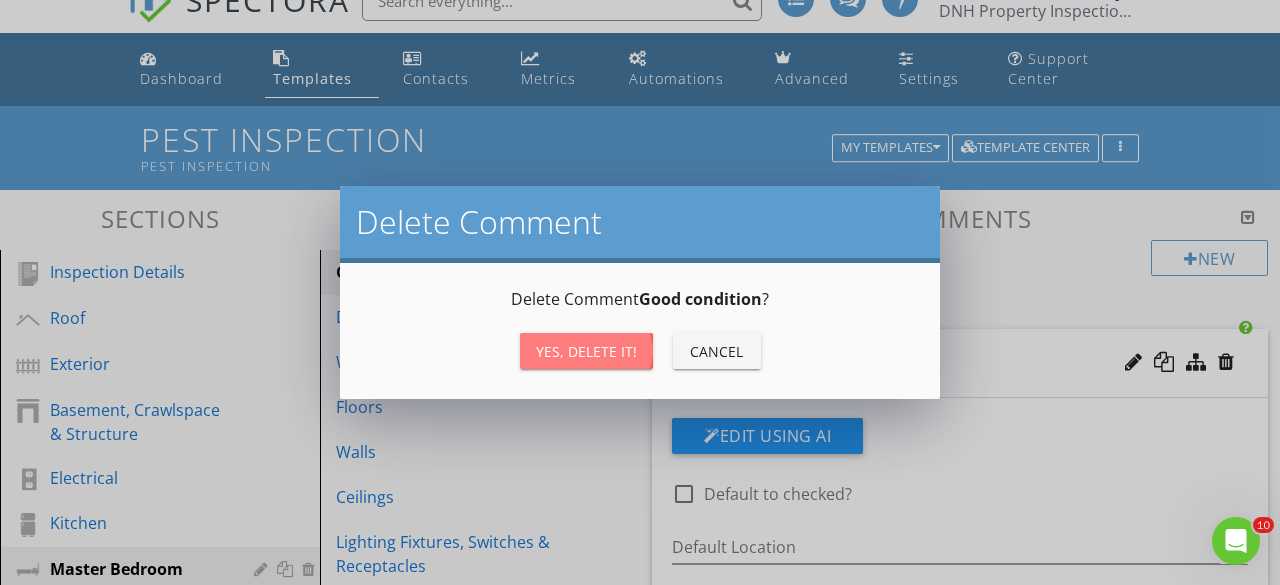 click on "Yes, Delete it!" at bounding box center (586, 351) 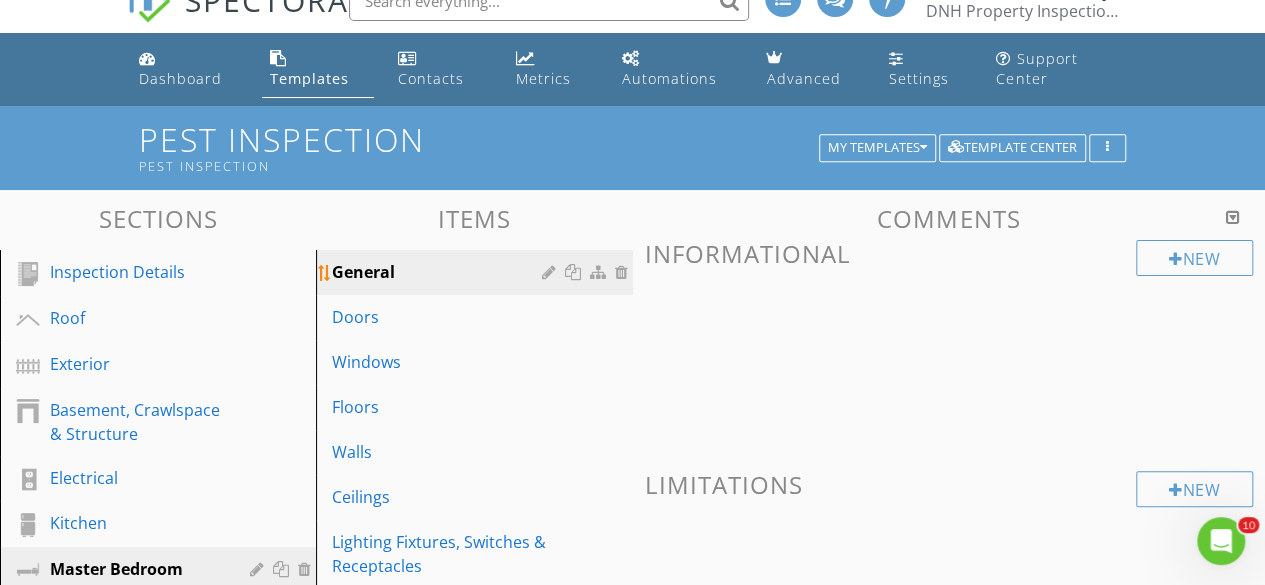 click at bounding box center (624, 272) 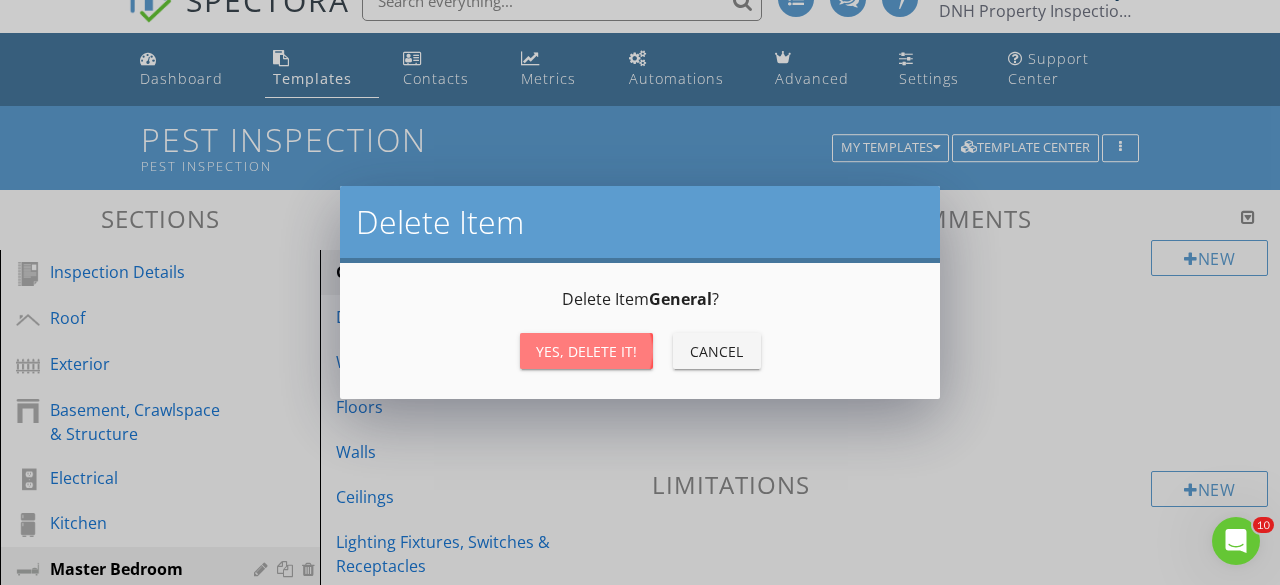 click on "Yes, Delete it!" at bounding box center [586, 351] 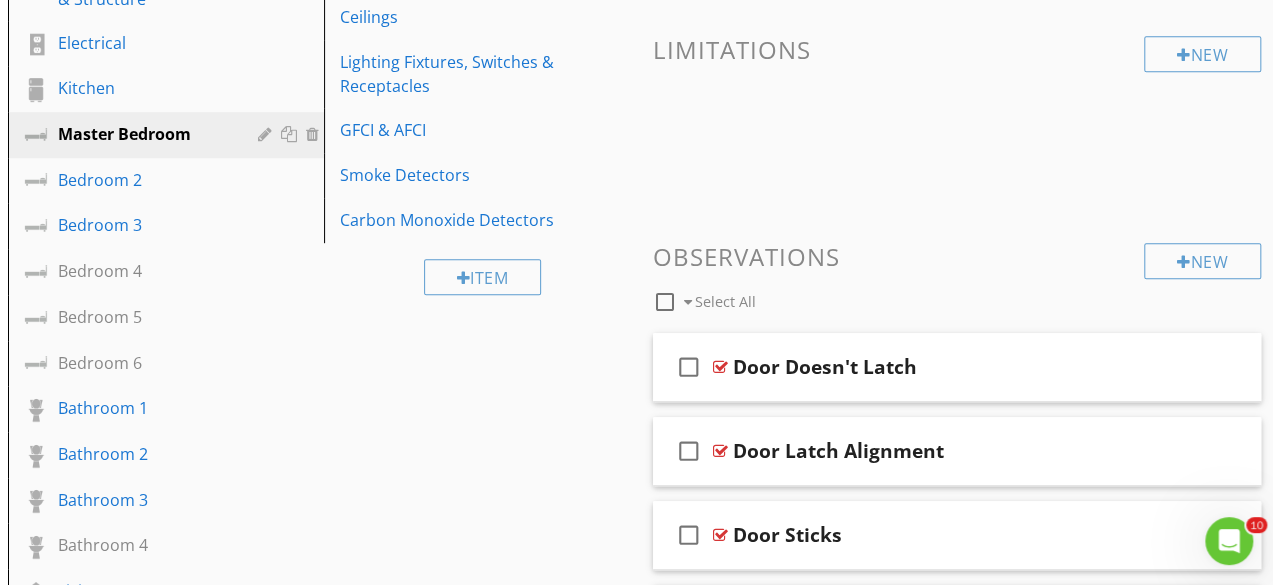 scroll, scrollTop: 468, scrollLeft: 0, axis: vertical 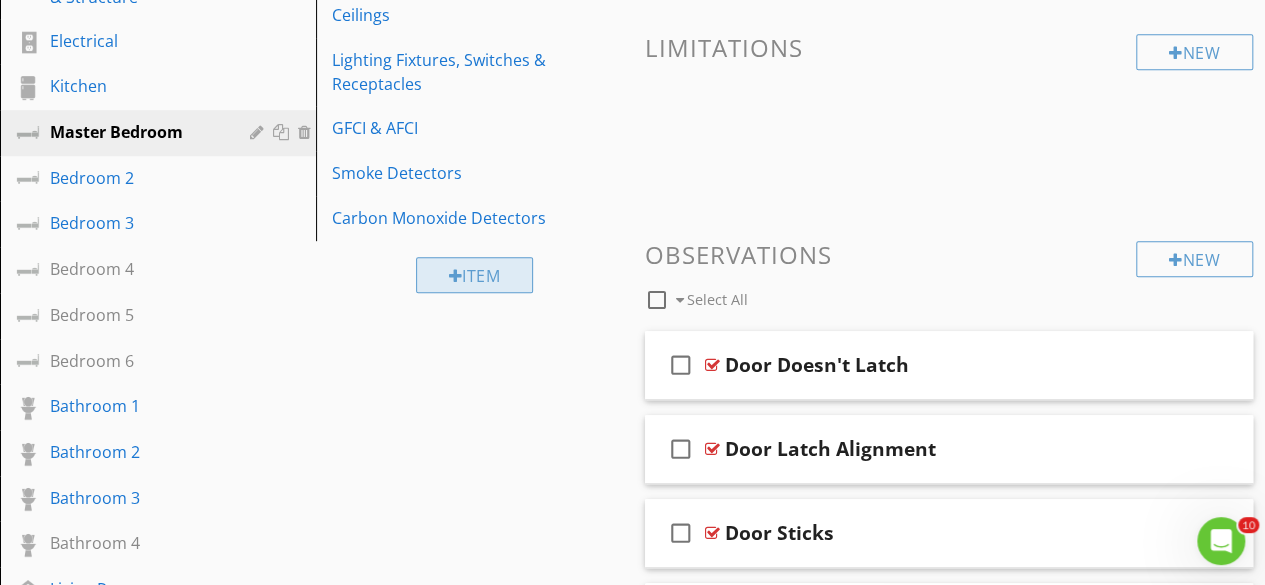 click on "Item" at bounding box center (475, 275) 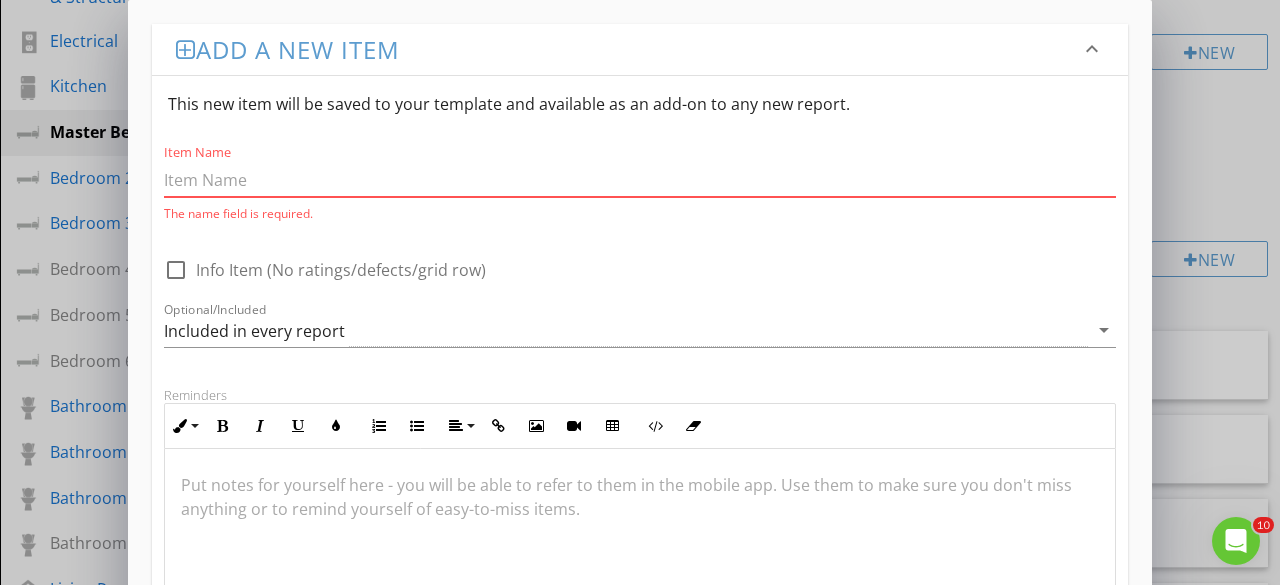paste on "Droppings, nesting signs, insect activity" 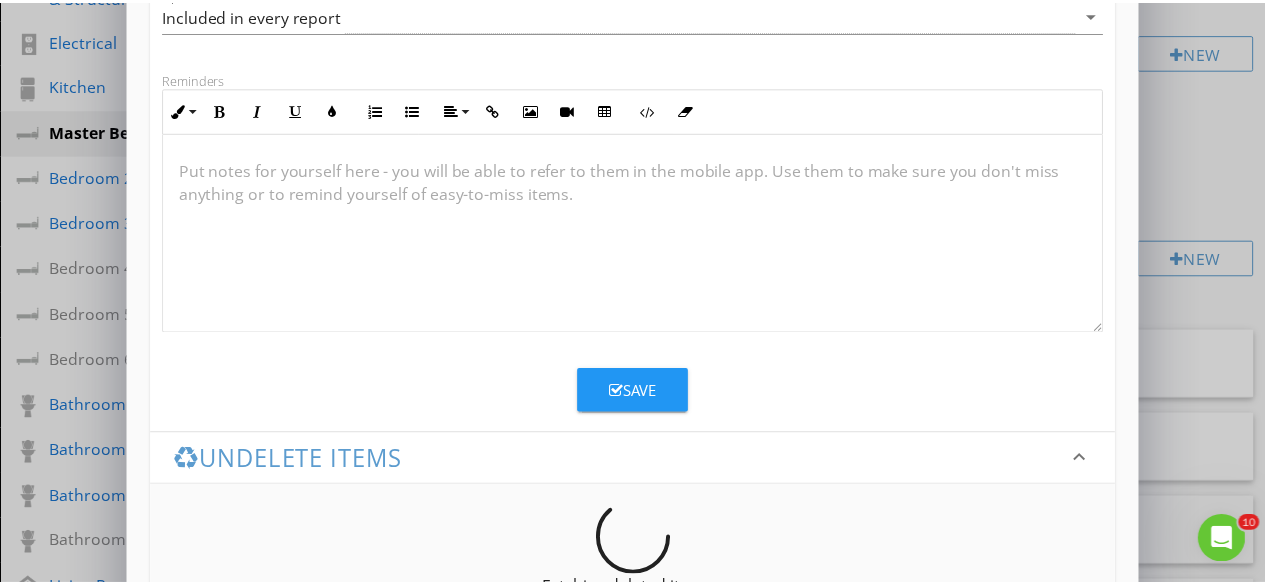 scroll, scrollTop: 312, scrollLeft: 0, axis: vertical 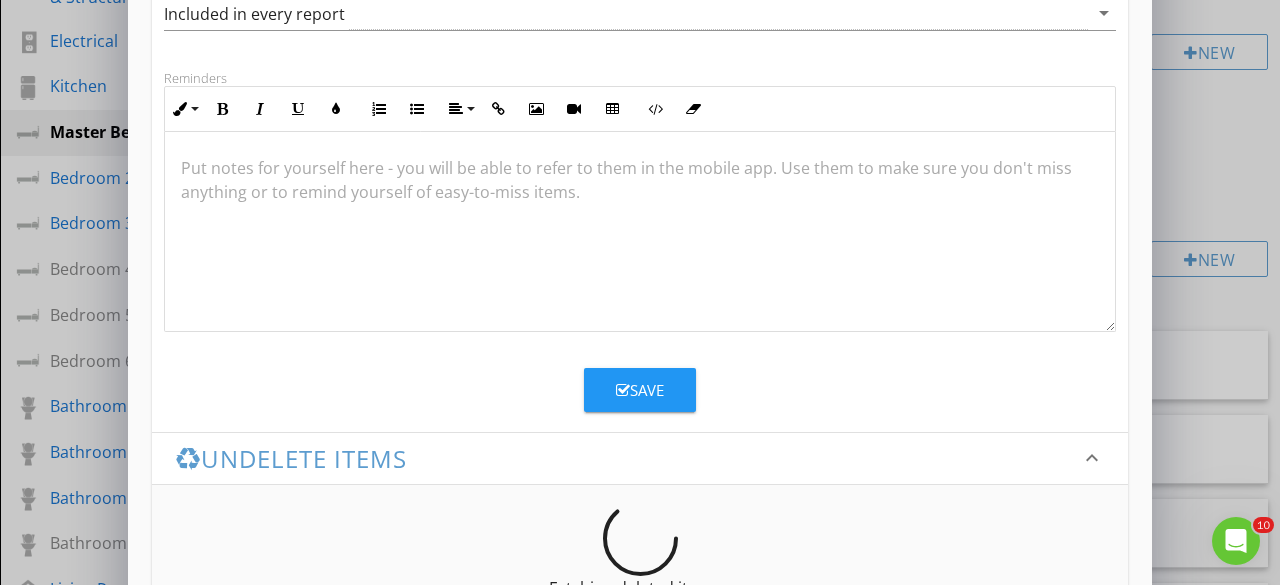 type on "Droppings, nesting signs, insect activity" 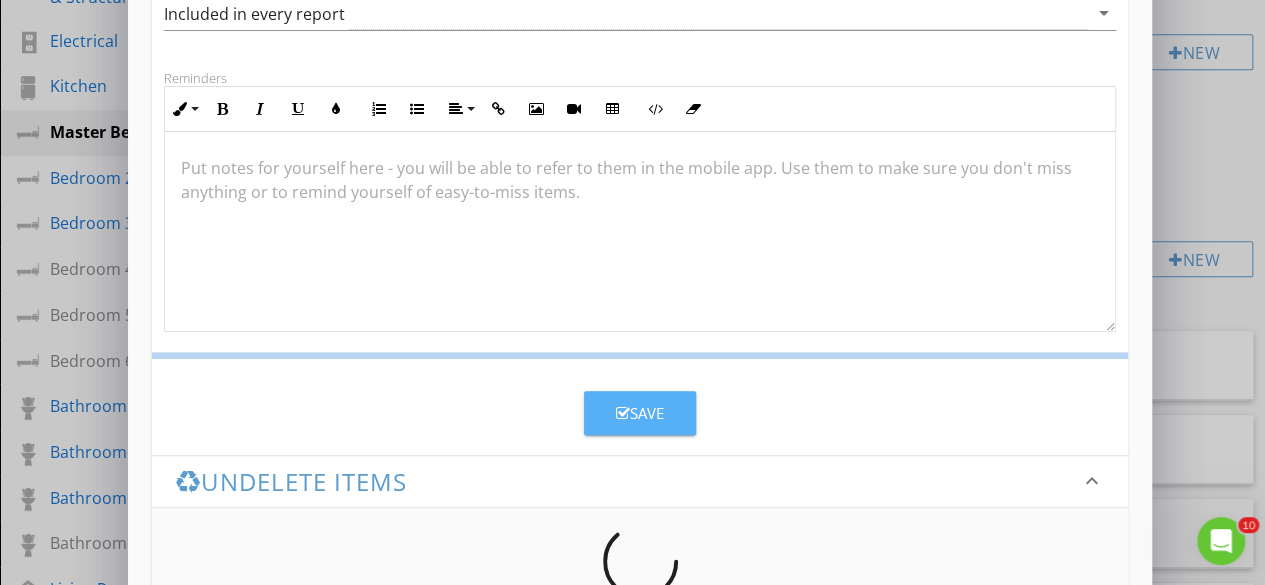 scroll, scrollTop: 280, scrollLeft: 0, axis: vertical 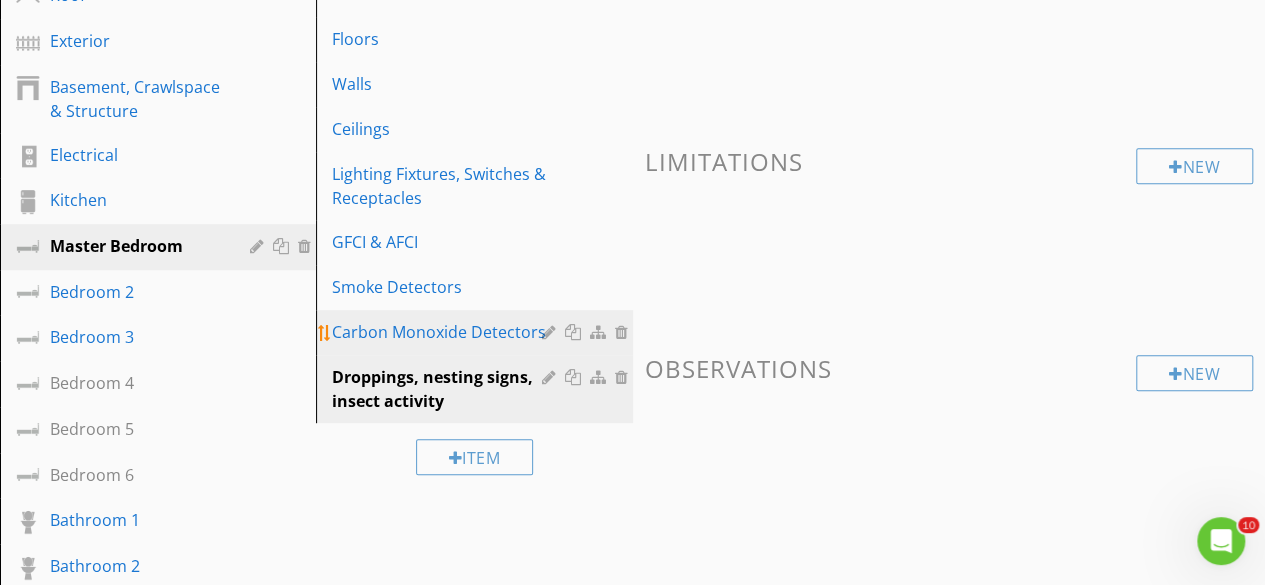 click at bounding box center [624, 332] 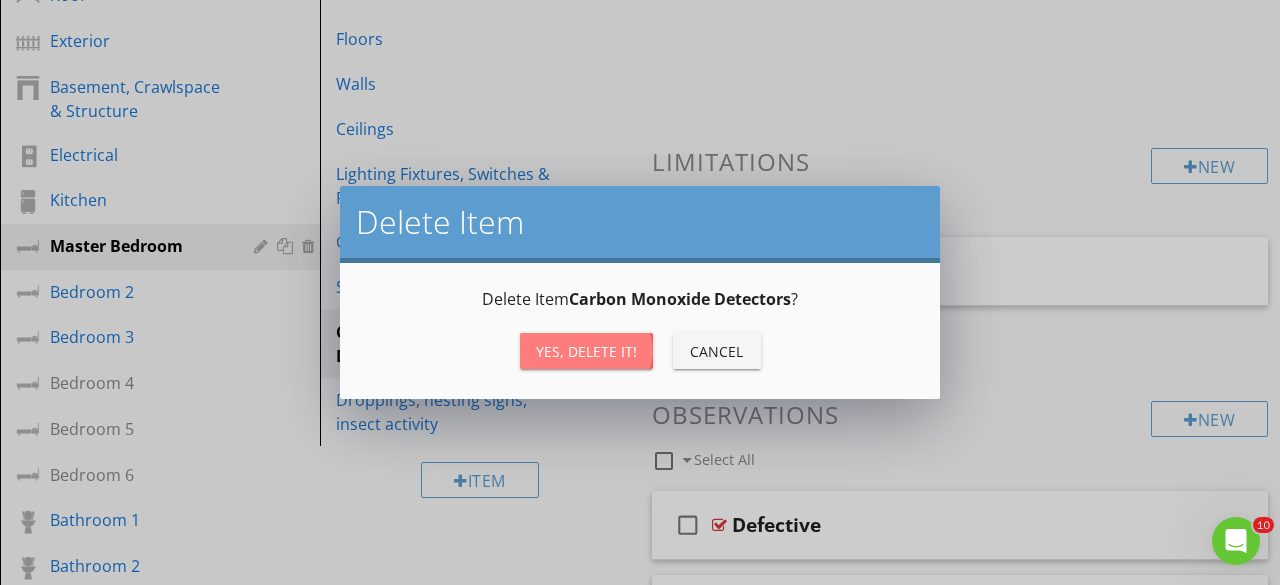 click on "Yes, Delete it!" at bounding box center (586, 351) 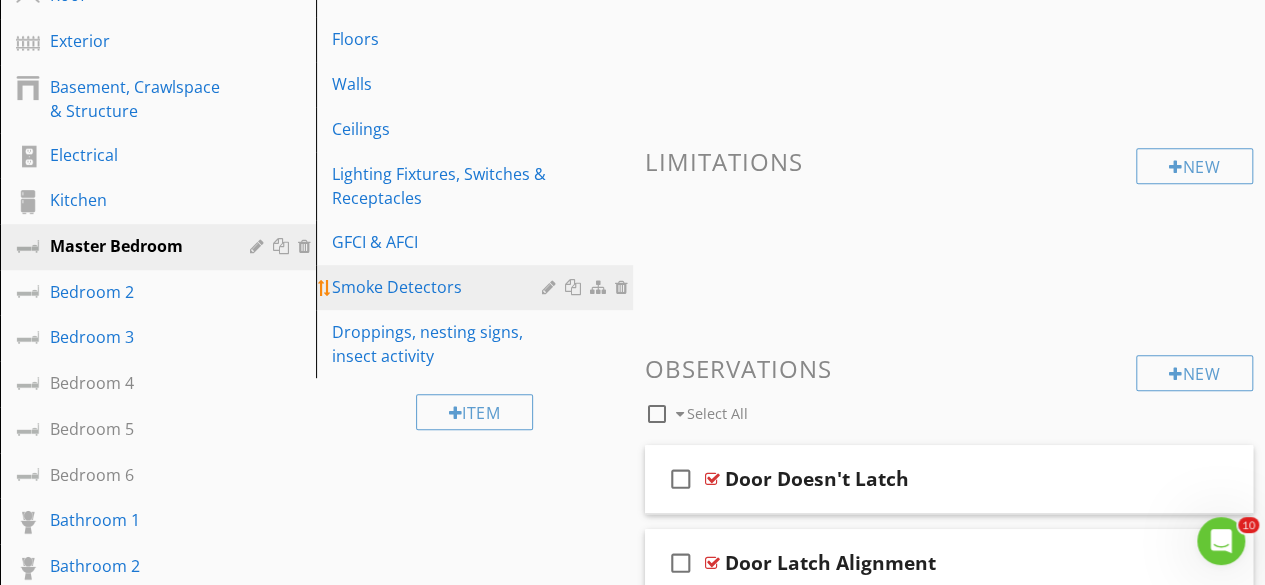 click at bounding box center [624, 287] 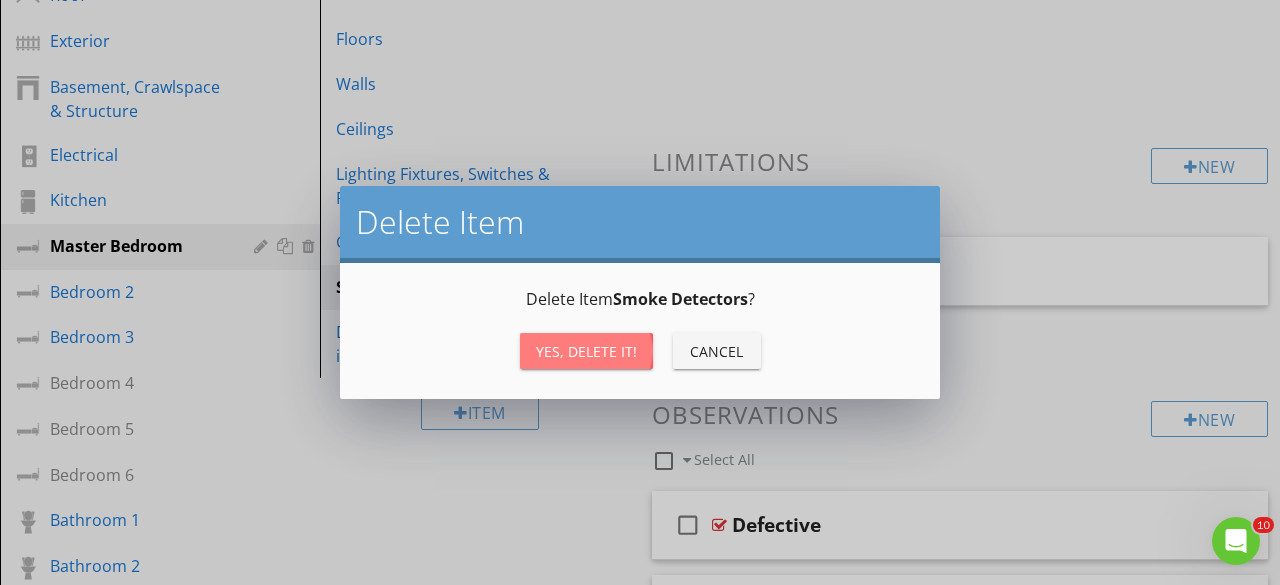 click on "Yes, Delete it!" at bounding box center (586, 351) 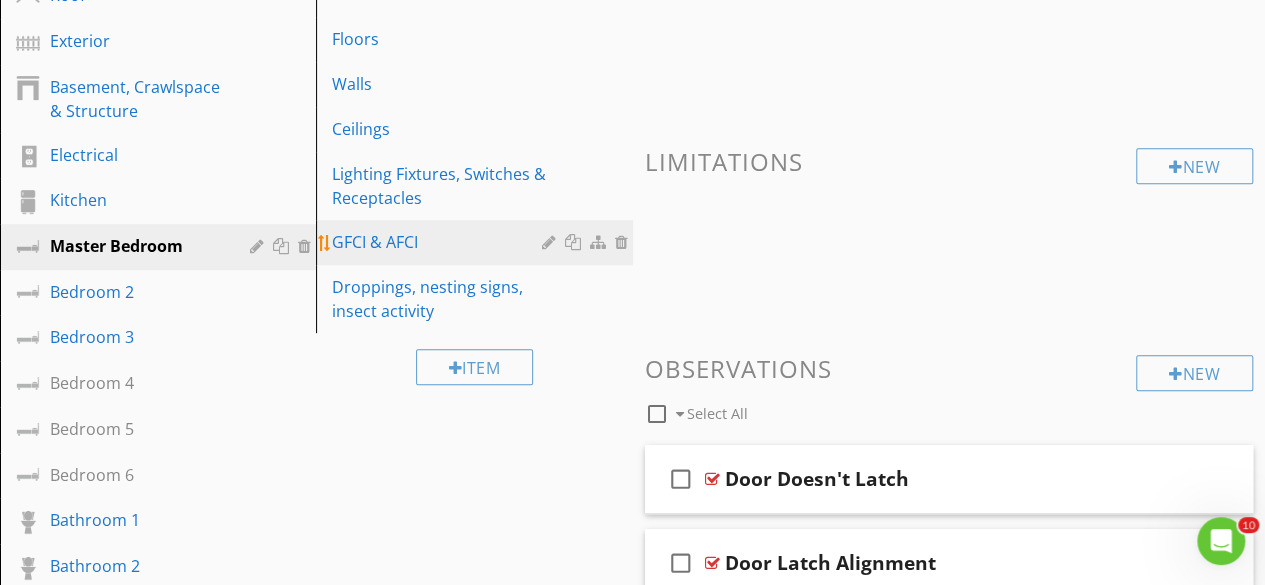 click at bounding box center (624, 242) 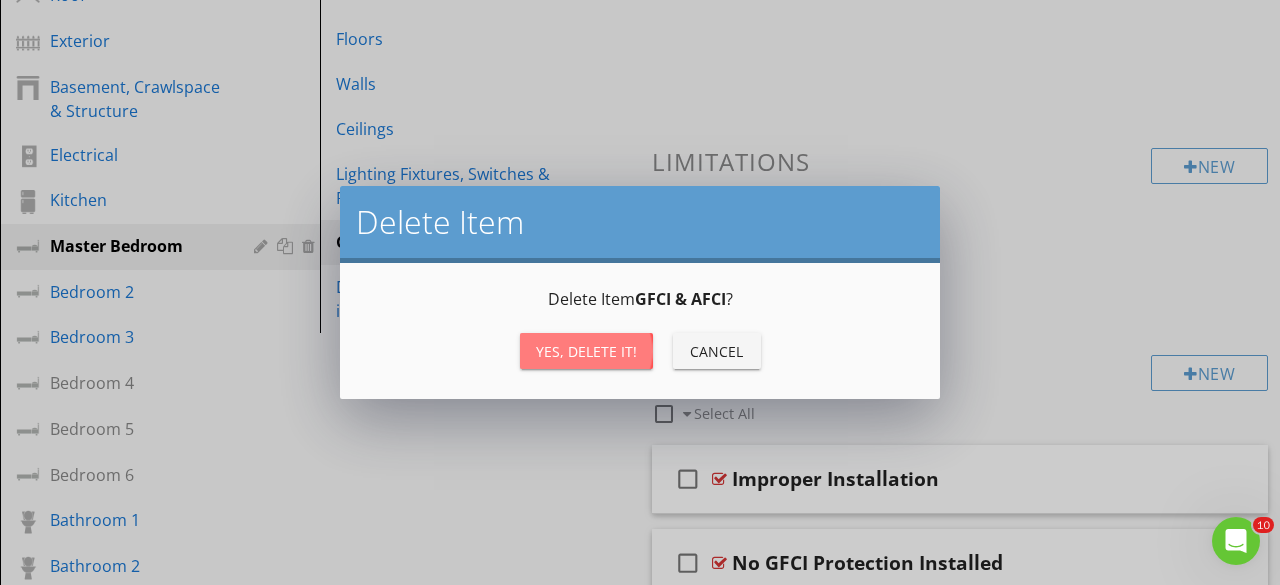 click on "Yes, Delete it!" at bounding box center [586, 351] 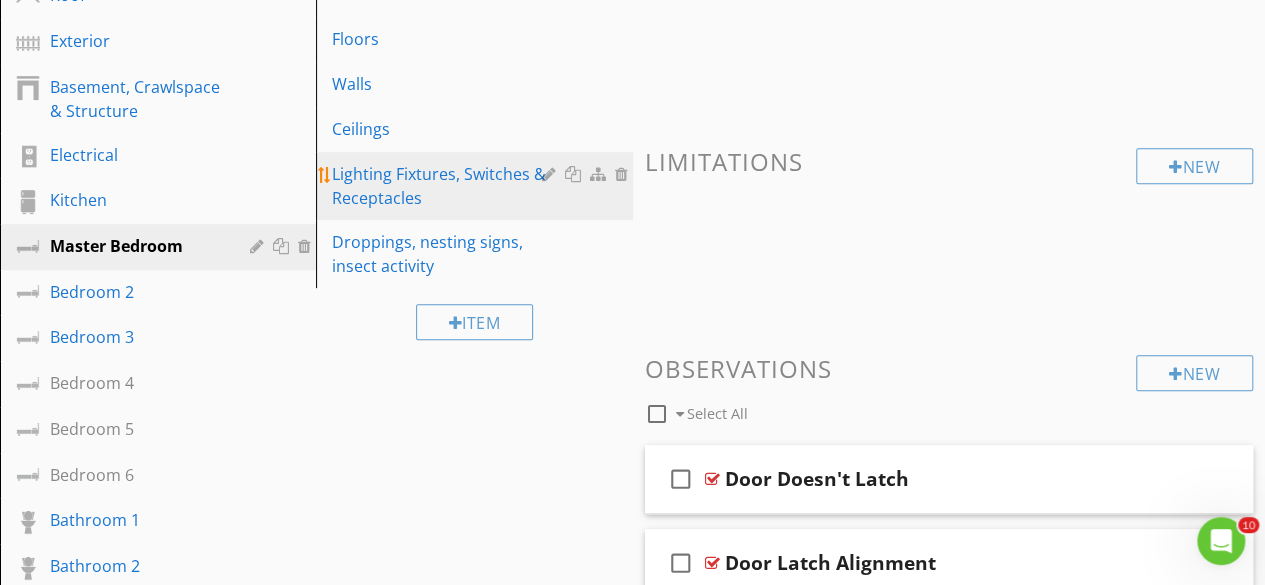 click at bounding box center [624, 174] 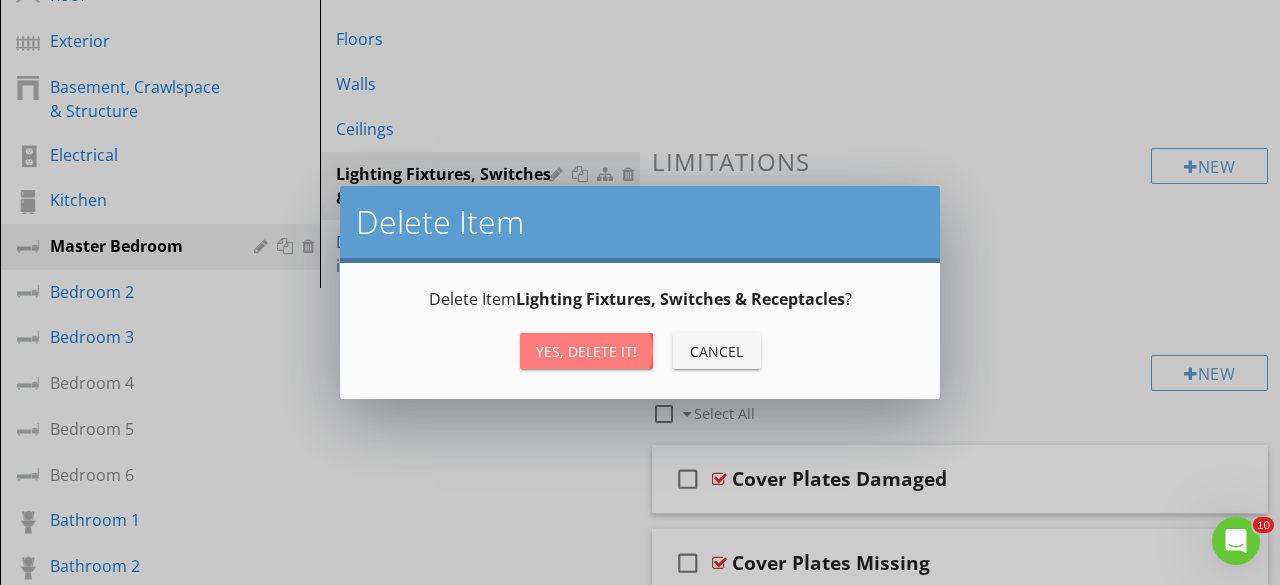 click on "Yes, Delete it!" at bounding box center (586, 351) 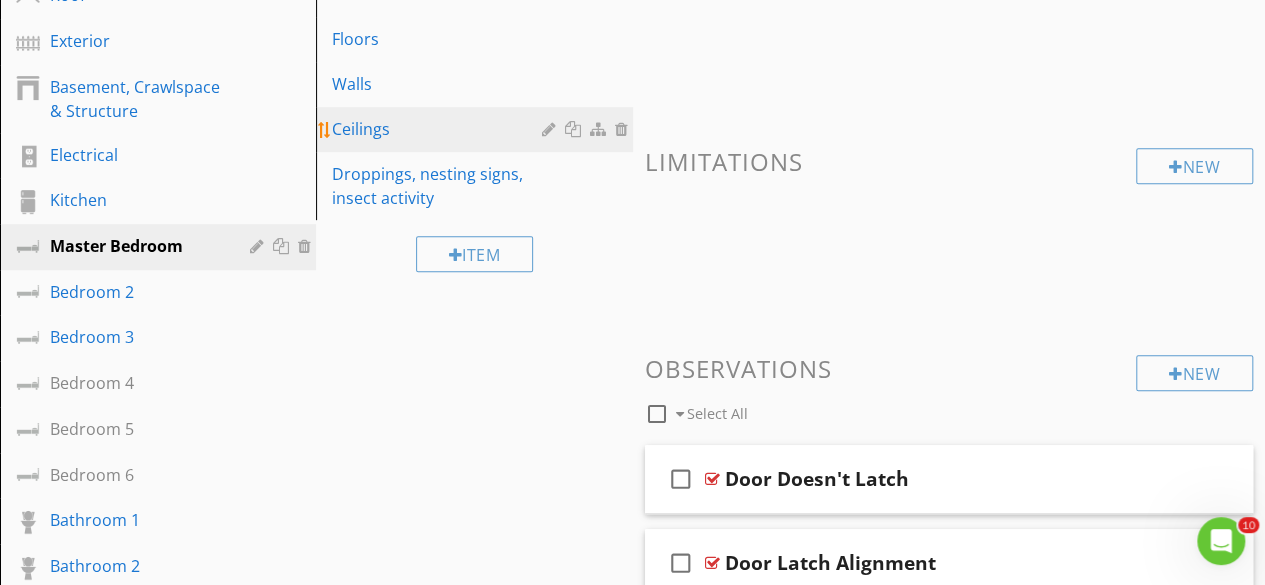 click at bounding box center (624, 129) 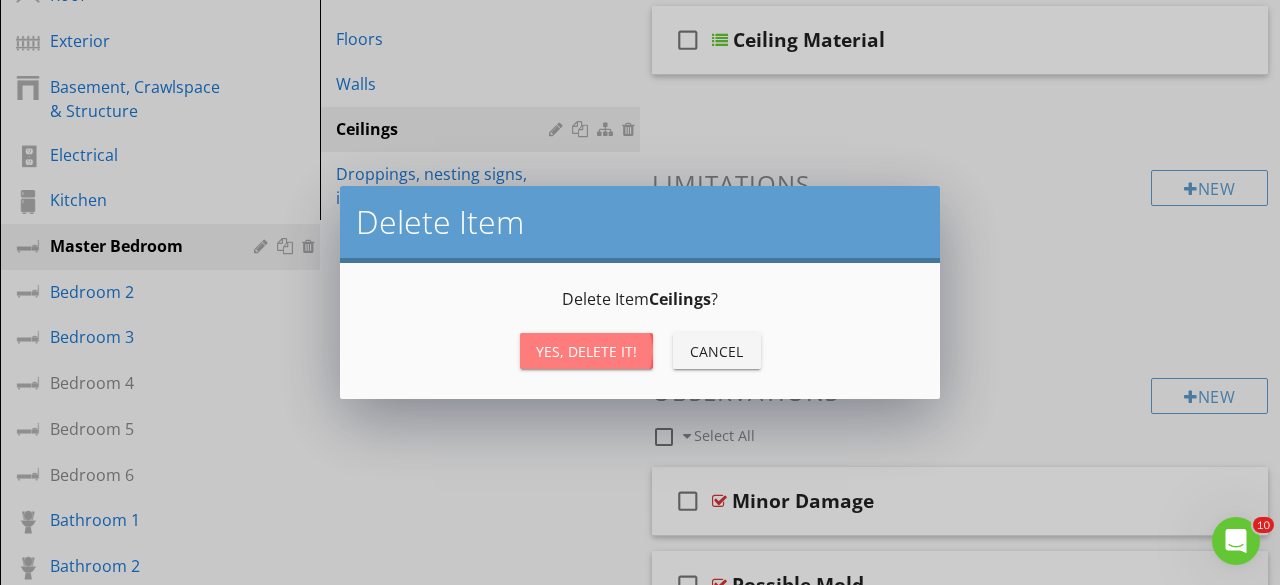 click on "Yes, Delete it!" at bounding box center (586, 351) 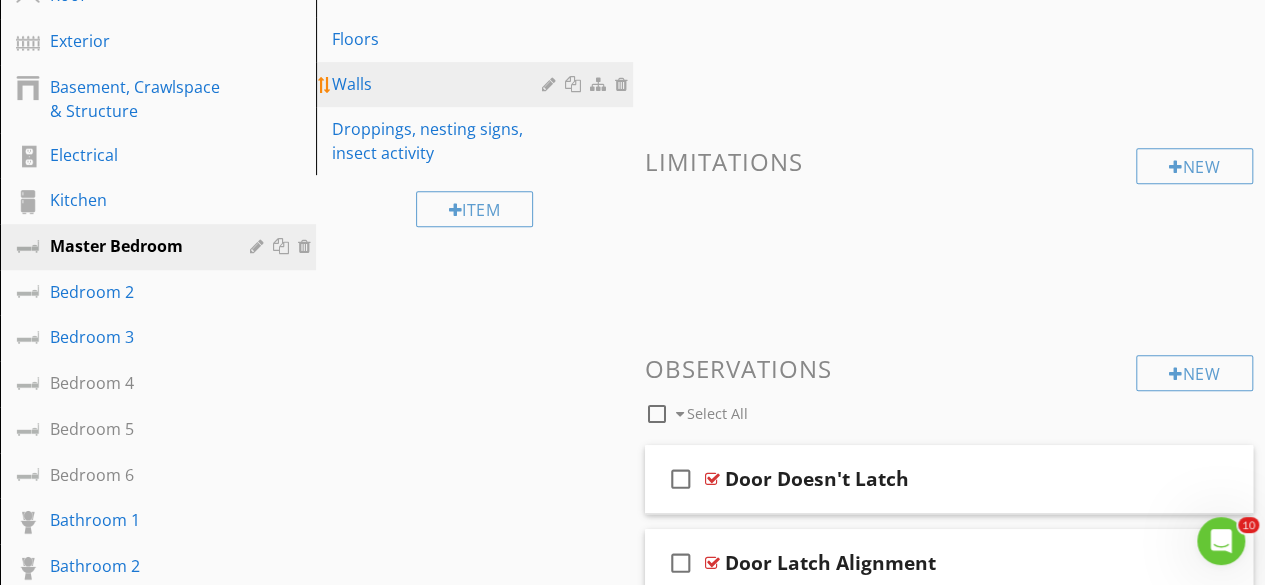 click at bounding box center (624, 84) 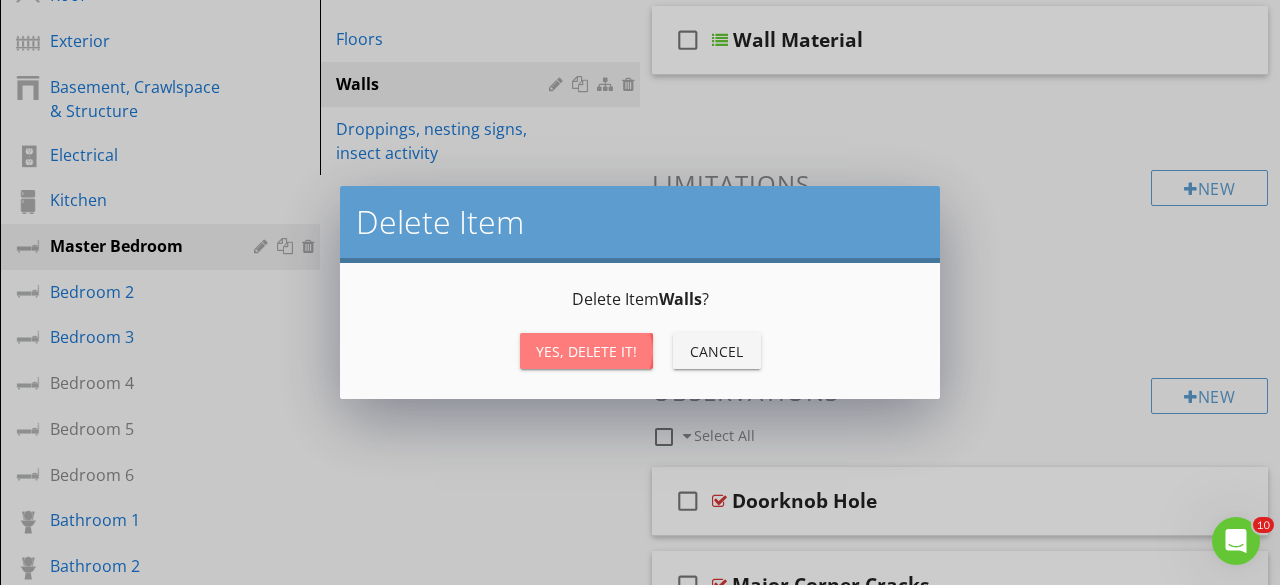 click on "Yes, Delete it!" at bounding box center (586, 351) 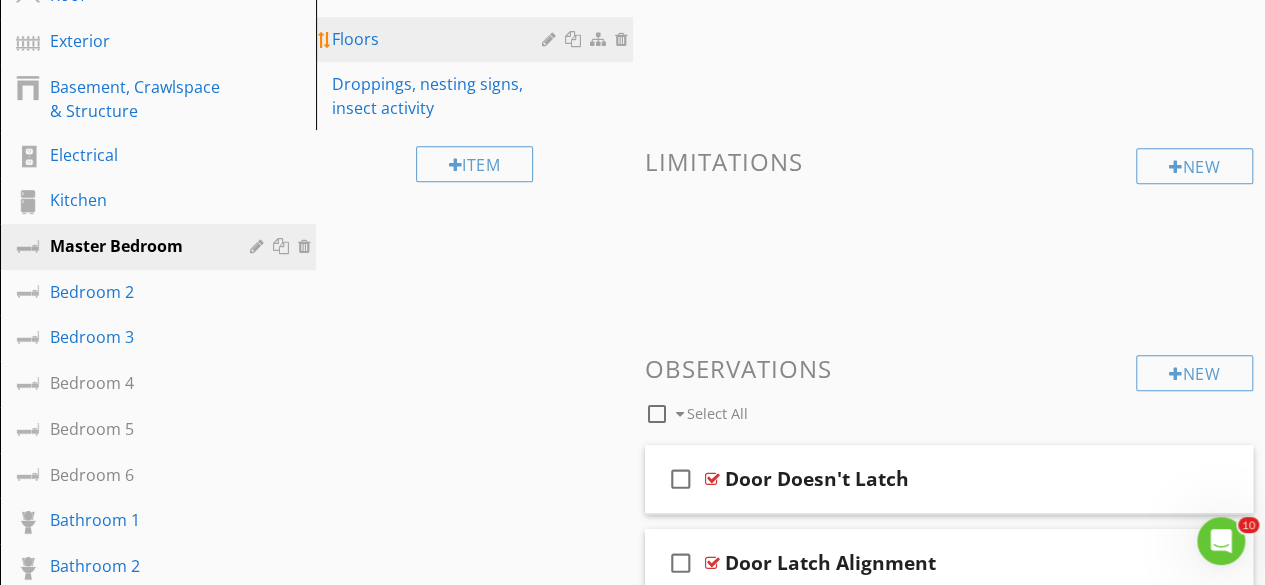 click at bounding box center (624, 39) 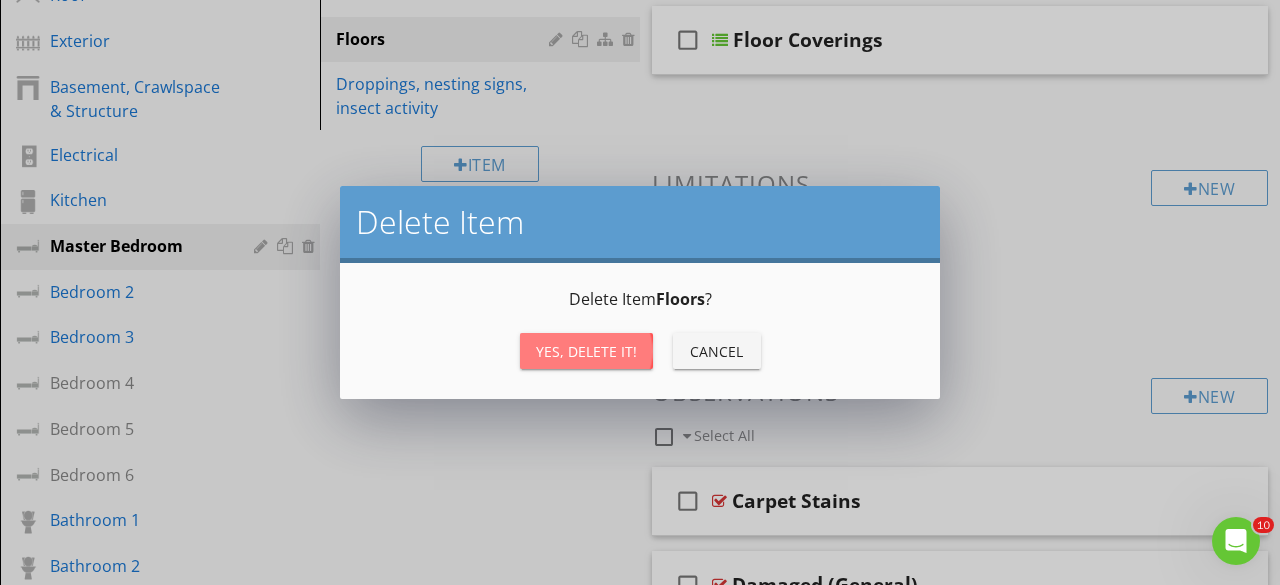 click on "Yes, Delete it!" at bounding box center (586, 351) 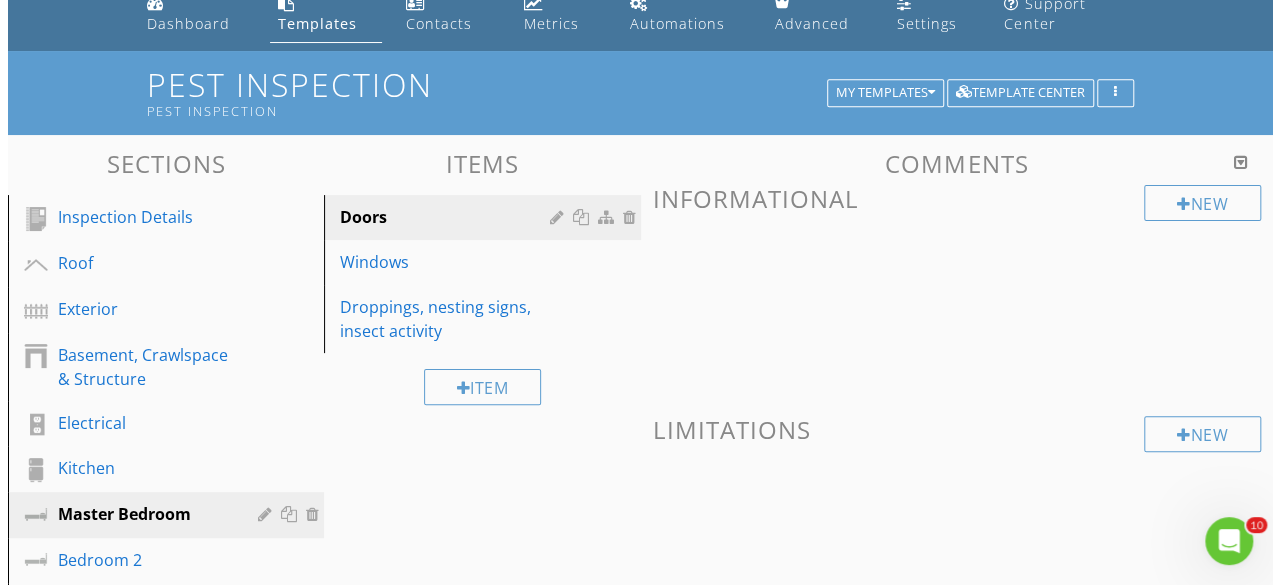 scroll, scrollTop: 85, scrollLeft: 0, axis: vertical 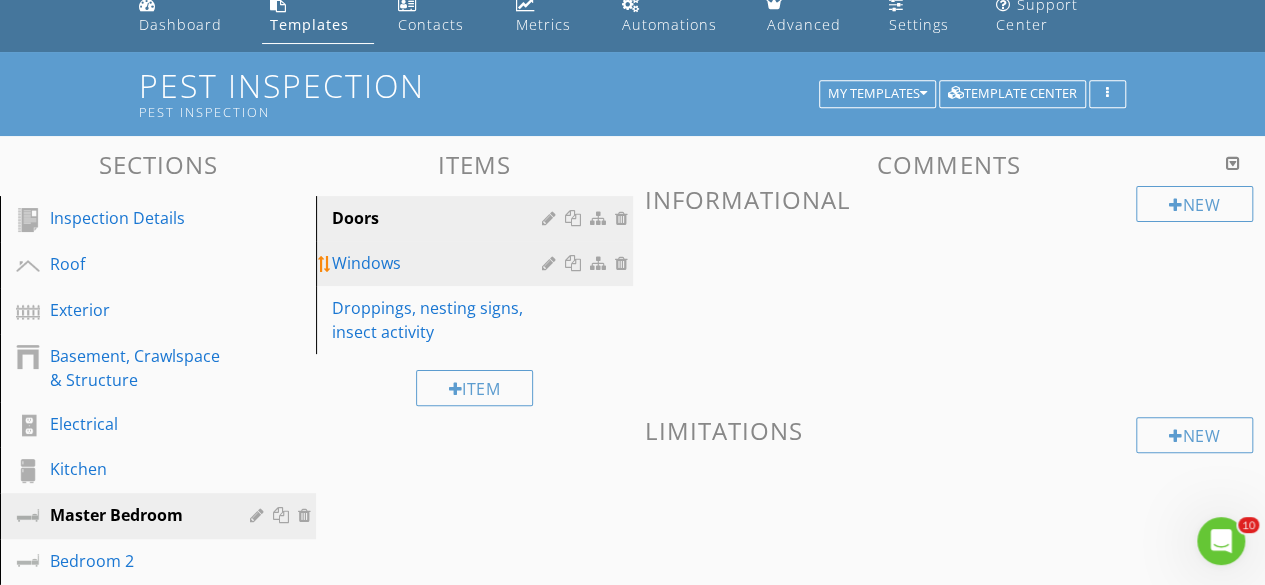 click at bounding box center (624, 263) 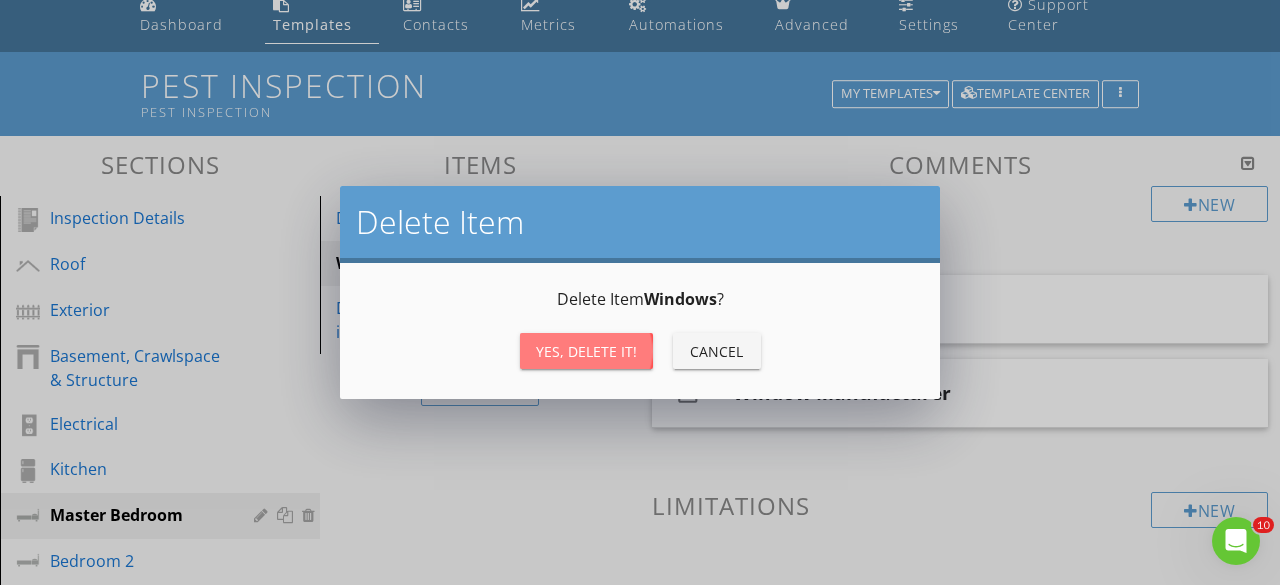 click on "Yes, Delete it!" at bounding box center [586, 351] 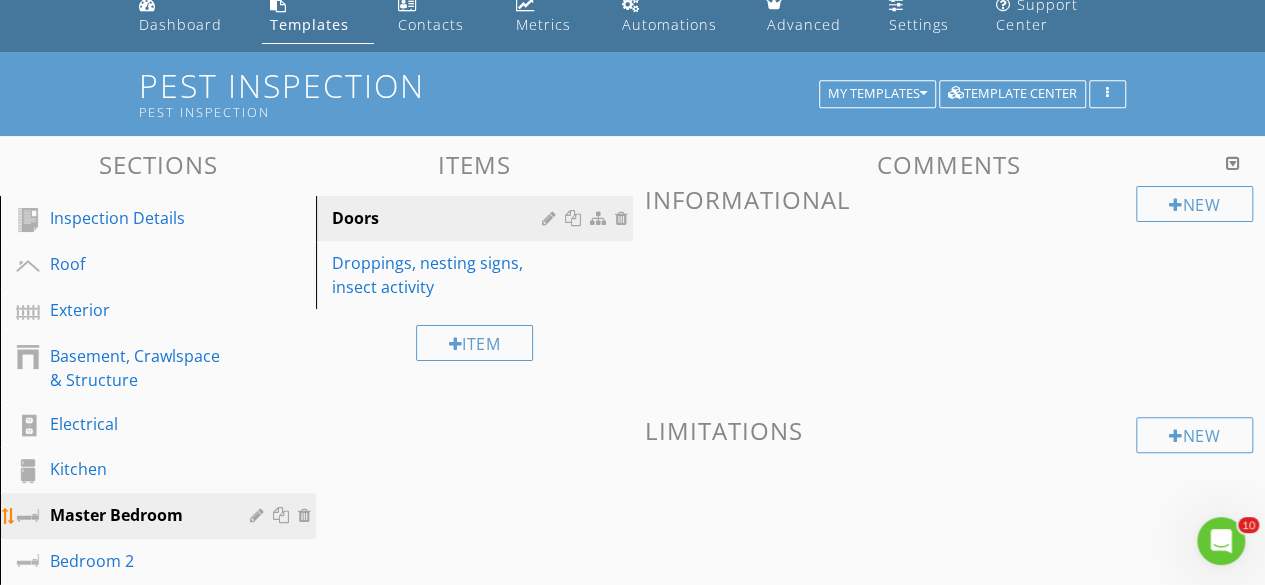 click at bounding box center (259, 515) 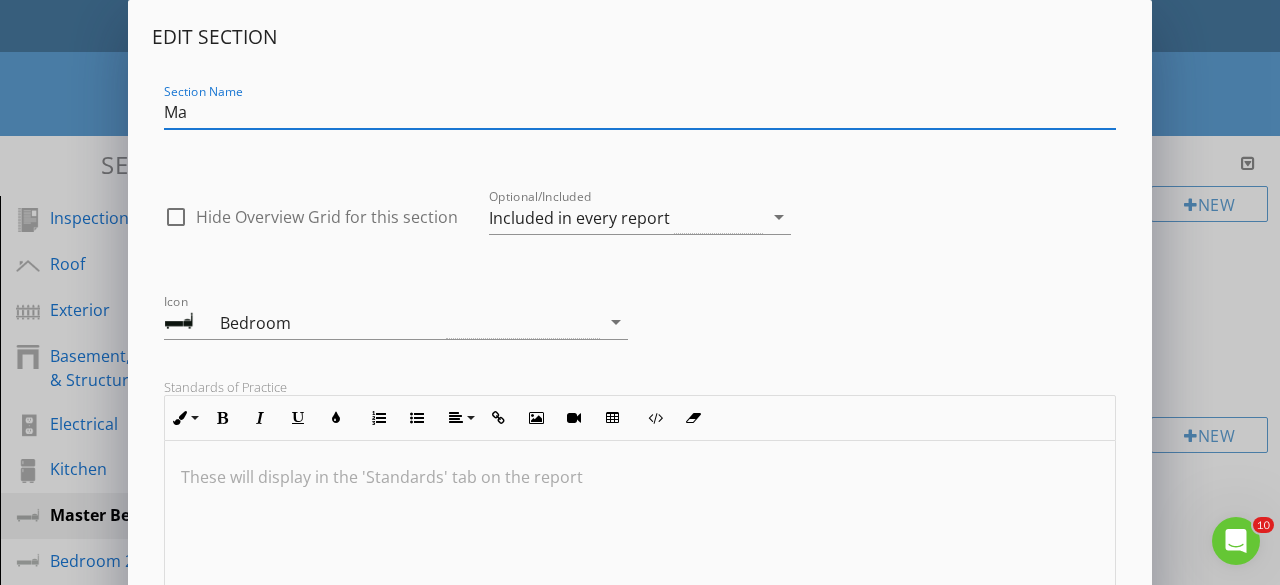 type on "M" 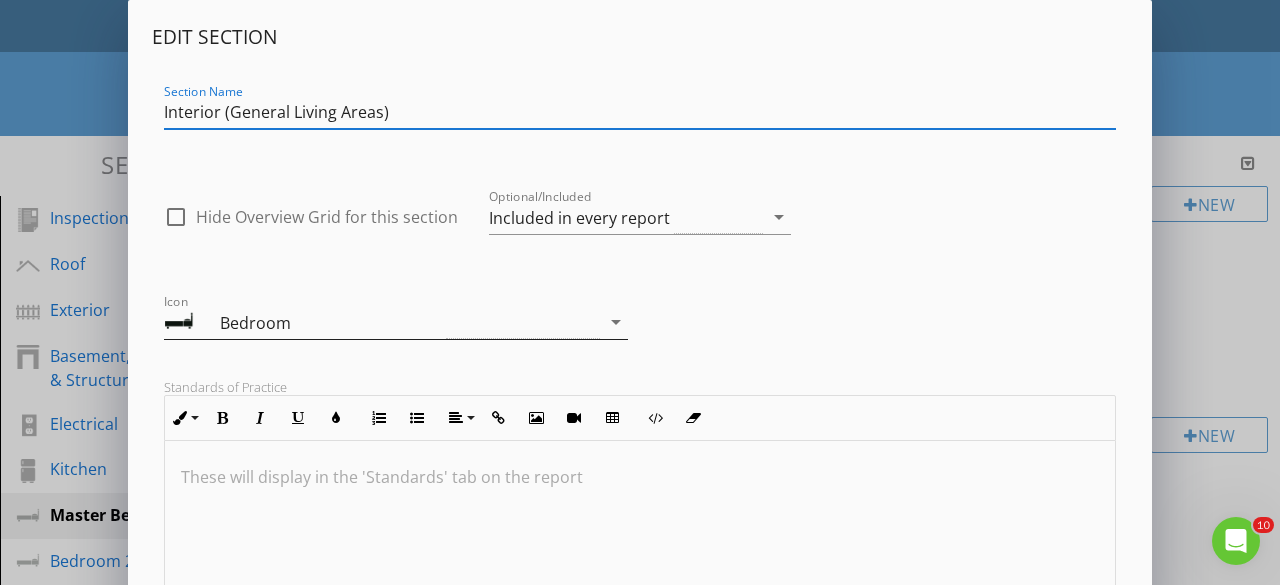 type on "Interior (General Living Areas)" 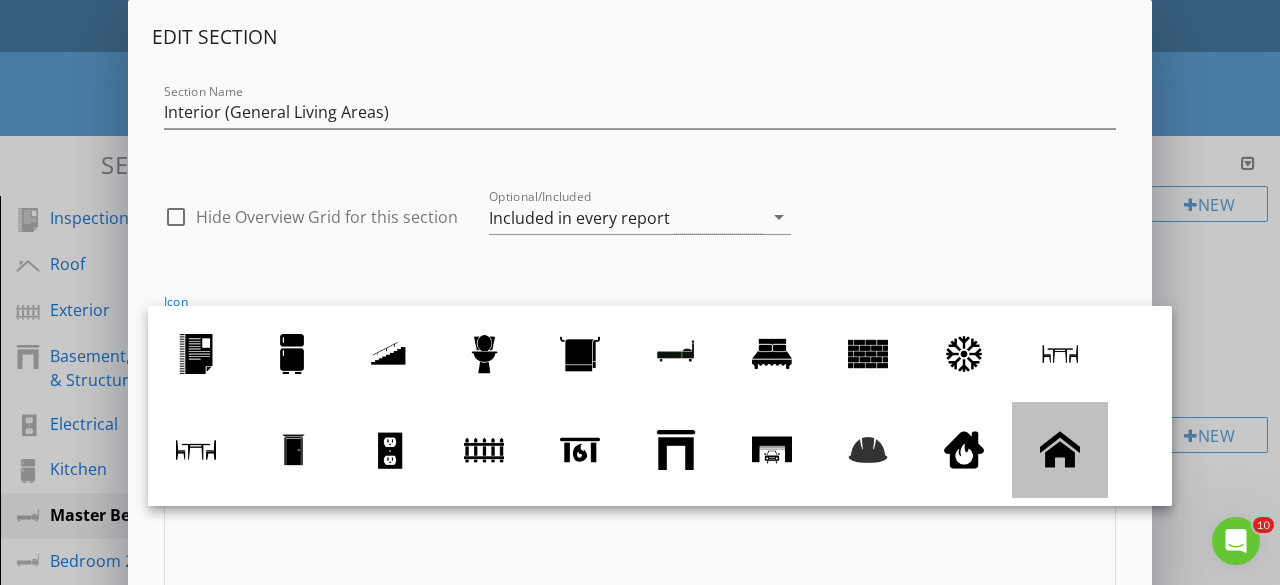 click at bounding box center (1060, 450) 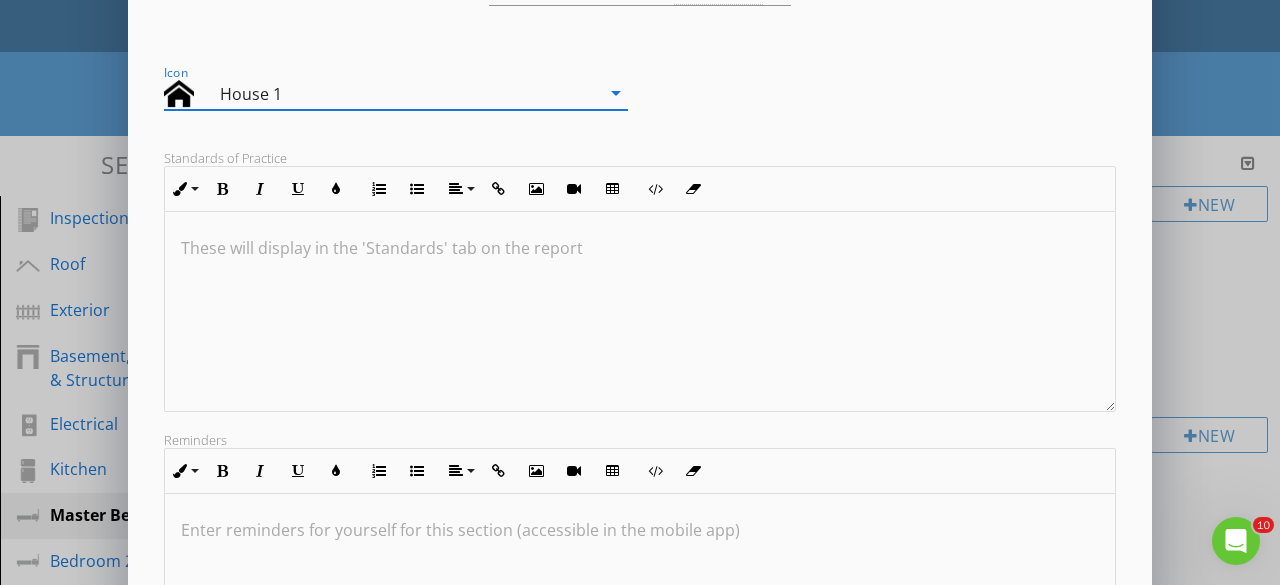 scroll, scrollTop: 230, scrollLeft: 0, axis: vertical 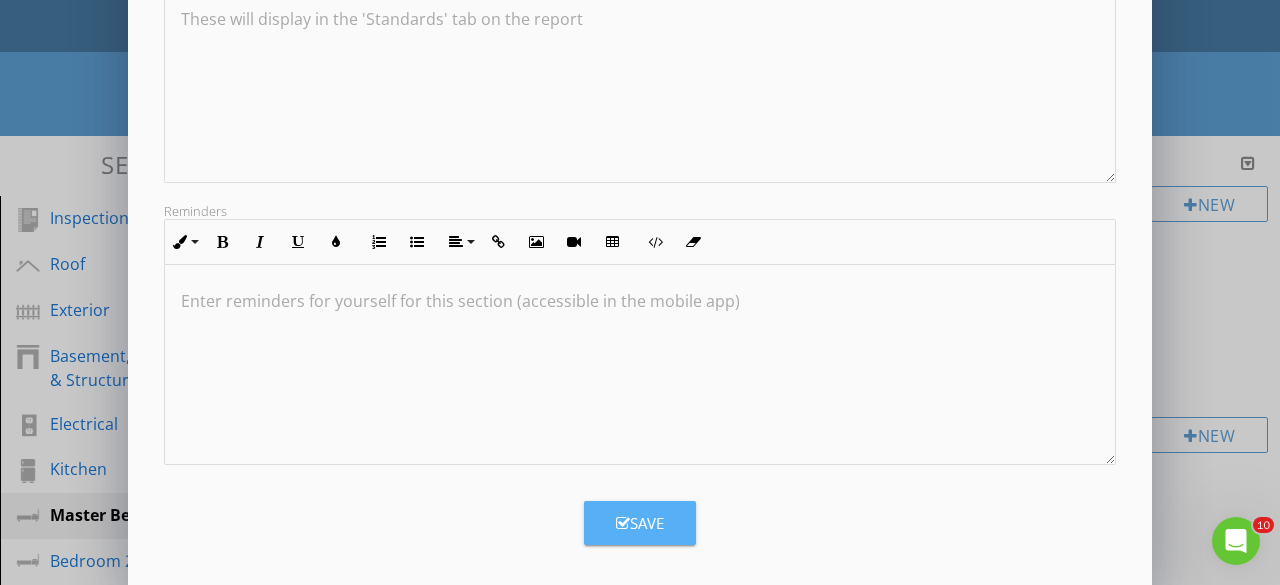 click on "Save" at bounding box center [640, 523] 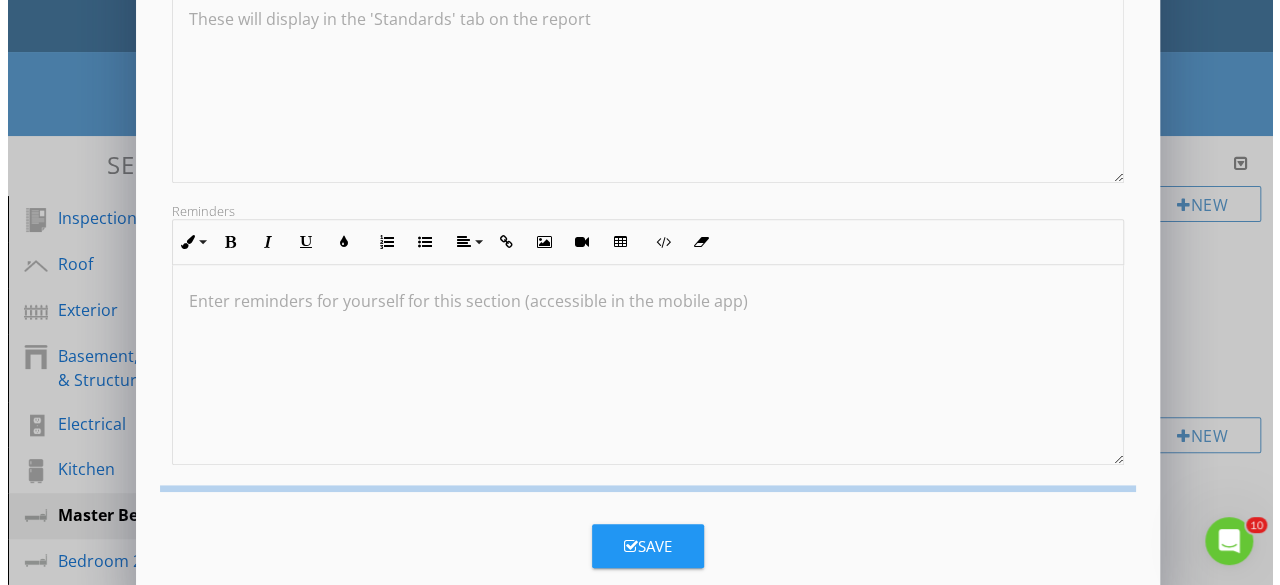 scroll, scrollTop: 256, scrollLeft: 0, axis: vertical 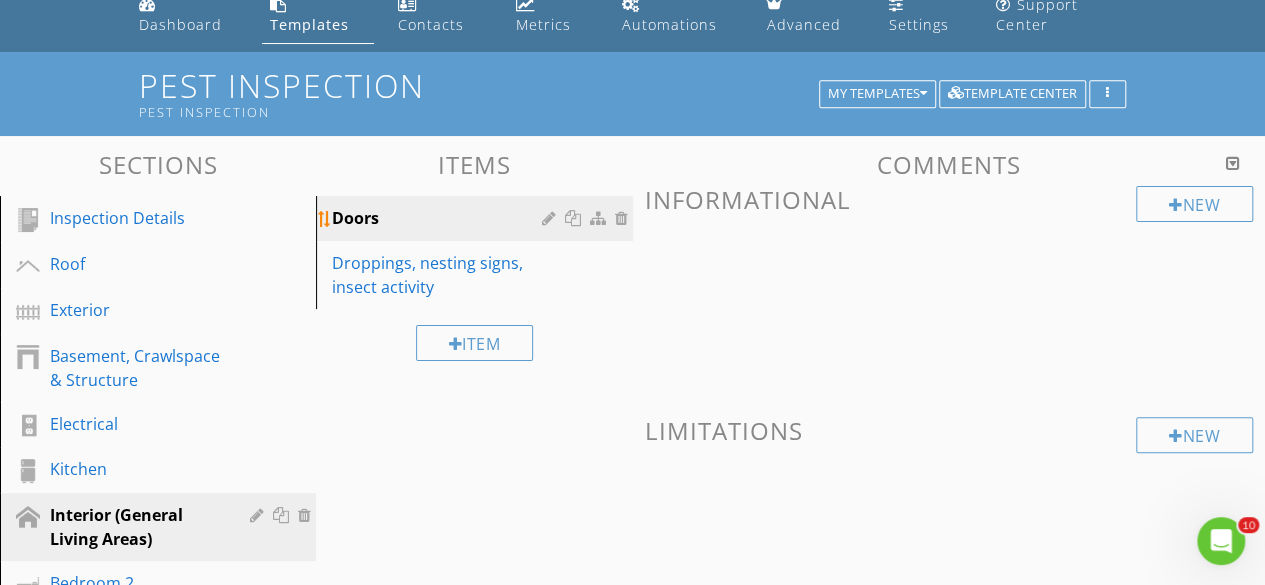 click at bounding box center [624, 218] 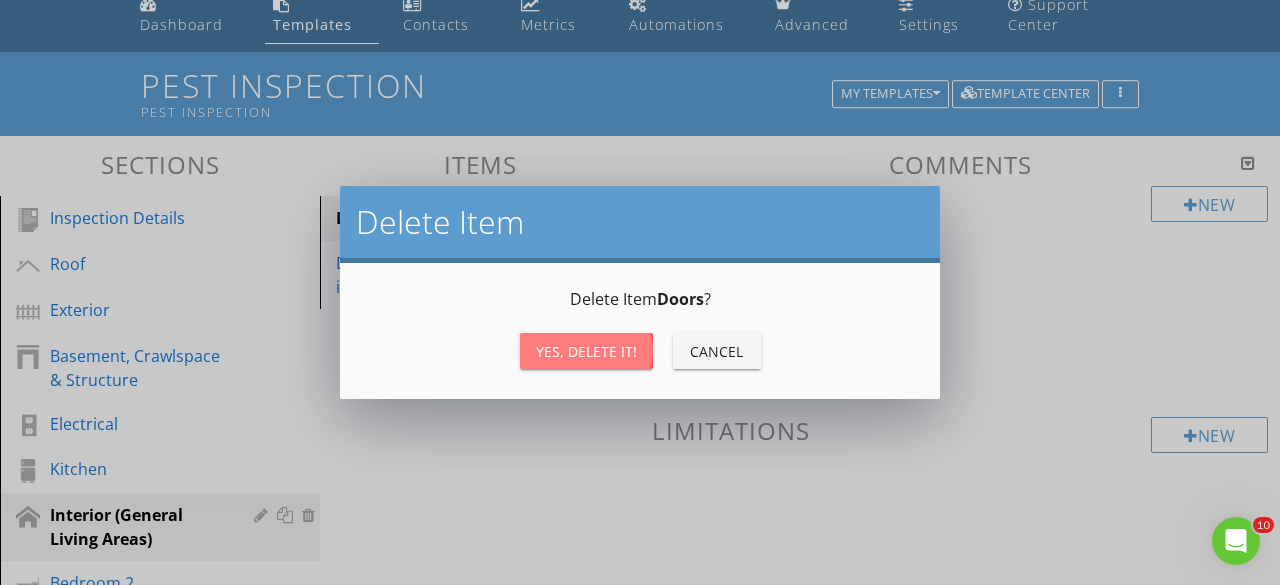 click on "Yes, Delete it!" at bounding box center [586, 351] 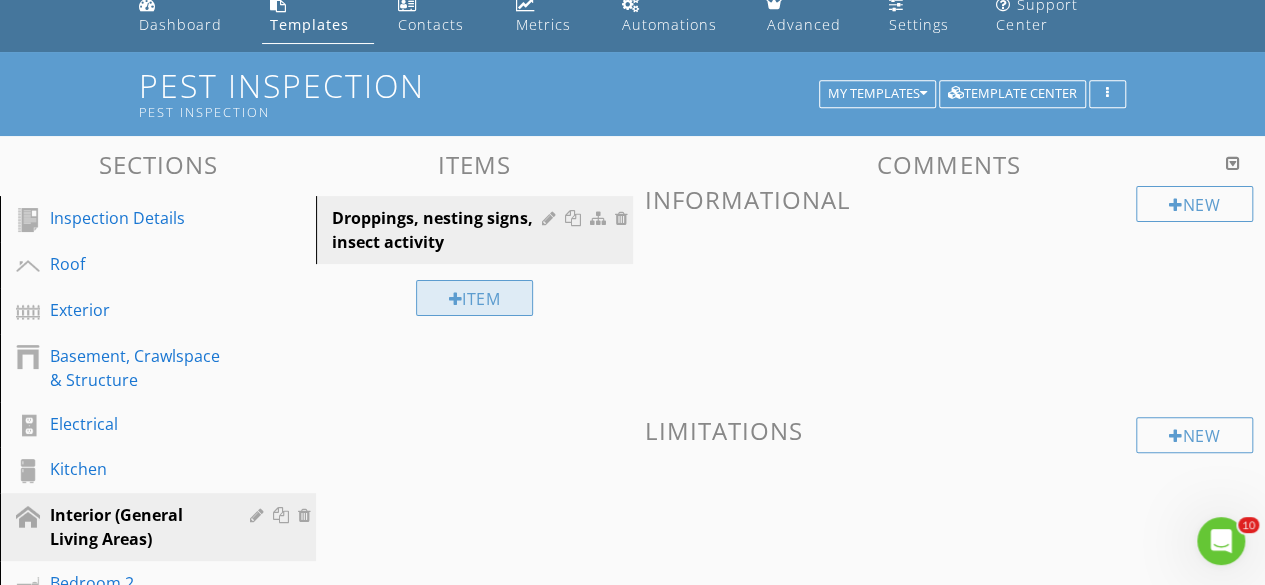 click on "Item" at bounding box center [475, 298] 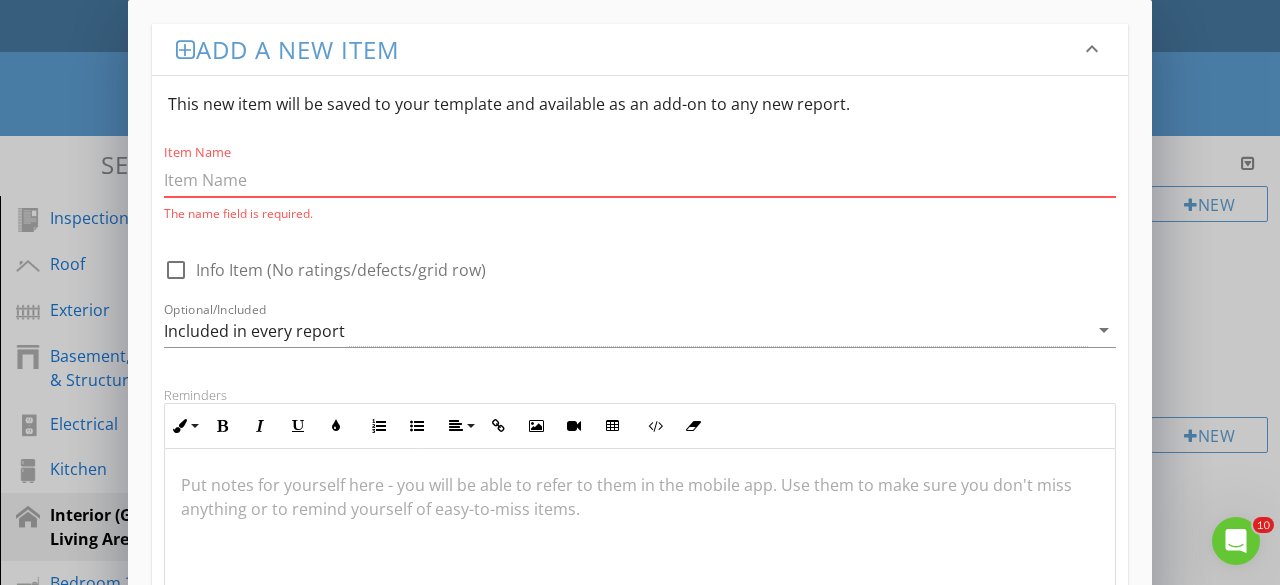paste on "Signs of gnawing or damage" 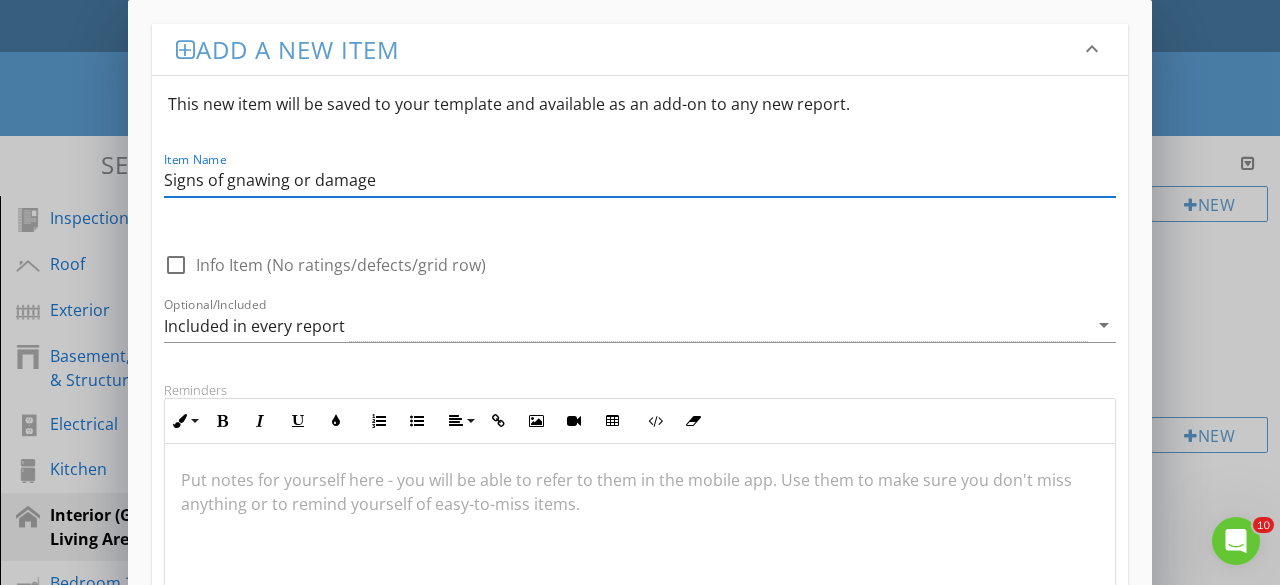 scroll, scrollTop: 376, scrollLeft: 0, axis: vertical 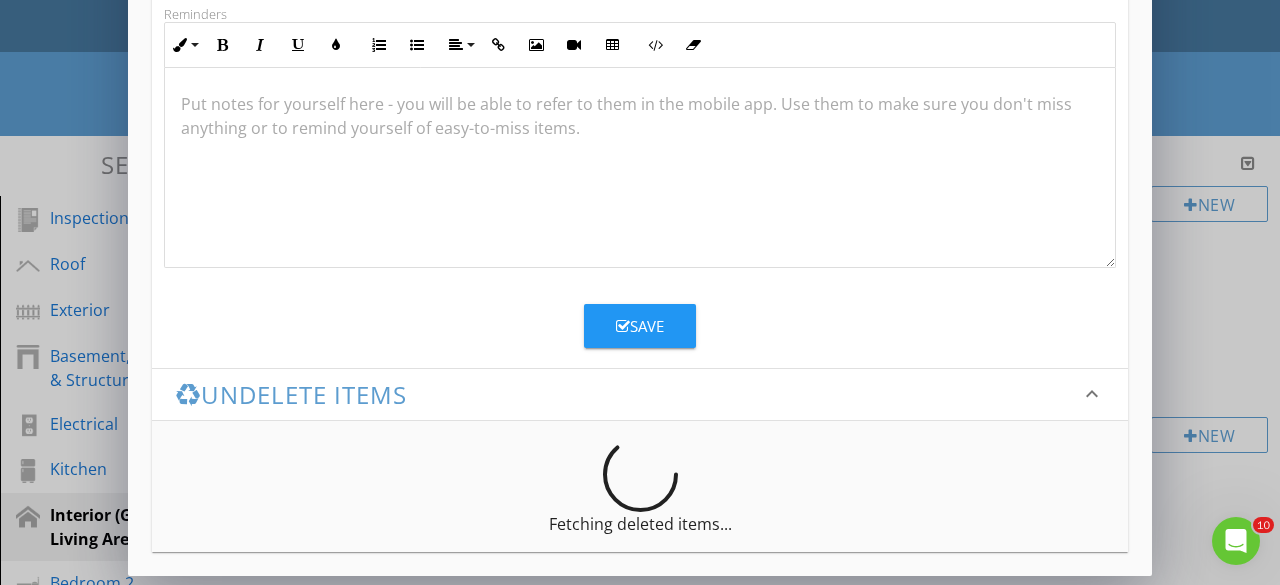 type on "Signs of gnawing or damage" 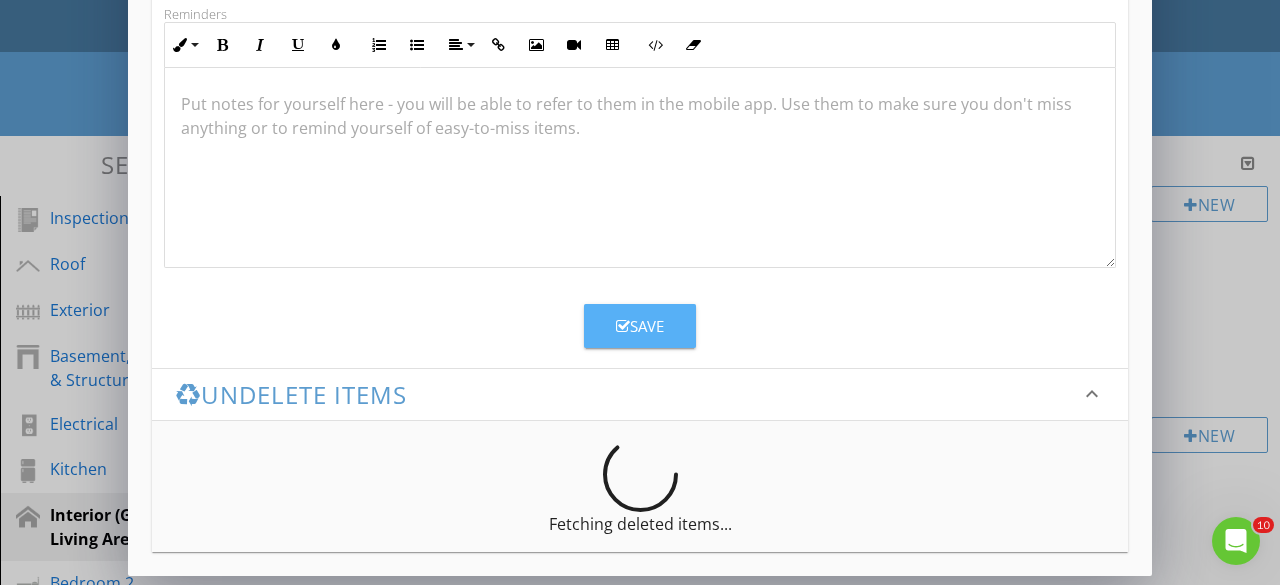 click on "Save" at bounding box center [640, 326] 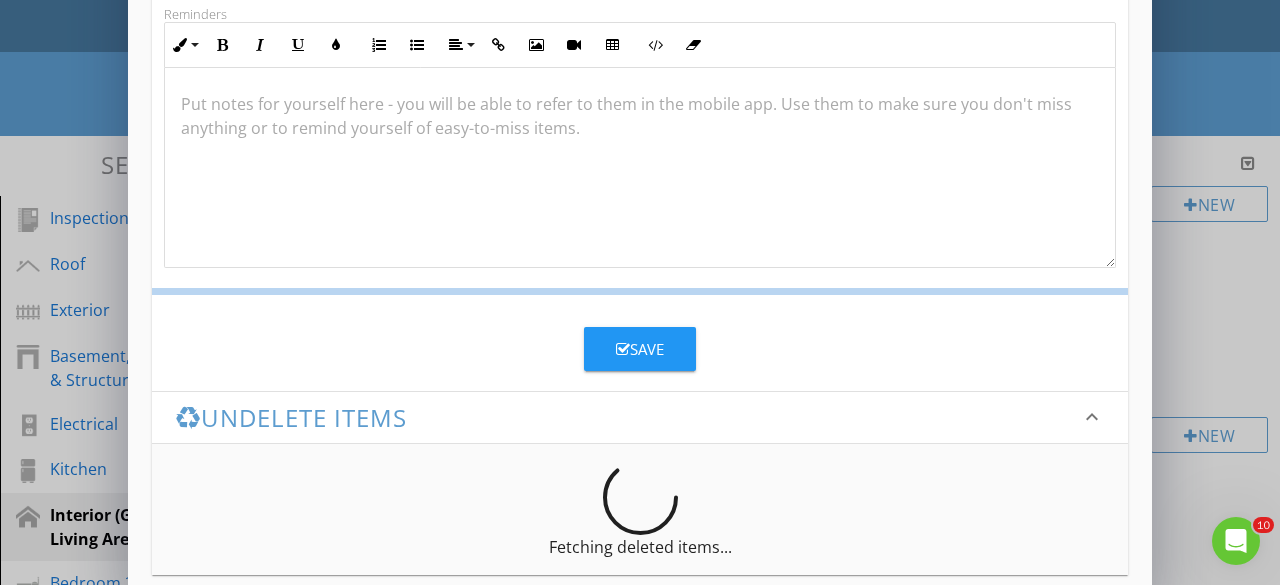 scroll, scrollTop: 280, scrollLeft: 0, axis: vertical 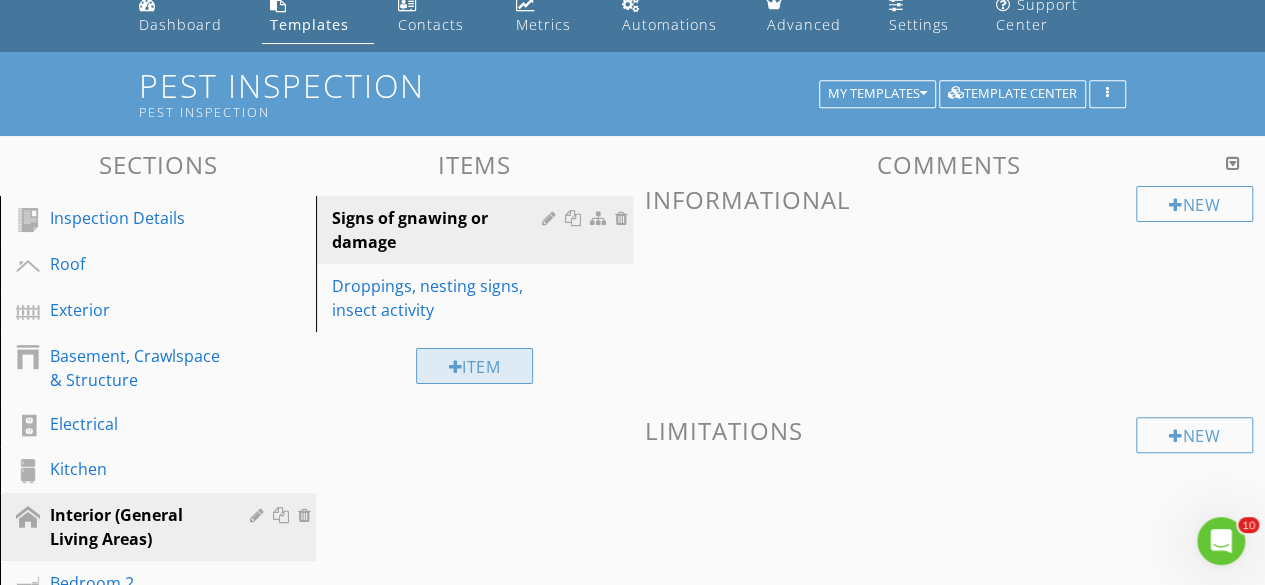 click on "Item" at bounding box center [475, 366] 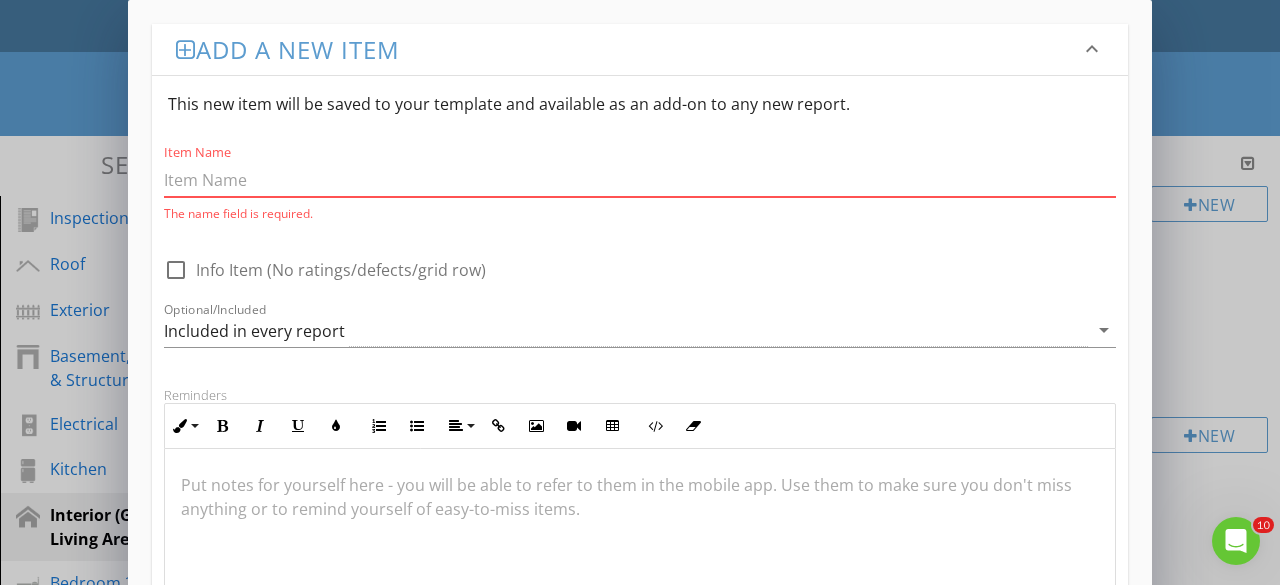 paste on "Odors or sounds" 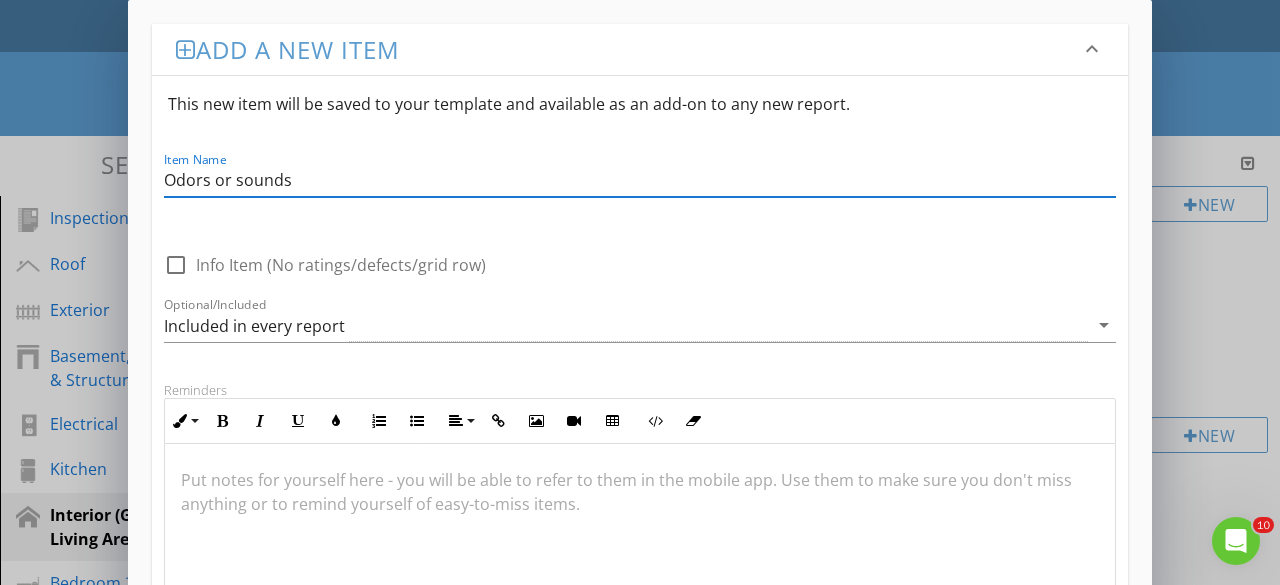 scroll, scrollTop: 376, scrollLeft: 0, axis: vertical 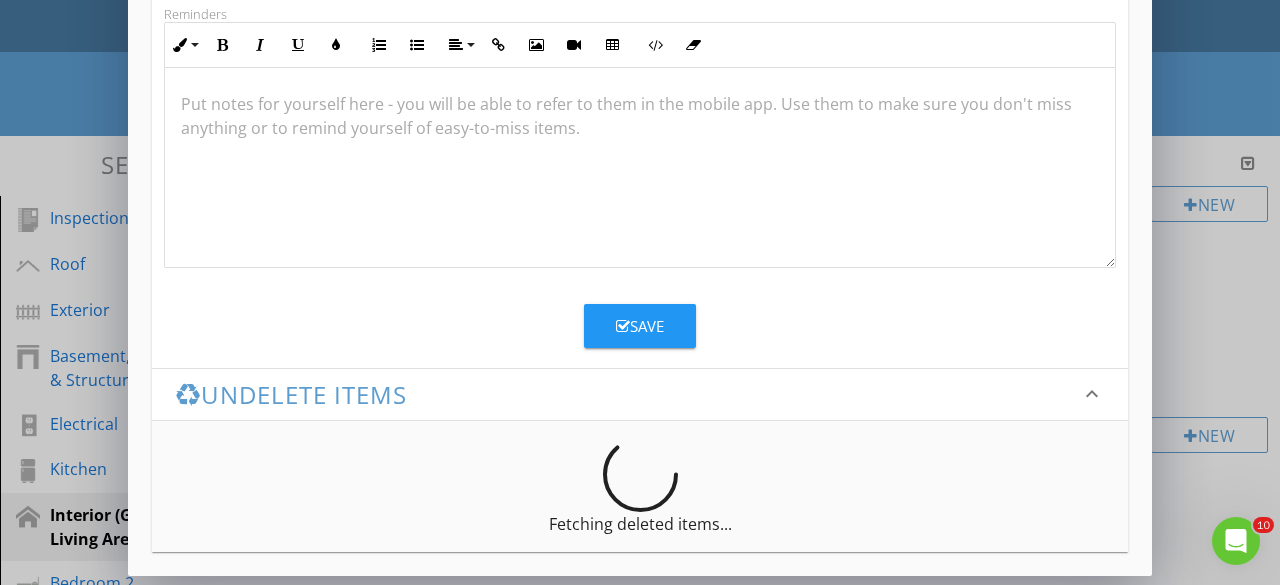 type on "Odors or sounds" 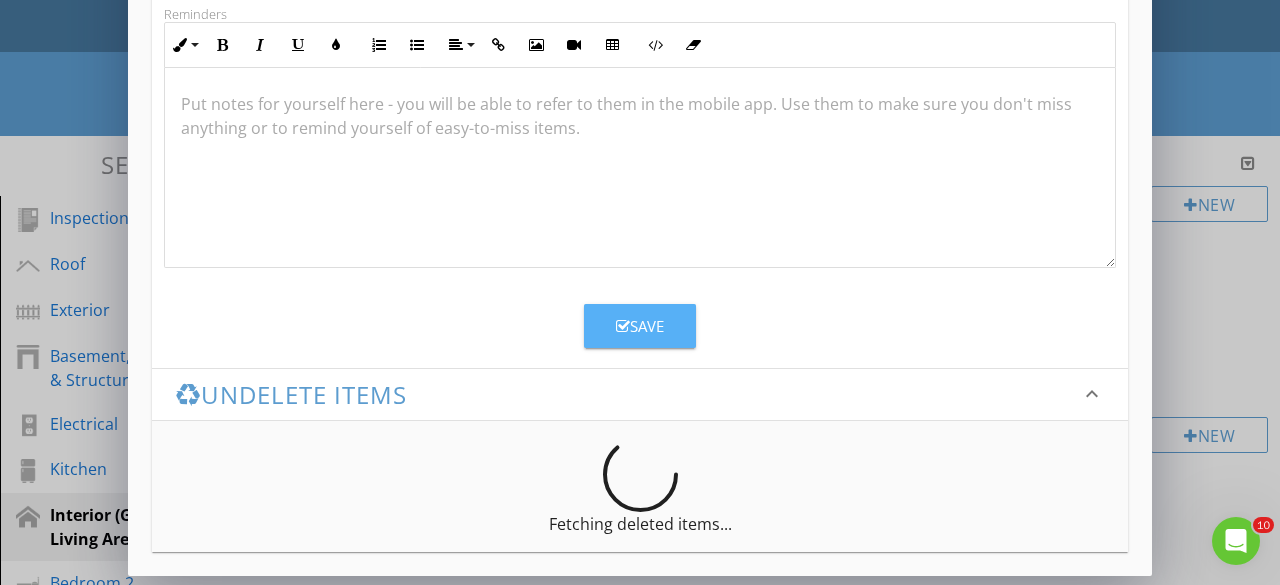 click on "Save" at bounding box center [640, 326] 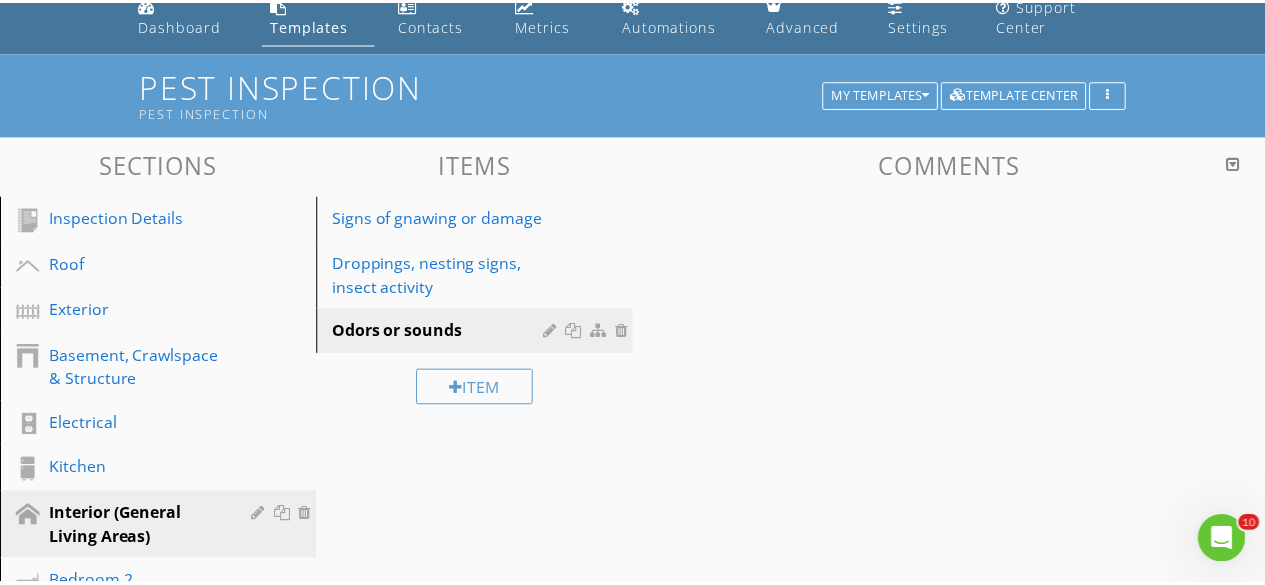 scroll, scrollTop: 280, scrollLeft: 0, axis: vertical 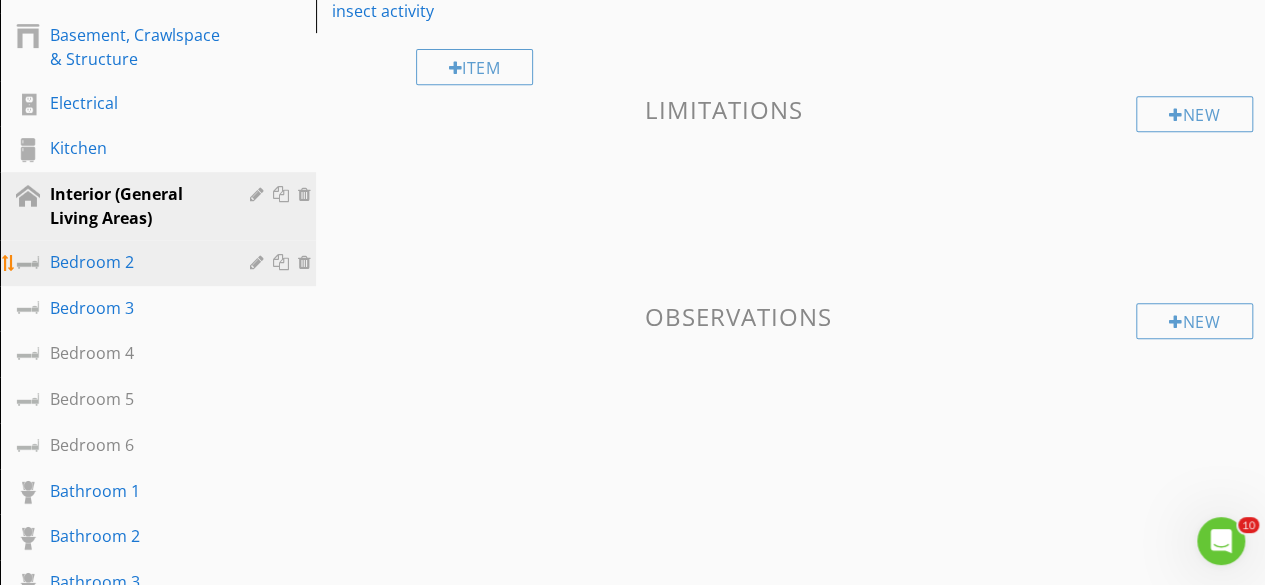 click on "Bedroom 2" at bounding box center [135, 262] 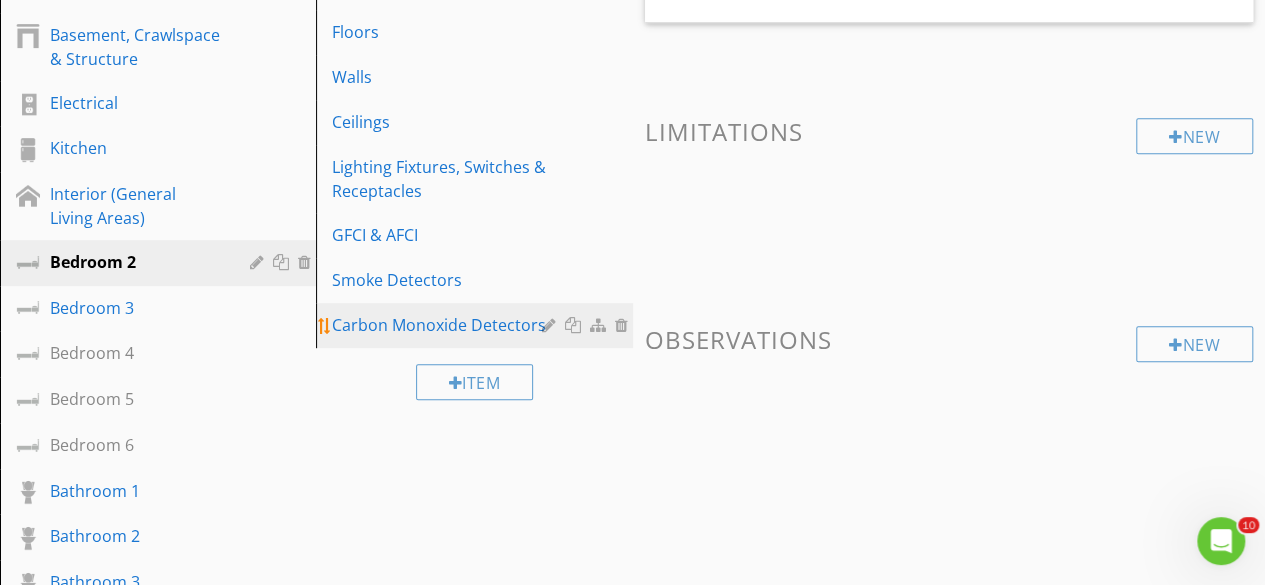 click at bounding box center (624, 325) 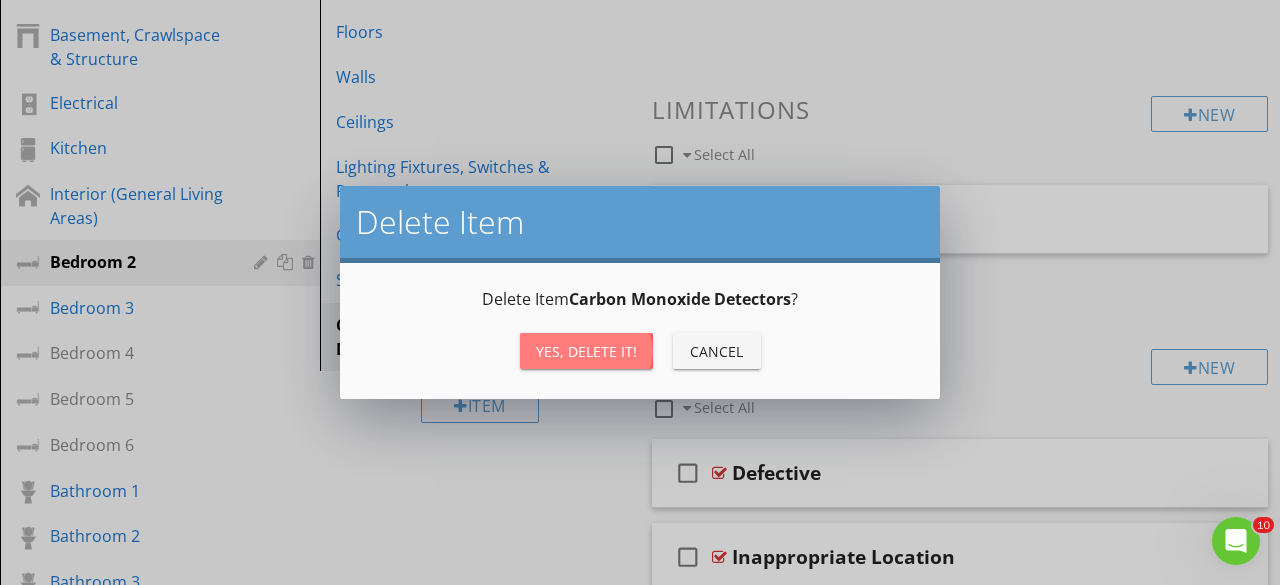 click on "Yes, Delete it!" at bounding box center (586, 351) 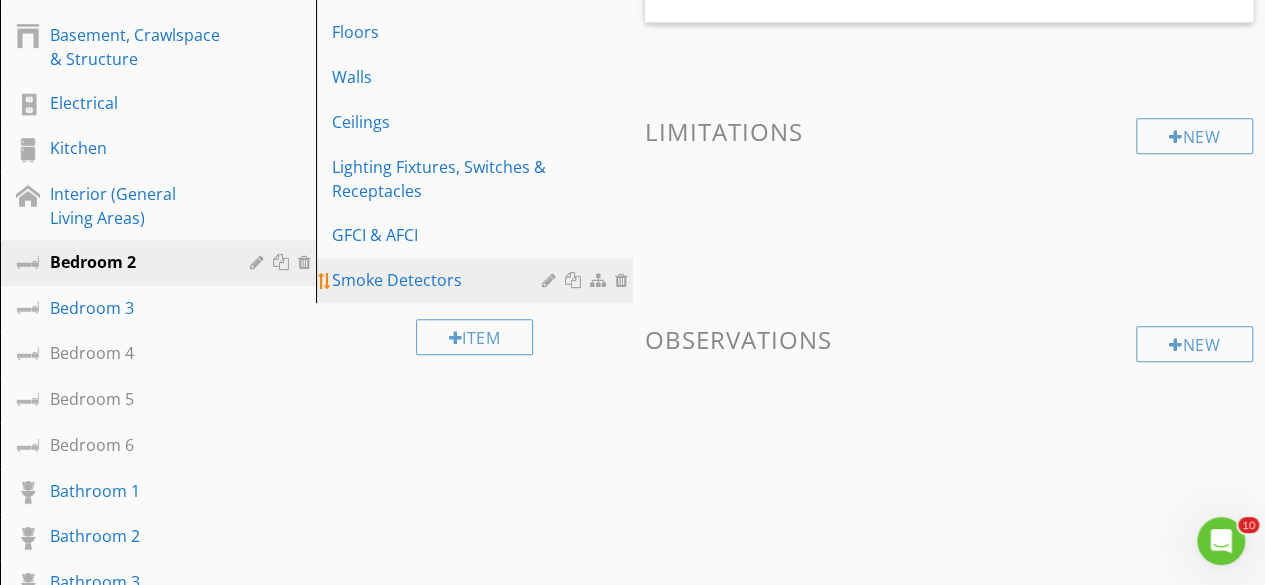 click at bounding box center (624, 280) 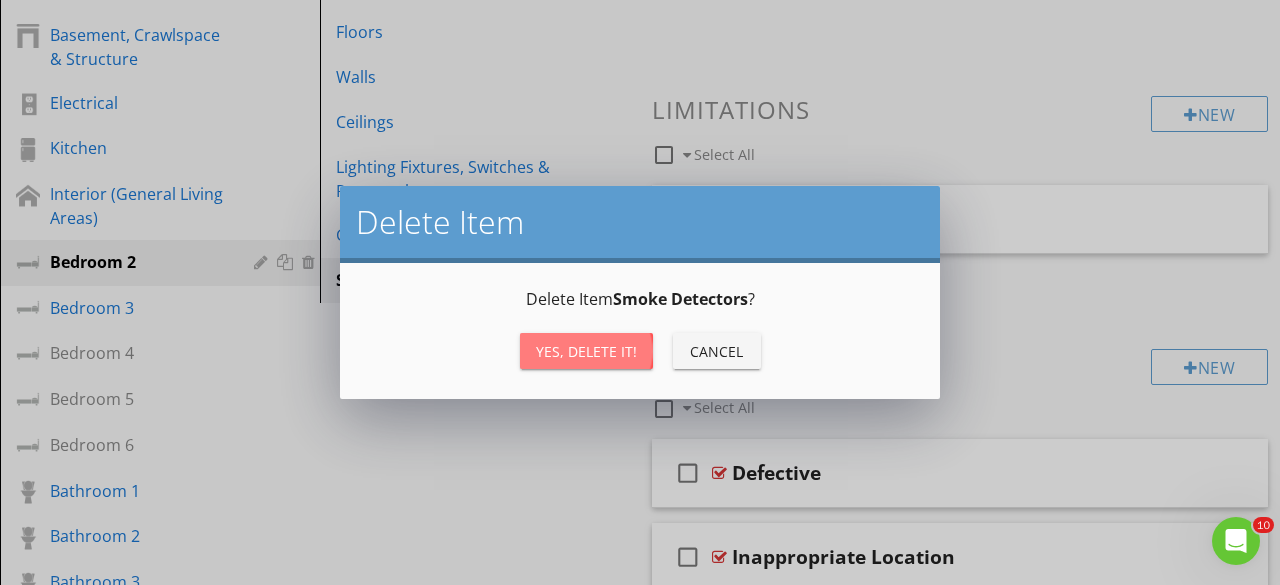 click on "Yes, Delete it!" at bounding box center [586, 351] 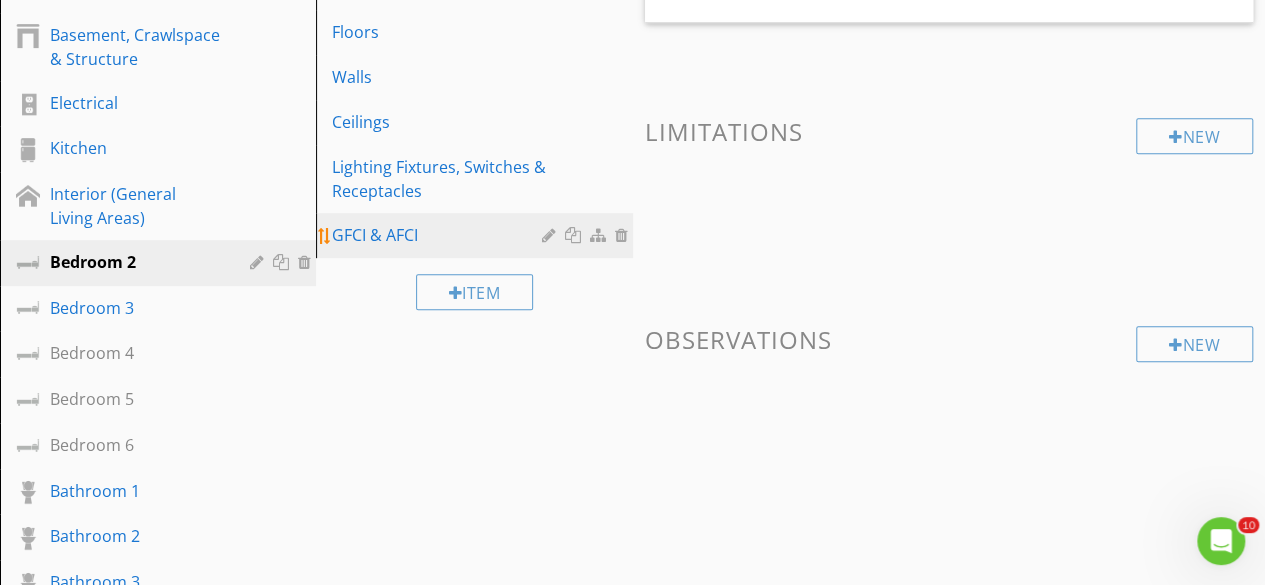 click at bounding box center (624, 235) 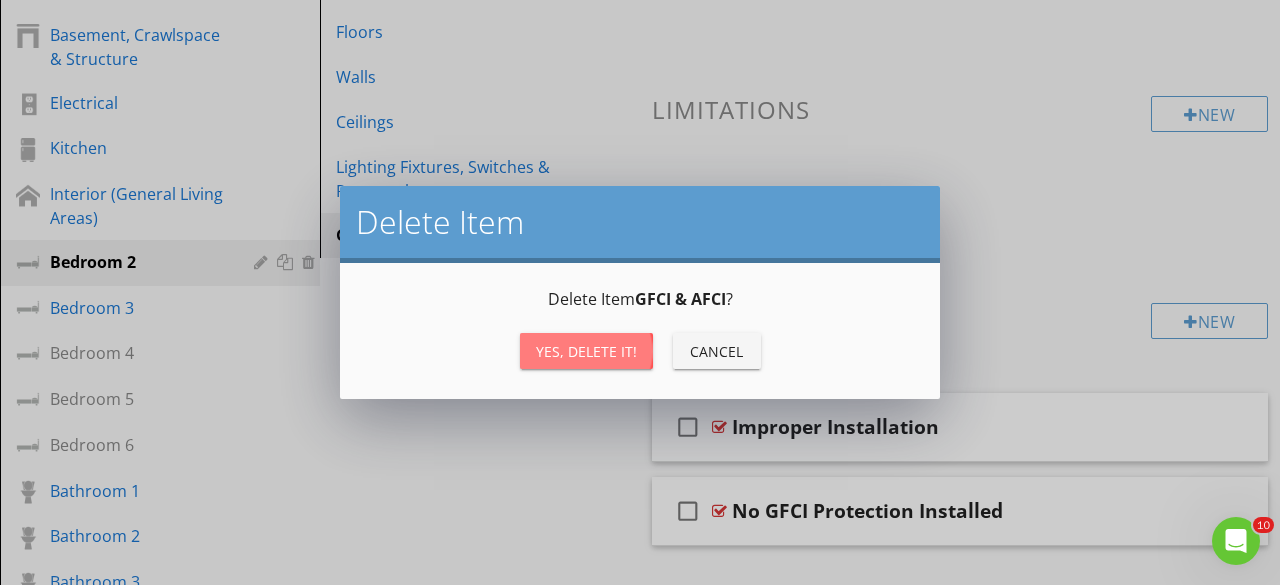 click on "Yes, Delete it!" at bounding box center (586, 351) 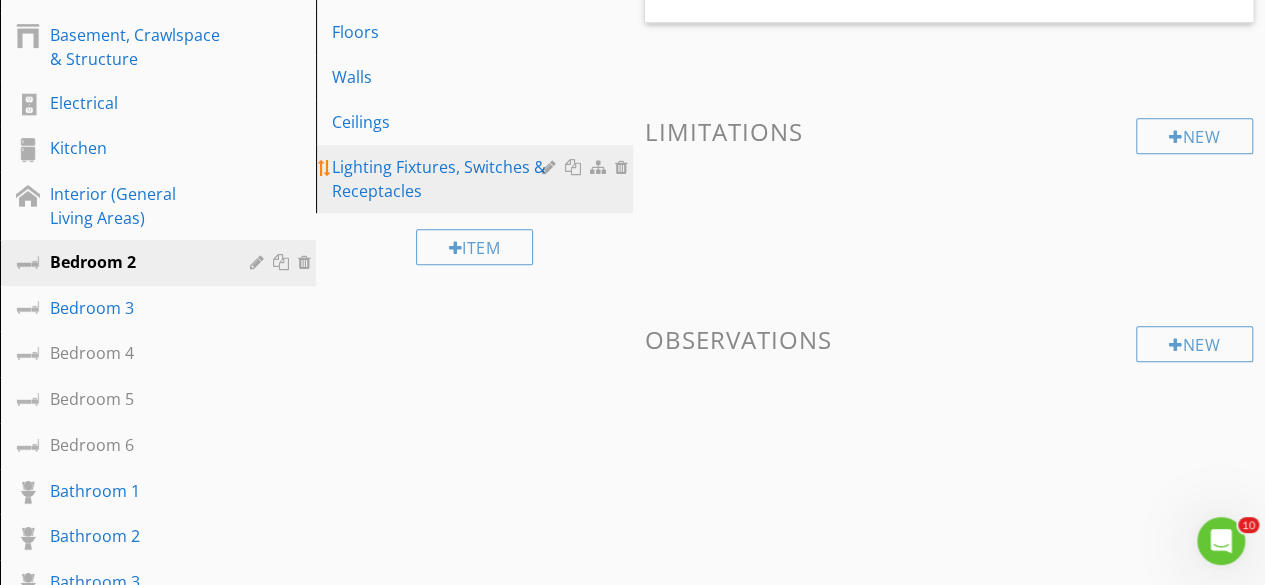 click at bounding box center (624, 167) 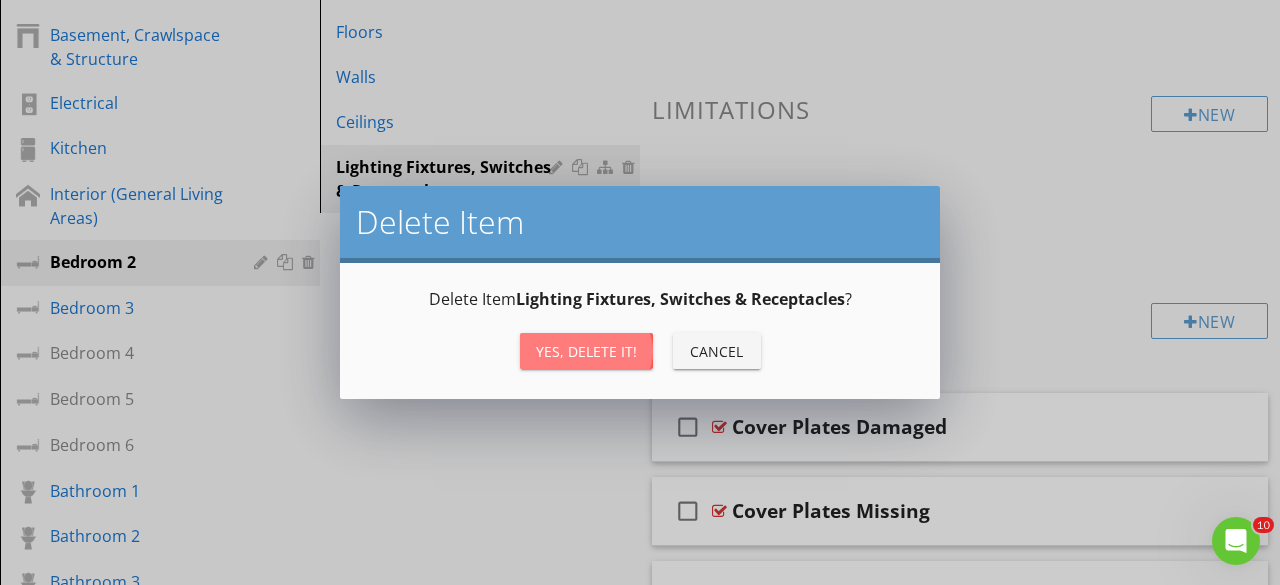click on "Yes, Delete it!" at bounding box center [586, 351] 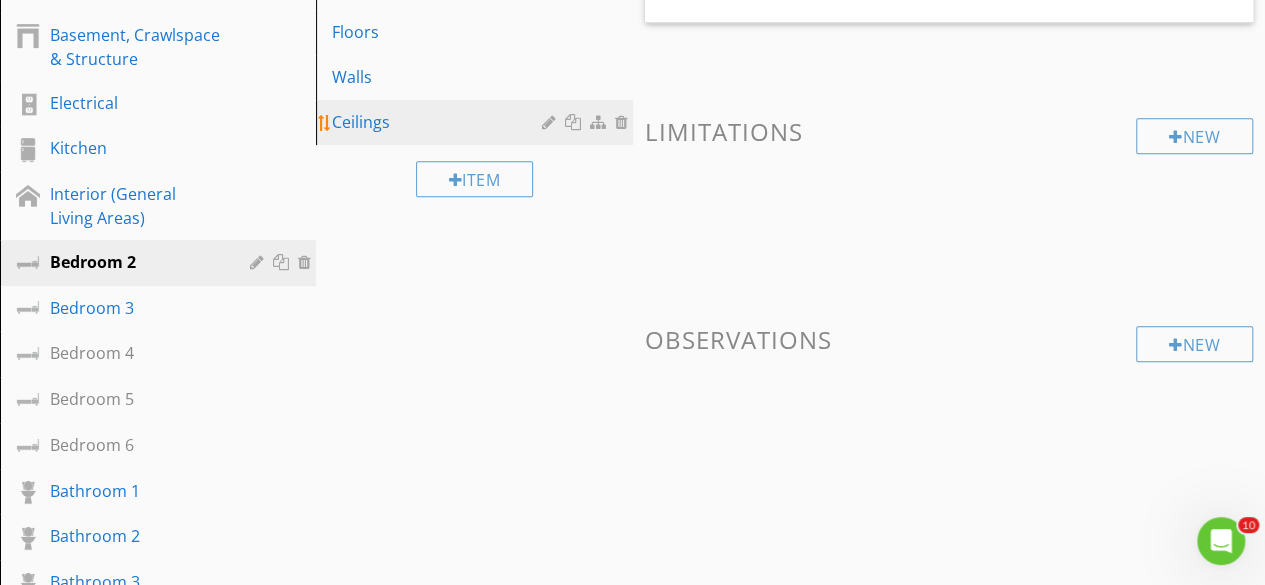 click at bounding box center [624, 122] 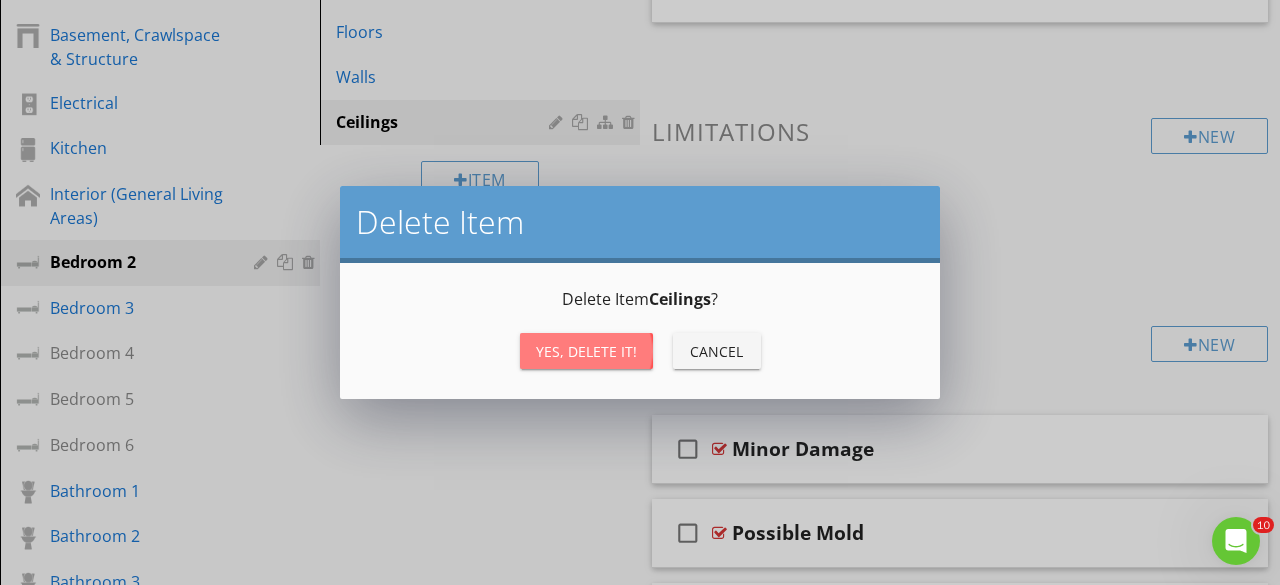 click on "Yes, Delete it!" at bounding box center (586, 351) 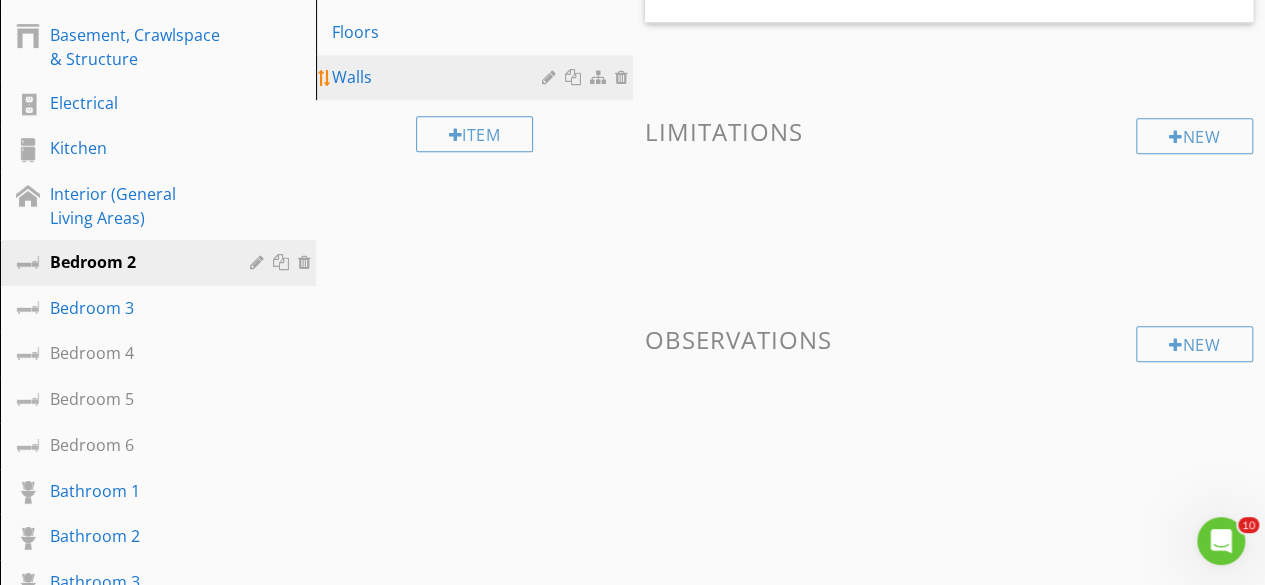 click at bounding box center [624, 77] 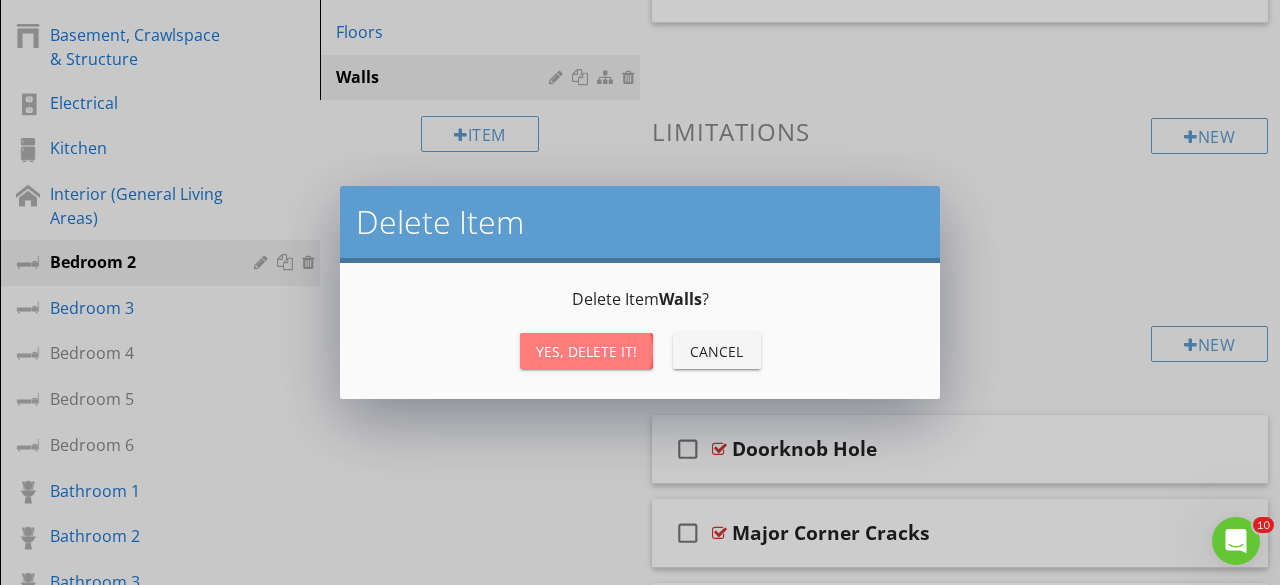 click on "Yes, Delete it!" at bounding box center (586, 351) 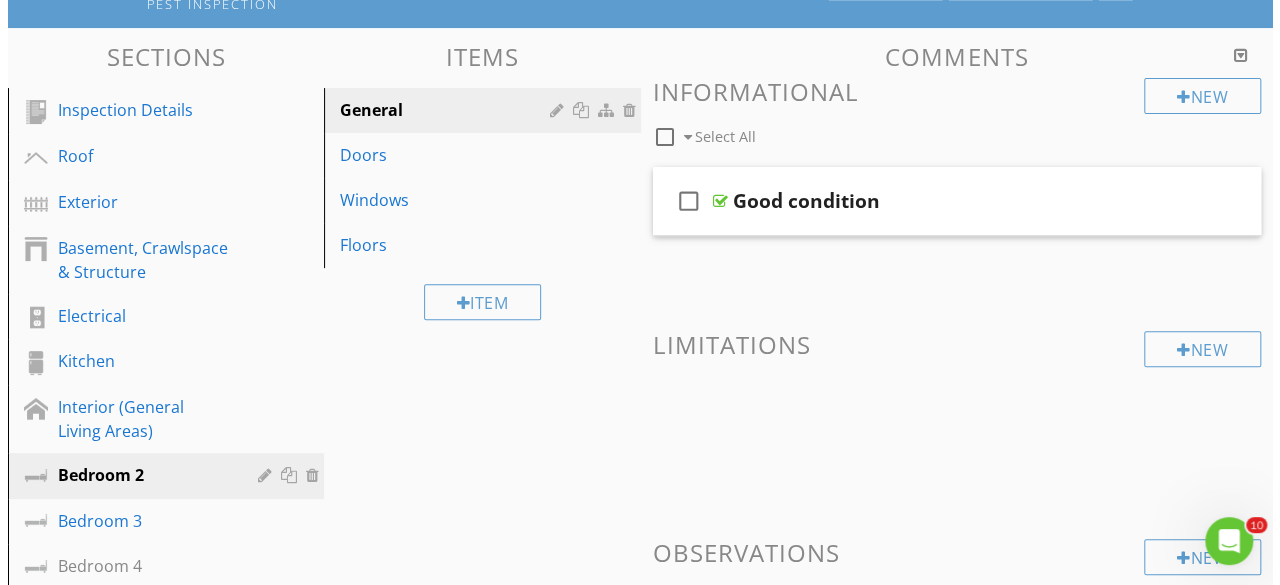 scroll, scrollTop: 191, scrollLeft: 0, axis: vertical 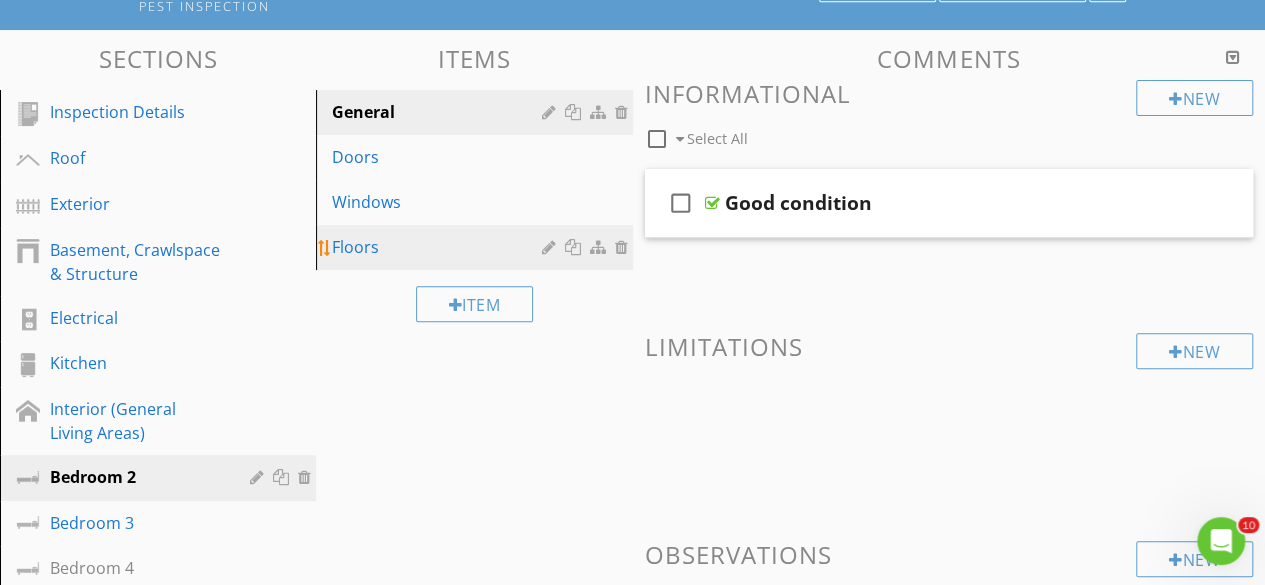 click at bounding box center [624, 247] 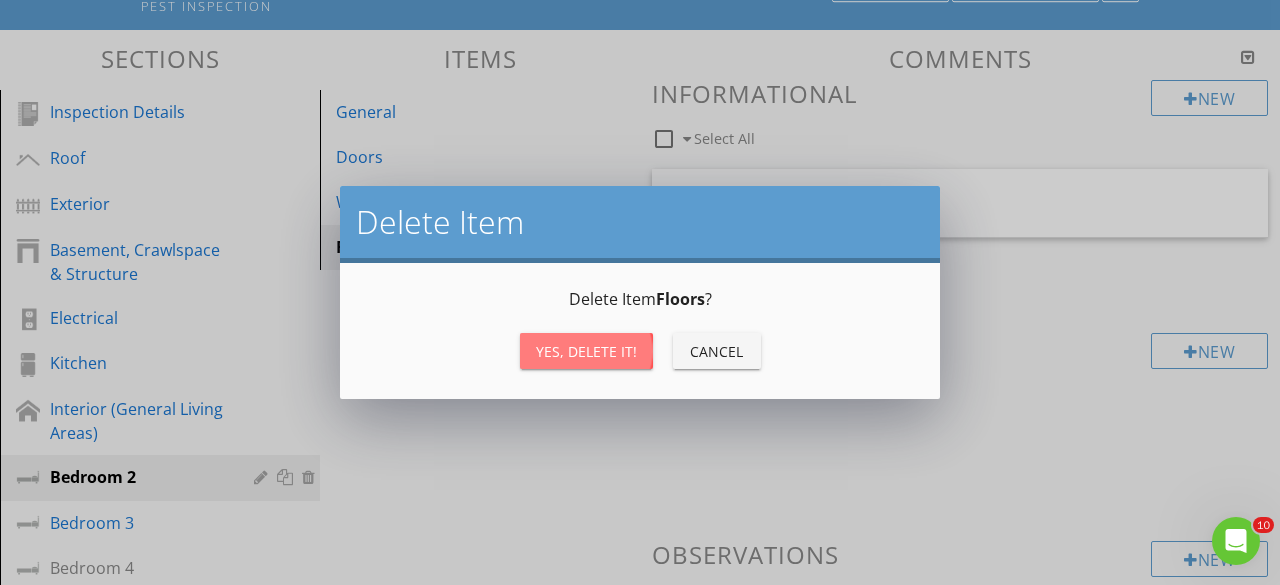 click on "Yes, Delete it!" at bounding box center [586, 351] 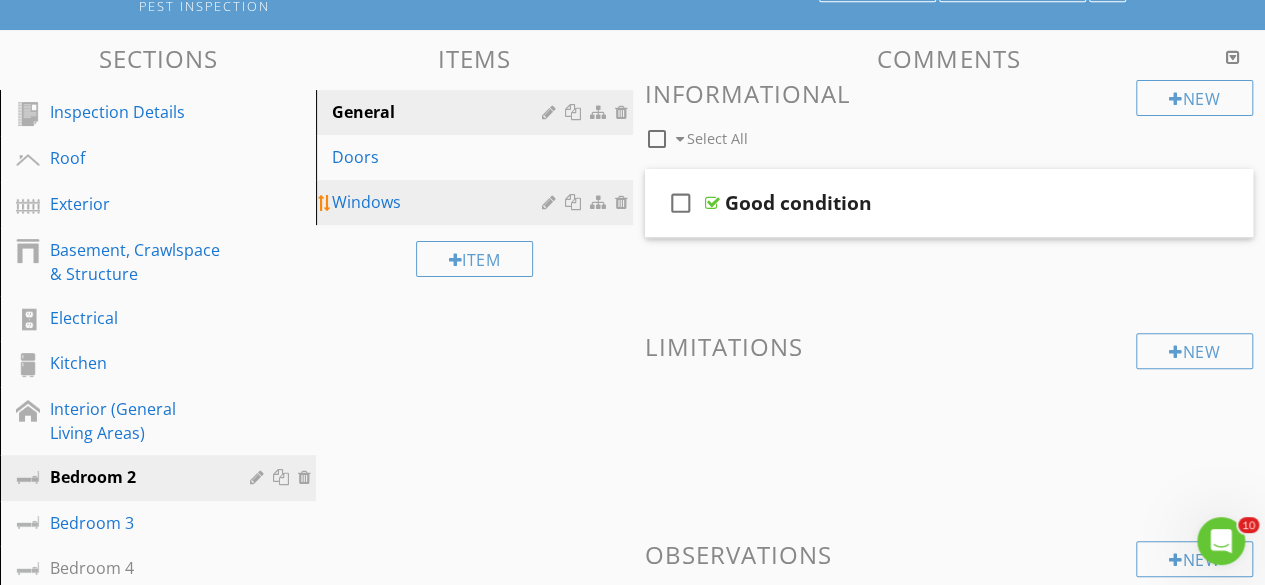 click at bounding box center (624, 202) 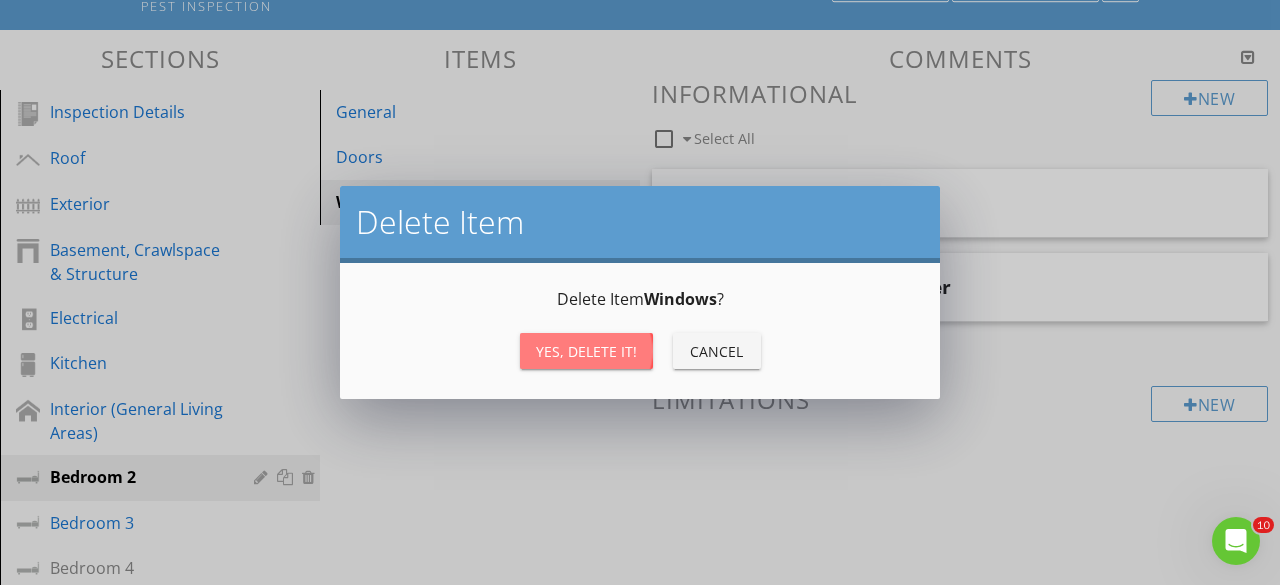 click on "Yes, Delete it!" at bounding box center (586, 351) 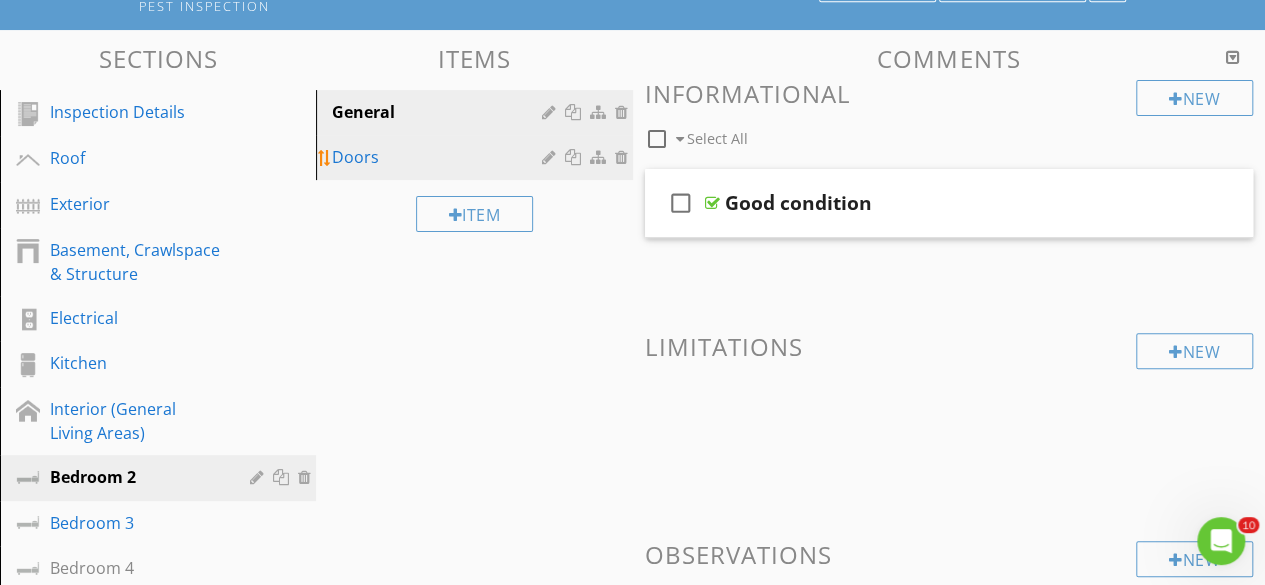 click at bounding box center (624, 157) 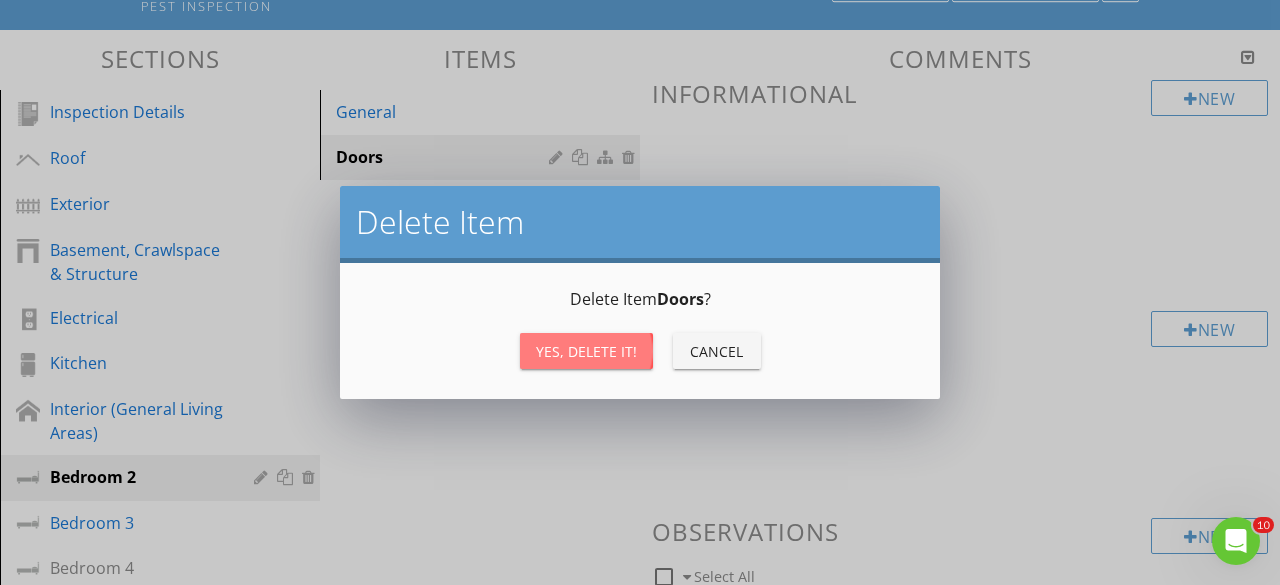 click on "Yes, Delete it!" at bounding box center [586, 351] 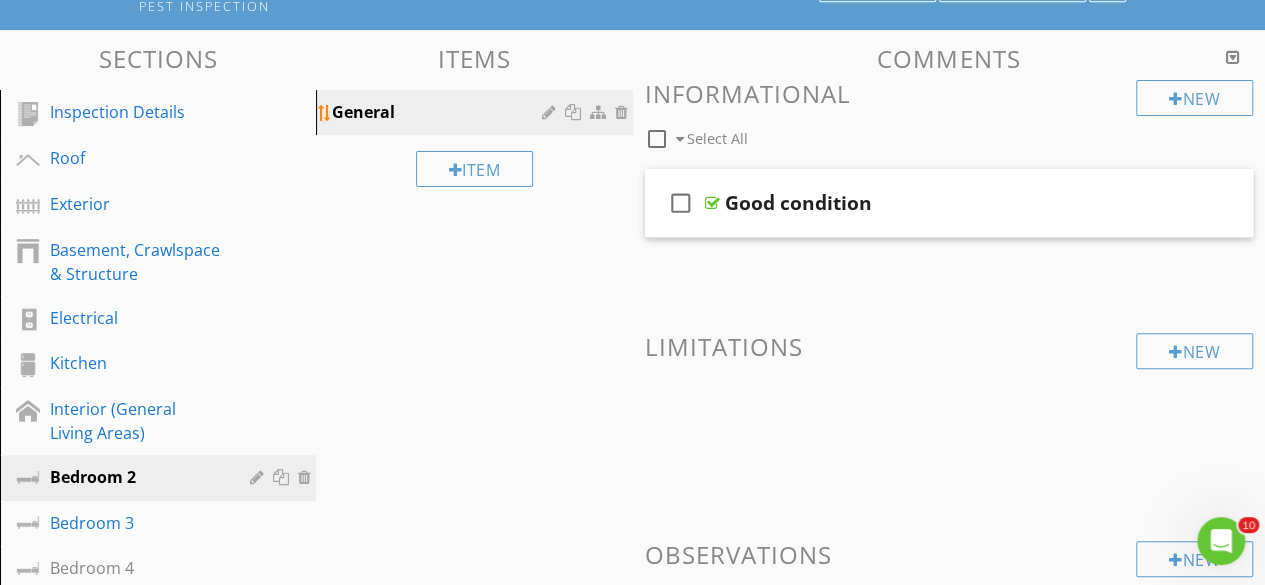 click at bounding box center [624, 112] 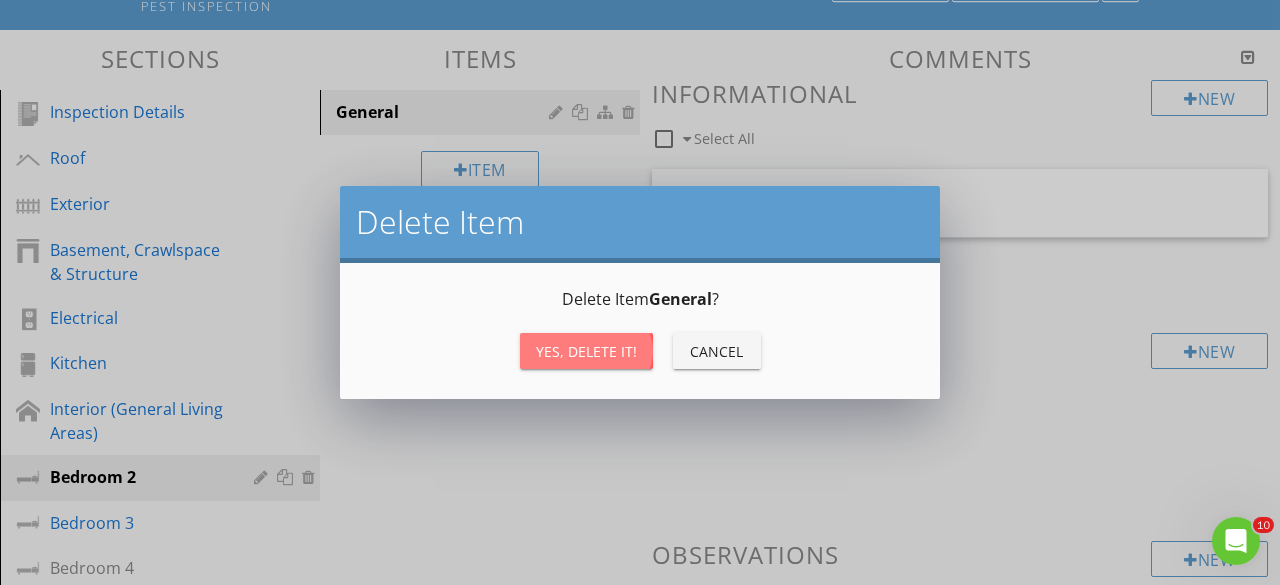 click on "Yes, Delete it!" at bounding box center (586, 351) 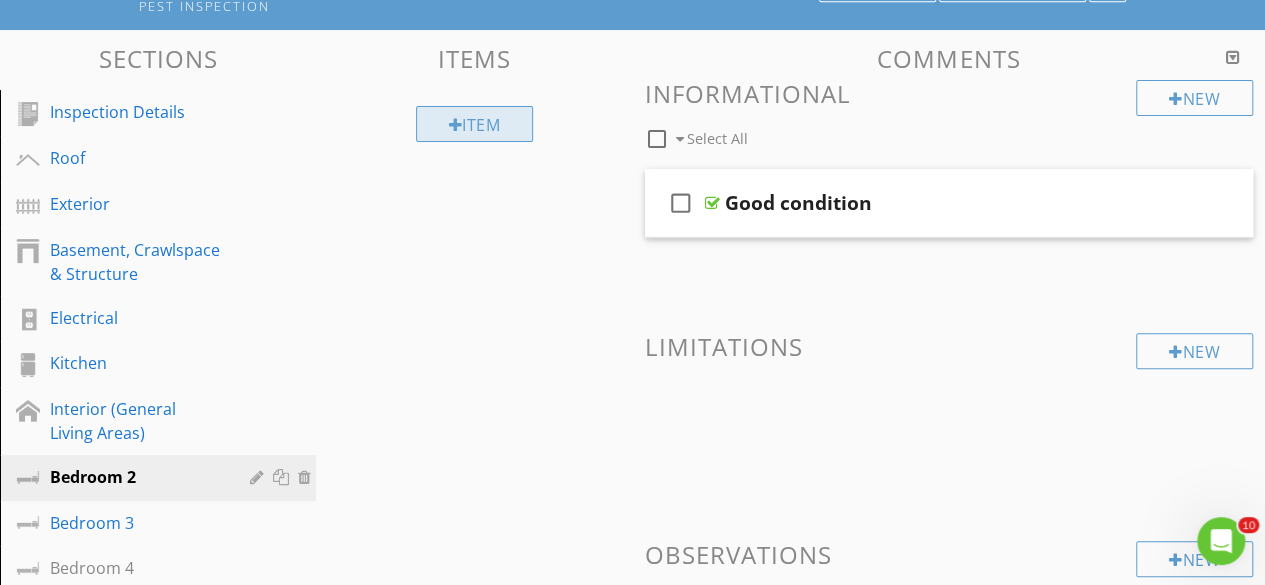click on "Item" at bounding box center (475, 124) 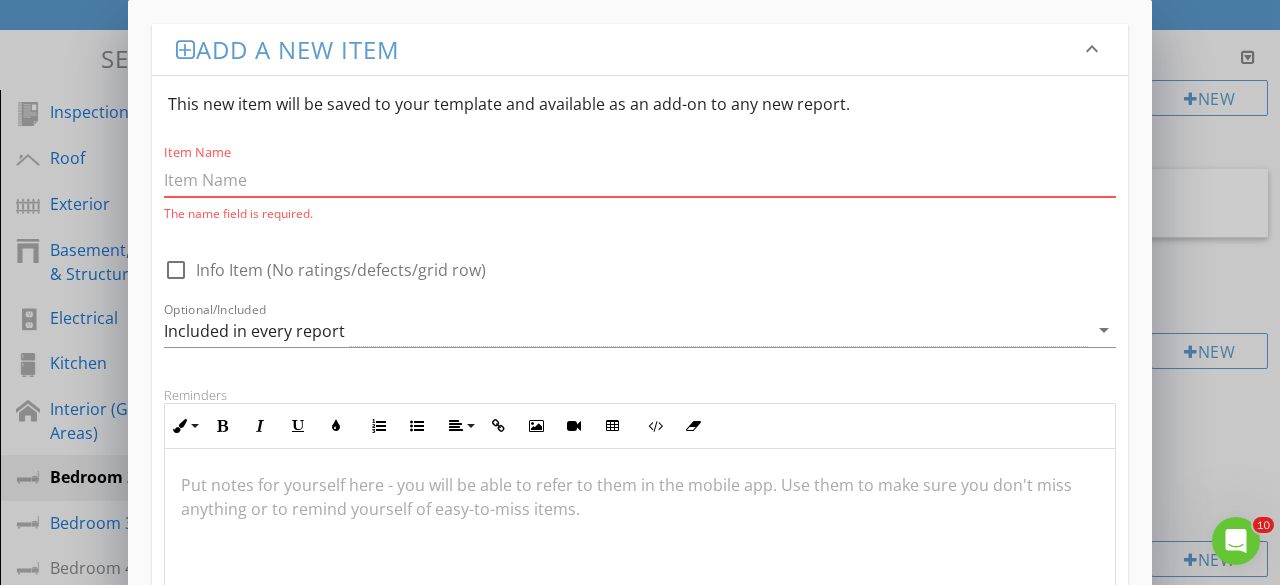 paste on "Insulation damage" 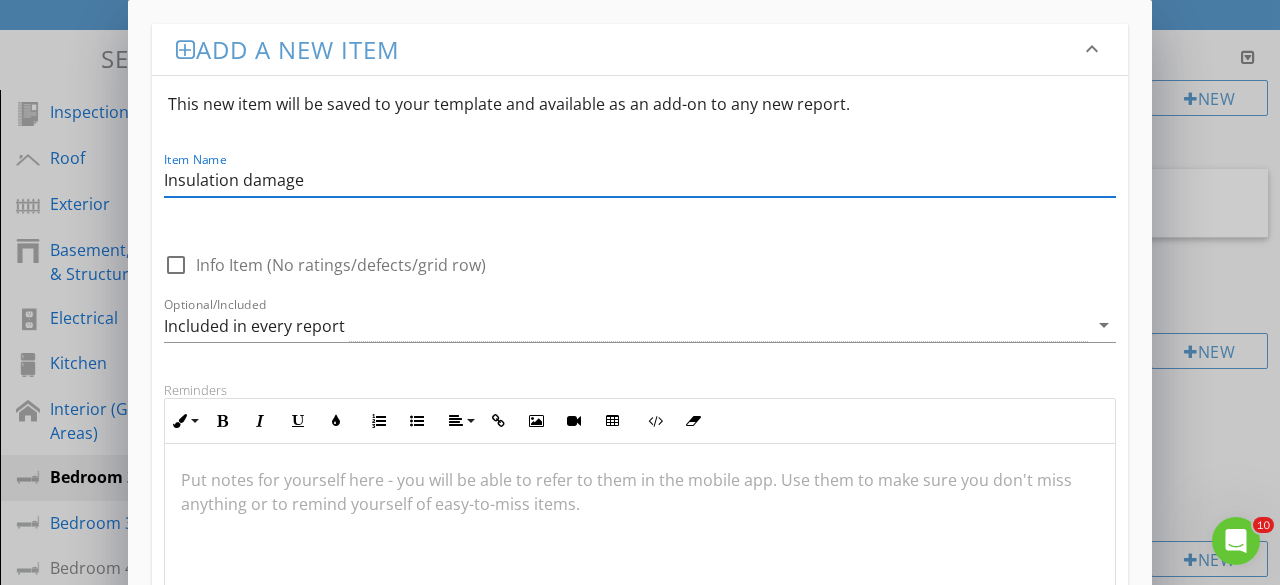 scroll, scrollTop: 0, scrollLeft: 0, axis: both 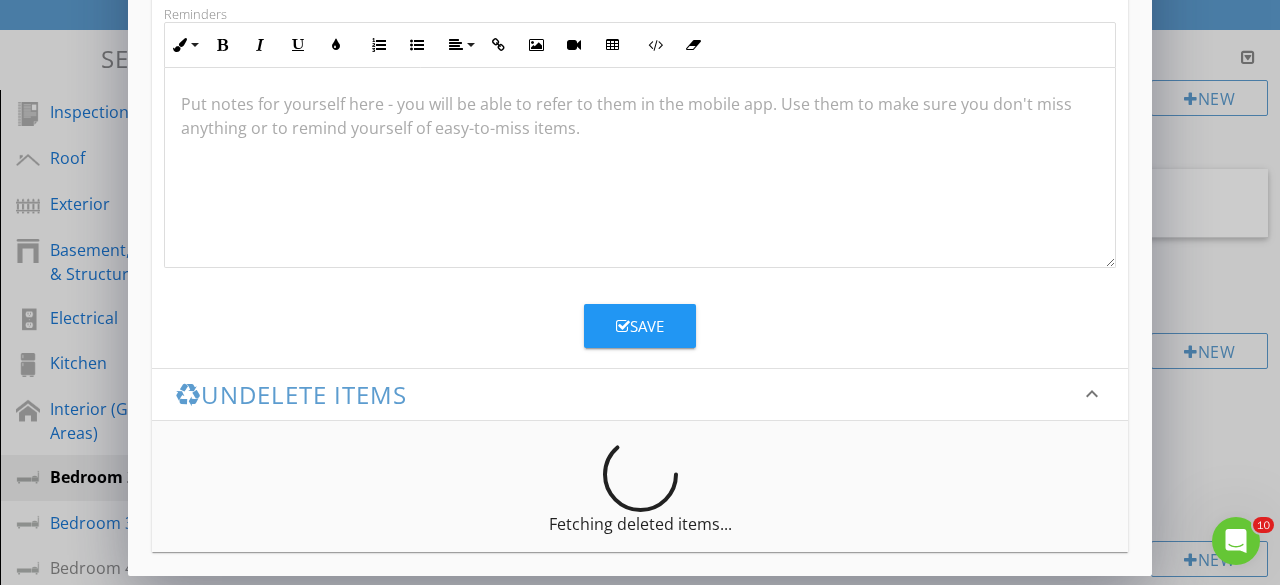 type on "Insulation damage" 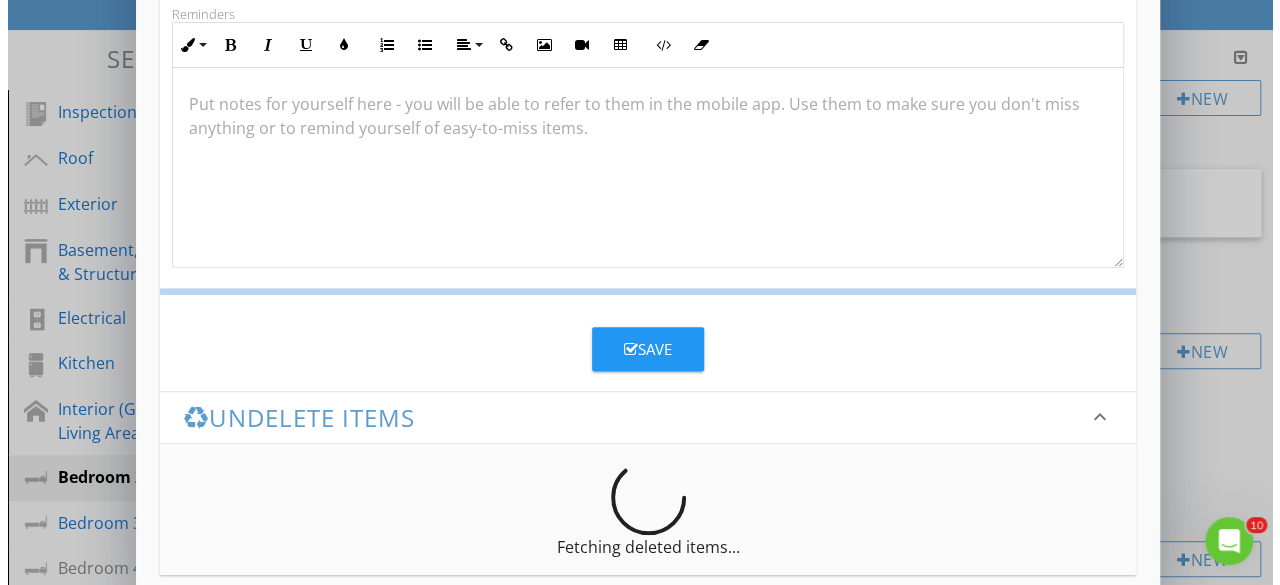 scroll, scrollTop: 280, scrollLeft: 0, axis: vertical 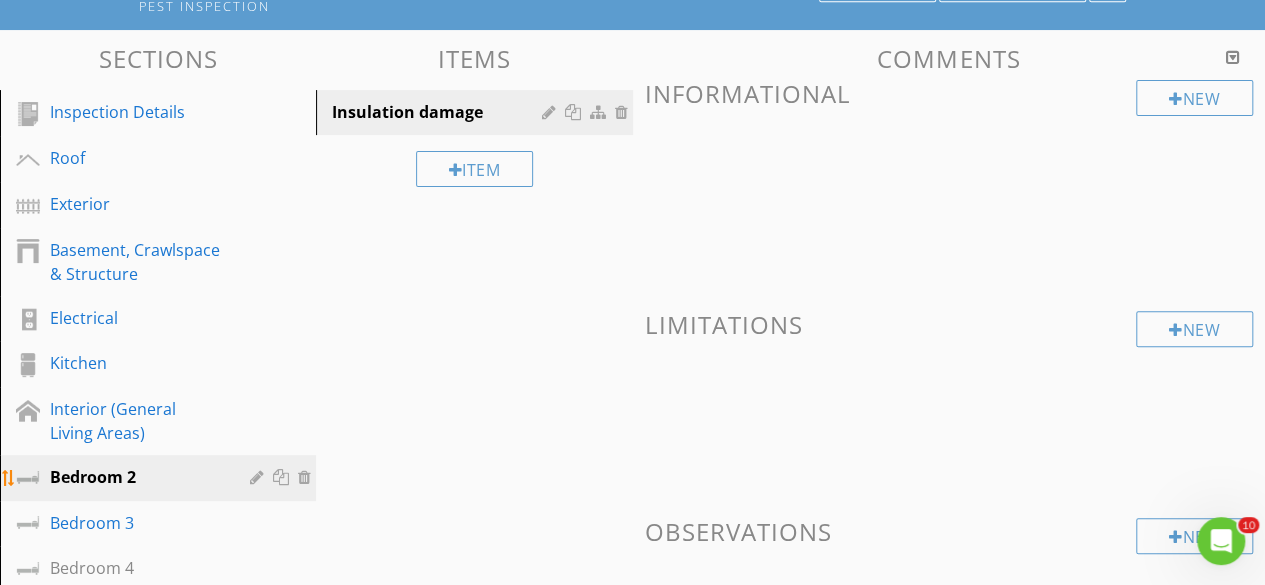 click at bounding box center (259, 477) 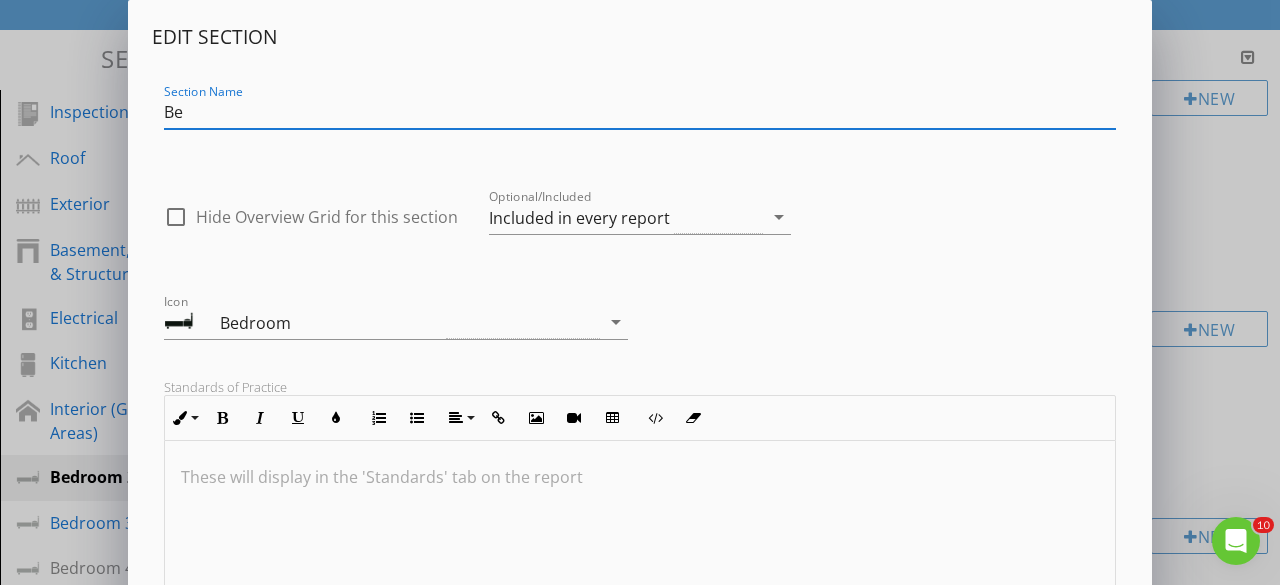 type on "B" 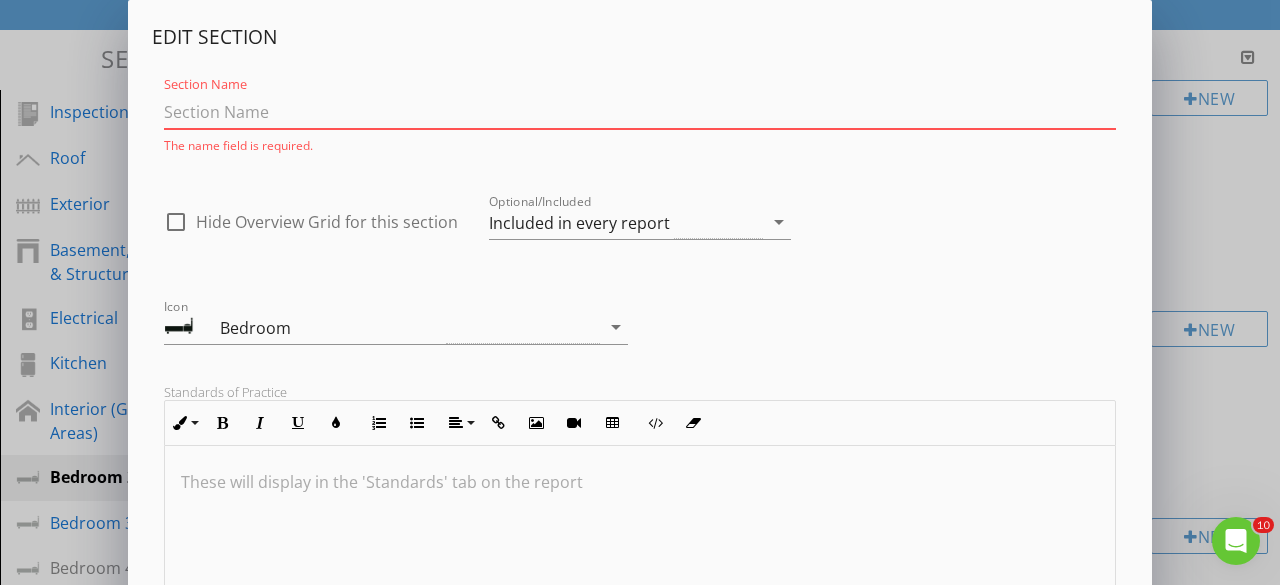 paste on "Attic & Crawl Space" 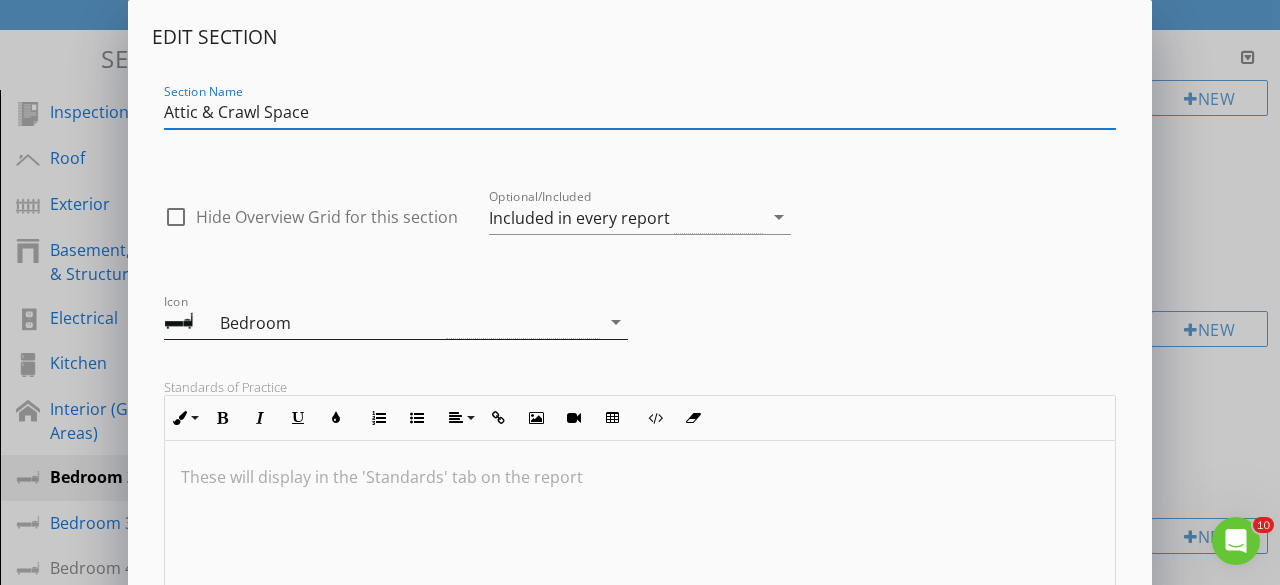 type on "Attic & Crawl Space" 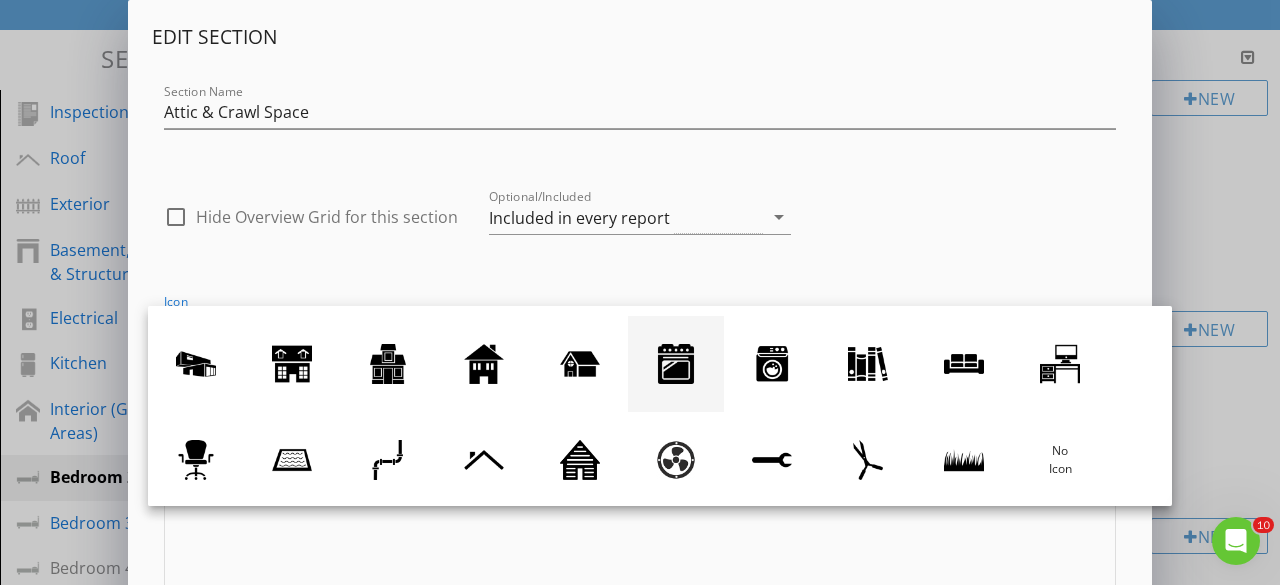 scroll, scrollTop: 184, scrollLeft: 0, axis: vertical 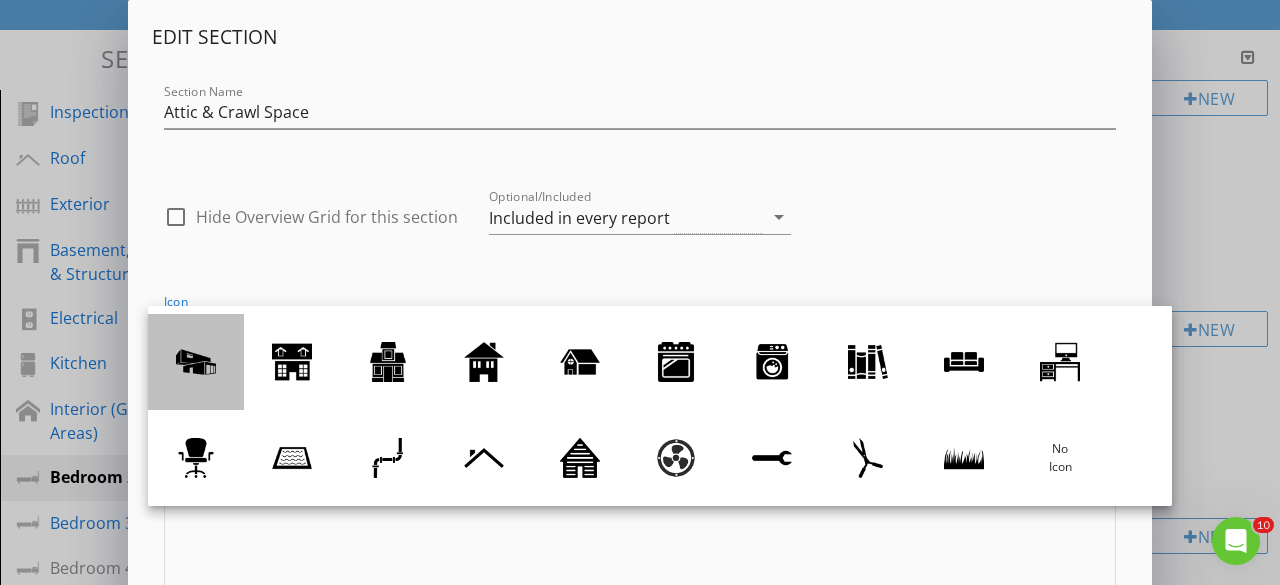 click at bounding box center (196, 362) 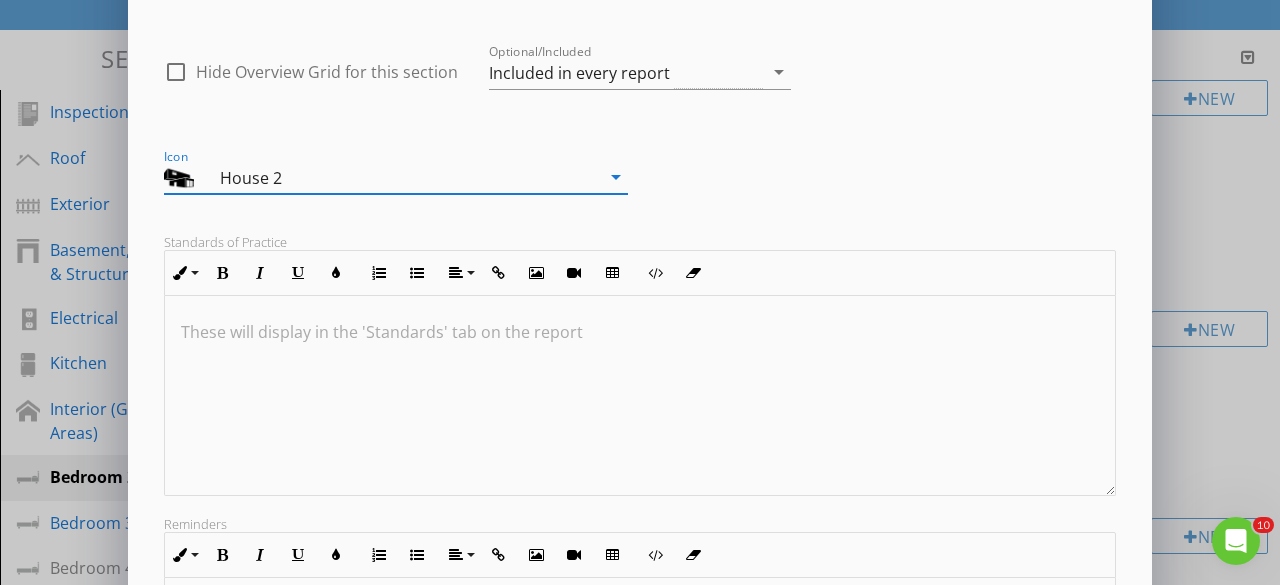 scroll, scrollTop: 146, scrollLeft: 0, axis: vertical 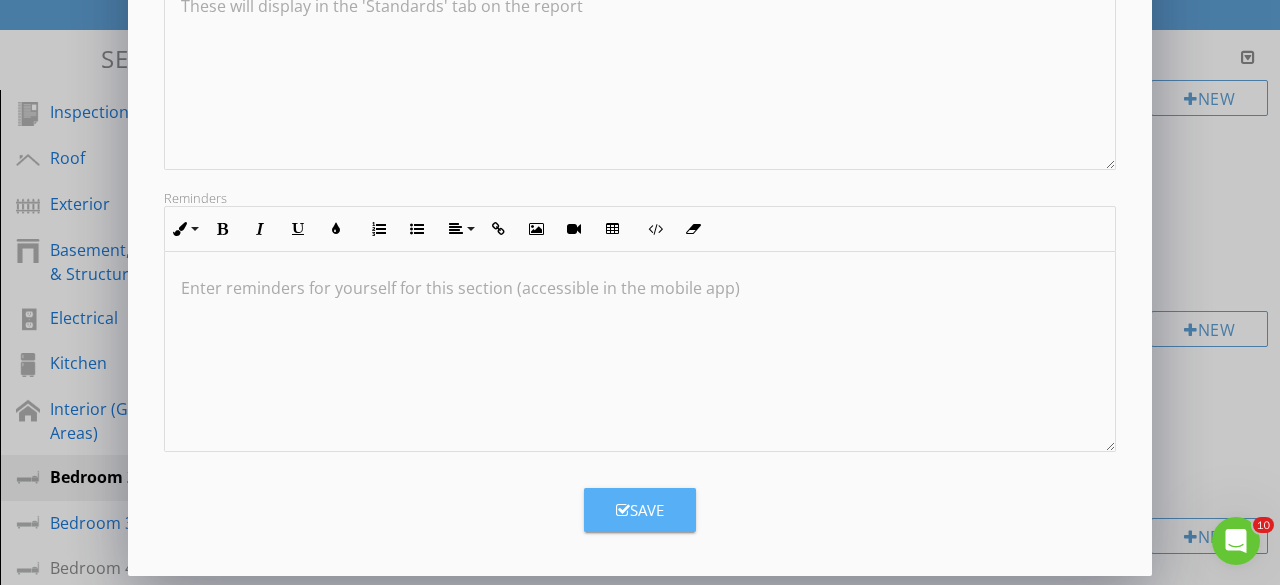 click on "Save" at bounding box center (640, 510) 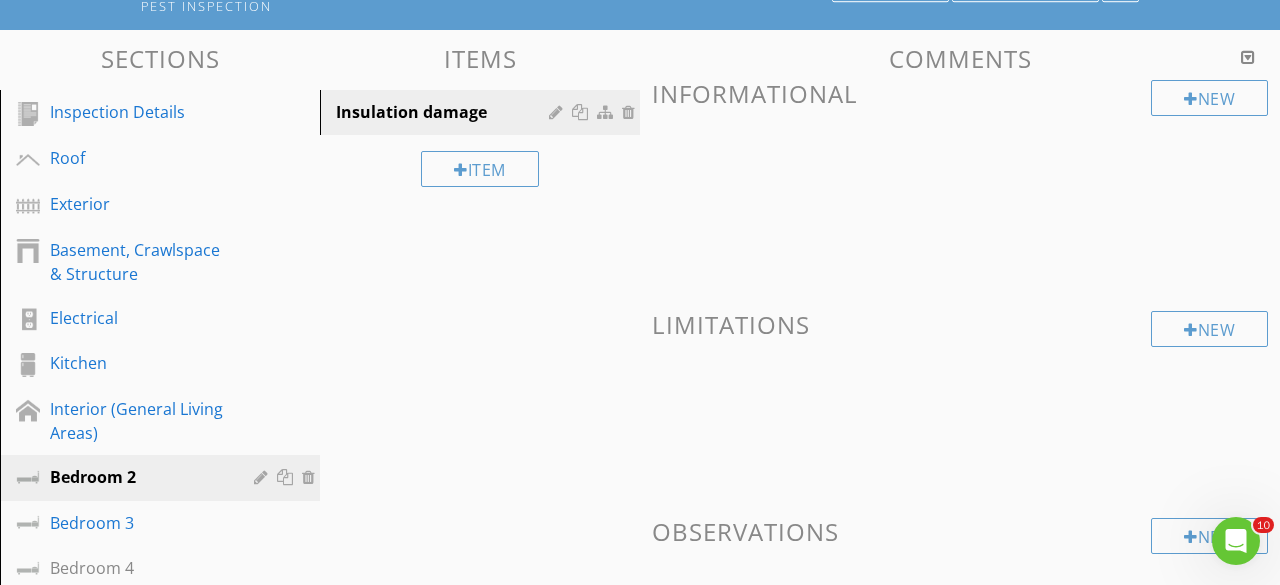scroll, scrollTop: 256, scrollLeft: 0, axis: vertical 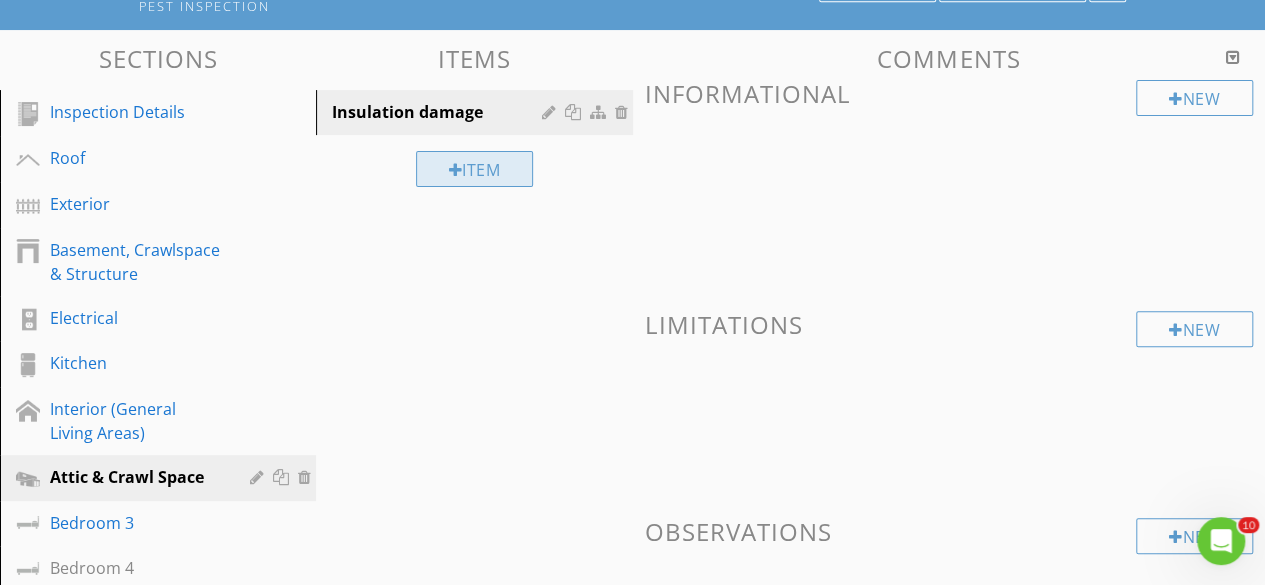 click at bounding box center (456, 170) 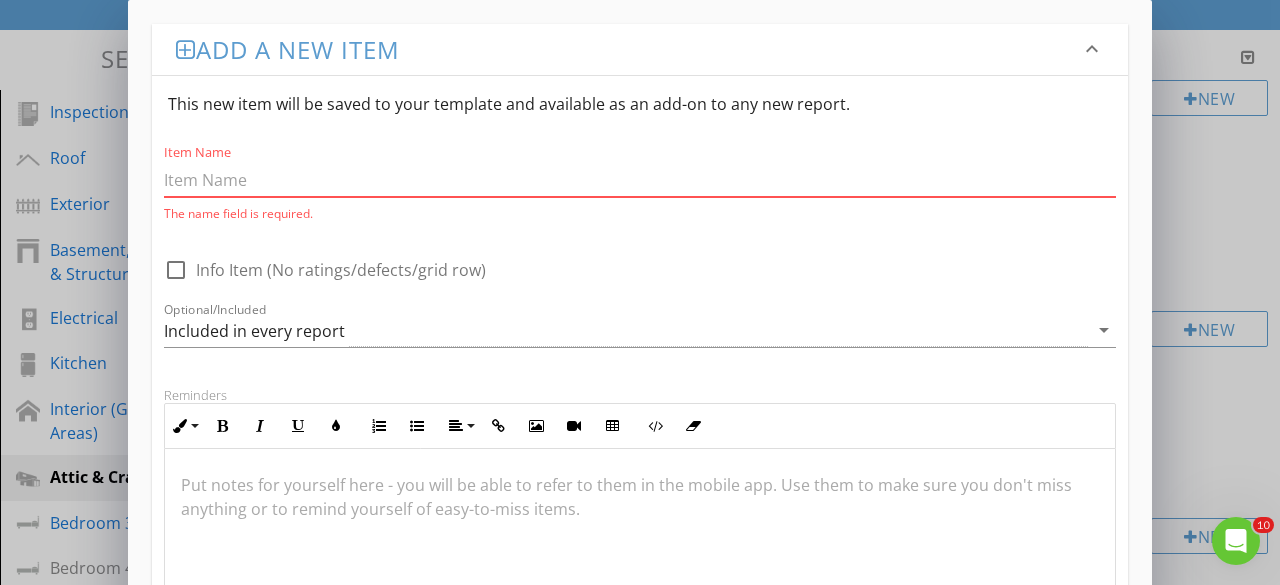 paste on "Rodent or wildlife evidence" 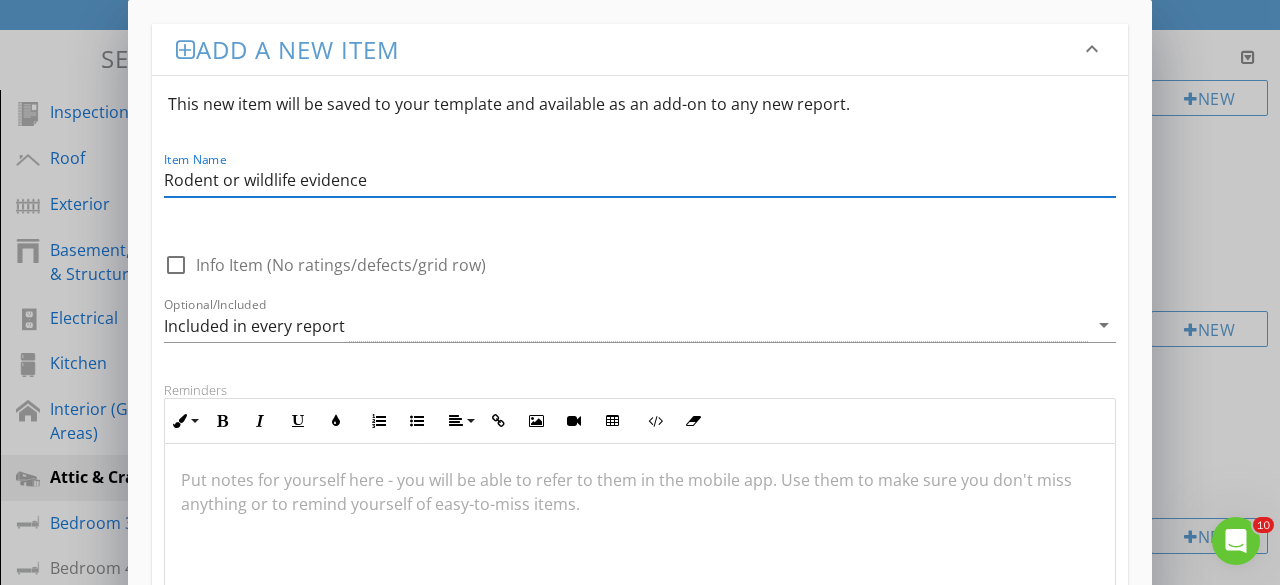scroll, scrollTop: 376, scrollLeft: 0, axis: vertical 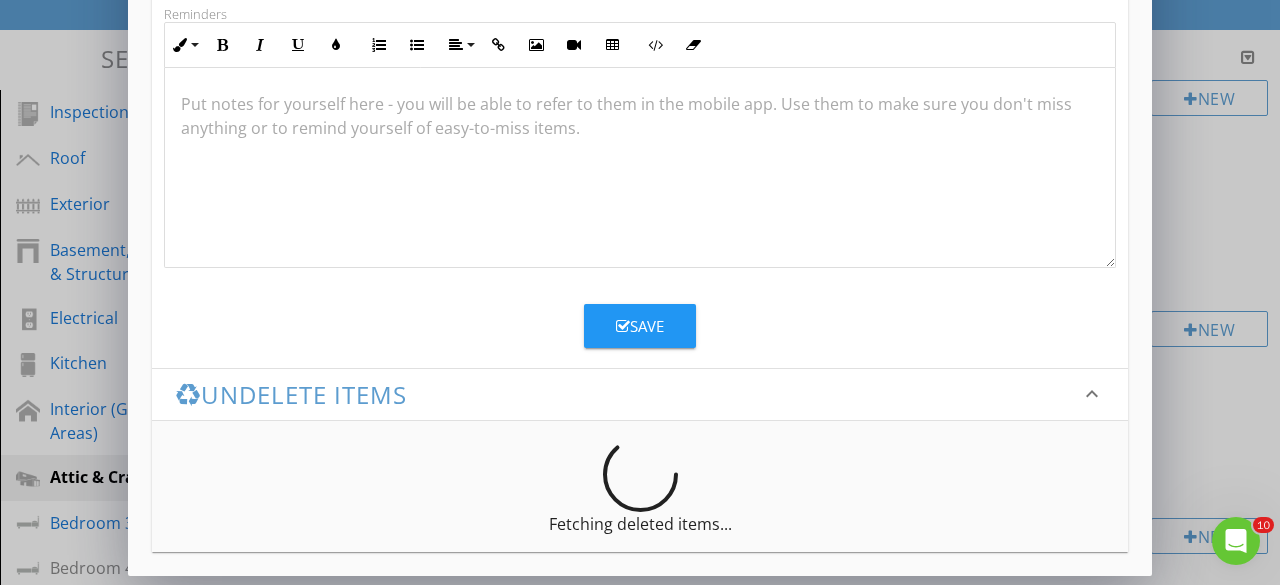 type on "Rodent or wildlife evidence" 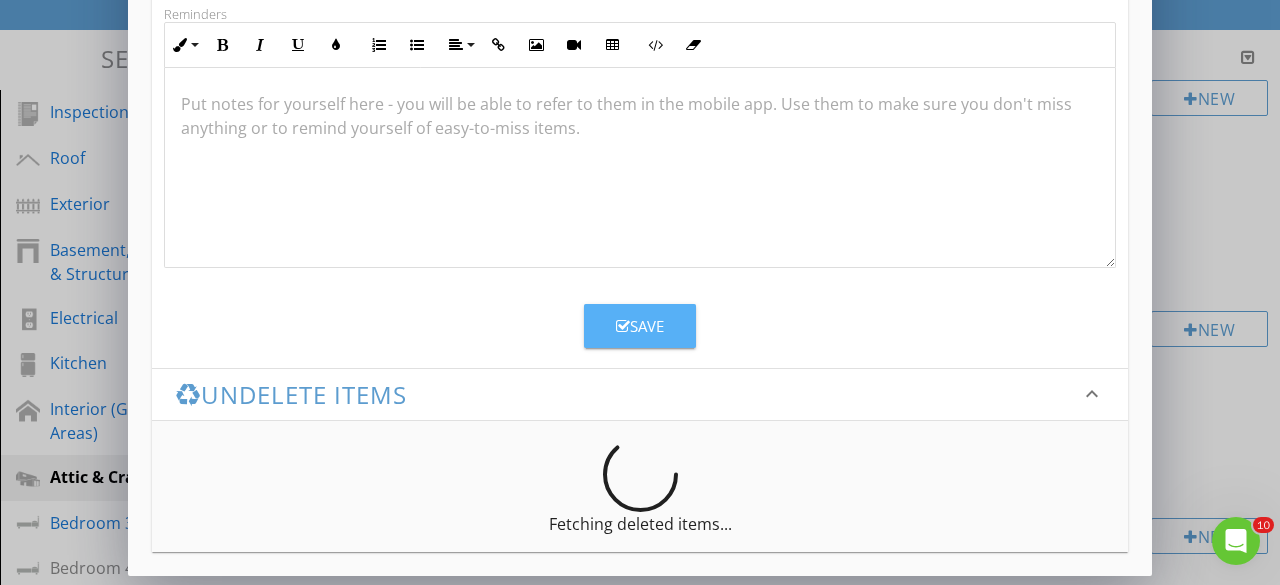 click on "Save" at bounding box center [640, 326] 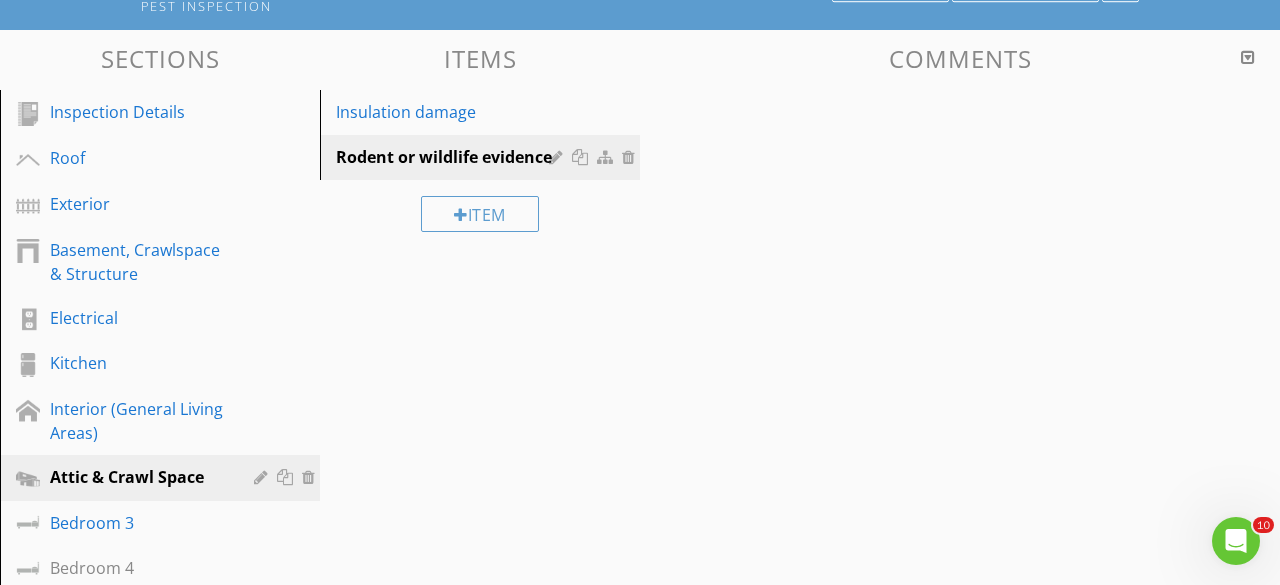 scroll, scrollTop: 280, scrollLeft: 0, axis: vertical 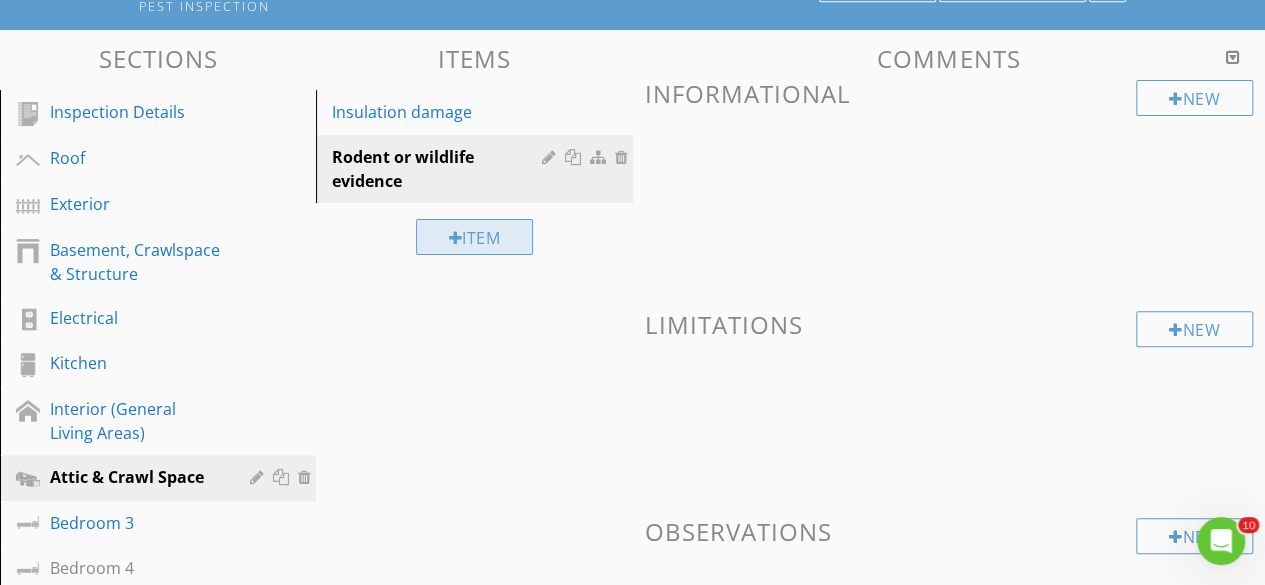 click at bounding box center (456, 238) 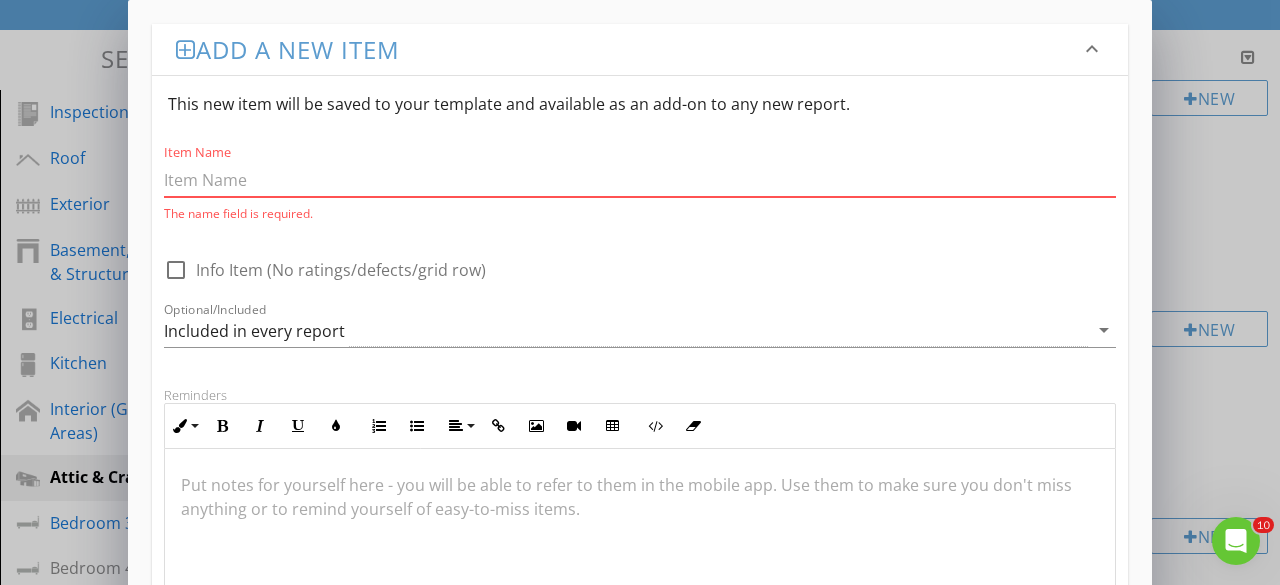 paste on "Access issues" 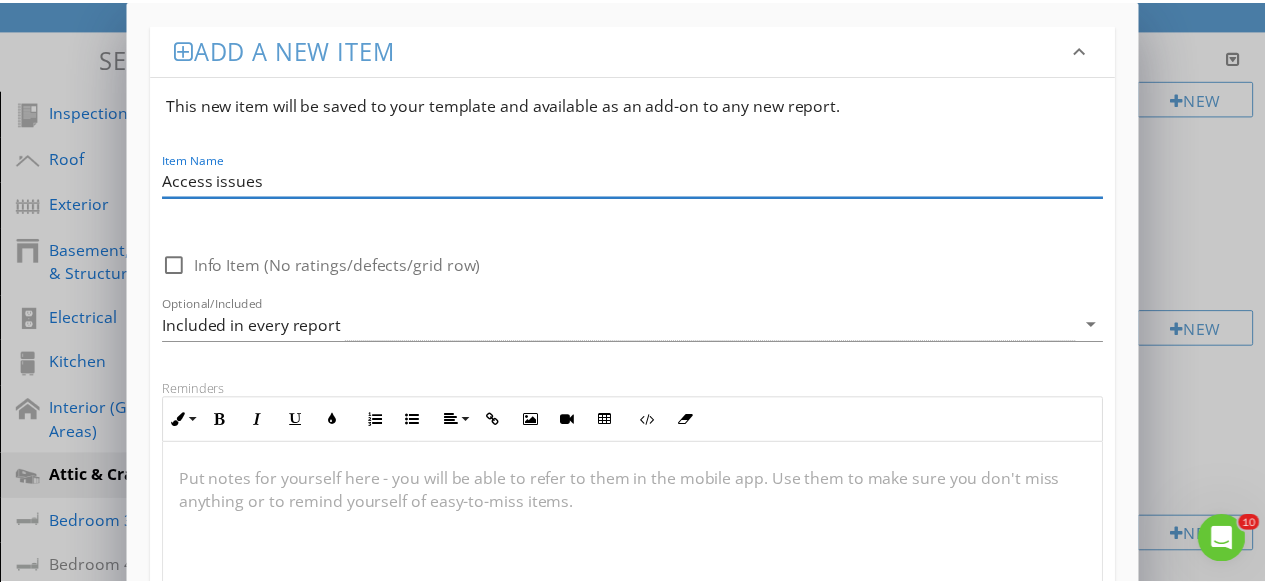 scroll, scrollTop: 376, scrollLeft: 0, axis: vertical 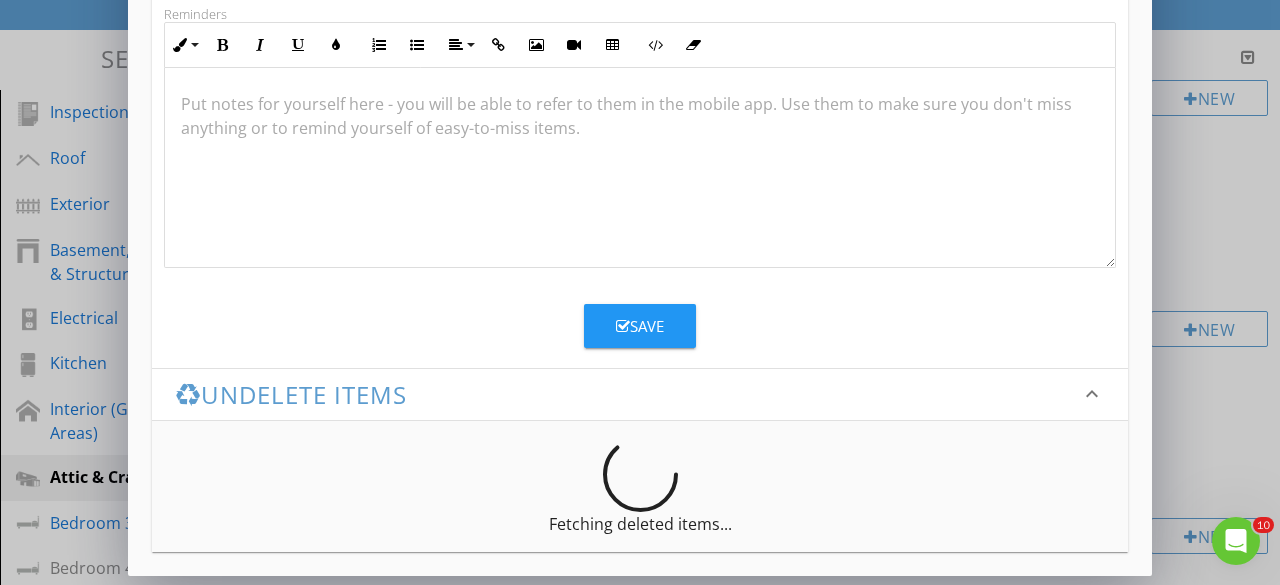 type on "Access issues" 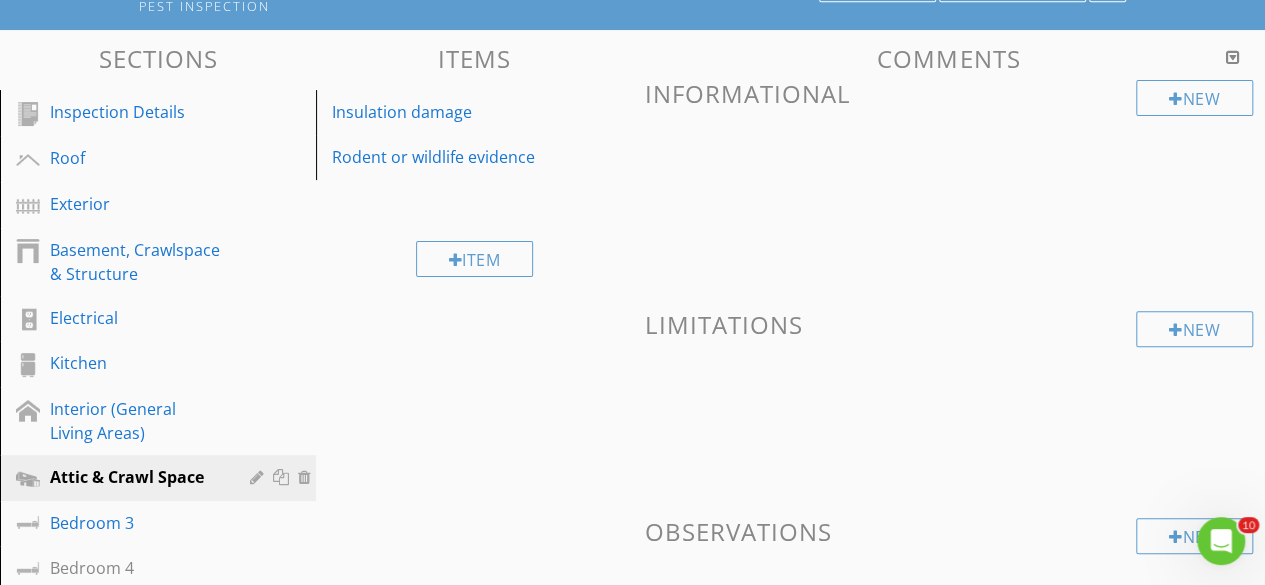 scroll, scrollTop: 280, scrollLeft: 0, axis: vertical 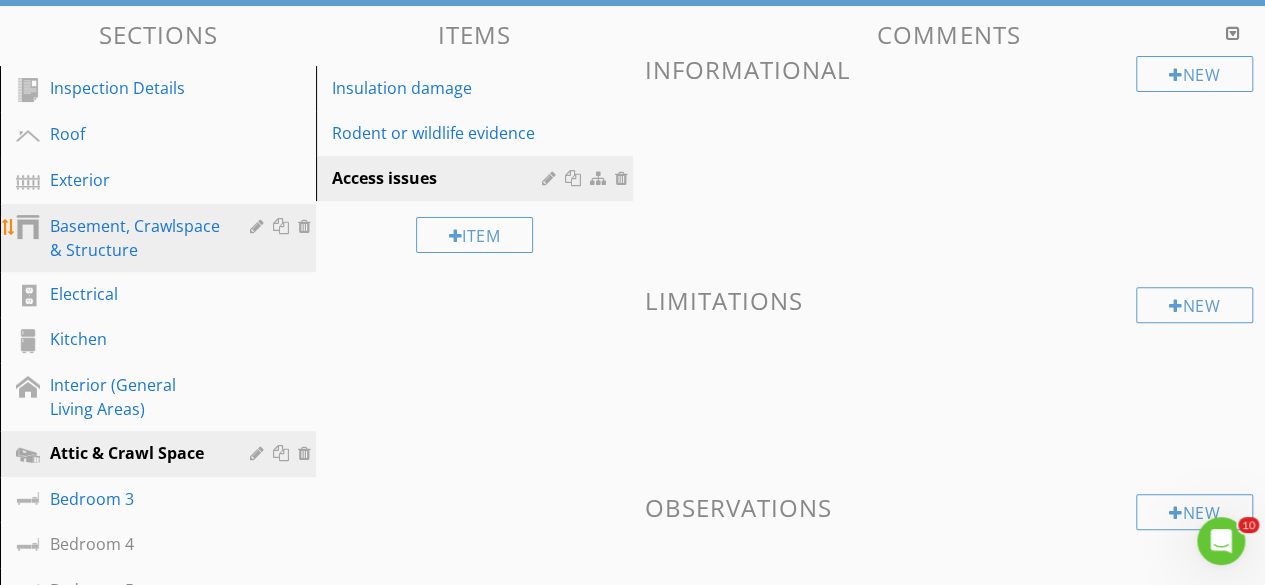 click at bounding box center (307, 226) 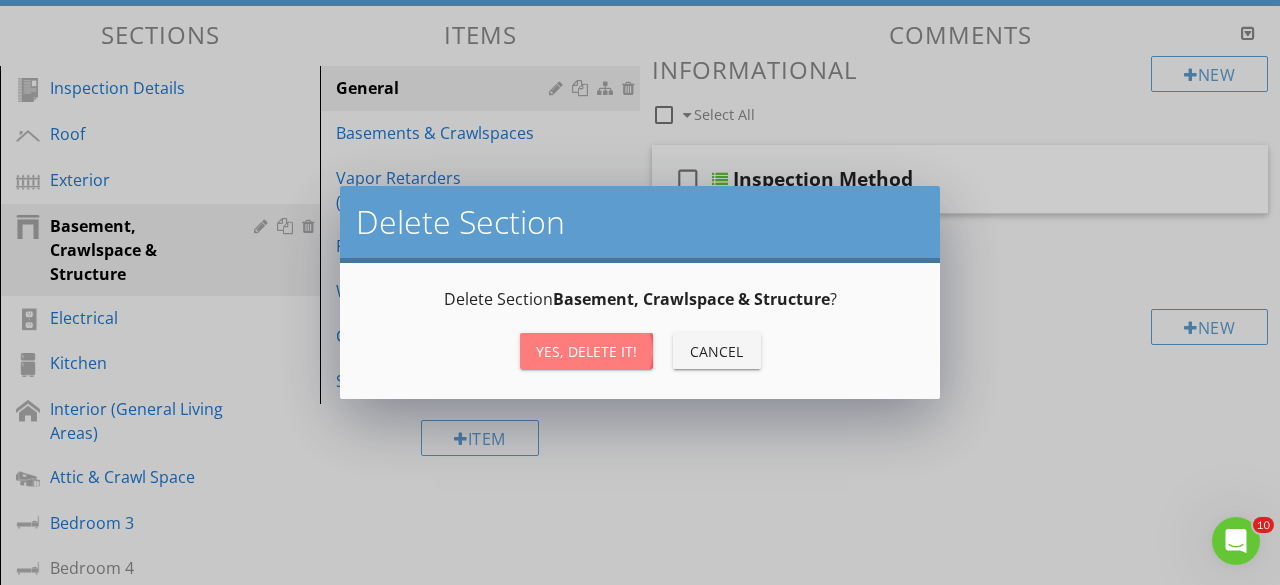 click on "Yes, Delete it!" at bounding box center [586, 351] 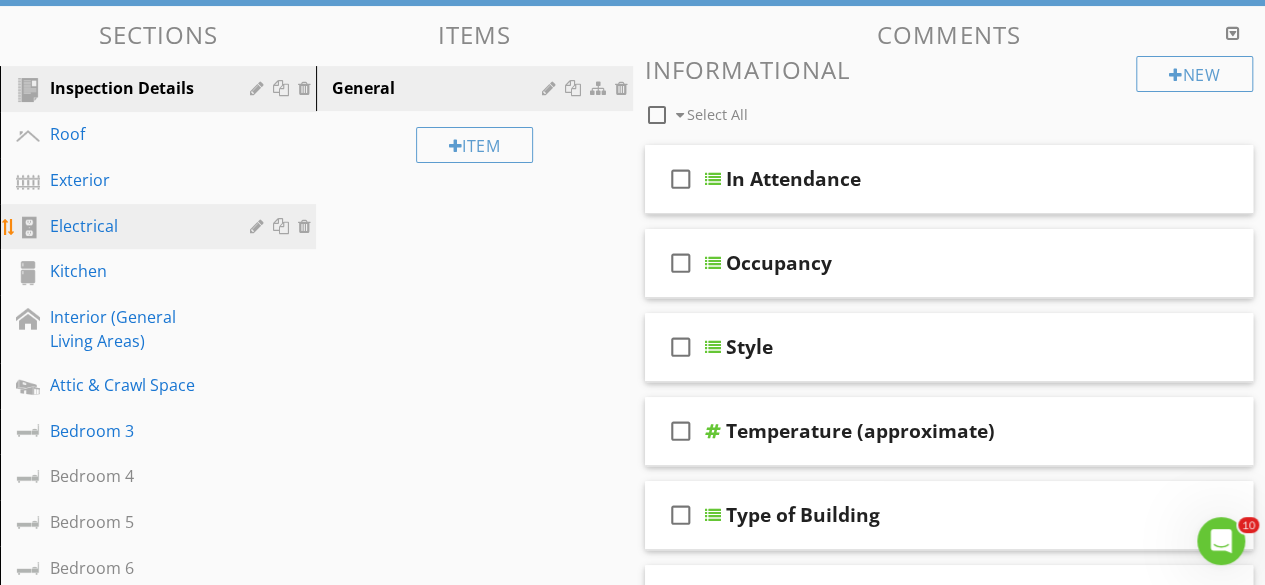 click on "Electrical" at bounding box center (135, 226) 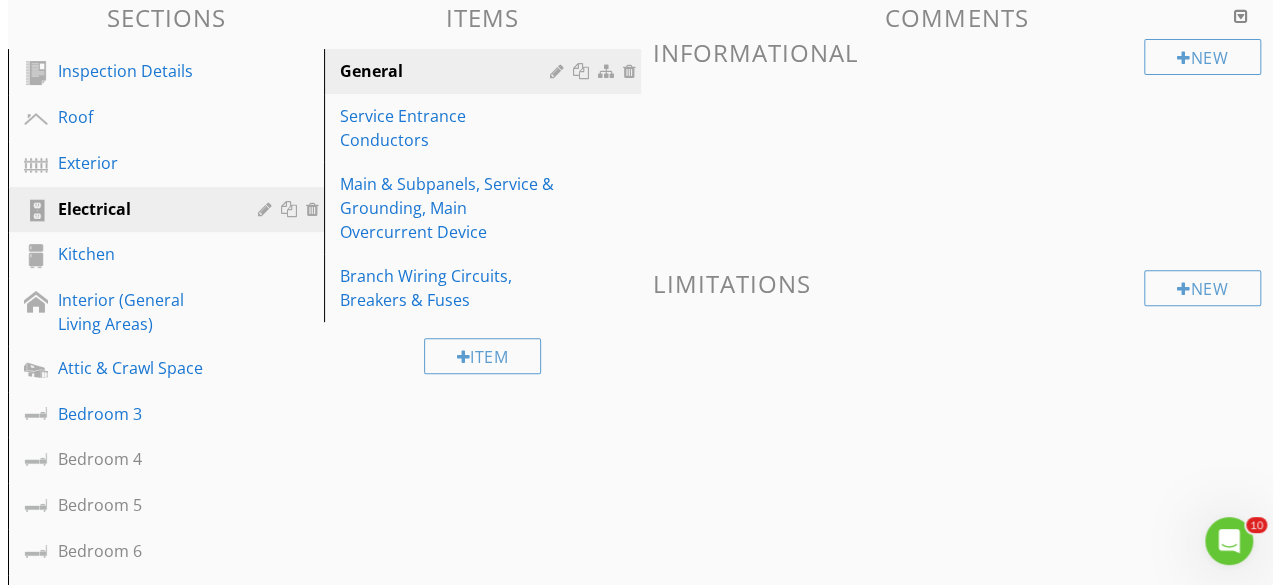 scroll, scrollTop: 152, scrollLeft: 0, axis: vertical 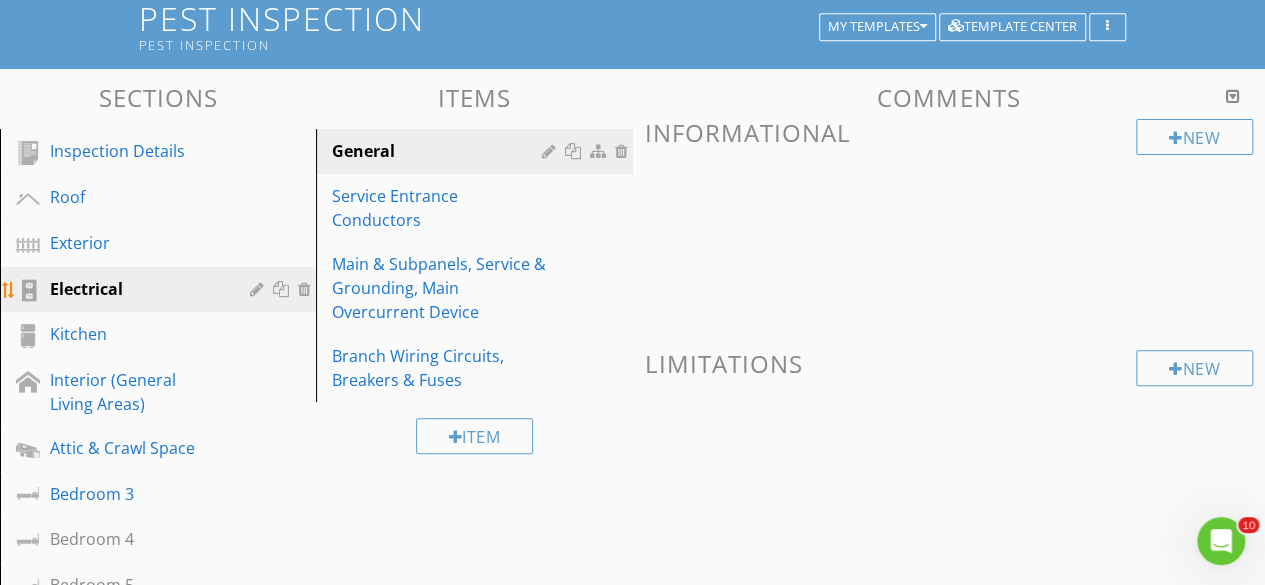 click at bounding box center (259, 289) 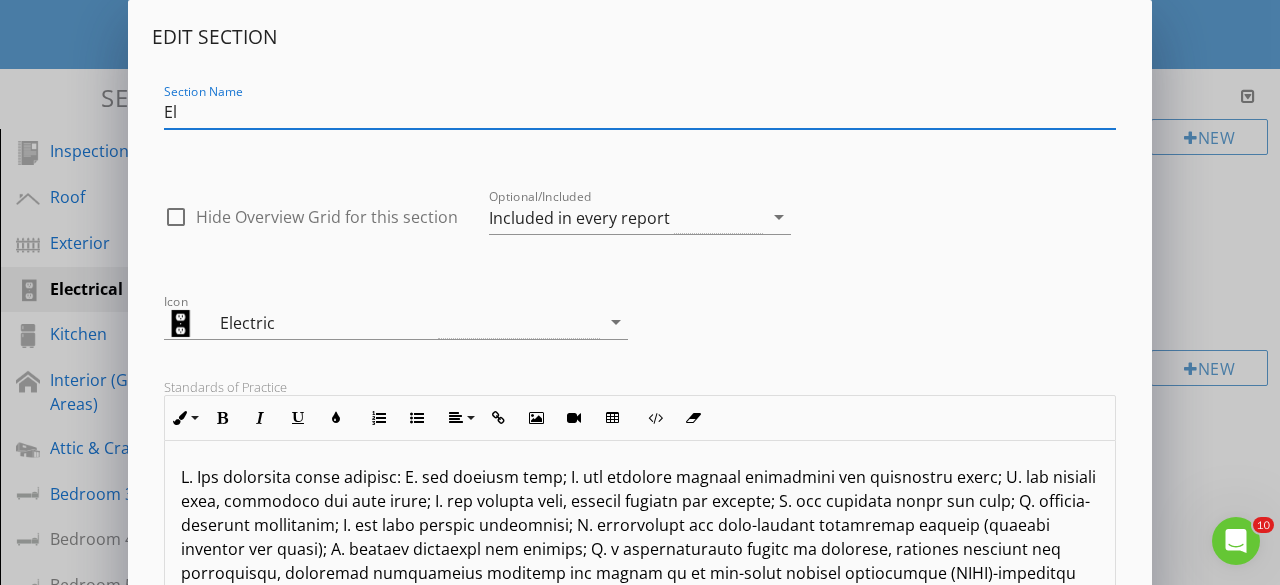 type on "E" 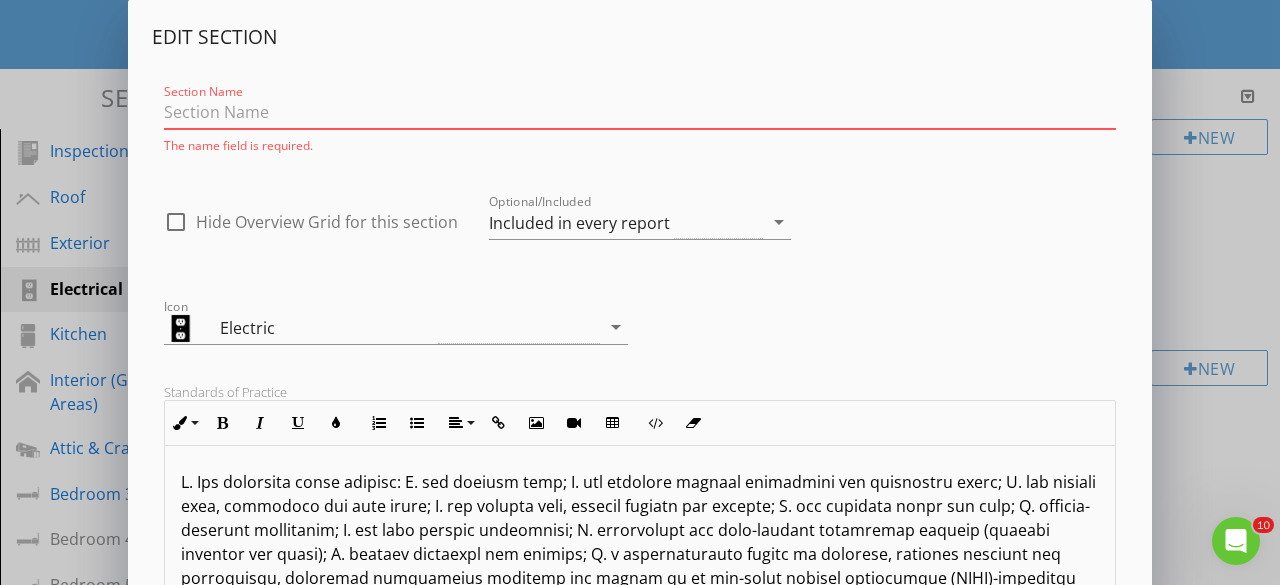 paste on "Garage / Utility Areas" 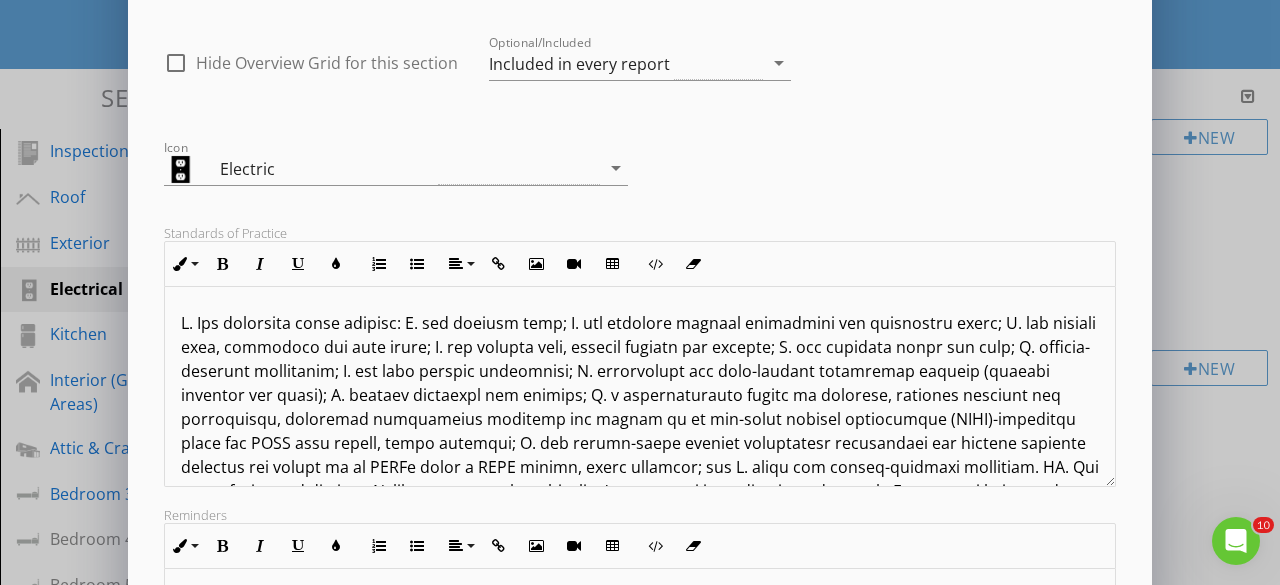 scroll, scrollTop: 214, scrollLeft: 0, axis: vertical 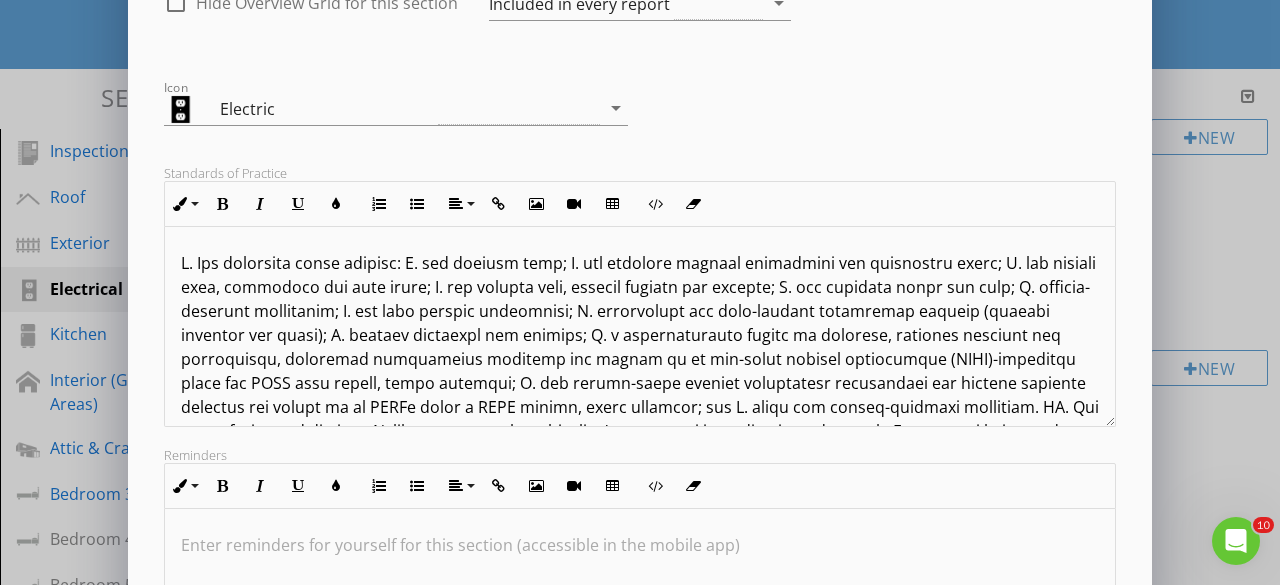 type on "Garage / Utility Areas" 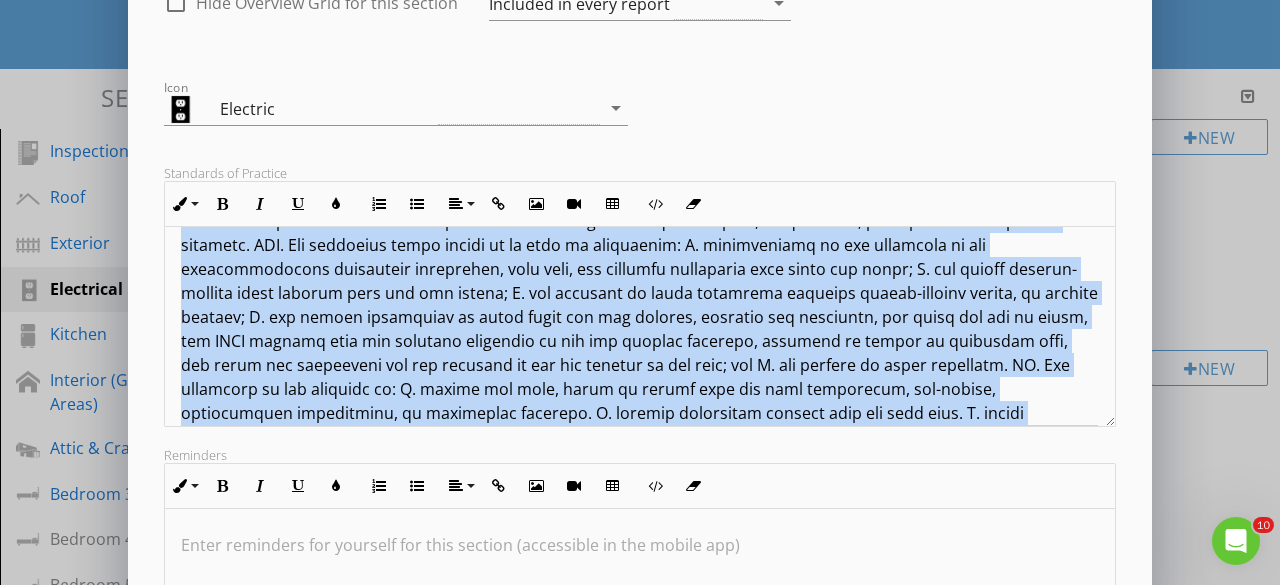 scroll, scrollTop: 448, scrollLeft: 0, axis: vertical 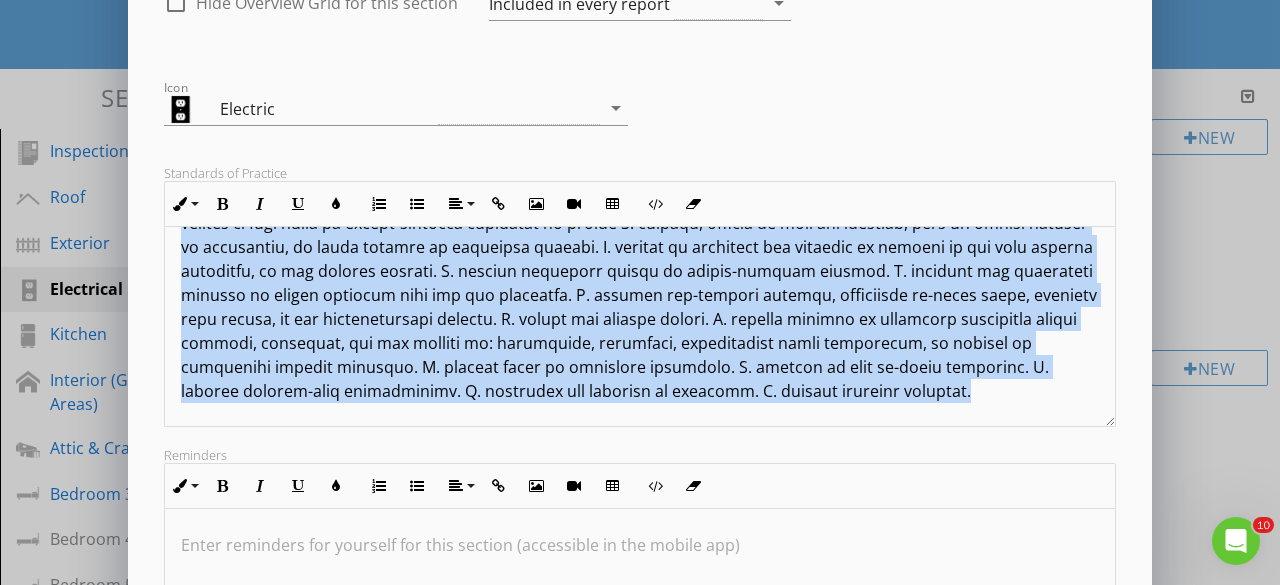 drag, startPoint x: 173, startPoint y: 258, endPoint x: 484, endPoint y: 387, distance: 336.69275 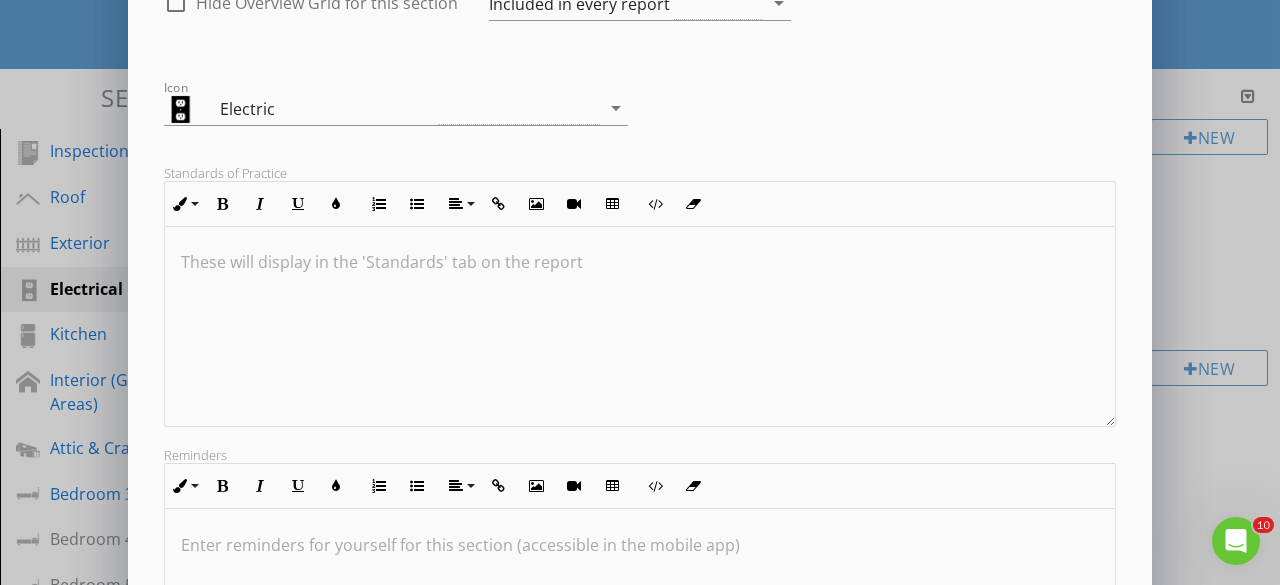 scroll, scrollTop: 0, scrollLeft: 0, axis: both 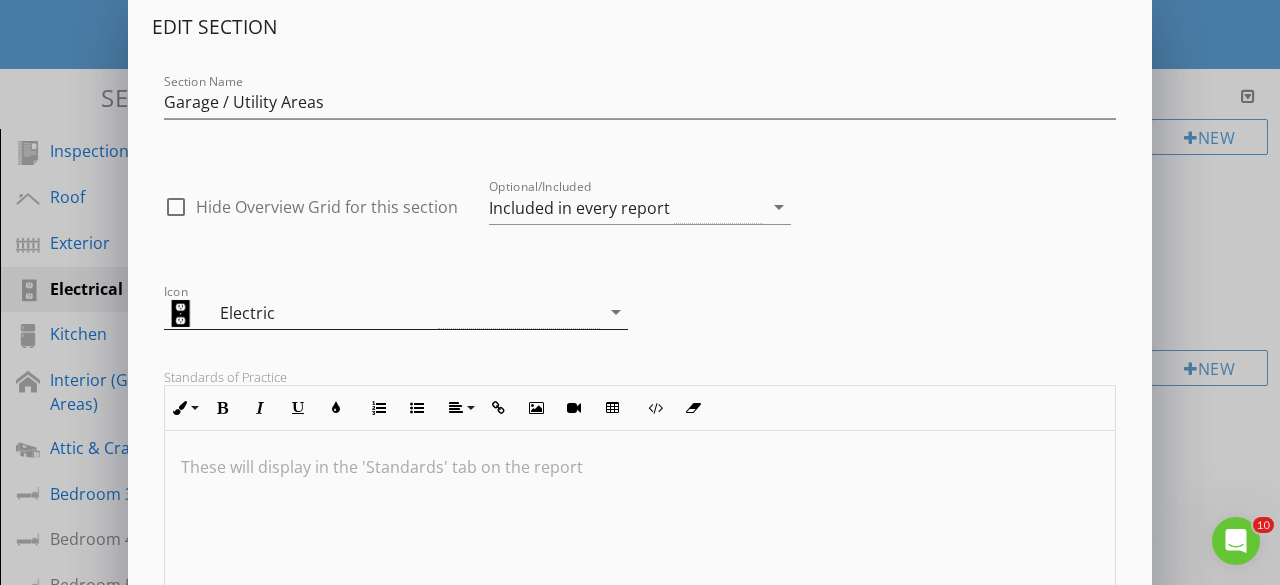click on "Electric" at bounding box center [382, 312] 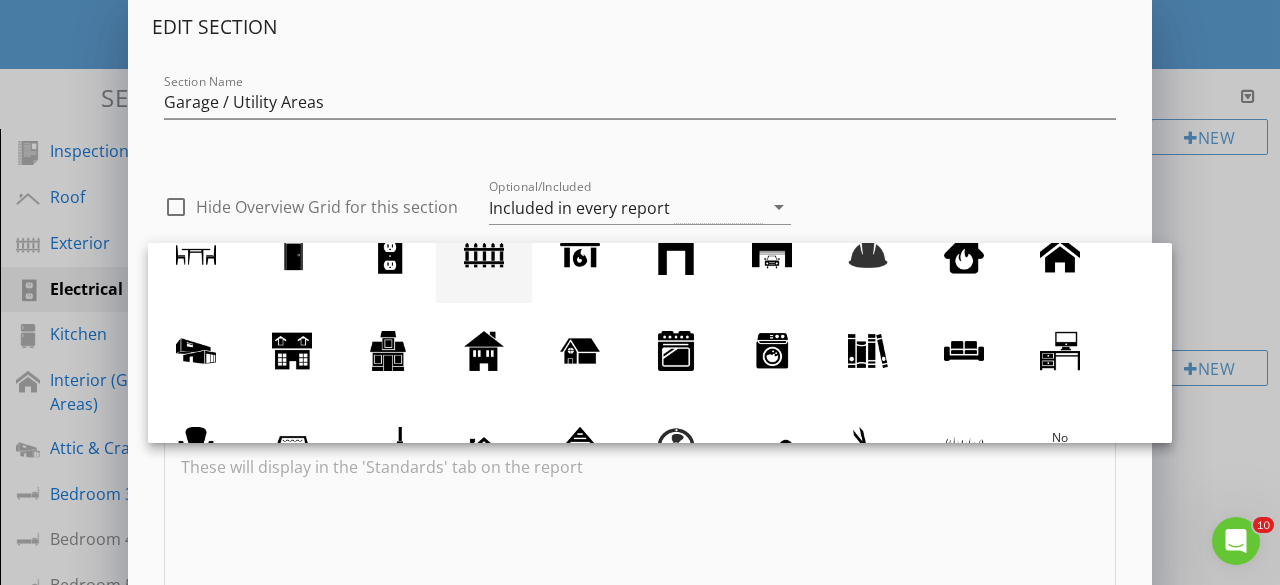 scroll, scrollTop: 184, scrollLeft: 0, axis: vertical 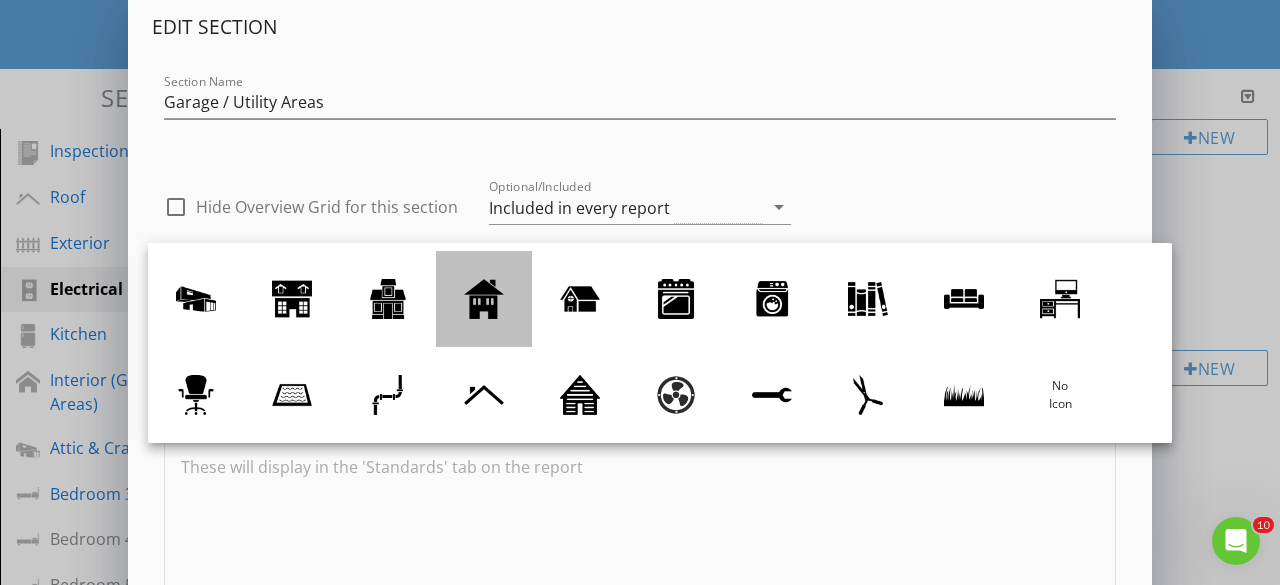 click at bounding box center (484, 299) 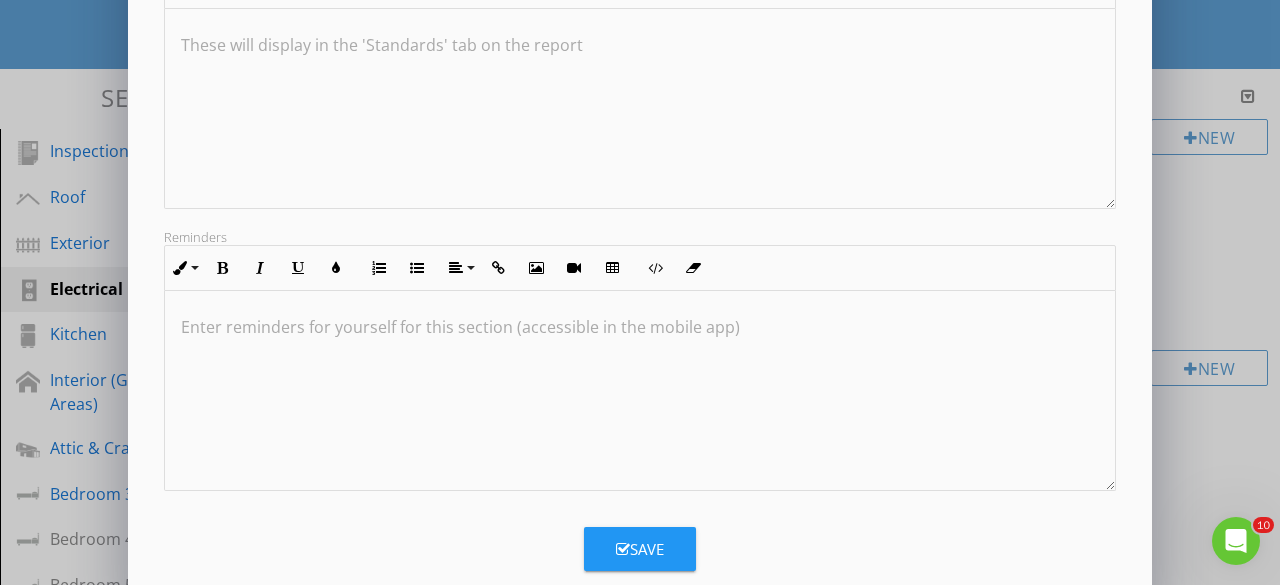 scroll, scrollTop: 471, scrollLeft: 0, axis: vertical 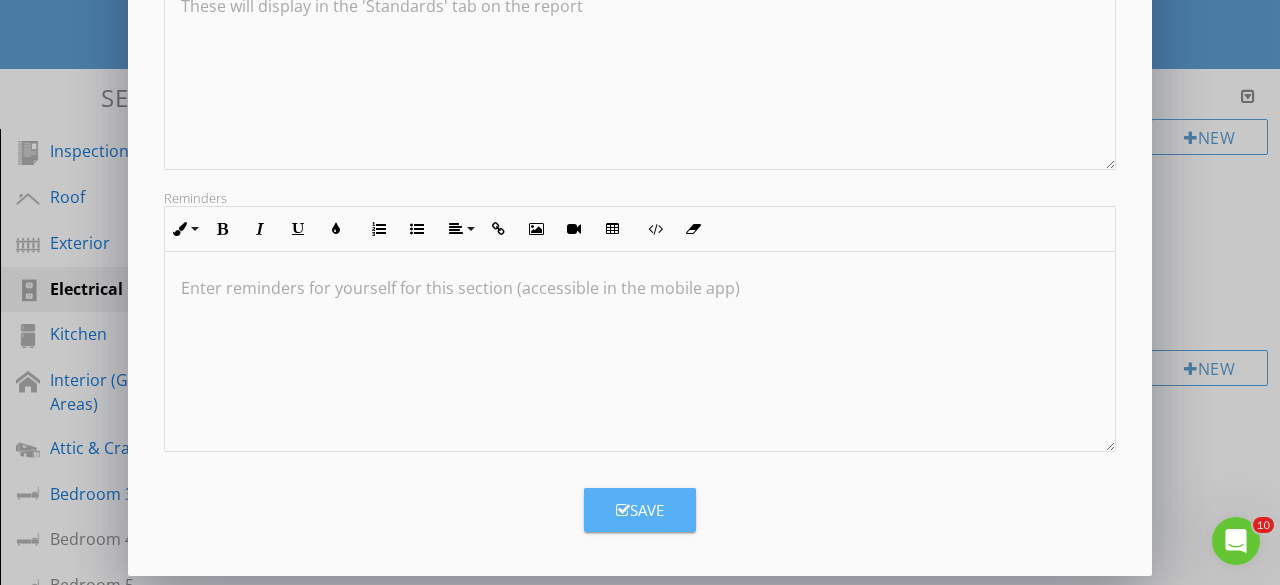 click on "Save" at bounding box center (640, 510) 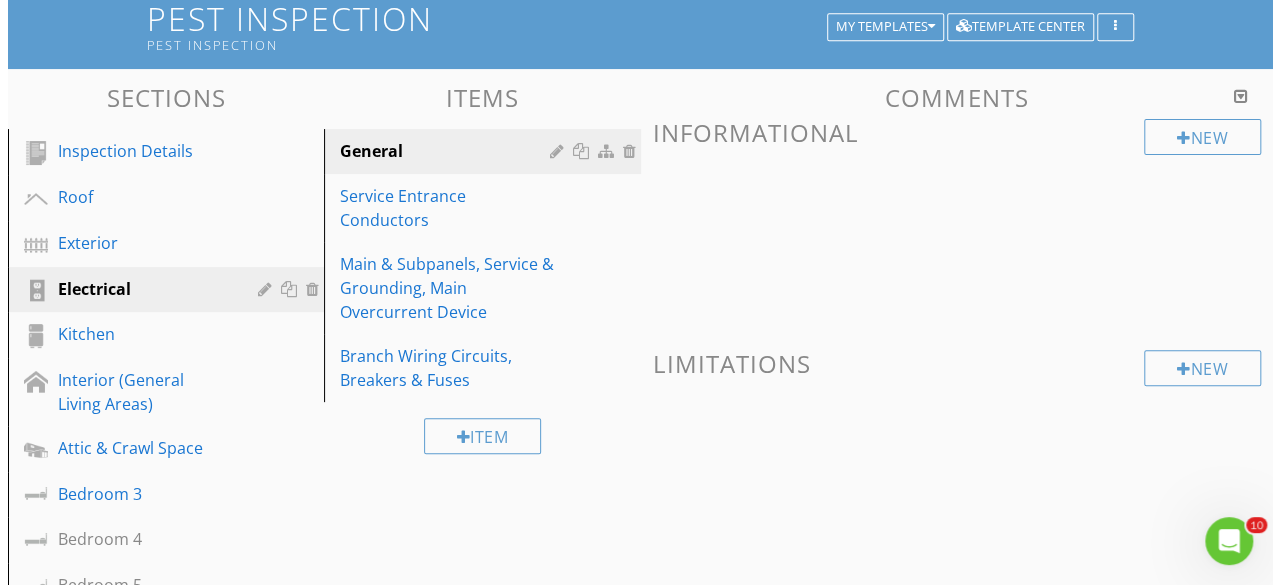scroll, scrollTop: 256, scrollLeft: 0, axis: vertical 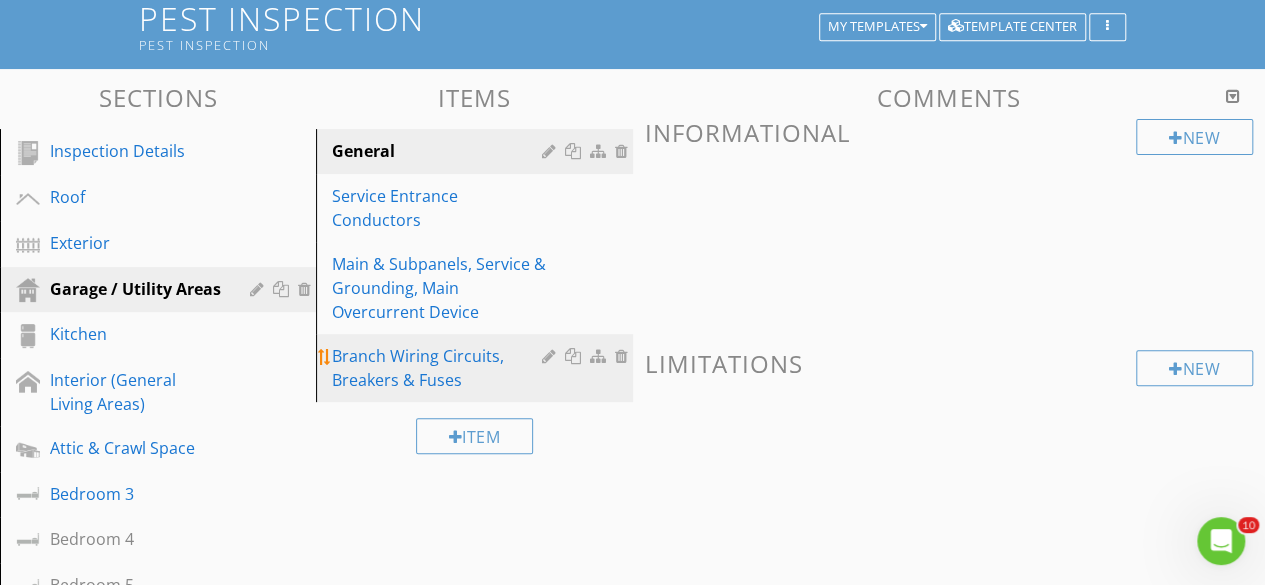 click at bounding box center [624, 356] 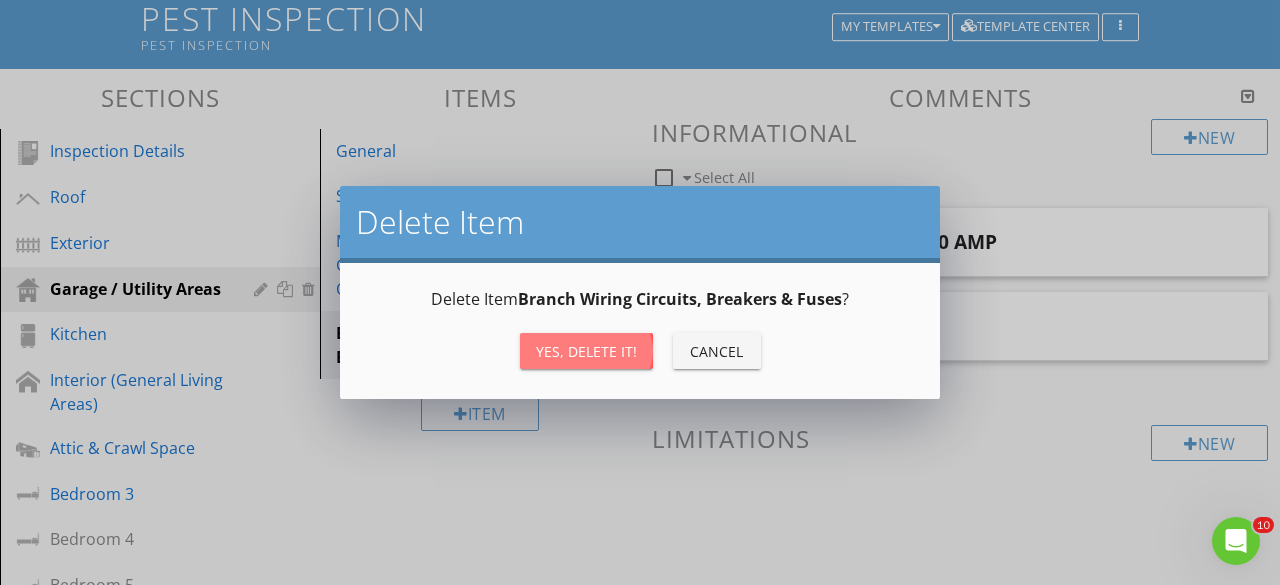 click on "Yes, Delete it!" at bounding box center [586, 351] 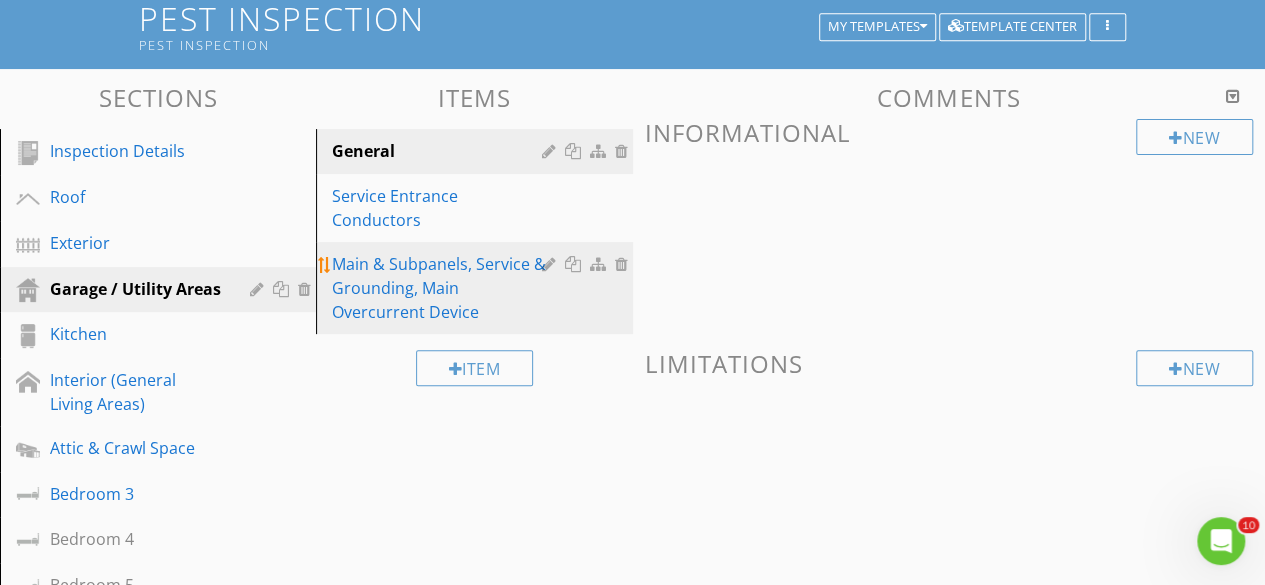 click at bounding box center (624, 264) 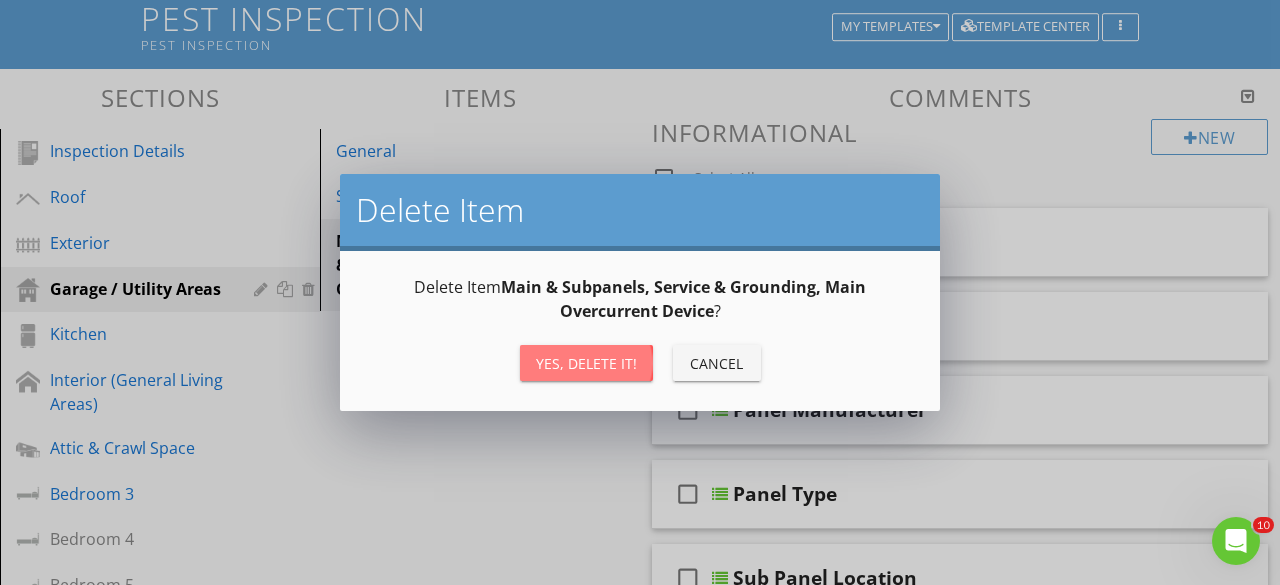 click on "Yes, Delete it!" at bounding box center [586, 363] 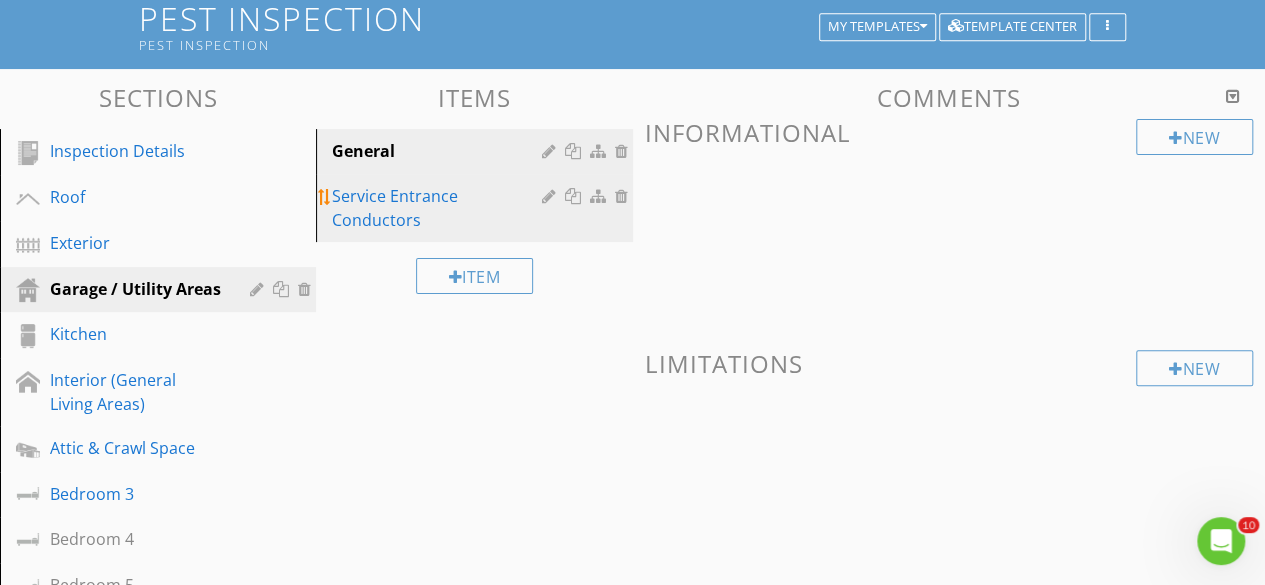 click at bounding box center (624, 196) 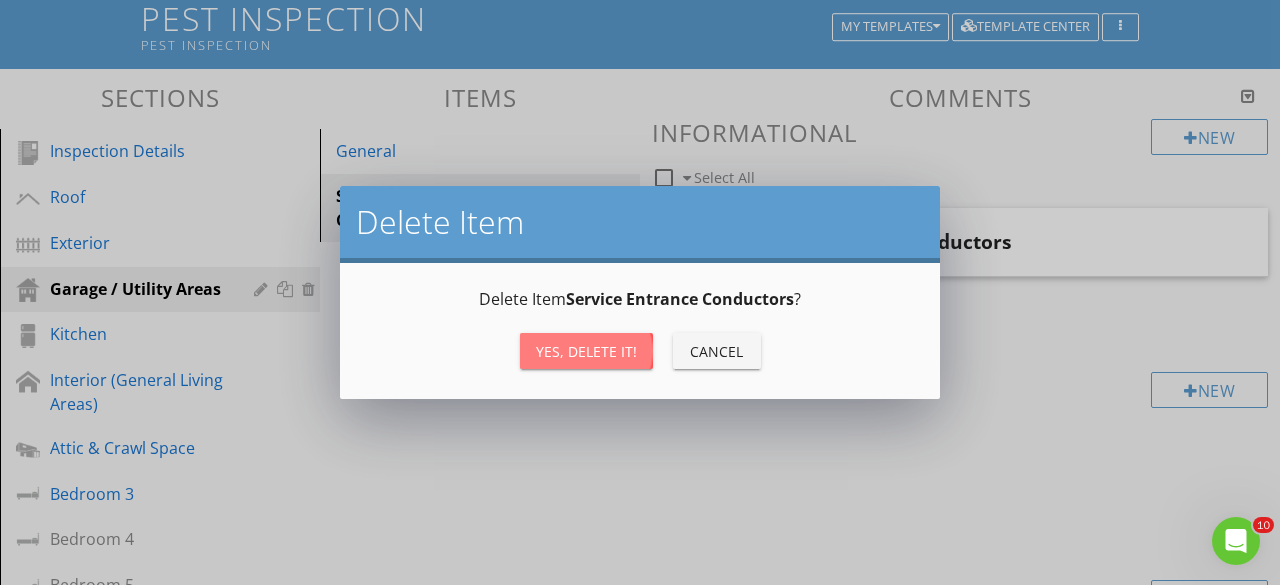 click on "Yes, Delete it!" at bounding box center (586, 351) 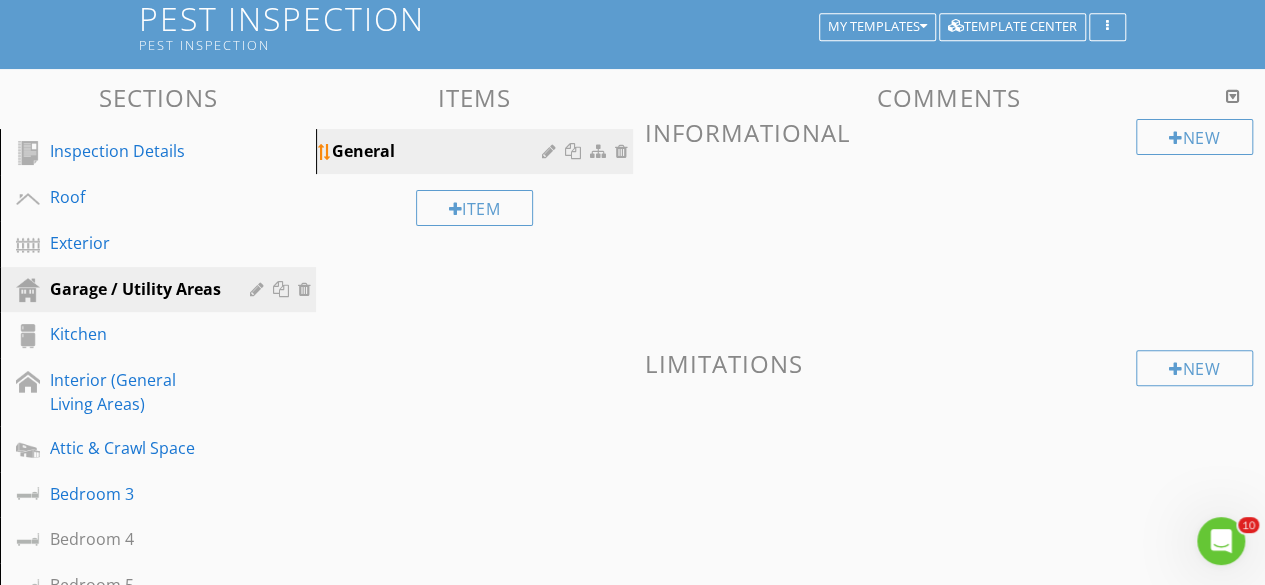 click at bounding box center (624, 151) 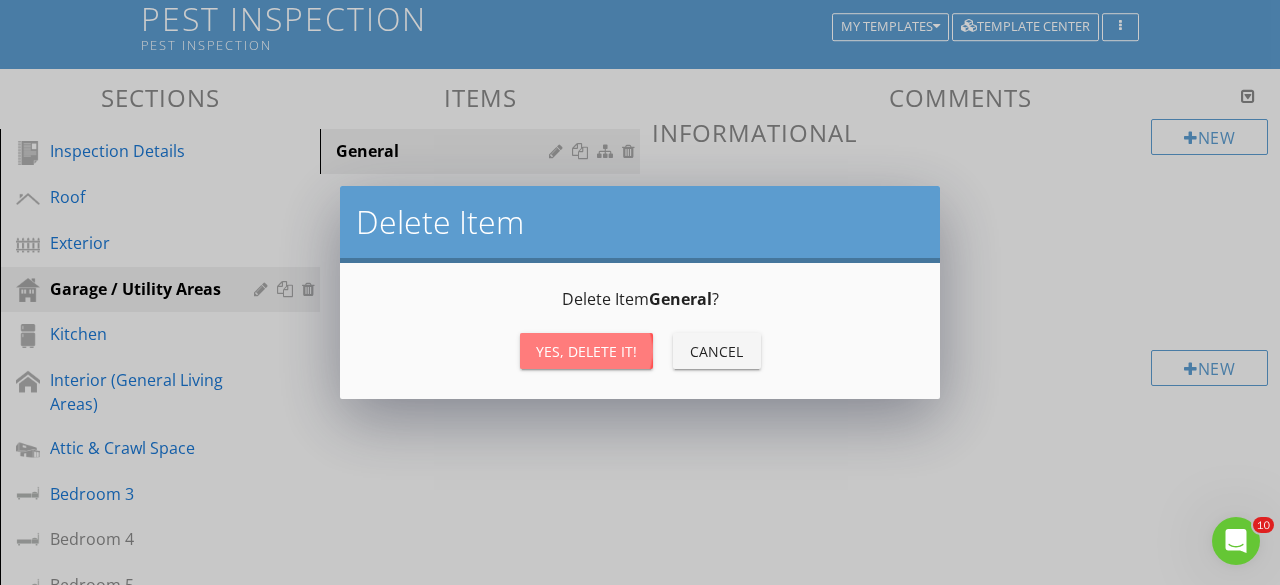click on "Yes, Delete it!" at bounding box center (586, 351) 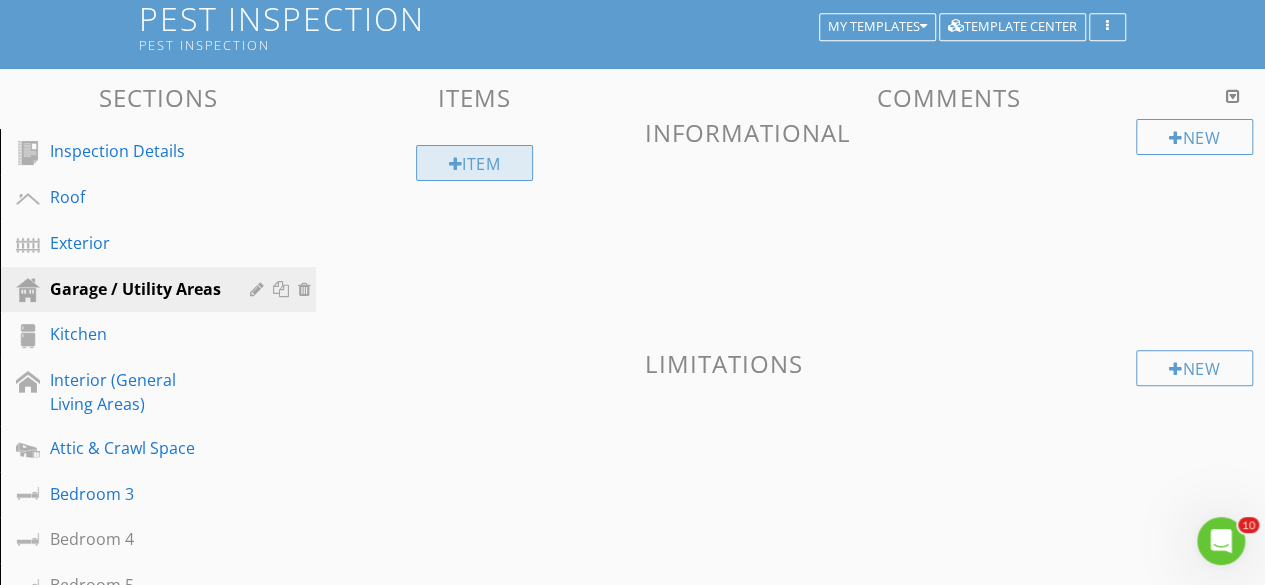 click at bounding box center [456, 164] 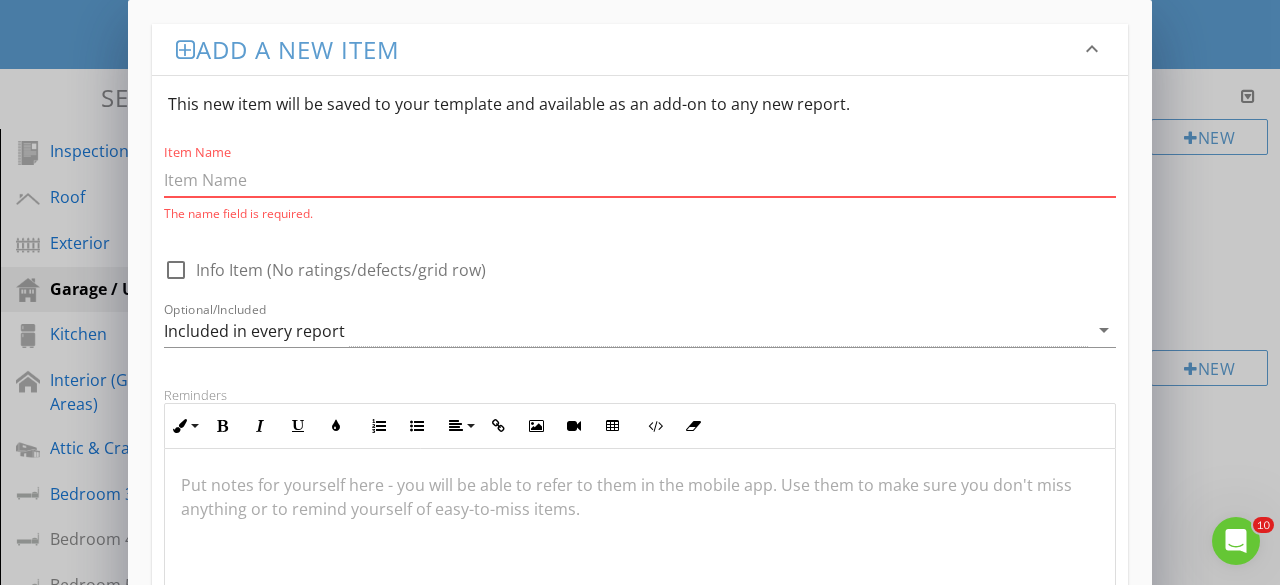 paste on "Entry points" 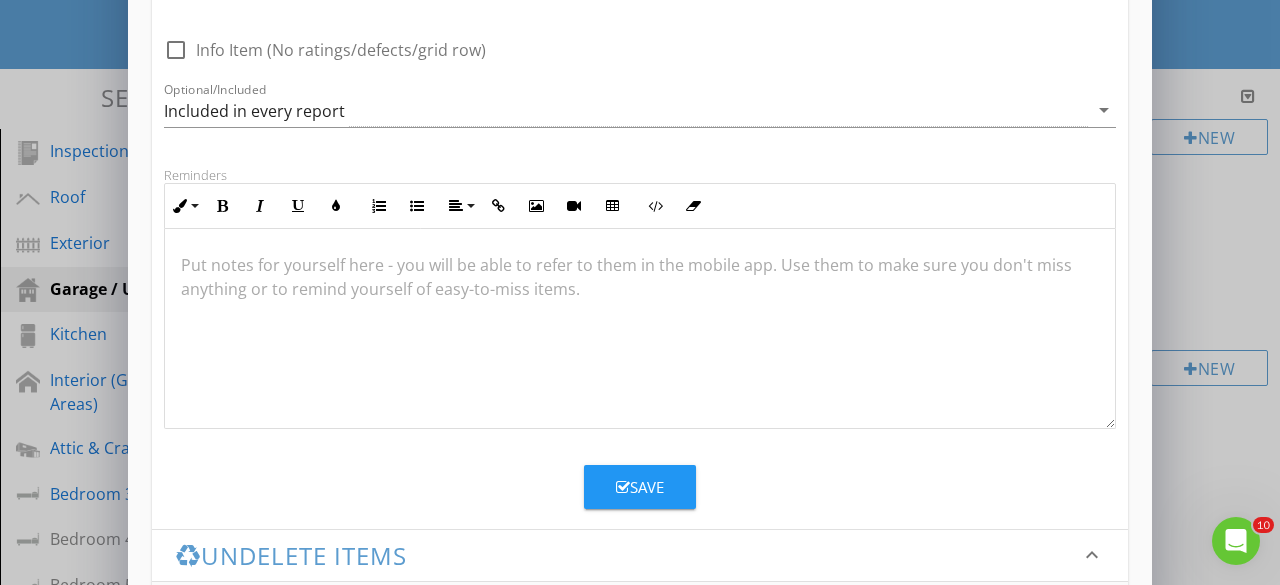 scroll, scrollTop: 229, scrollLeft: 0, axis: vertical 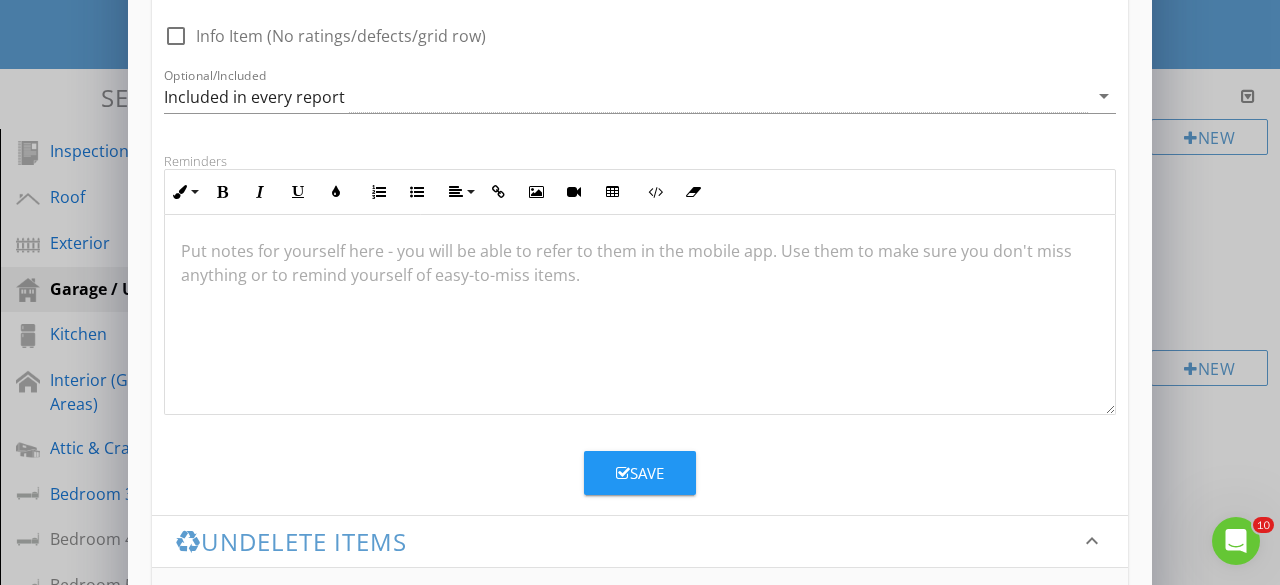 type on "Entry points" 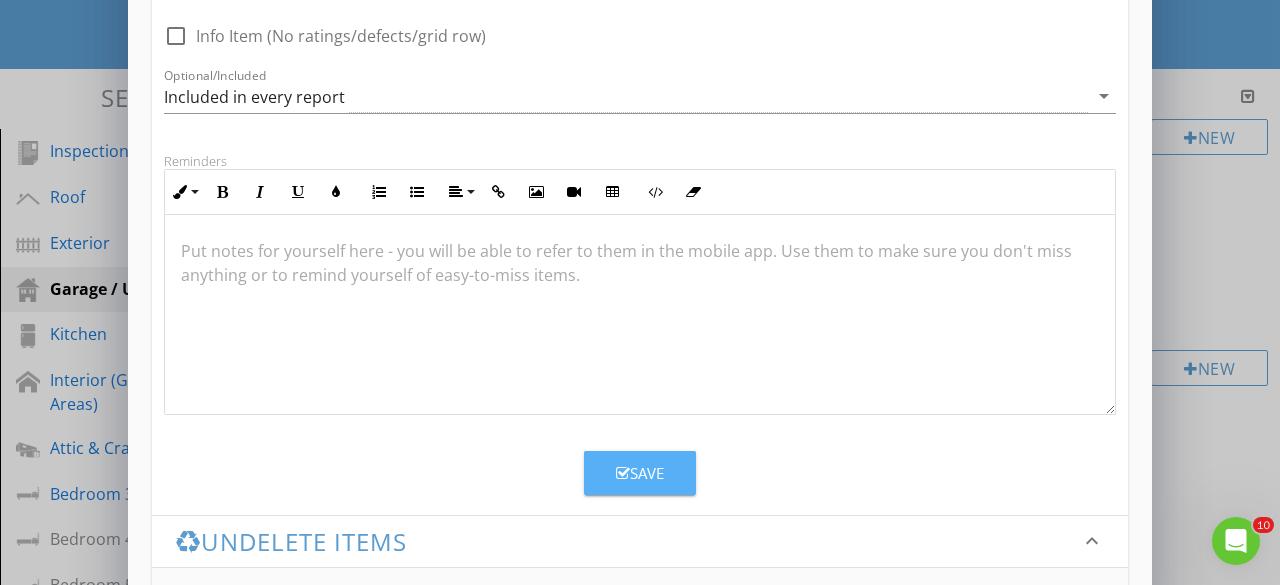 click on "Save" at bounding box center [640, 473] 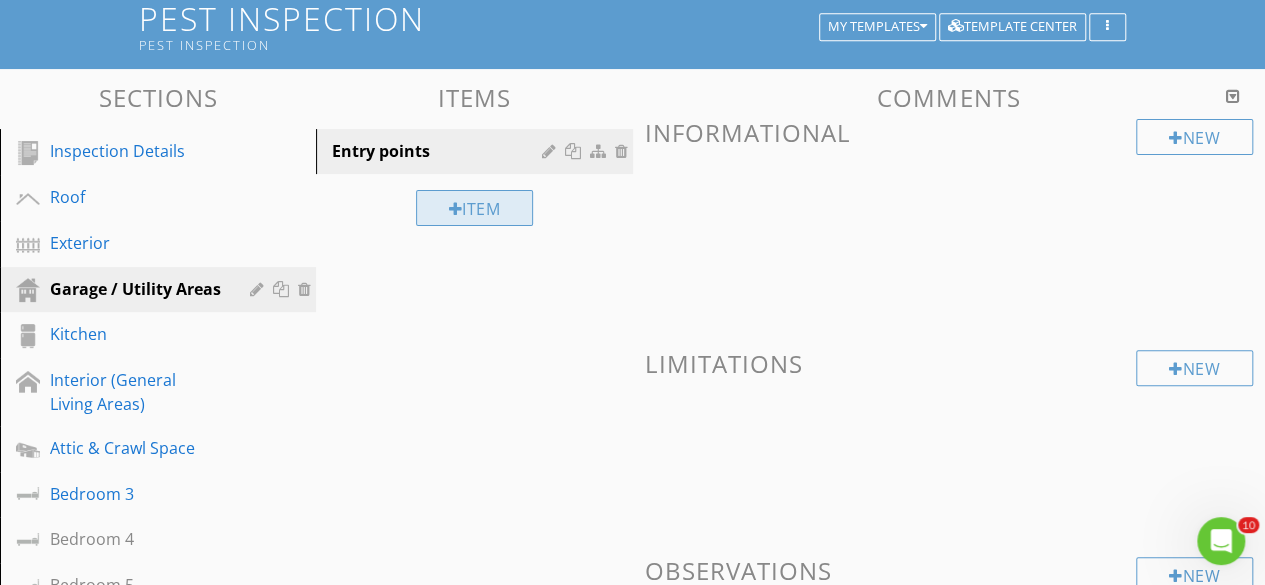 click at bounding box center (456, 209) 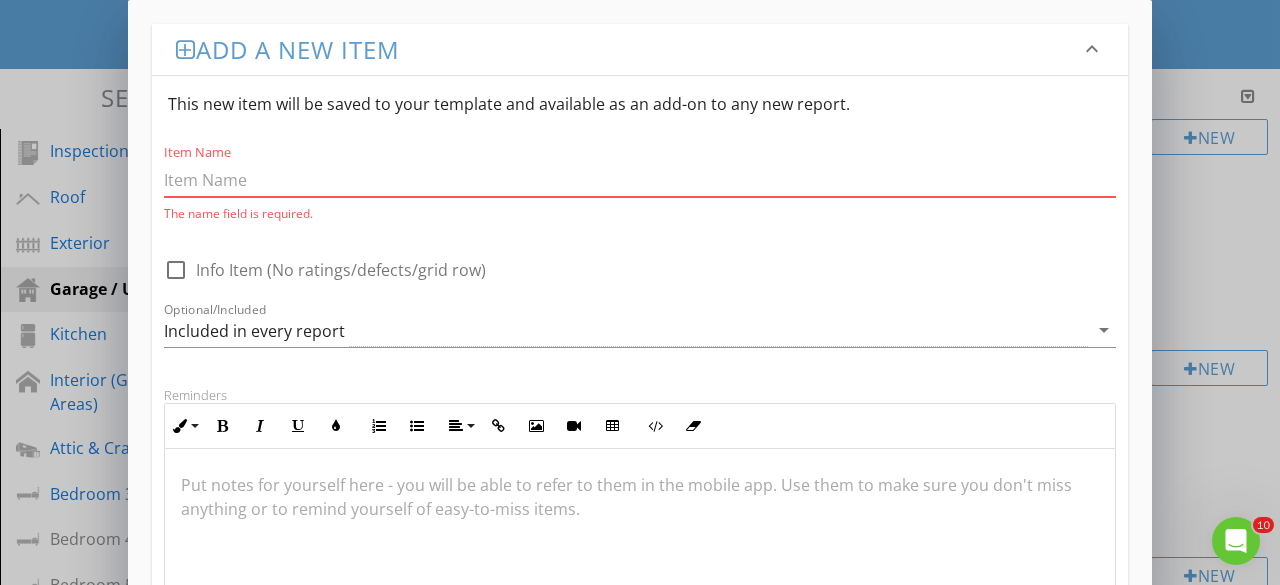paste on "Stored item conditions" 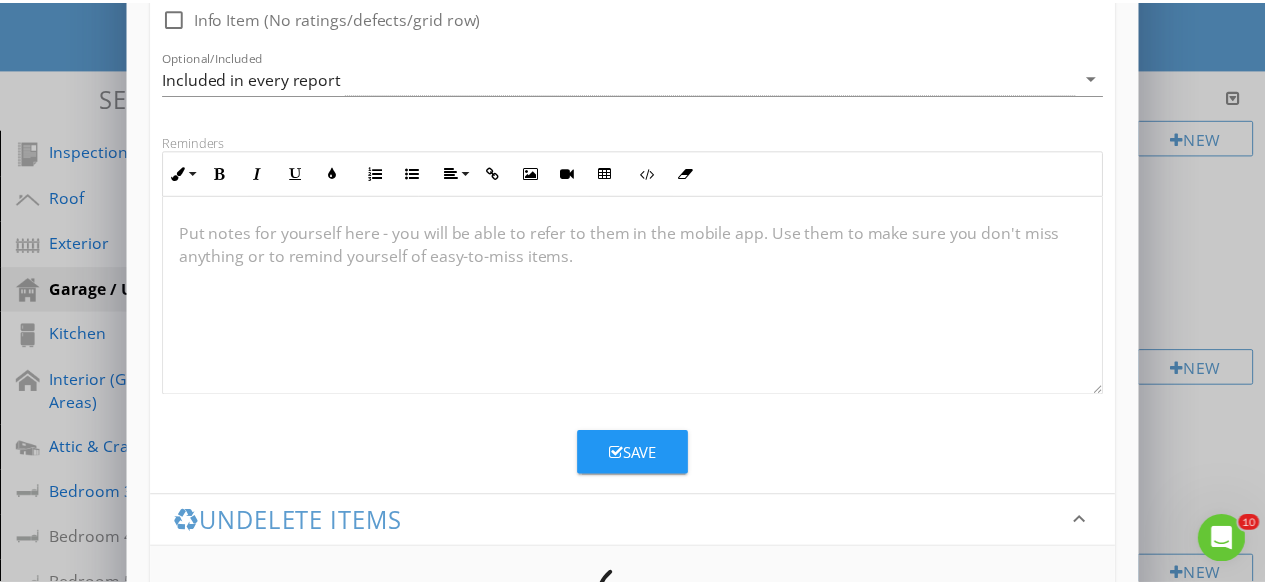 scroll, scrollTop: 376, scrollLeft: 0, axis: vertical 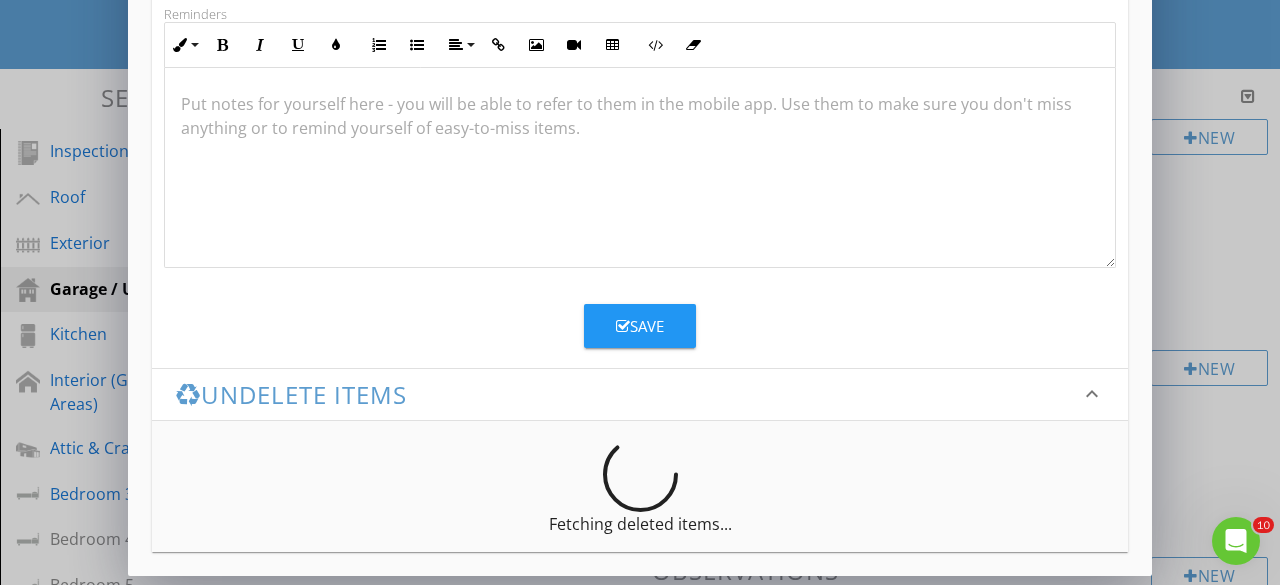 type on "Stored item conditions" 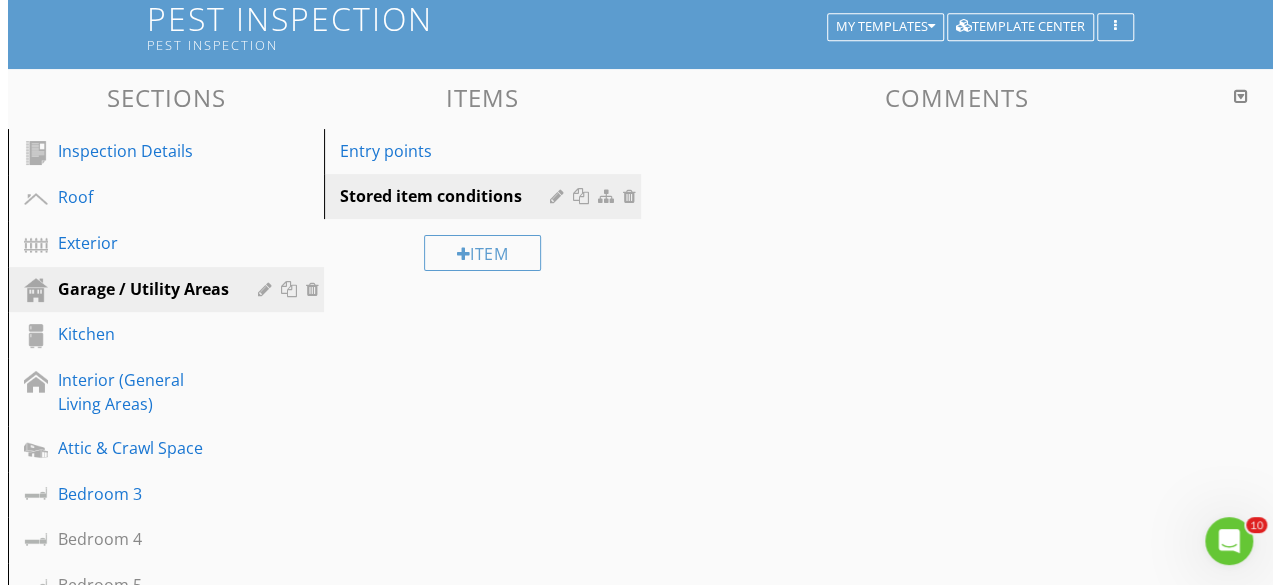 scroll, scrollTop: 280, scrollLeft: 0, axis: vertical 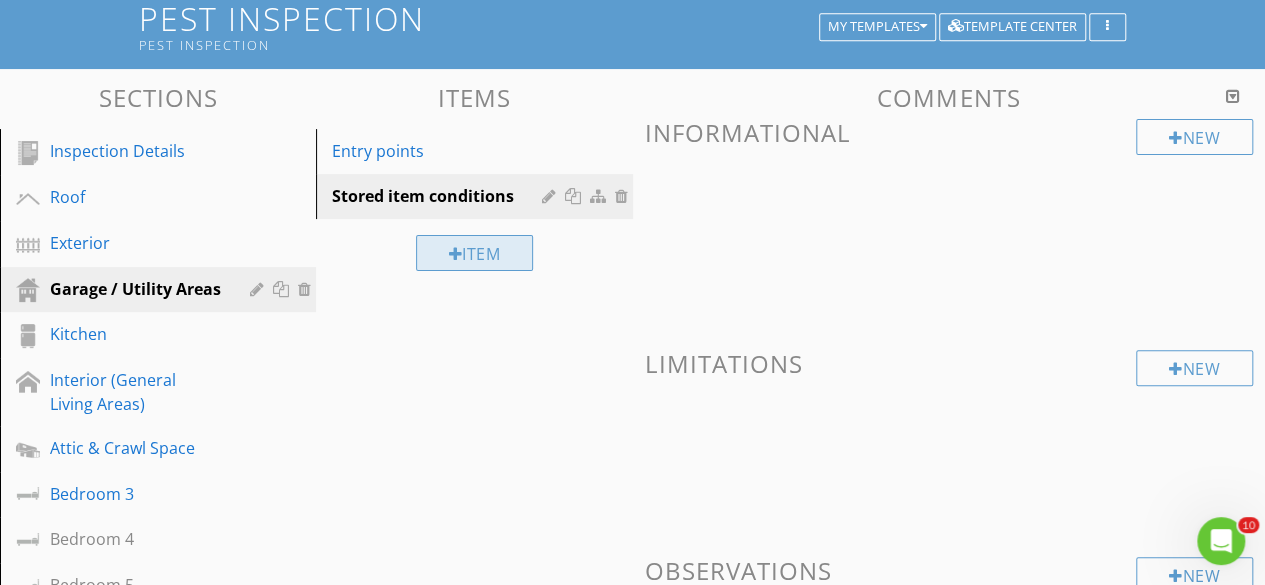 click on "Item" at bounding box center (475, 253) 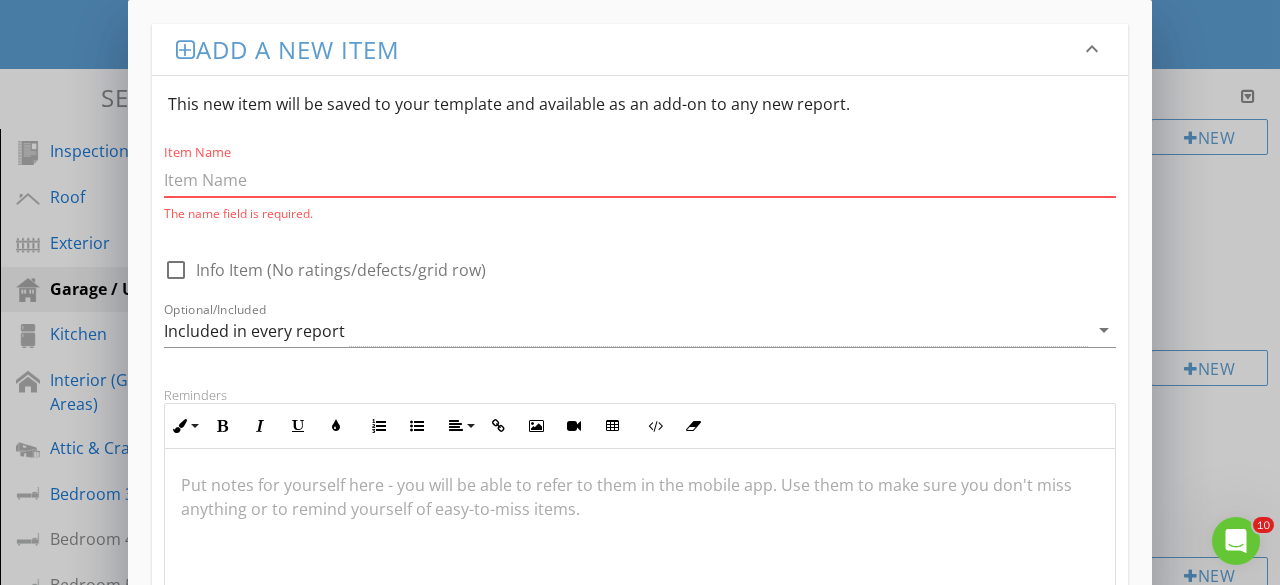 paste on "Gaps around doors/penetrations" 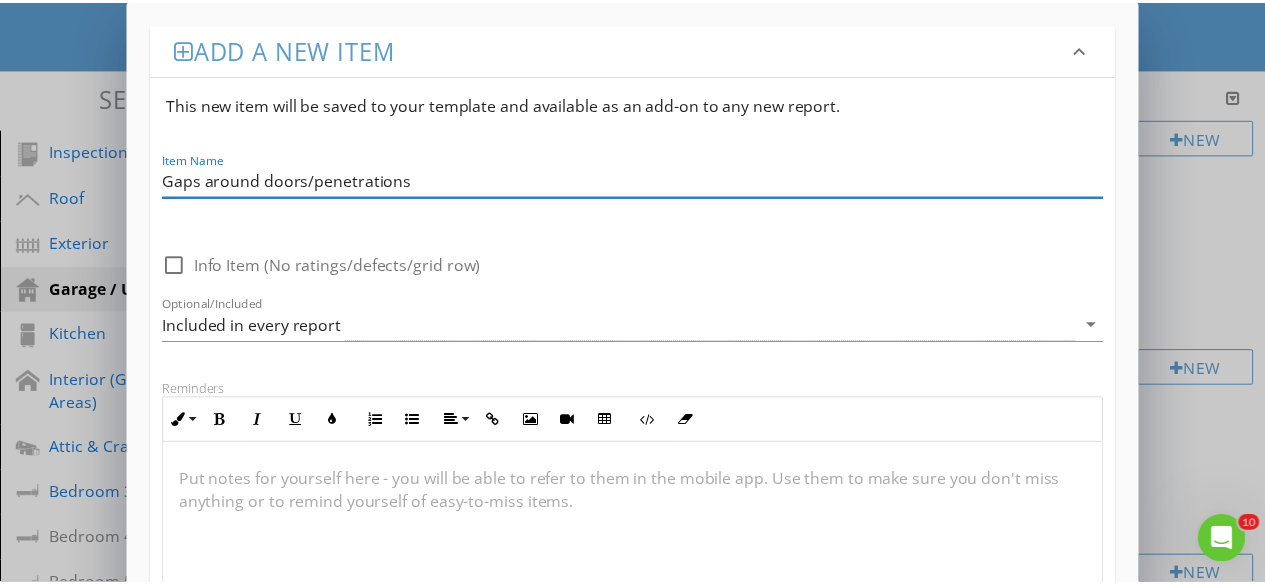 scroll, scrollTop: 376, scrollLeft: 0, axis: vertical 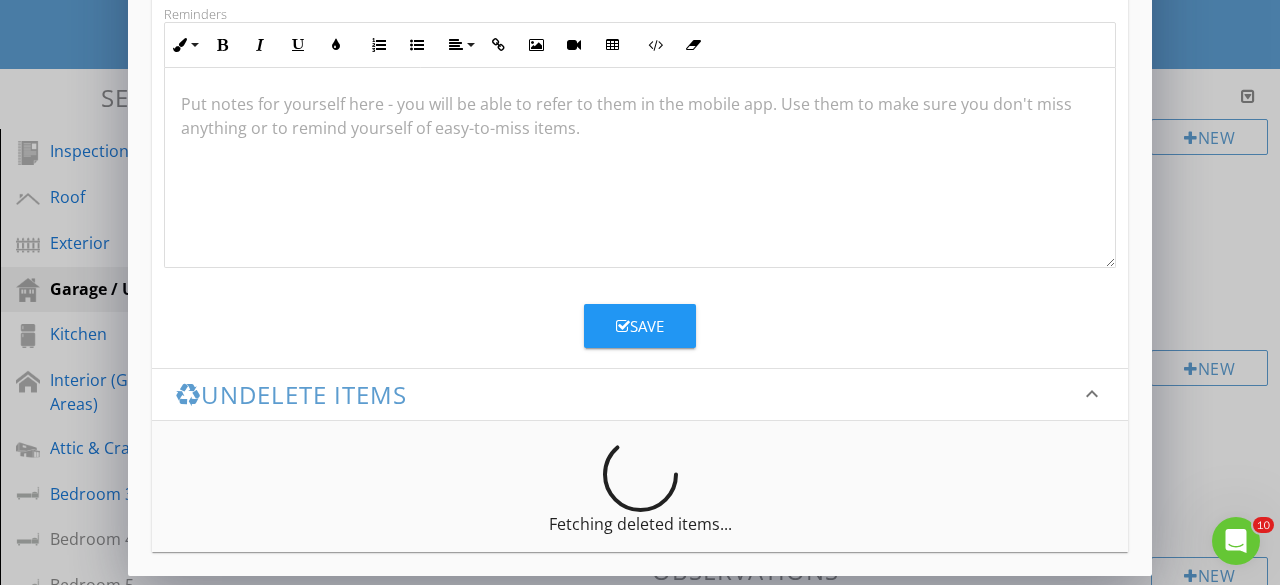 type on "Gaps around doors/penetrations" 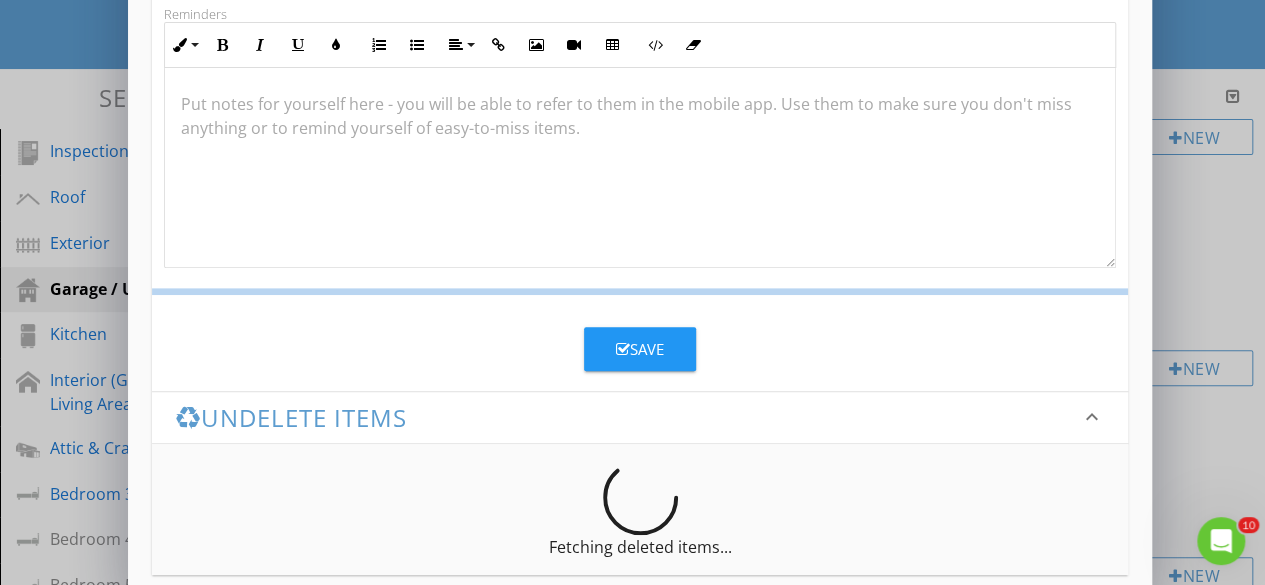 scroll, scrollTop: 280, scrollLeft: 0, axis: vertical 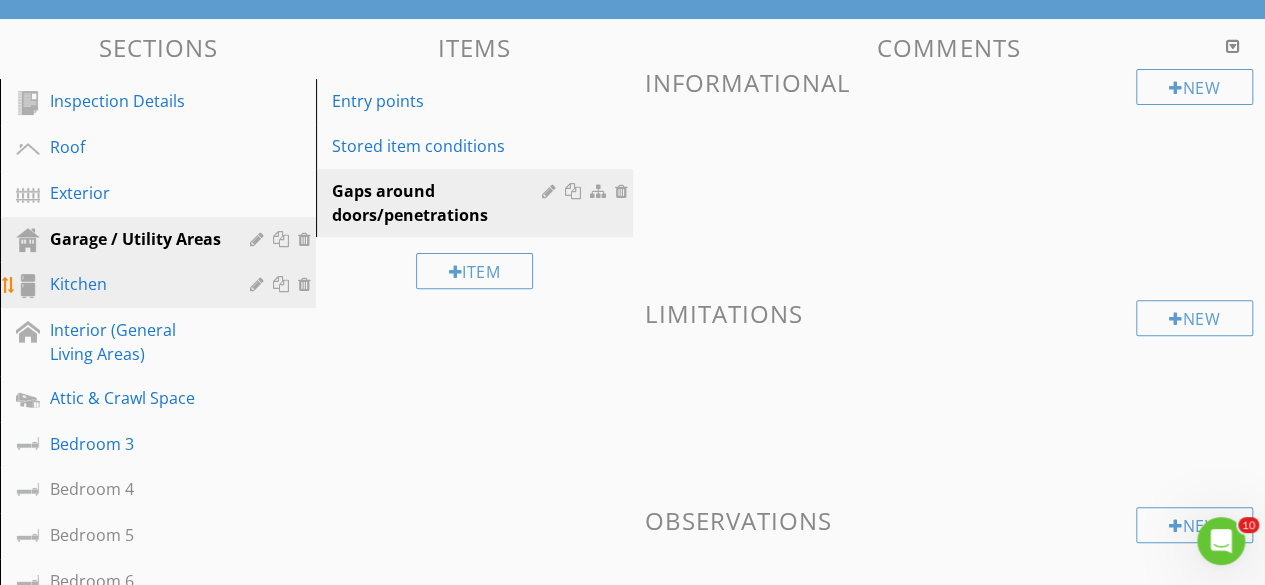 click on "Kitchen" at bounding box center [135, 284] 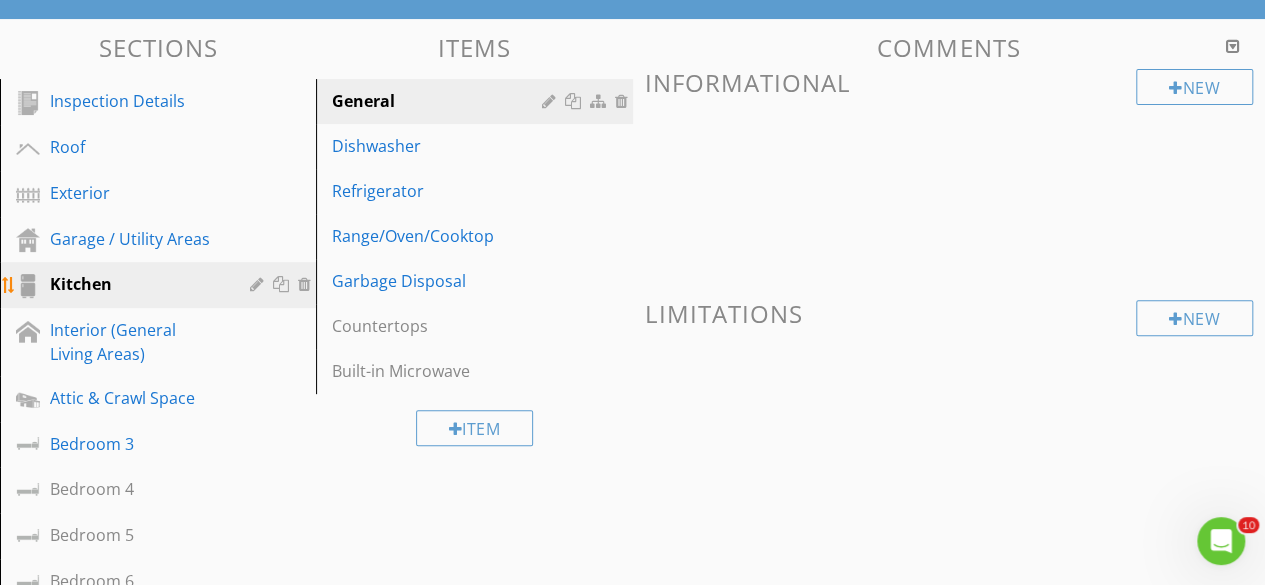 click at bounding box center [259, 284] 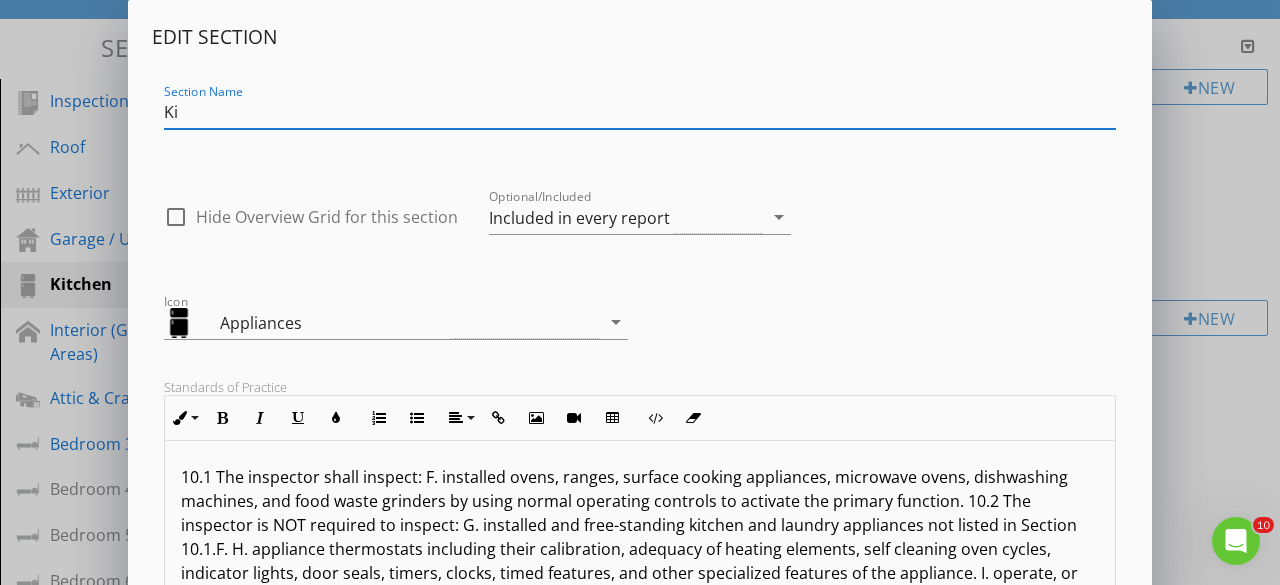 type on "K" 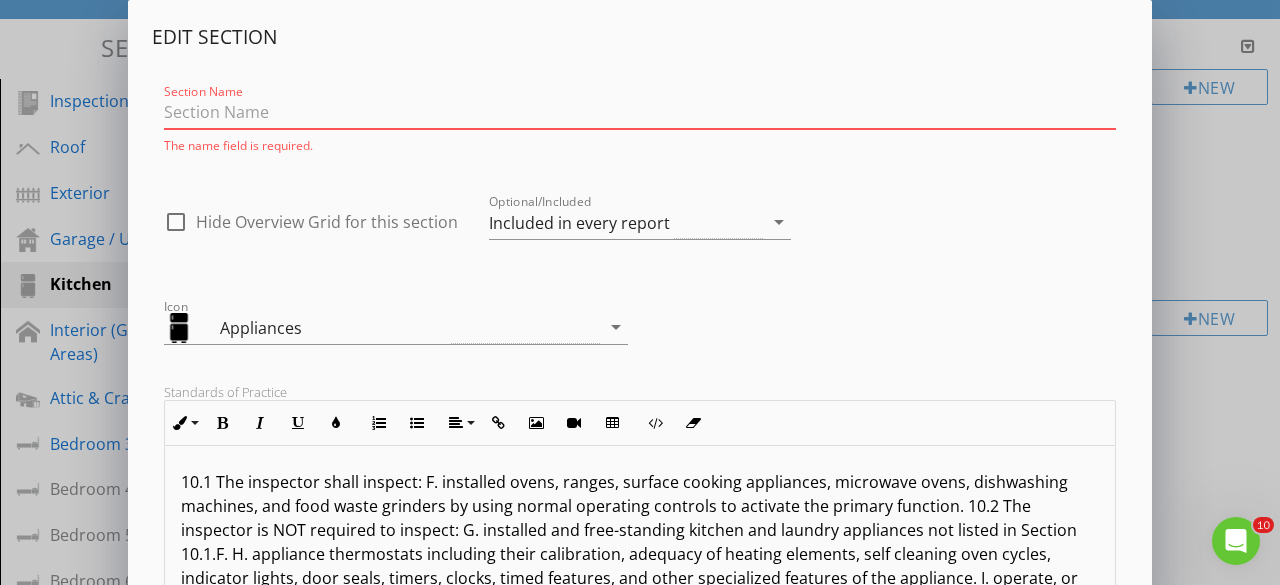 paste on "Plumbing & Kitchen Areas" 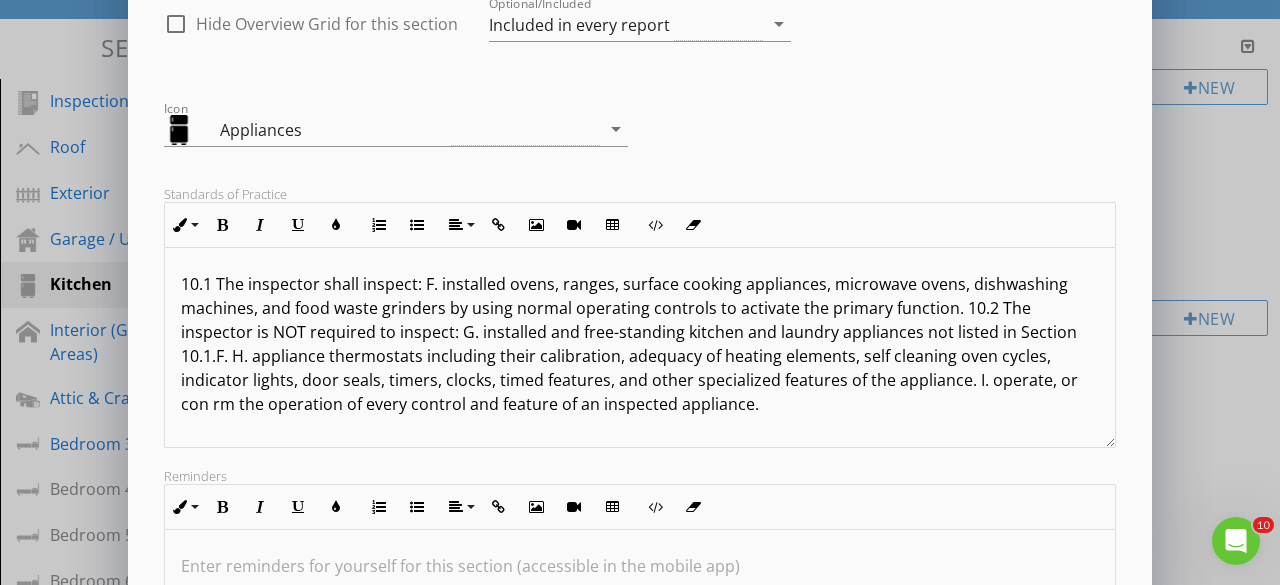 scroll, scrollTop: 194, scrollLeft: 0, axis: vertical 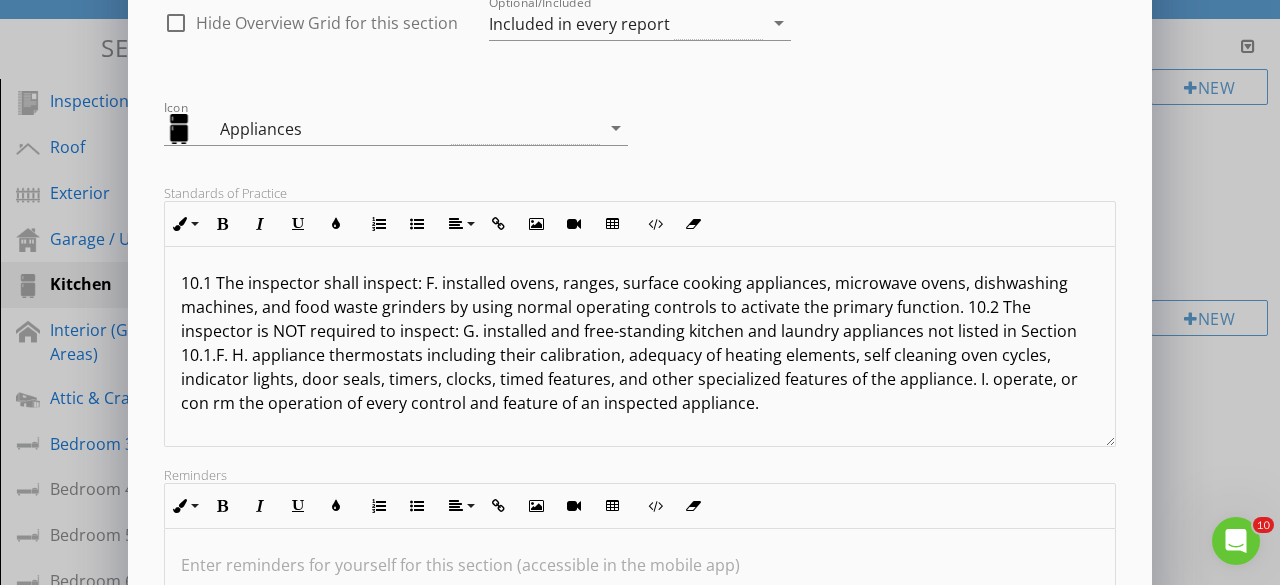 type on "Plumbing & Kitchen Areas" 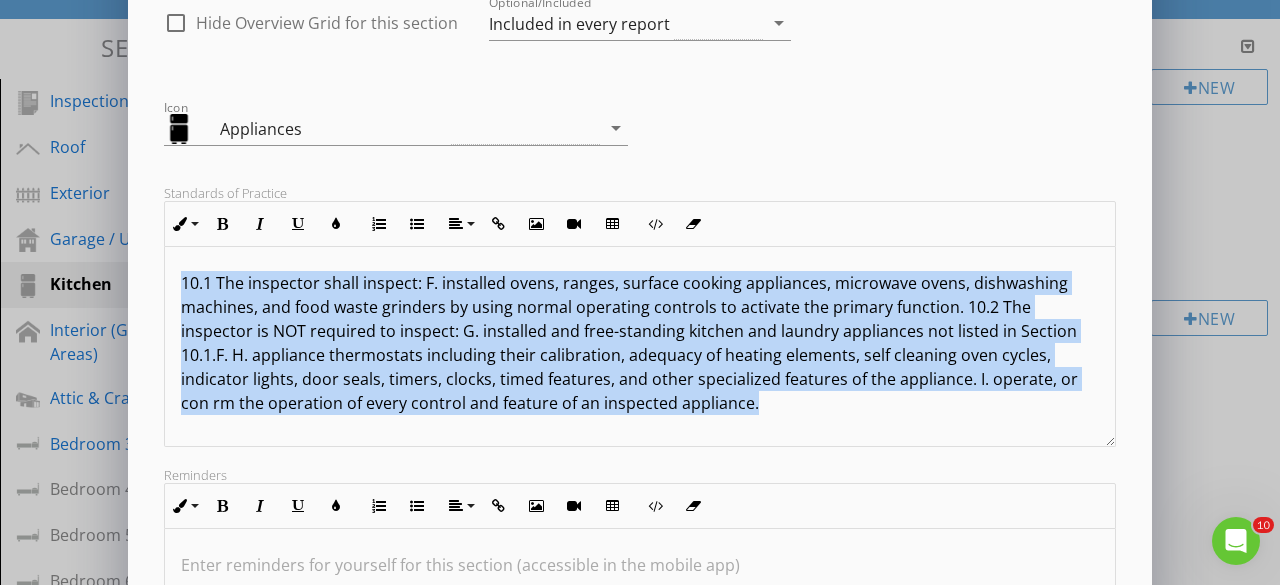 drag, startPoint x: 181, startPoint y: 275, endPoint x: 783, endPoint y: 413, distance: 617.61475 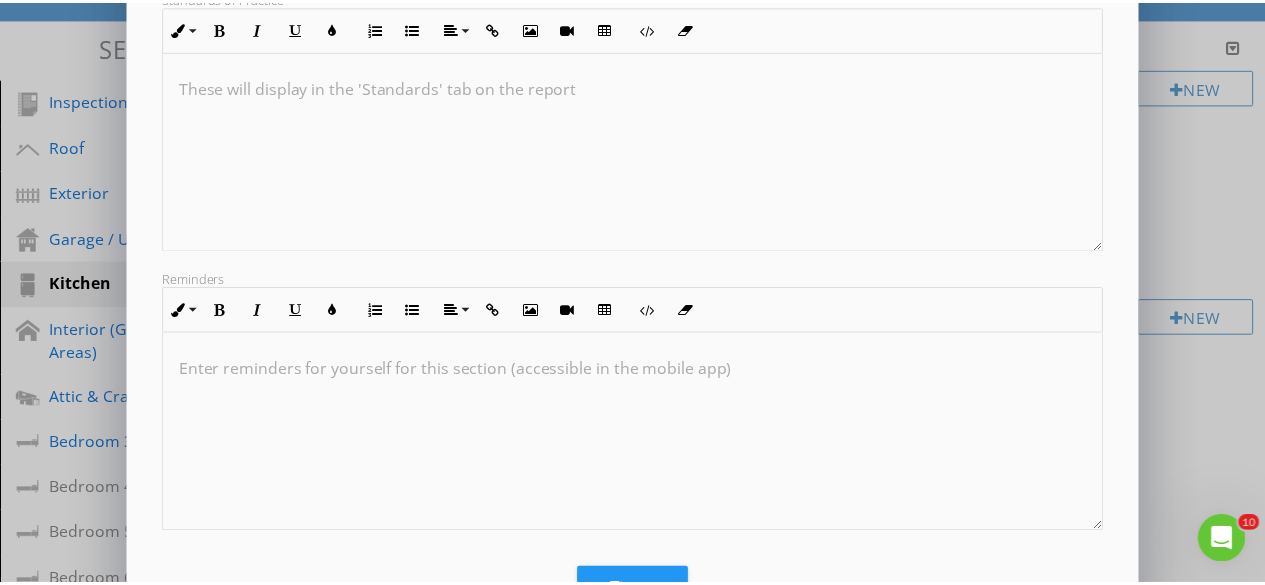 scroll, scrollTop: 471, scrollLeft: 0, axis: vertical 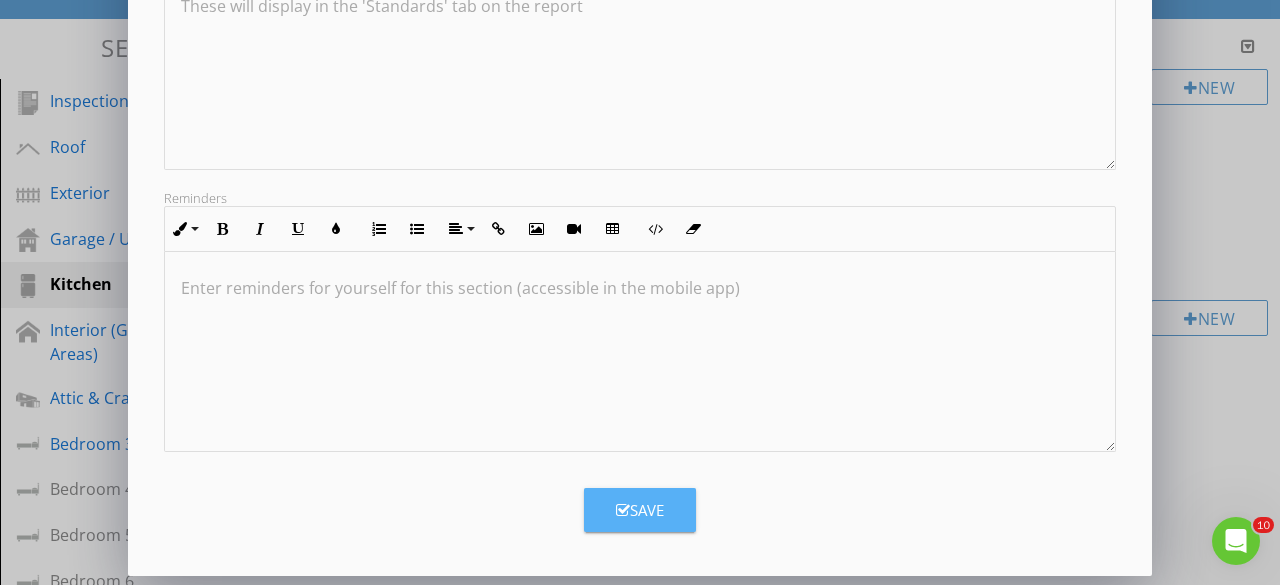 click on "Save" at bounding box center (640, 510) 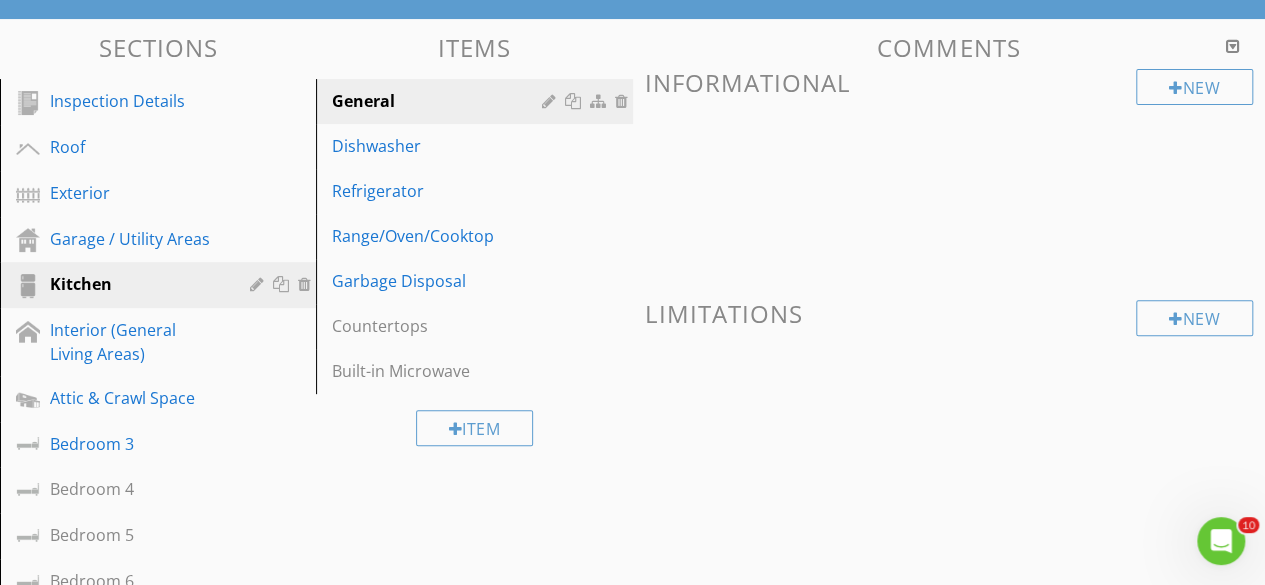 scroll, scrollTop: 256, scrollLeft: 0, axis: vertical 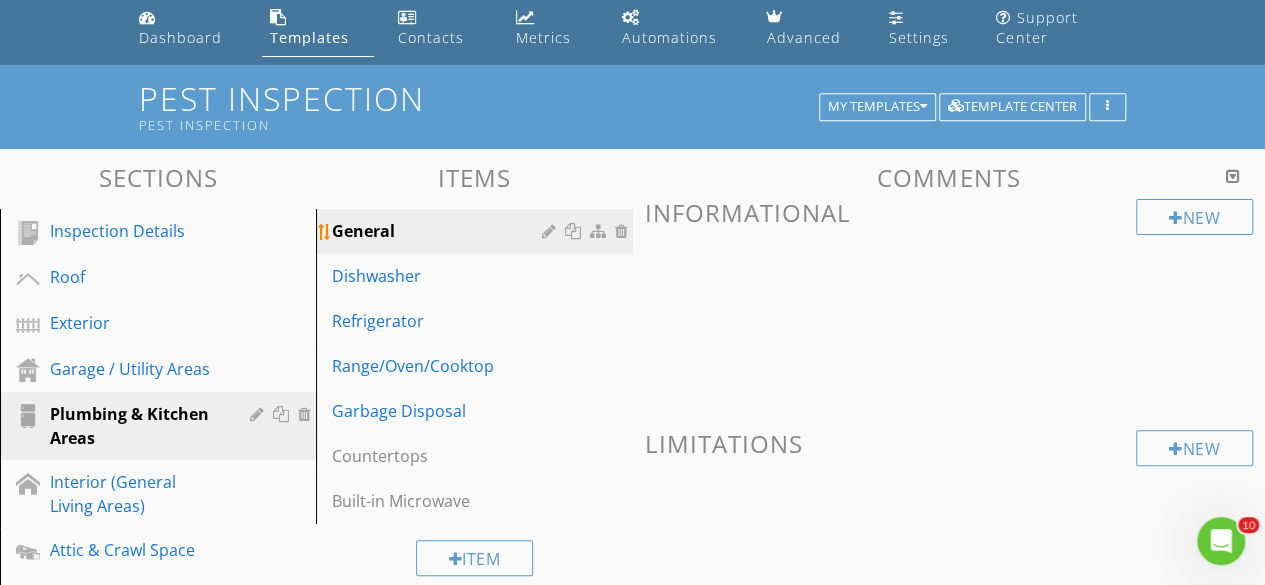 click at bounding box center (624, 231) 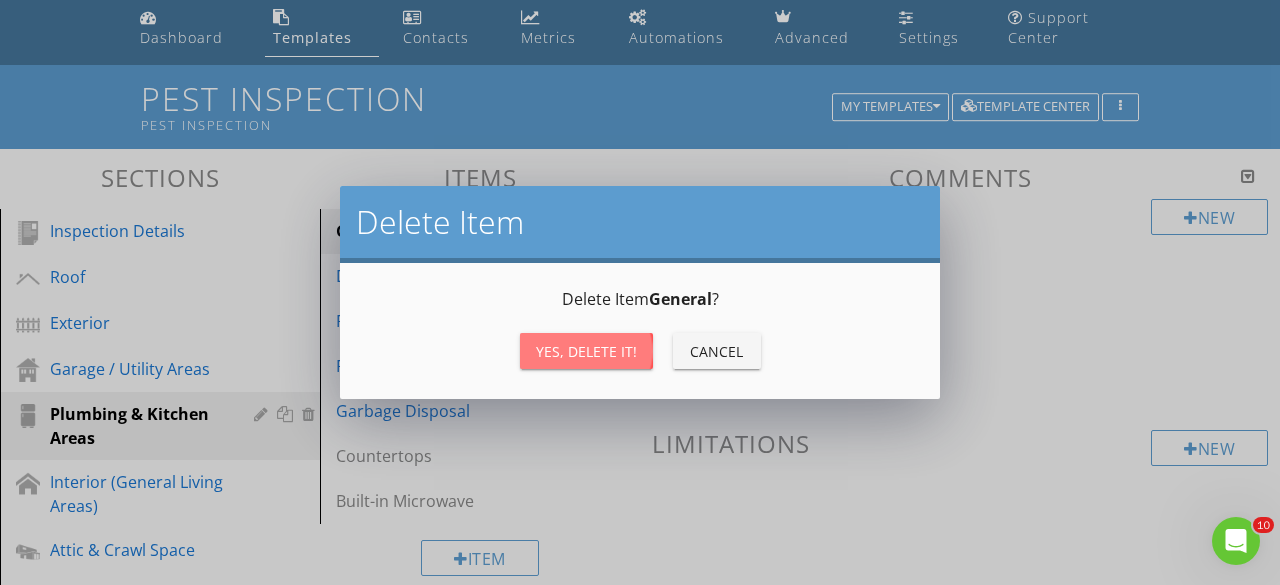click on "Yes, Delete it!" at bounding box center (586, 351) 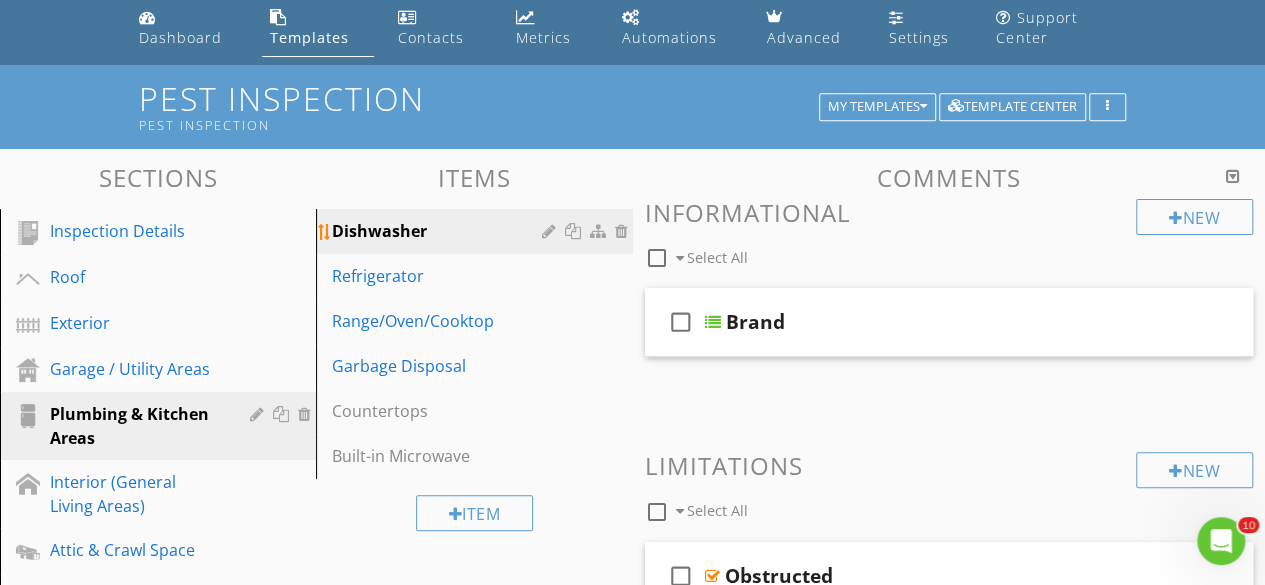 click at bounding box center [624, 231] 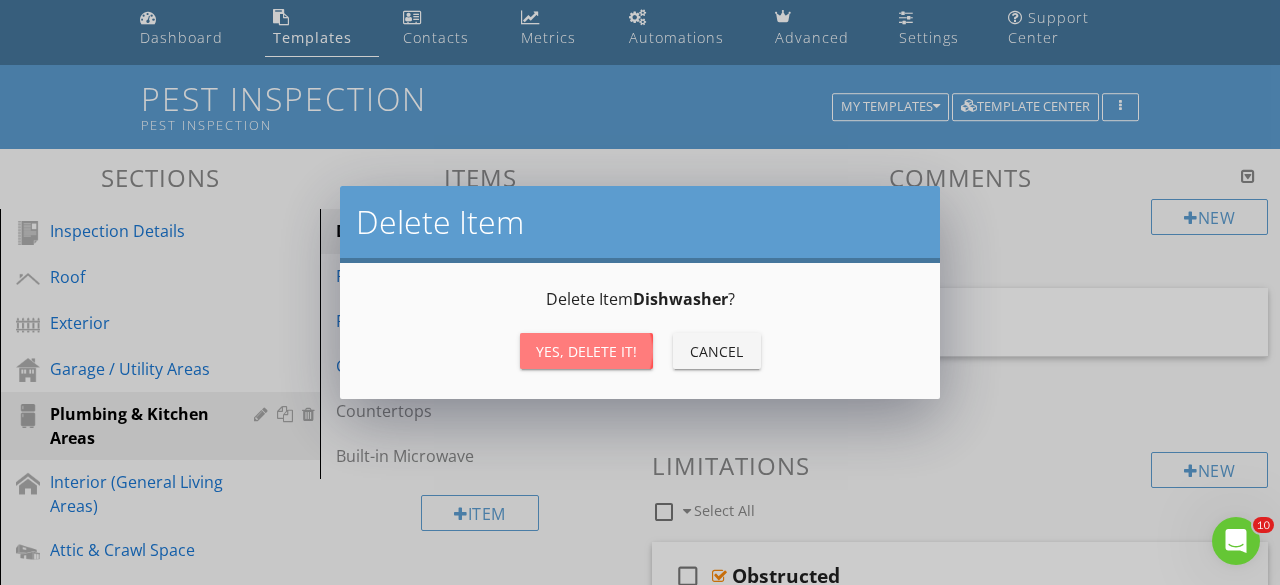click on "Yes, Delete it!" at bounding box center [586, 351] 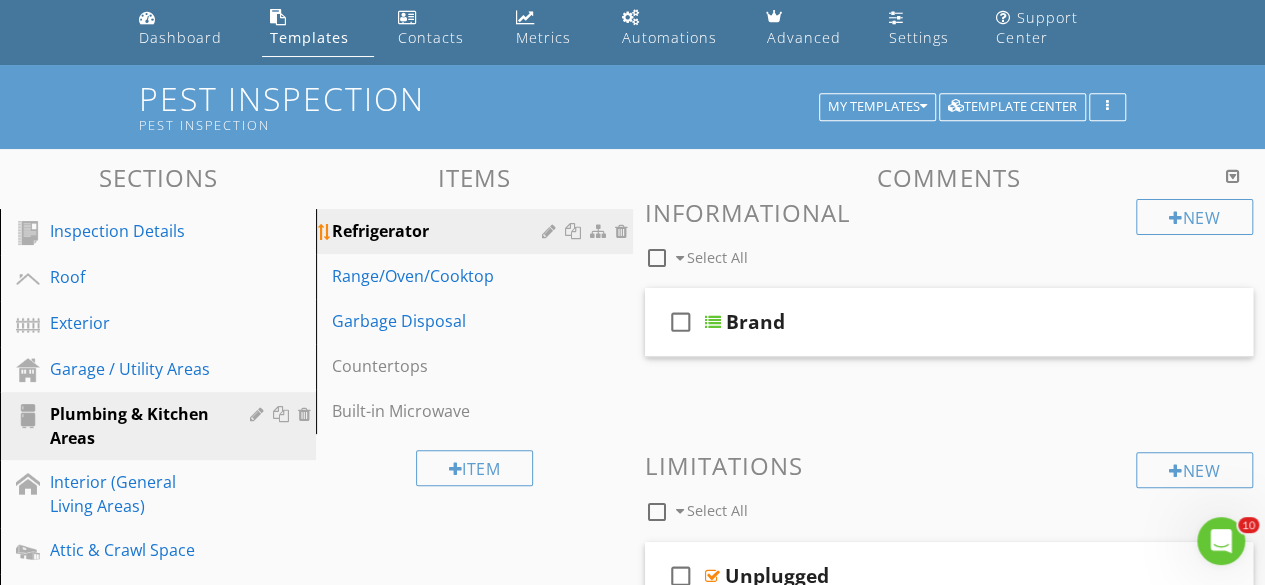 click at bounding box center [624, 231] 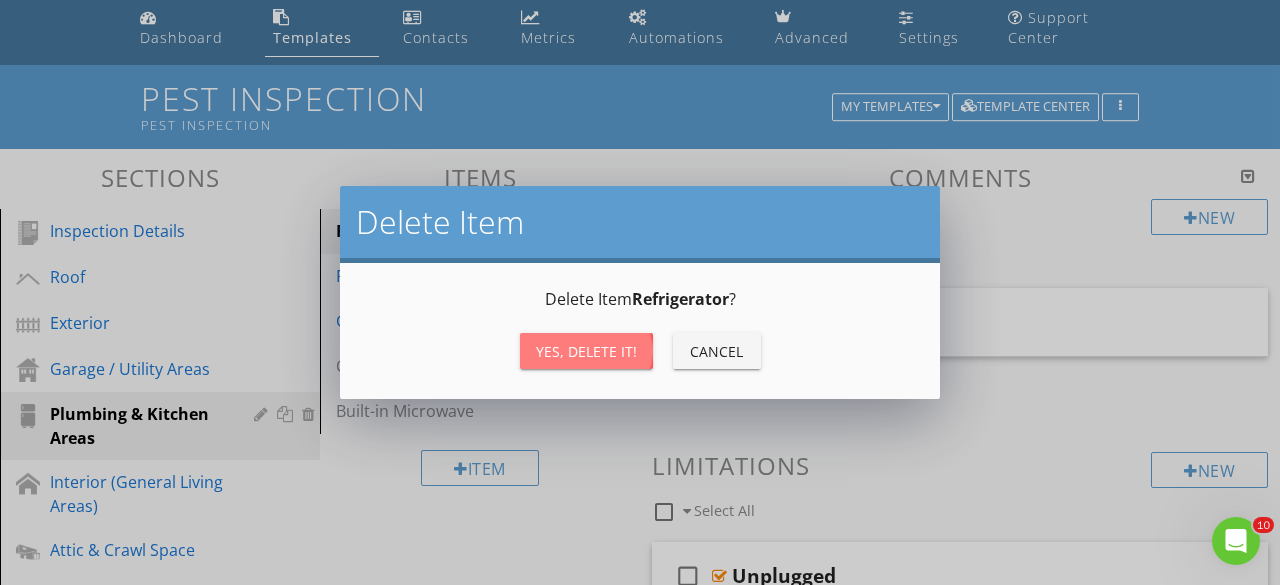 click on "Yes, Delete it!" at bounding box center [586, 351] 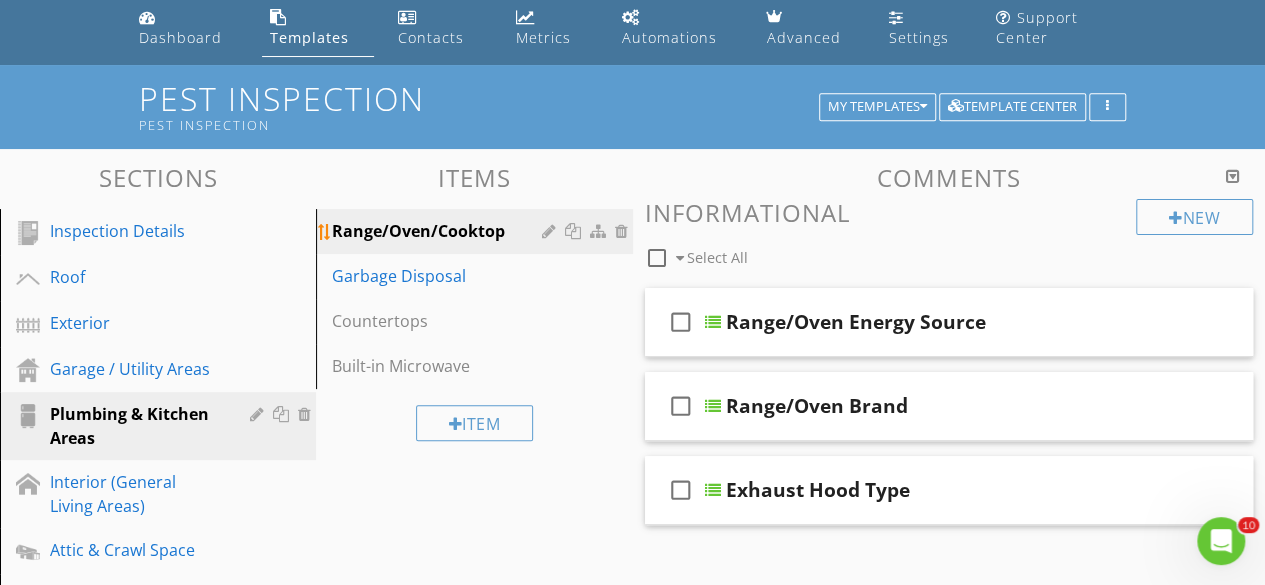 click at bounding box center [624, 231] 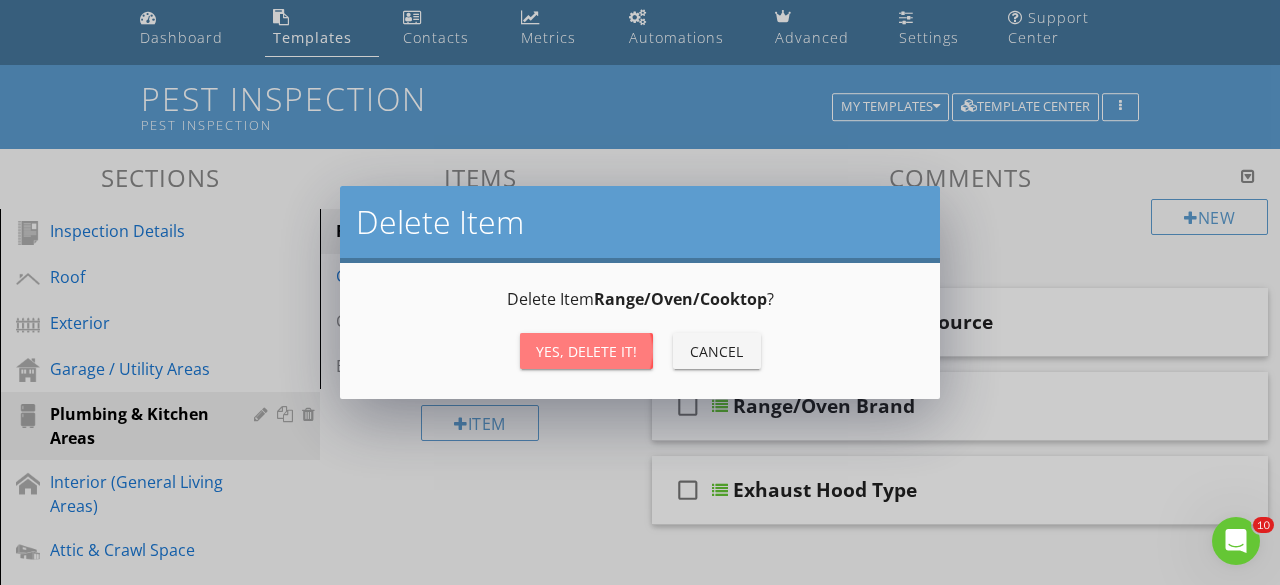 click on "Yes, Delete it!" at bounding box center [586, 351] 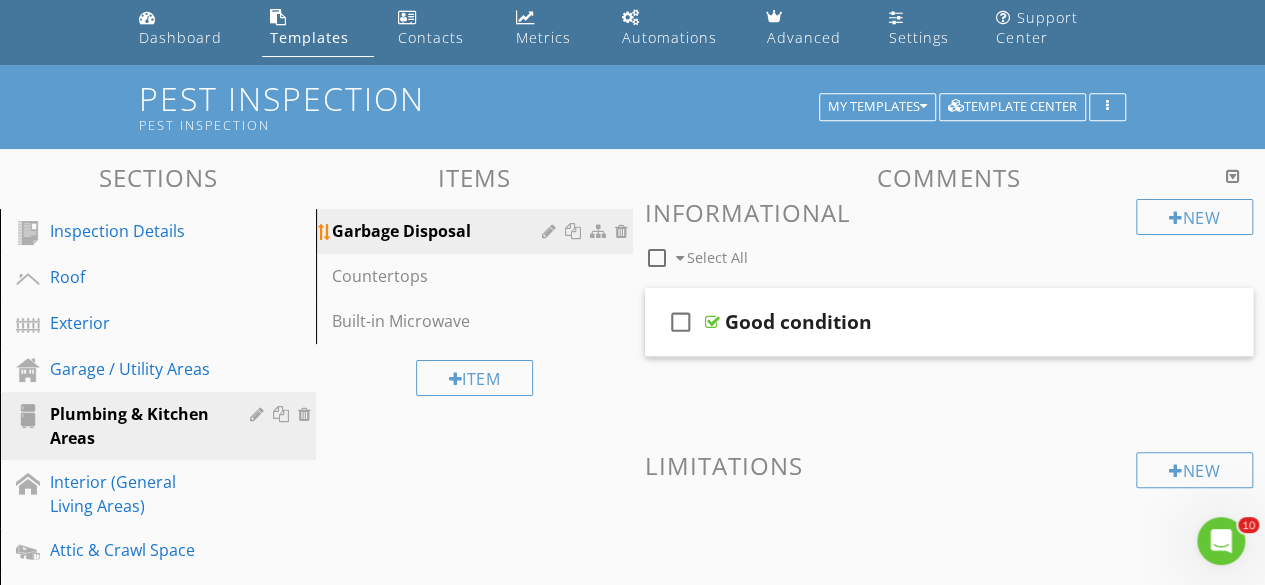 click at bounding box center [624, 231] 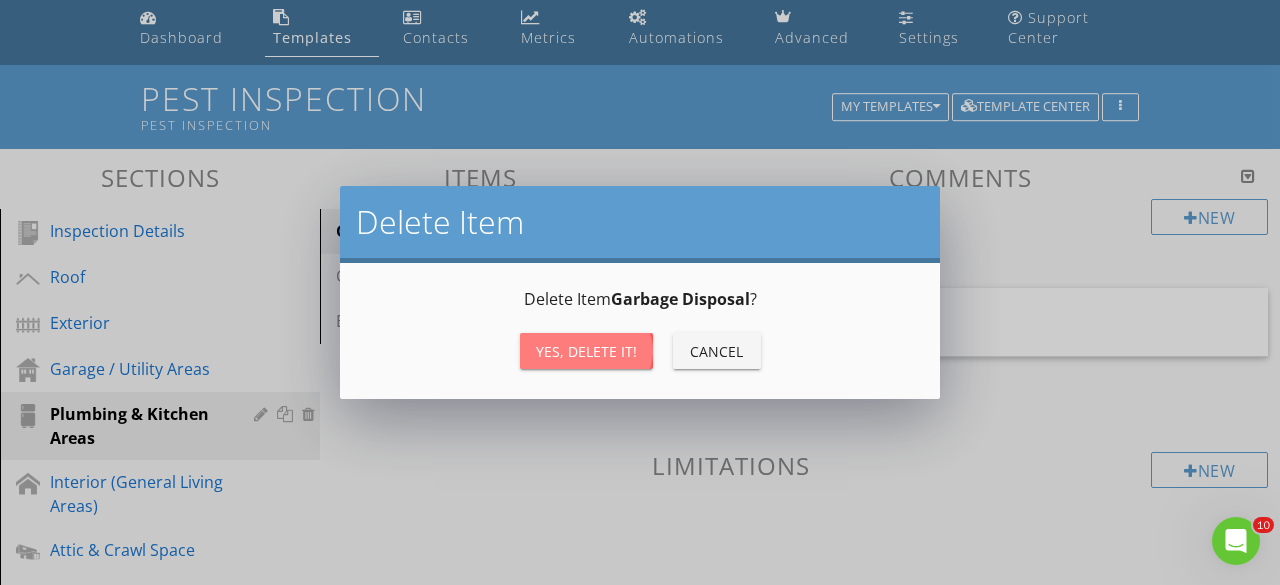 click on "Yes, Delete it!" at bounding box center [586, 351] 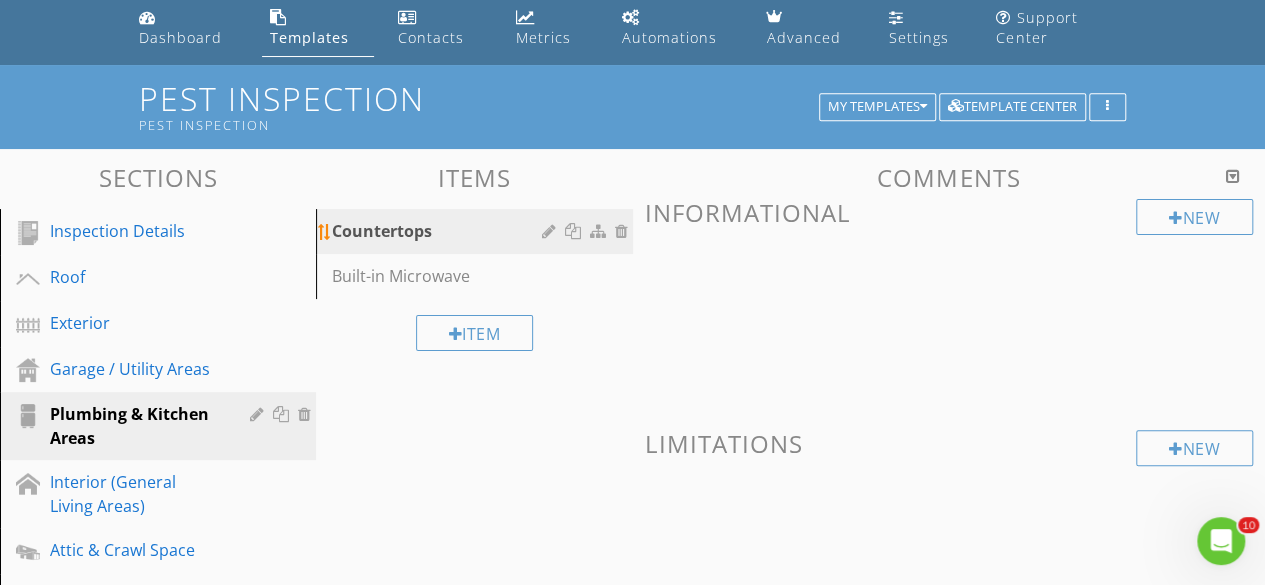 click at bounding box center [624, 231] 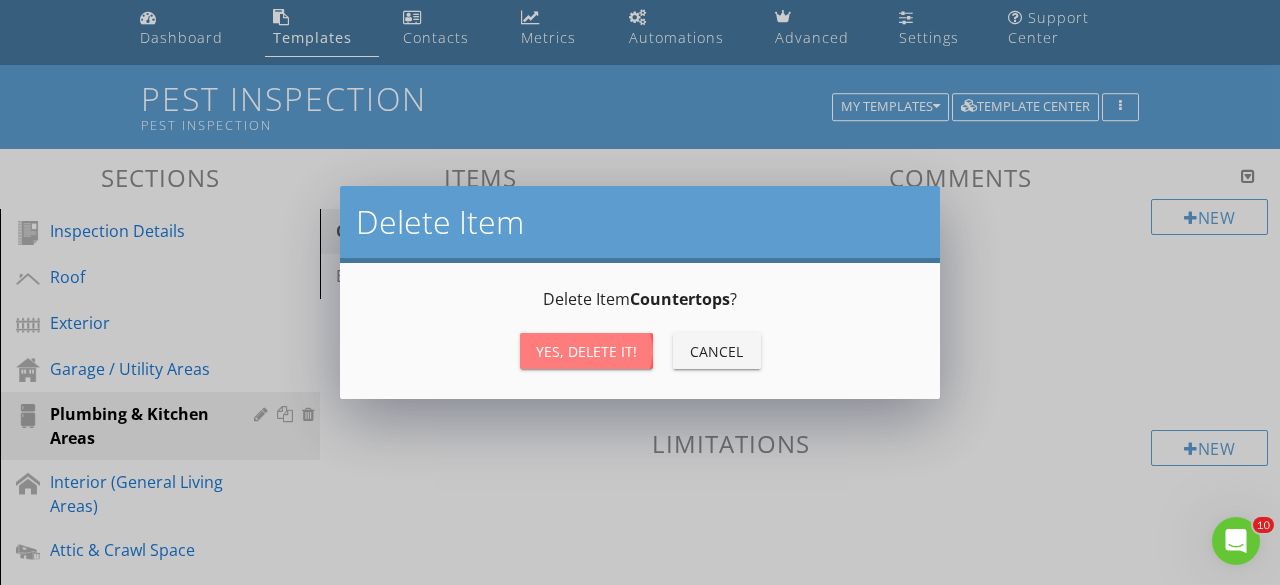 click on "Yes, Delete it!" at bounding box center (586, 351) 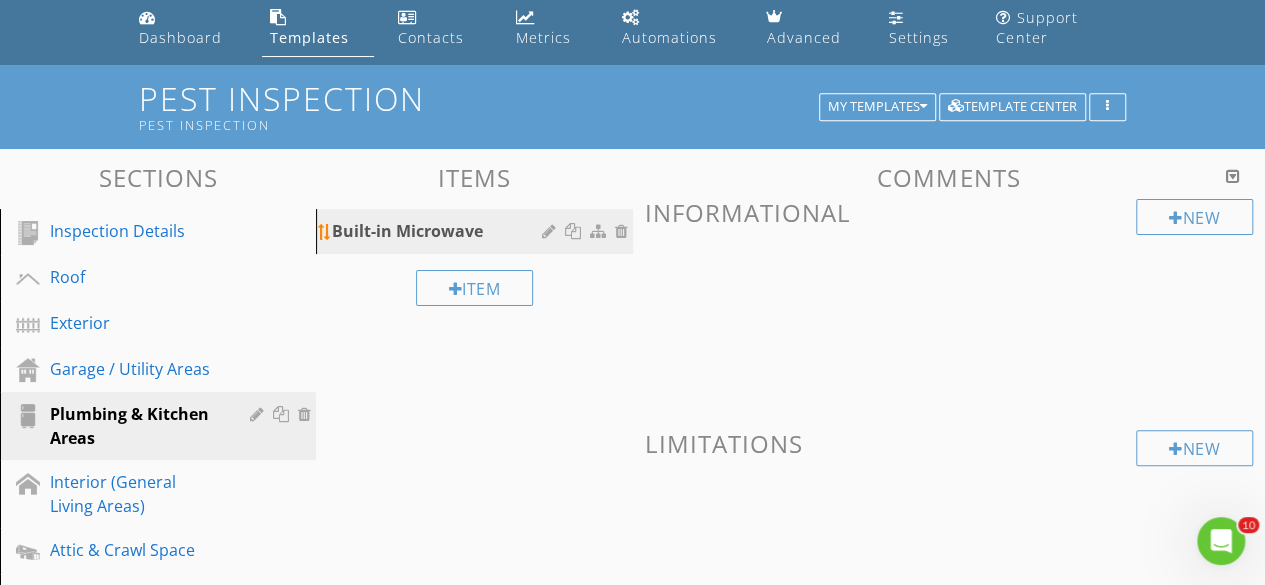 click at bounding box center (587, 231) 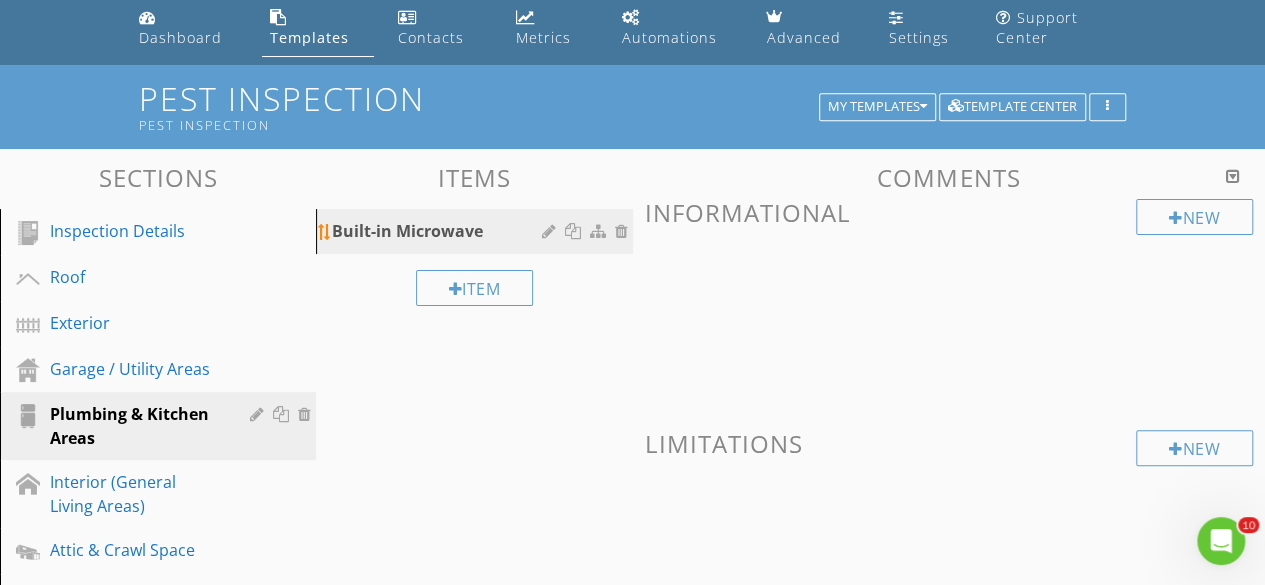 click at bounding box center (624, 231) 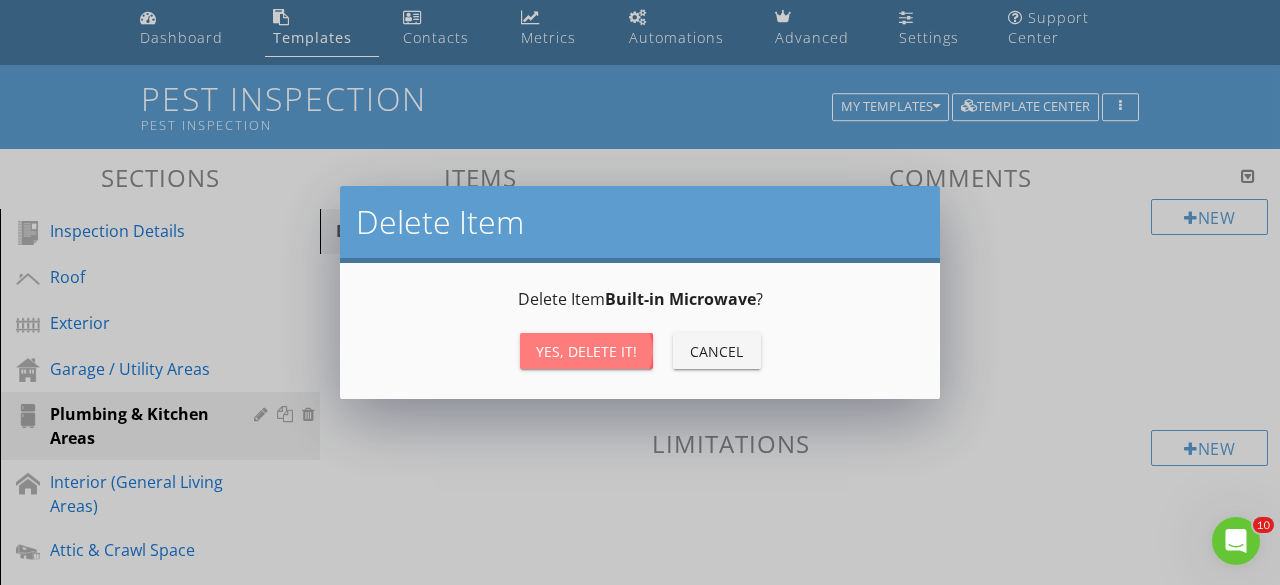 click on "Yes, Delete it!" at bounding box center (586, 351) 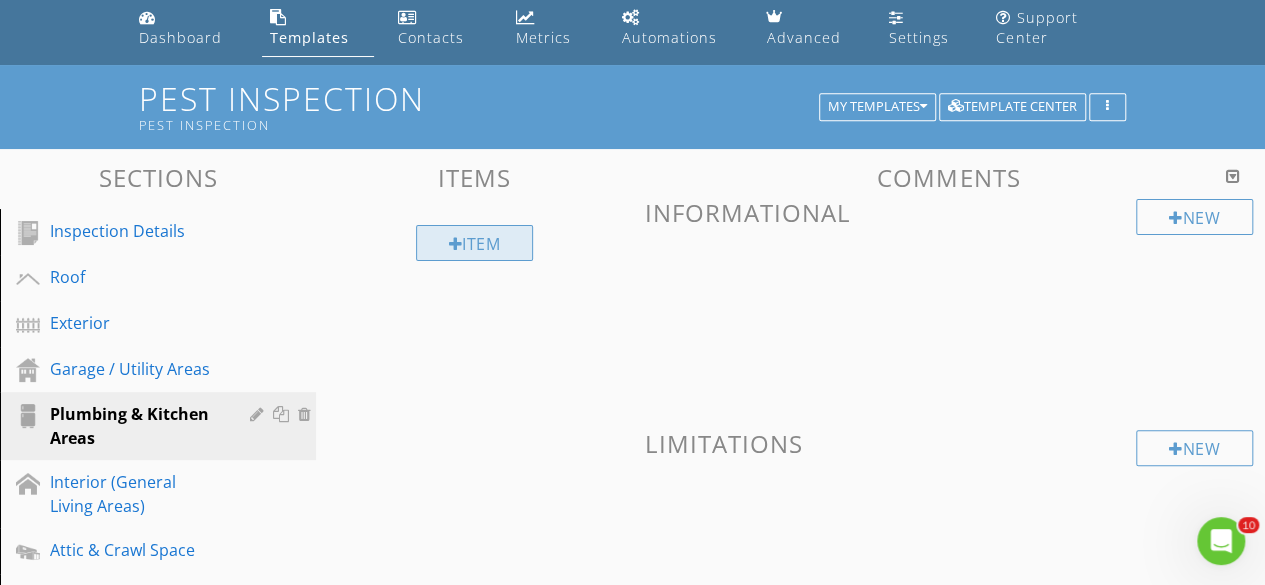 click at bounding box center [456, 244] 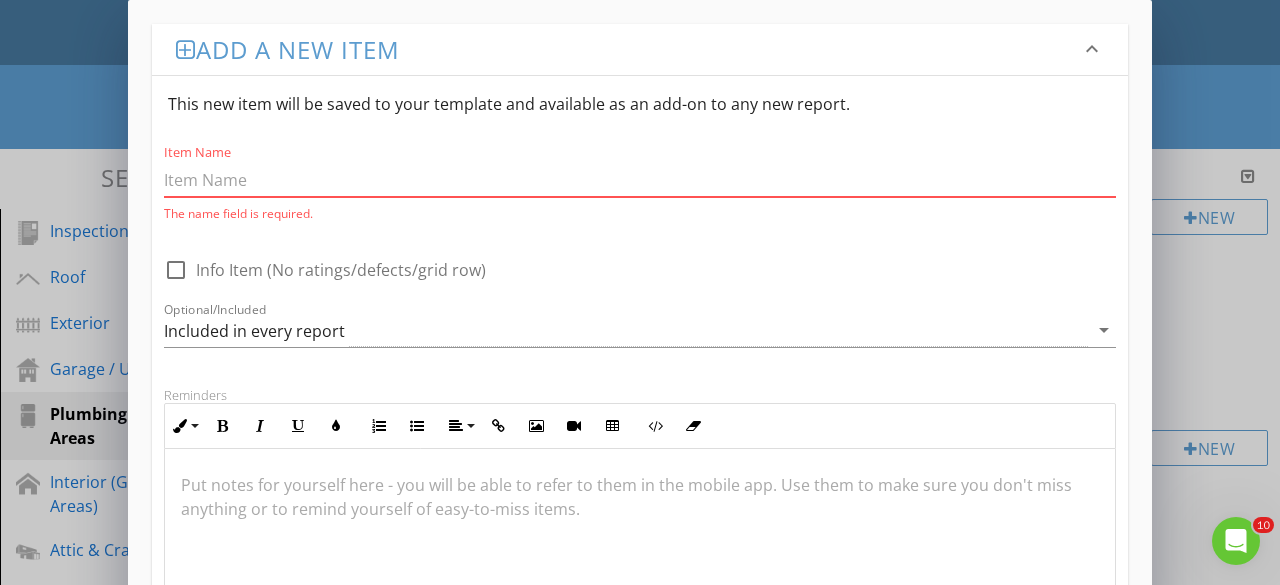 paste on "Moisture points" 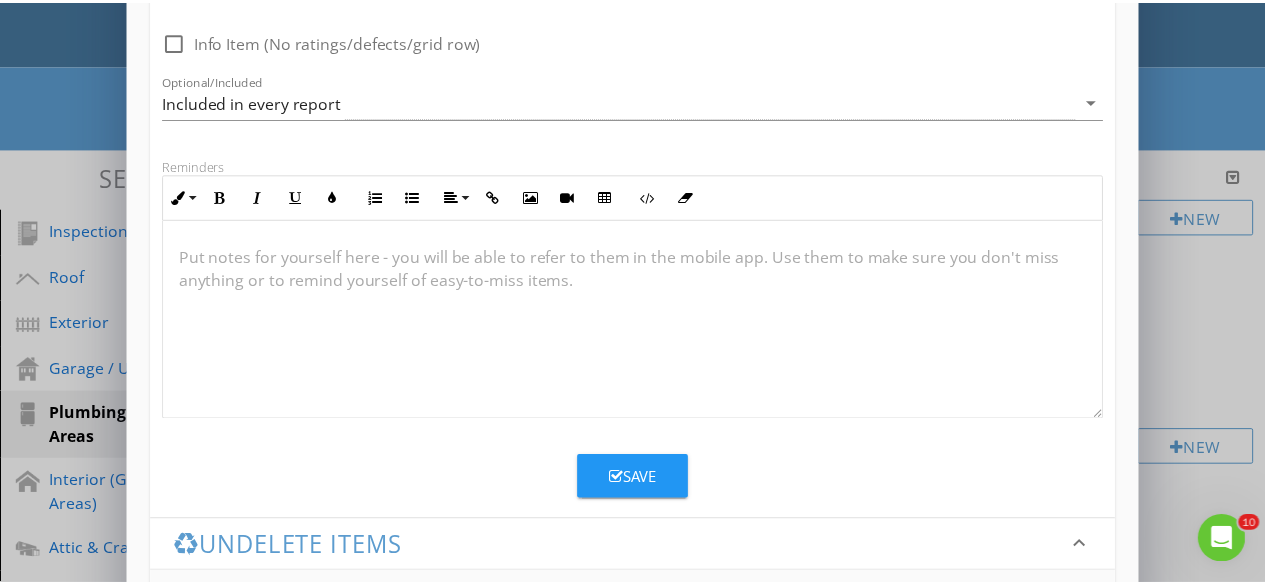 scroll, scrollTop: 376, scrollLeft: 0, axis: vertical 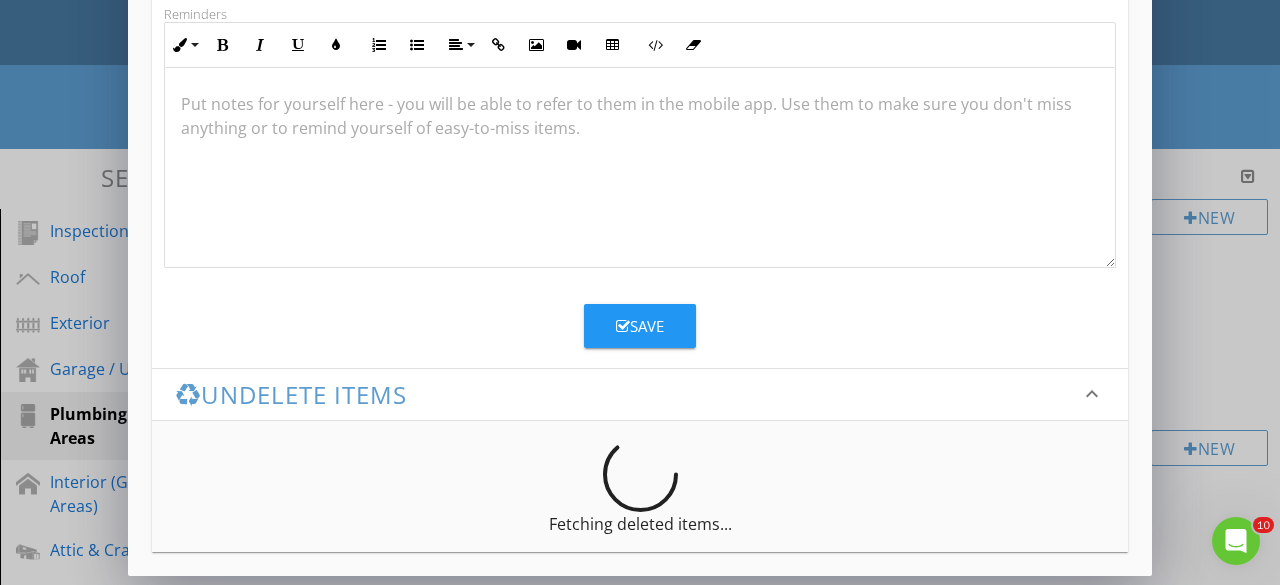 type on "Moisture points" 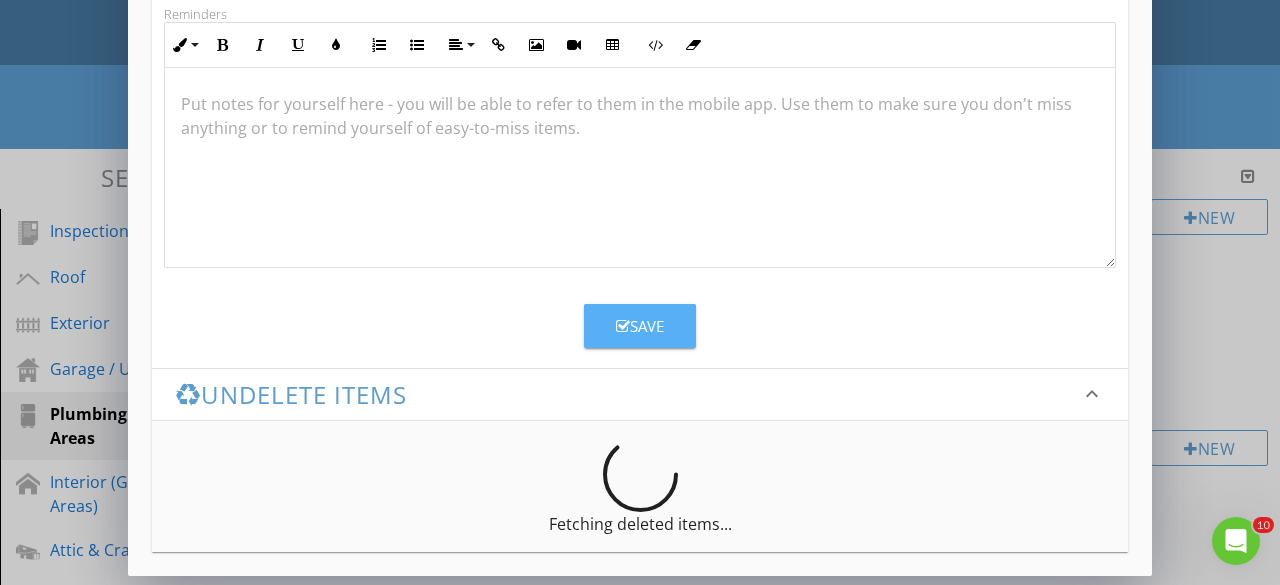 click on "Save" at bounding box center (640, 326) 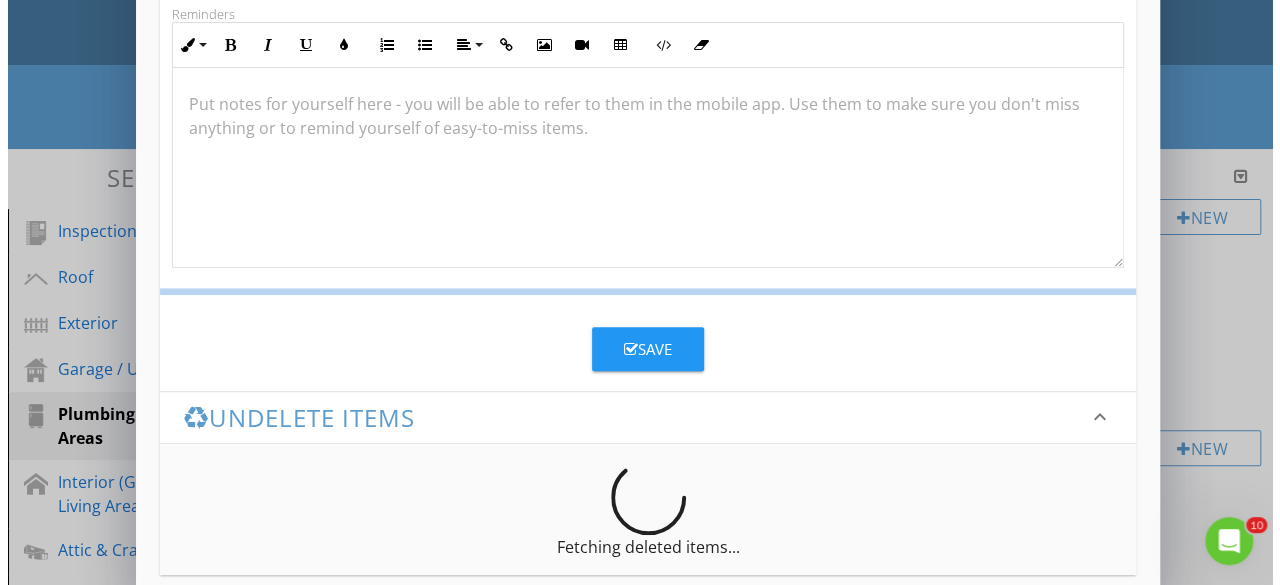 scroll, scrollTop: 280, scrollLeft: 0, axis: vertical 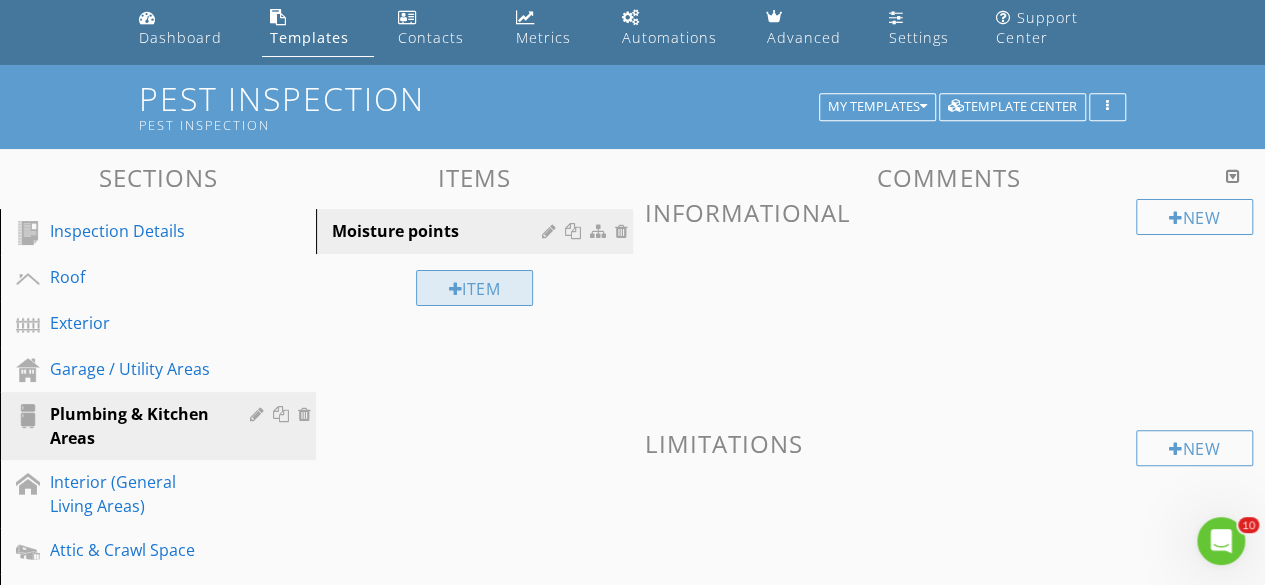 click on "Item" at bounding box center (475, 288) 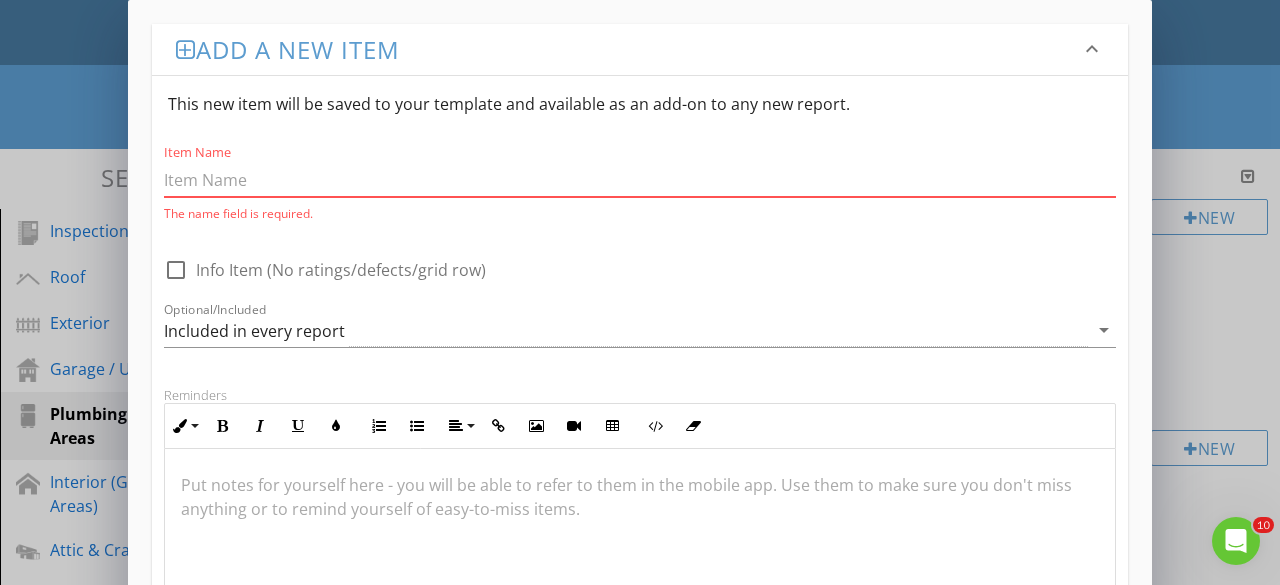 paste on "Signs of cockroach or ant activity" 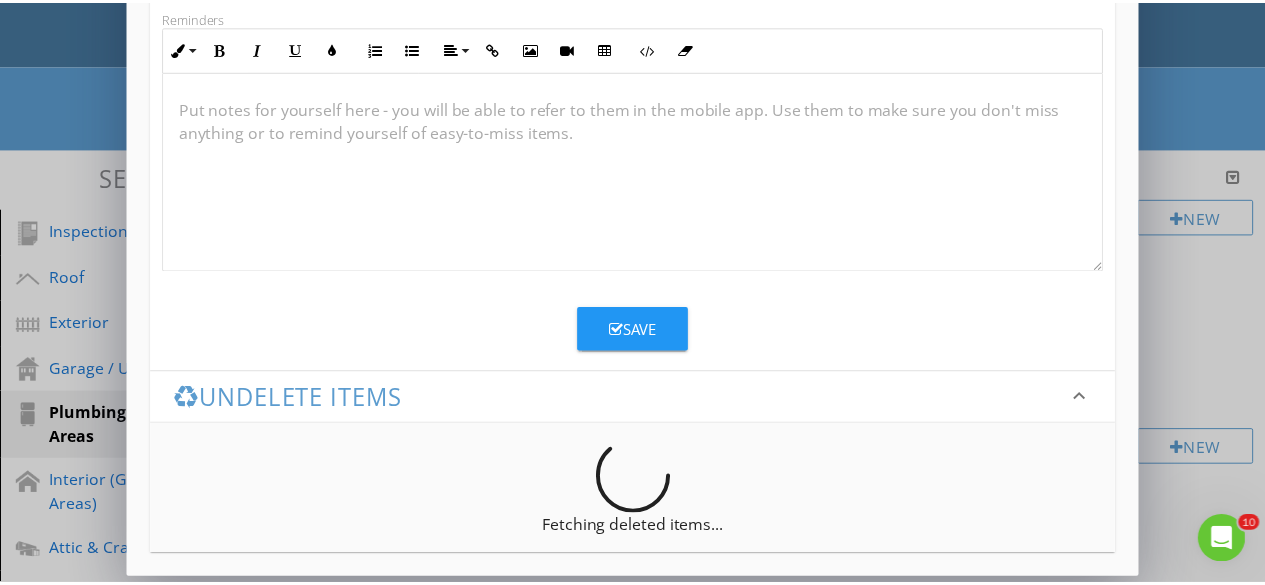 scroll, scrollTop: 376, scrollLeft: 0, axis: vertical 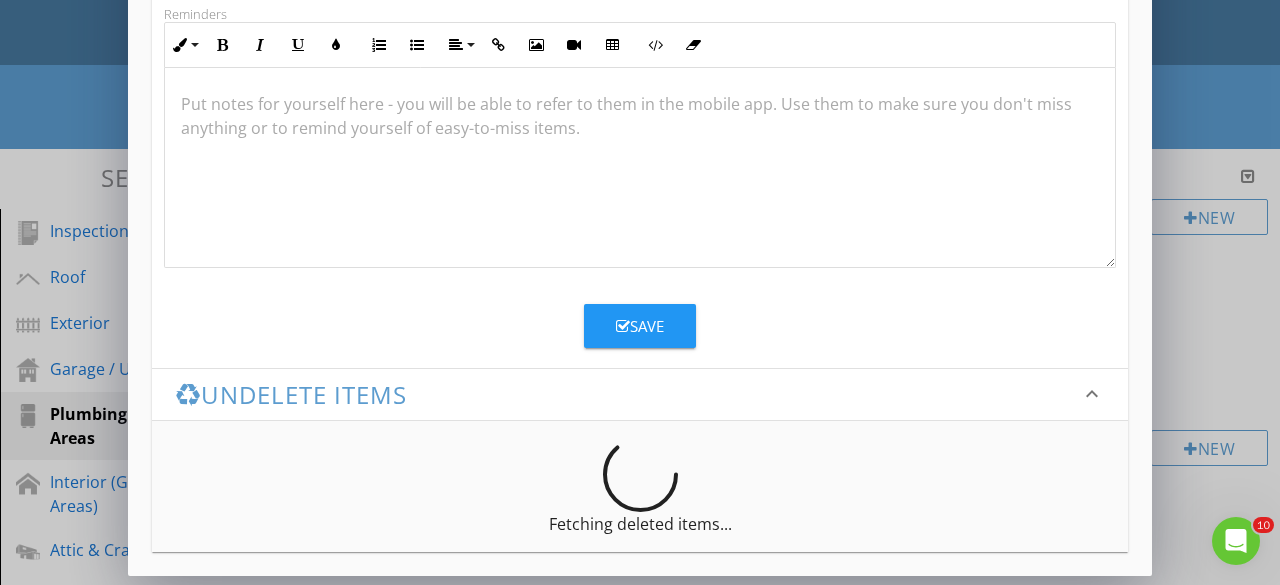 type on "Signs of cockroach or ant activity" 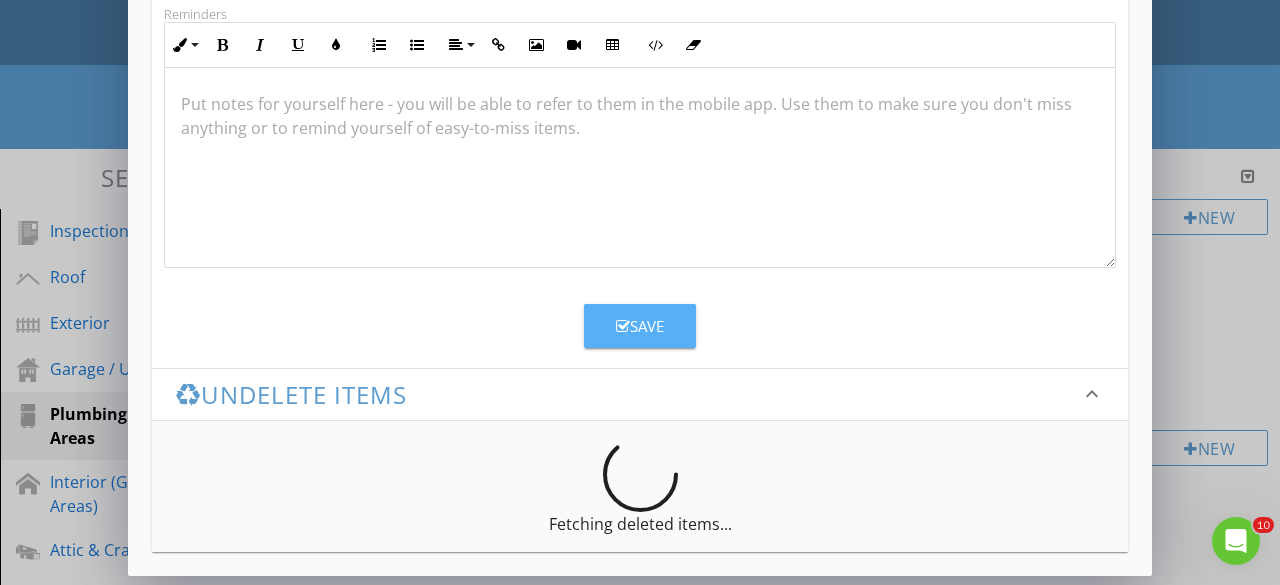 click on "Save" at bounding box center (640, 326) 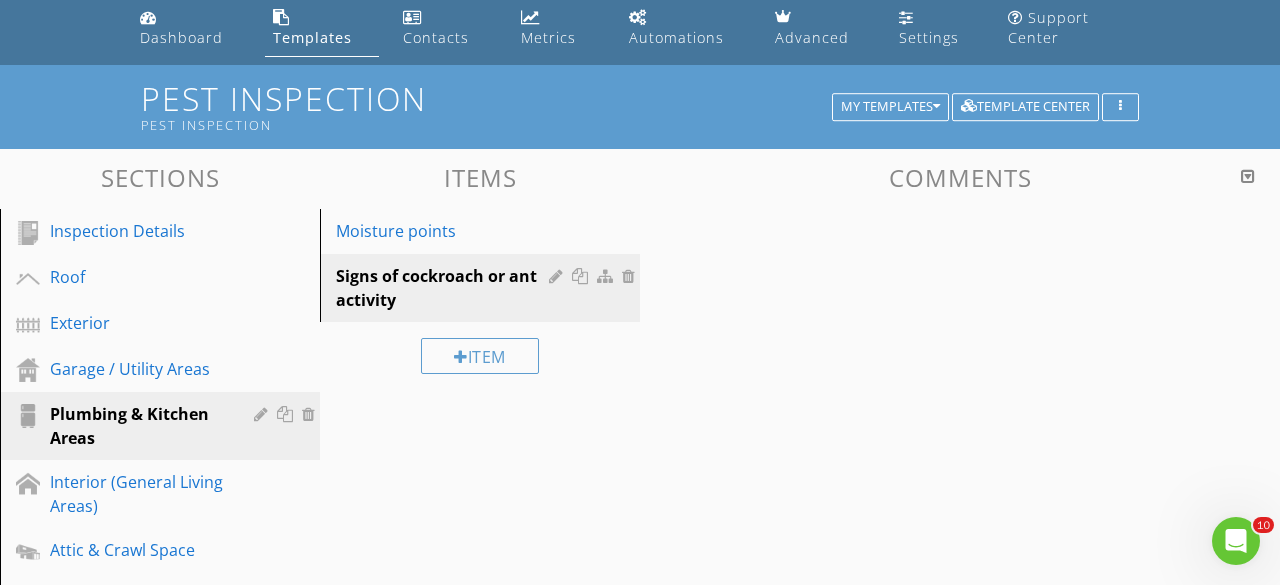 scroll, scrollTop: 280, scrollLeft: 0, axis: vertical 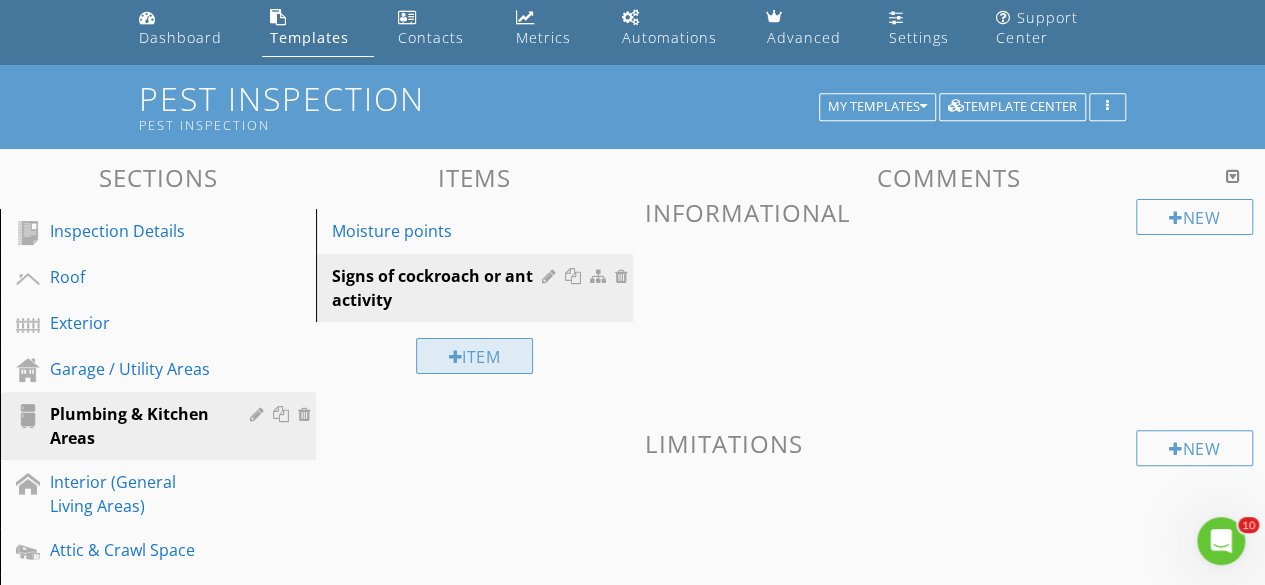 click at bounding box center [456, 357] 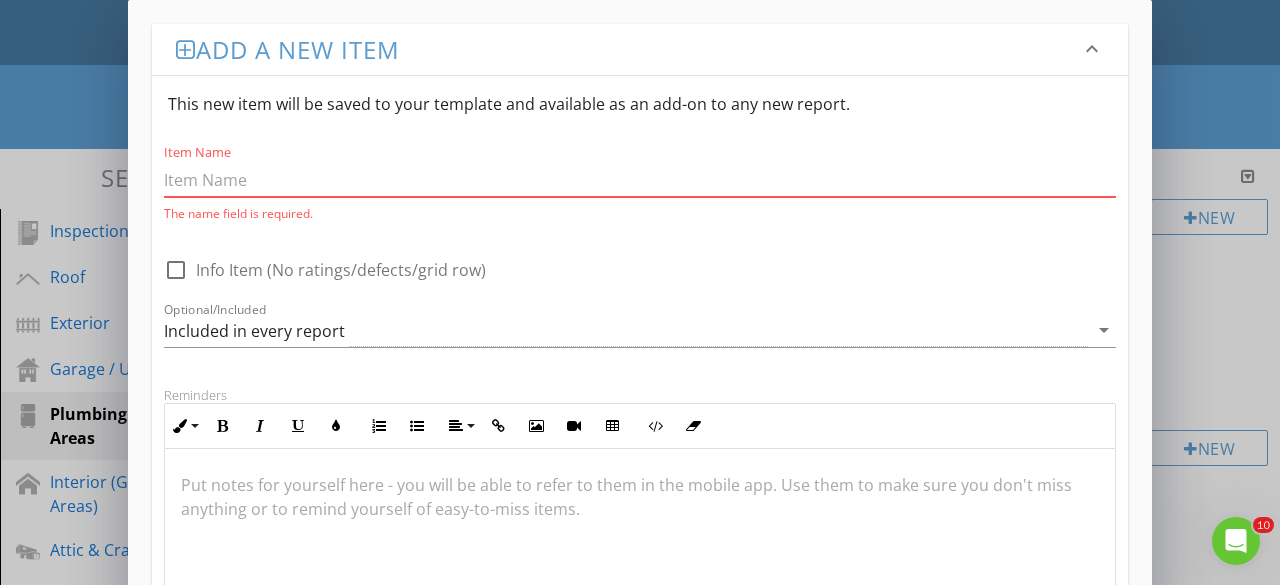 paste on "Drain access" 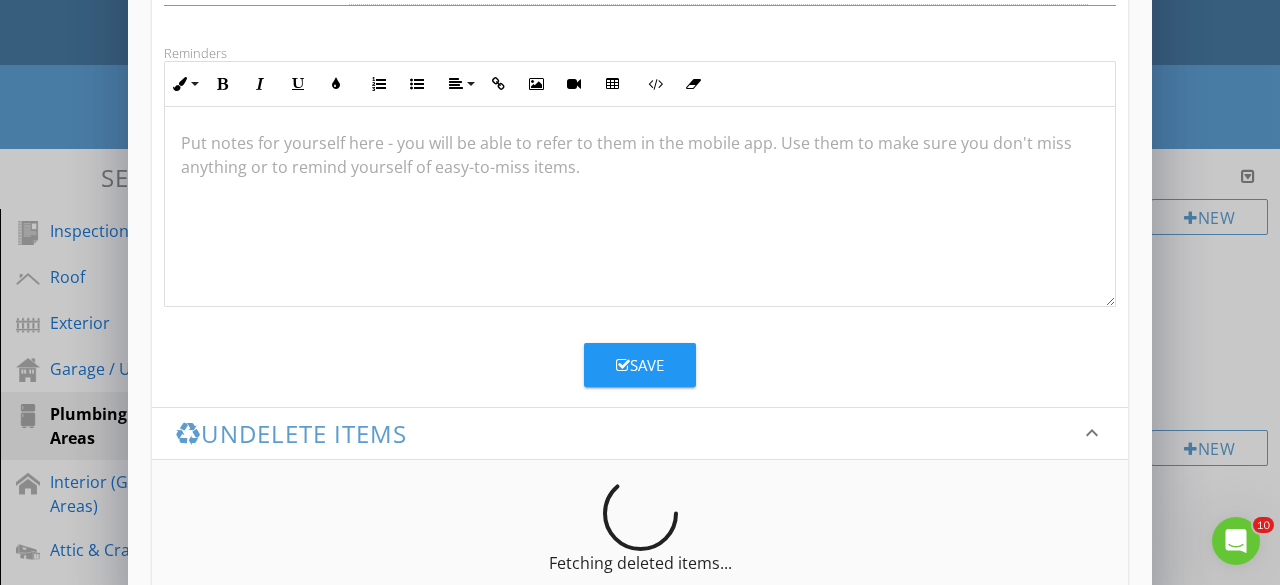 scroll, scrollTop: 376, scrollLeft: 0, axis: vertical 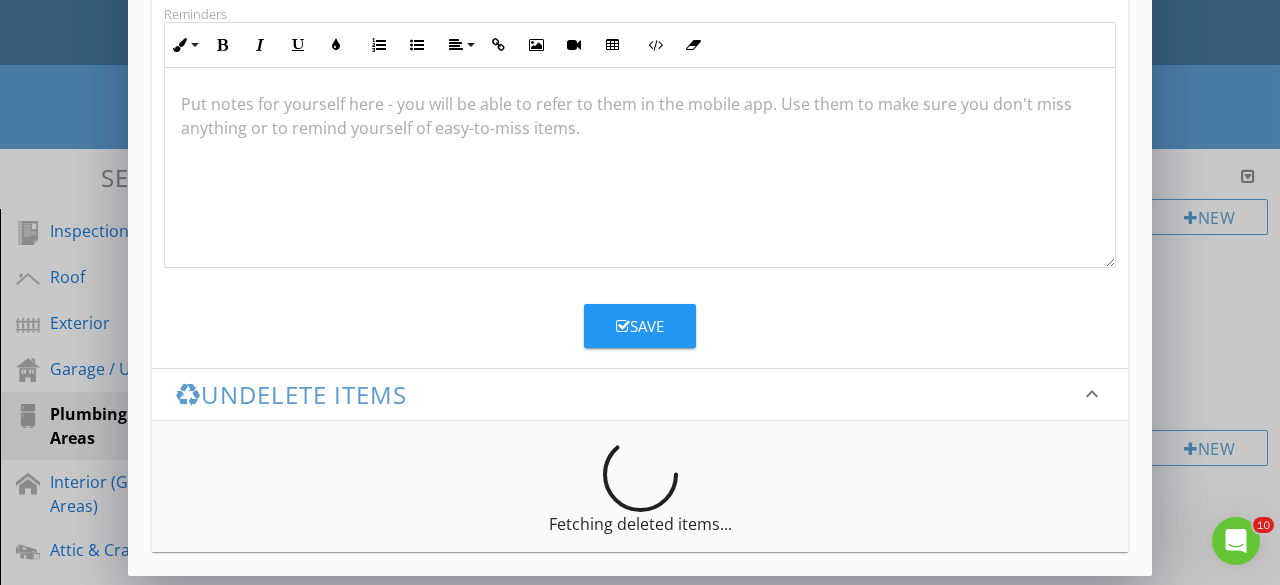 type on "Drain access" 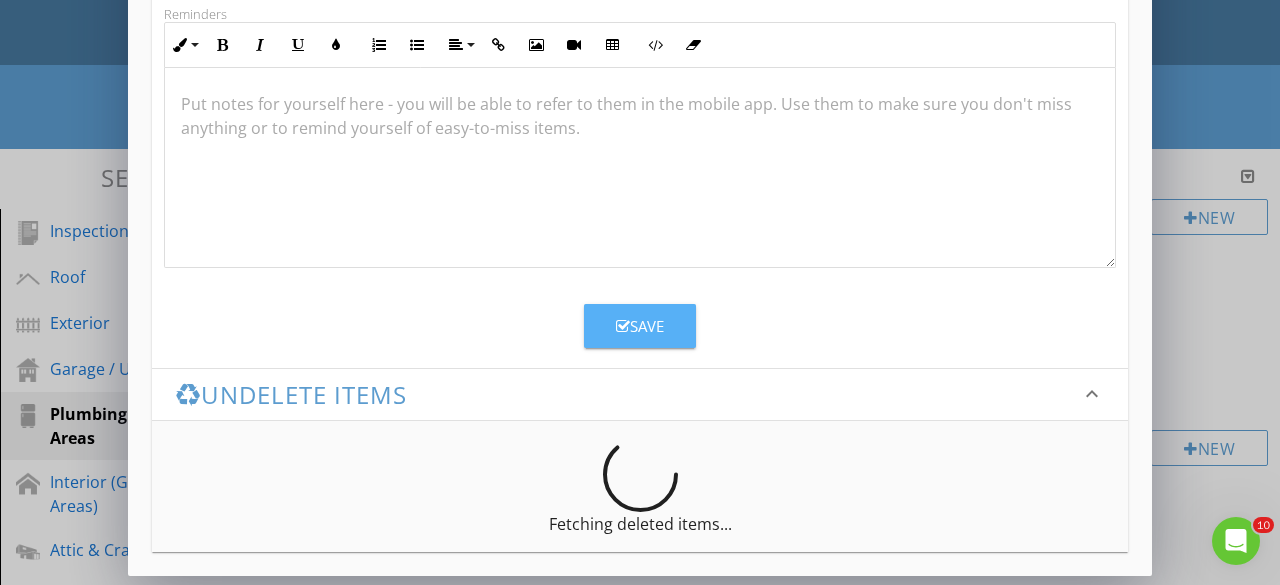 click on "Save" at bounding box center [640, 326] 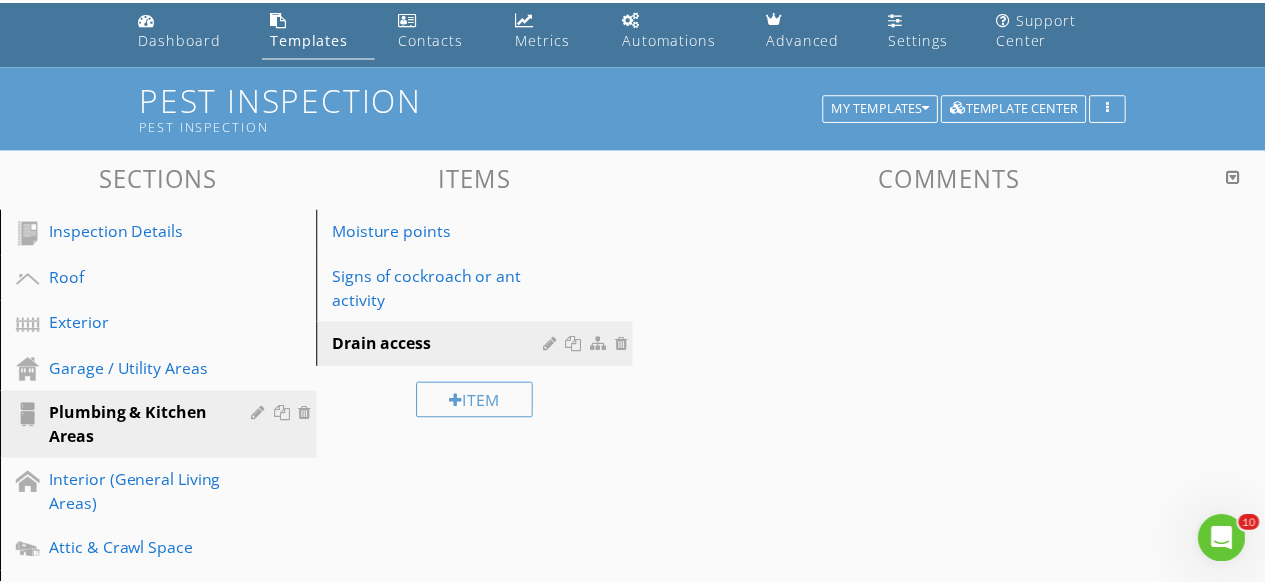 scroll, scrollTop: 280, scrollLeft: 0, axis: vertical 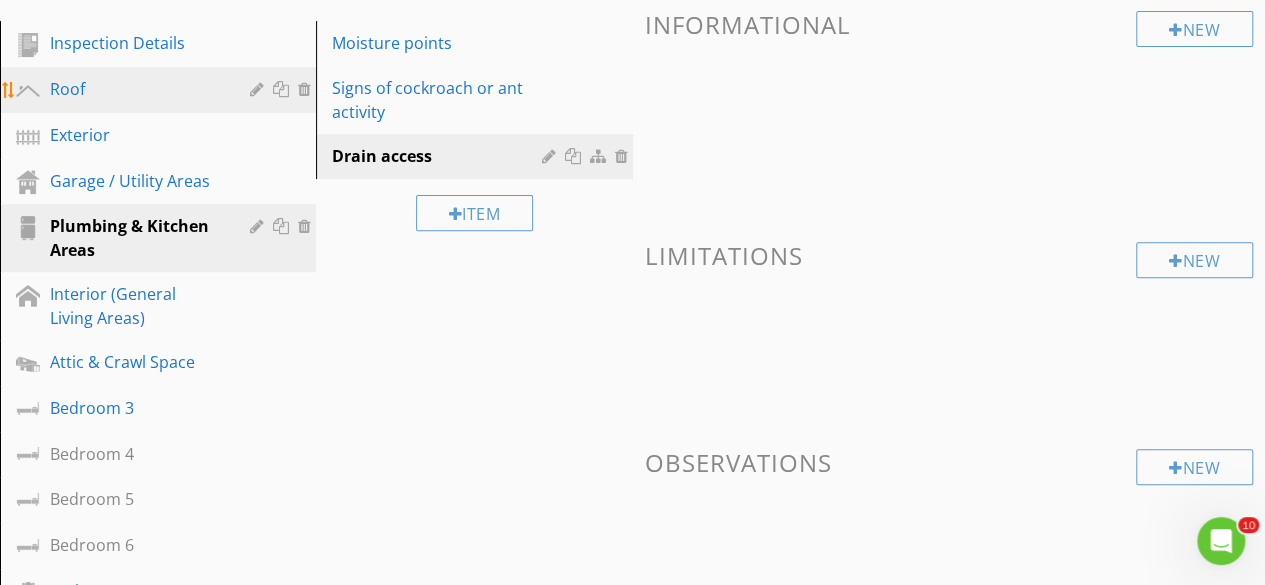 click at bounding box center [307, 89] 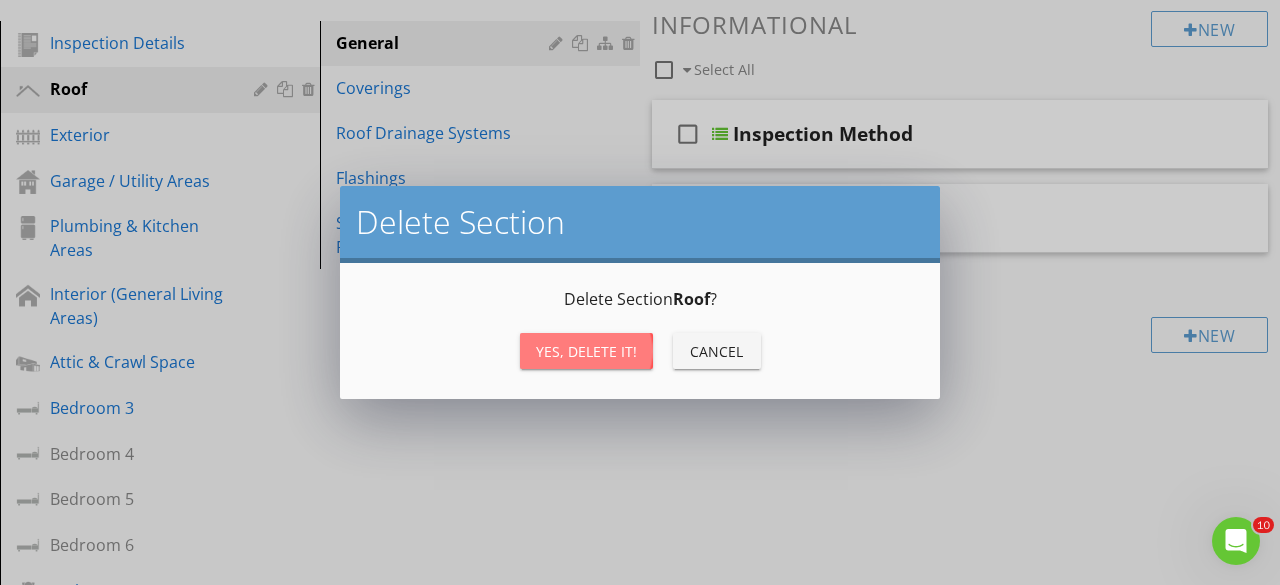 click on "Yes, Delete it!" at bounding box center [586, 351] 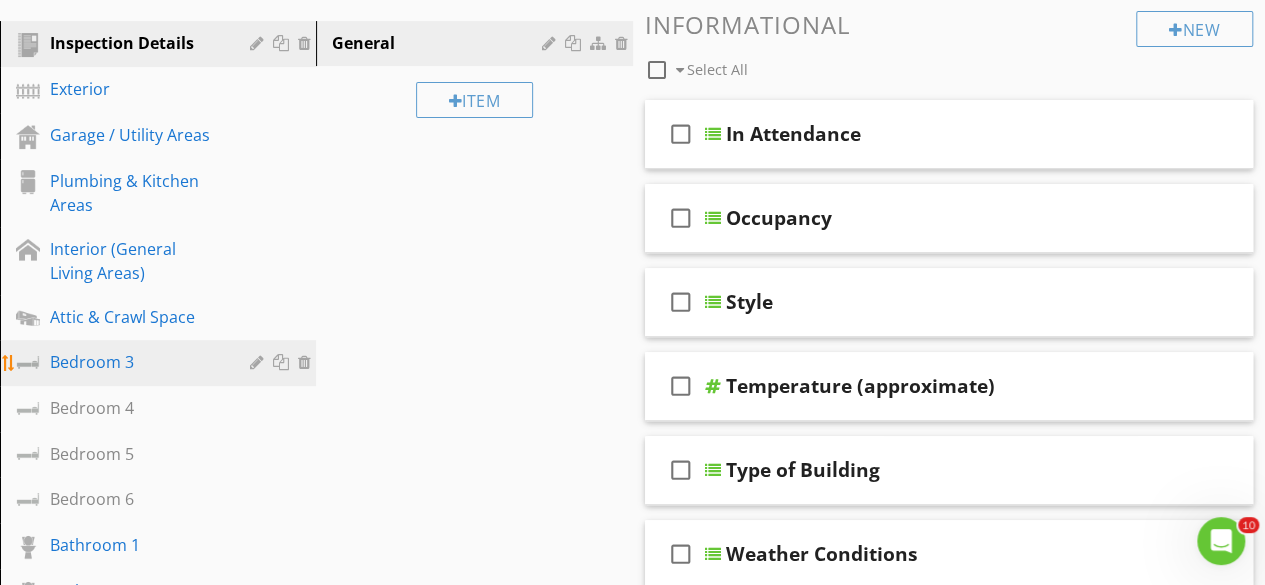 click at bounding box center (259, 362) 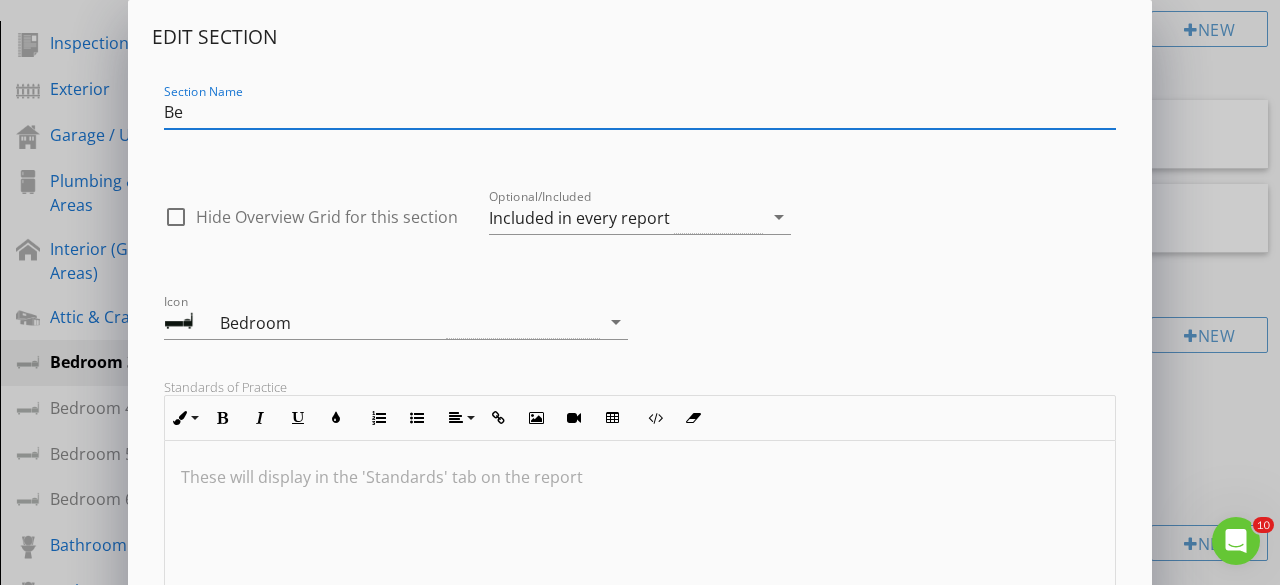 type on "B" 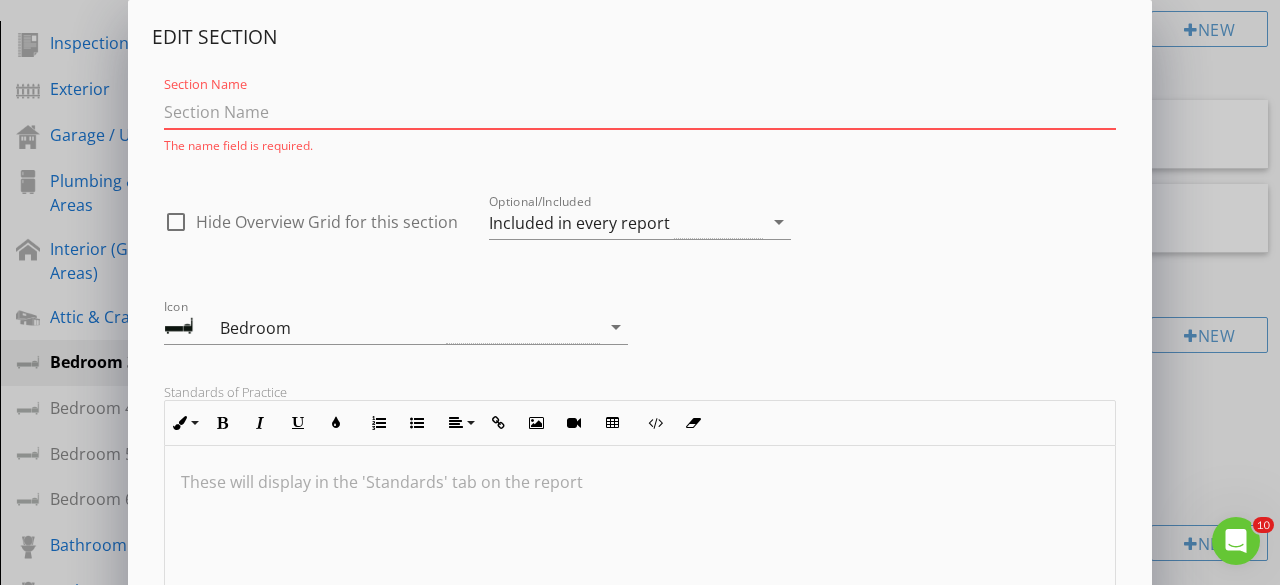 paste on "Recommendations / Observations" 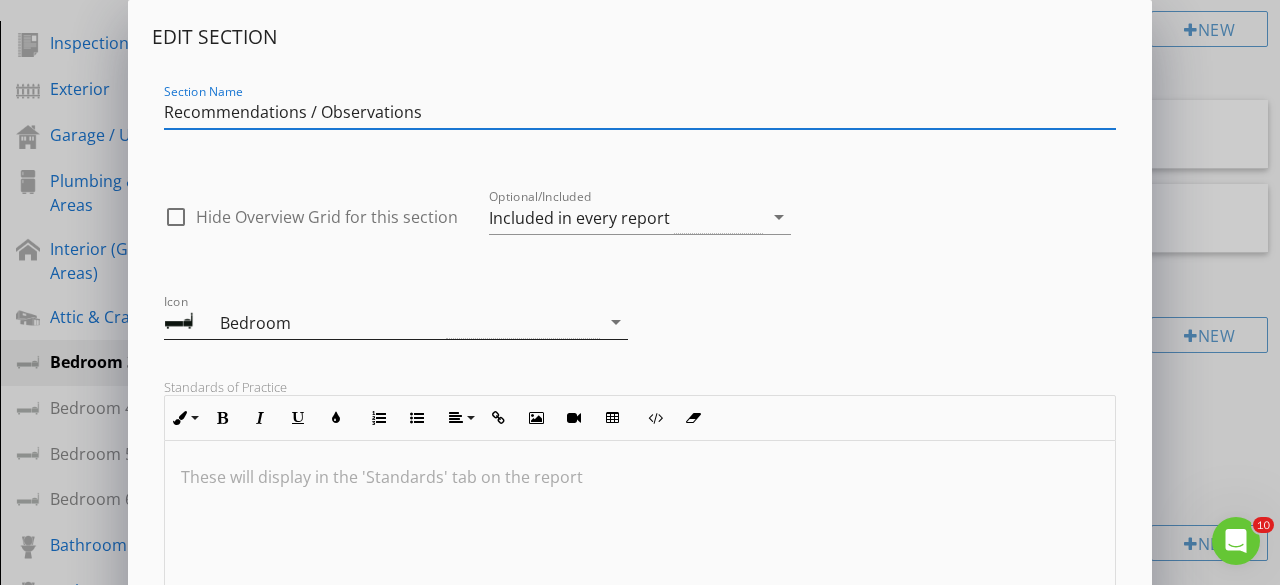 type on "Recommendations / Observations" 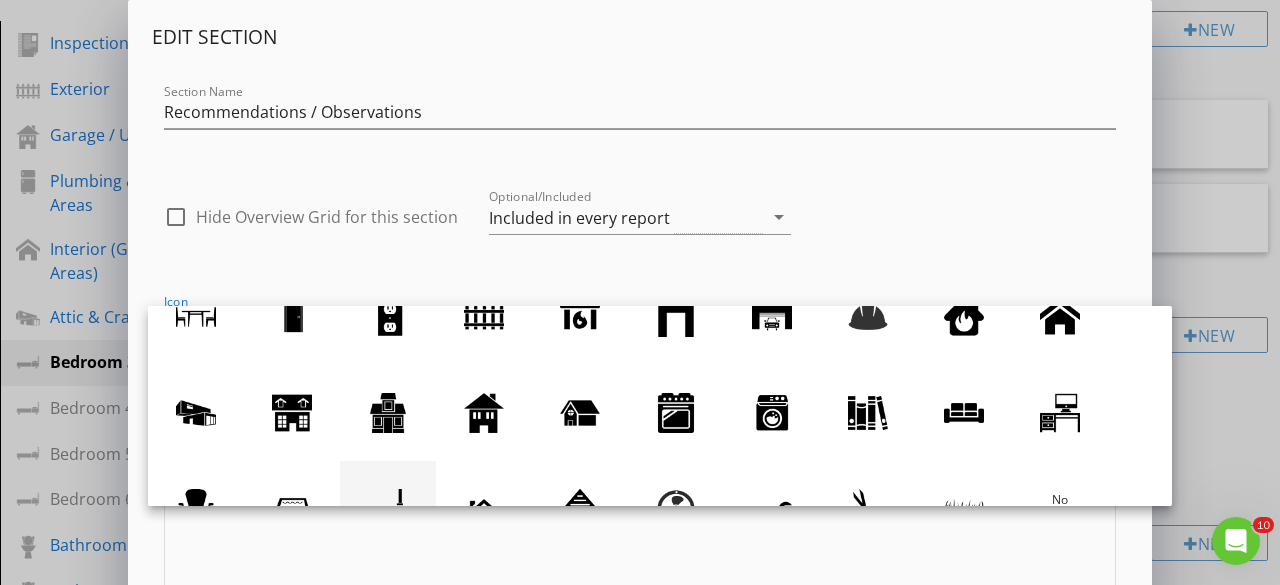 scroll, scrollTop: 184, scrollLeft: 0, axis: vertical 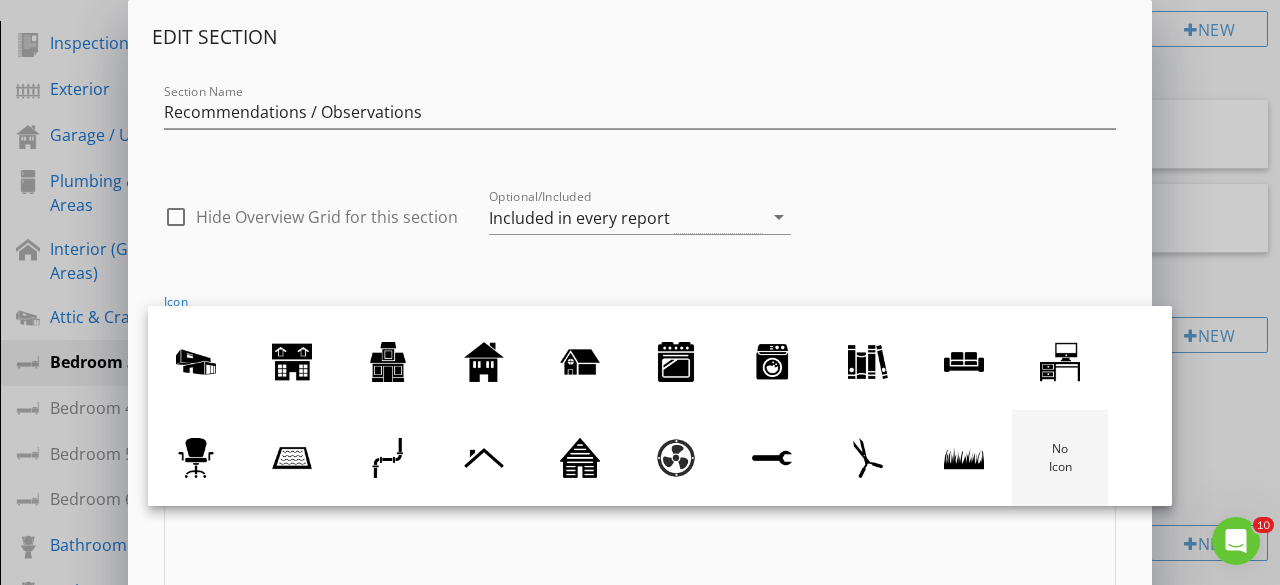click at bounding box center (1060, 458) 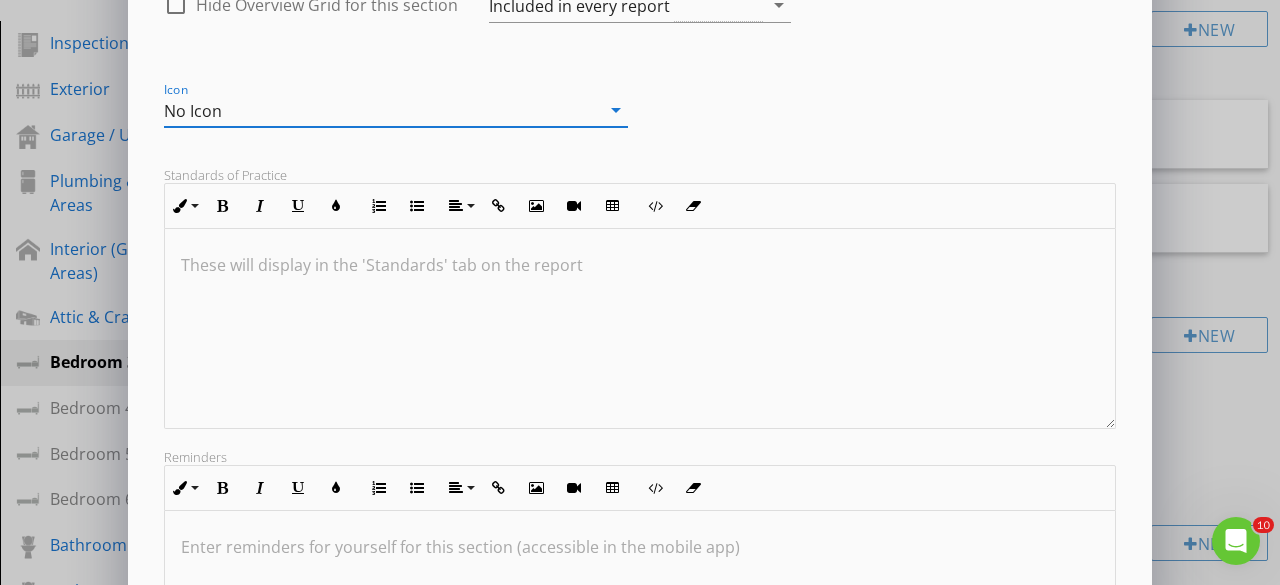 scroll, scrollTop: 254, scrollLeft: 0, axis: vertical 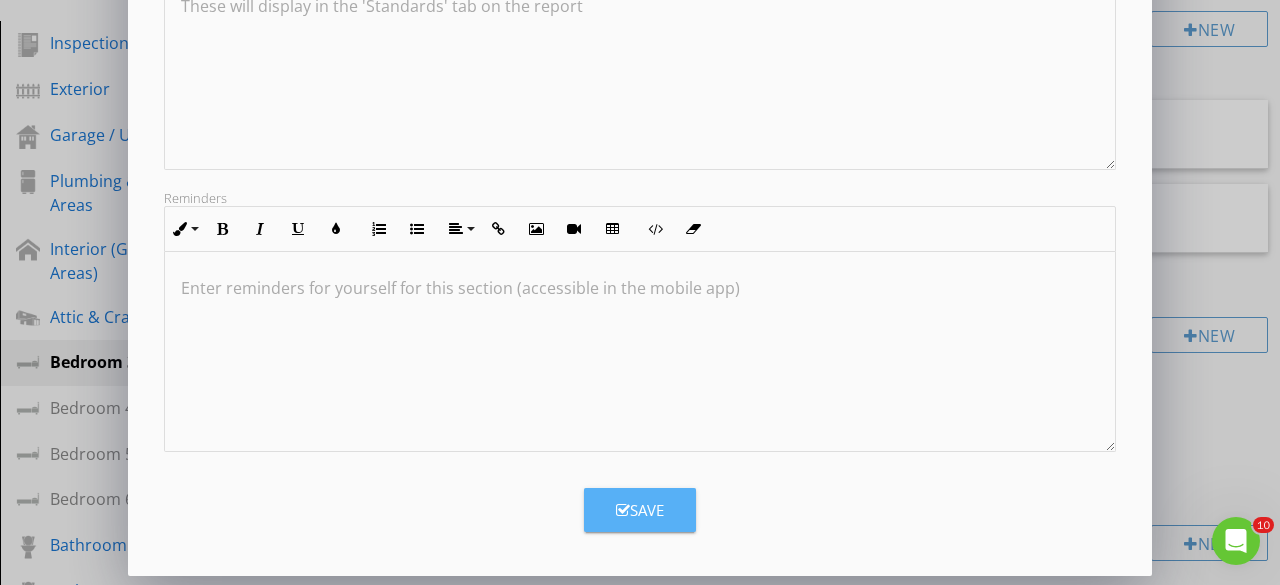 click at bounding box center [623, 510] 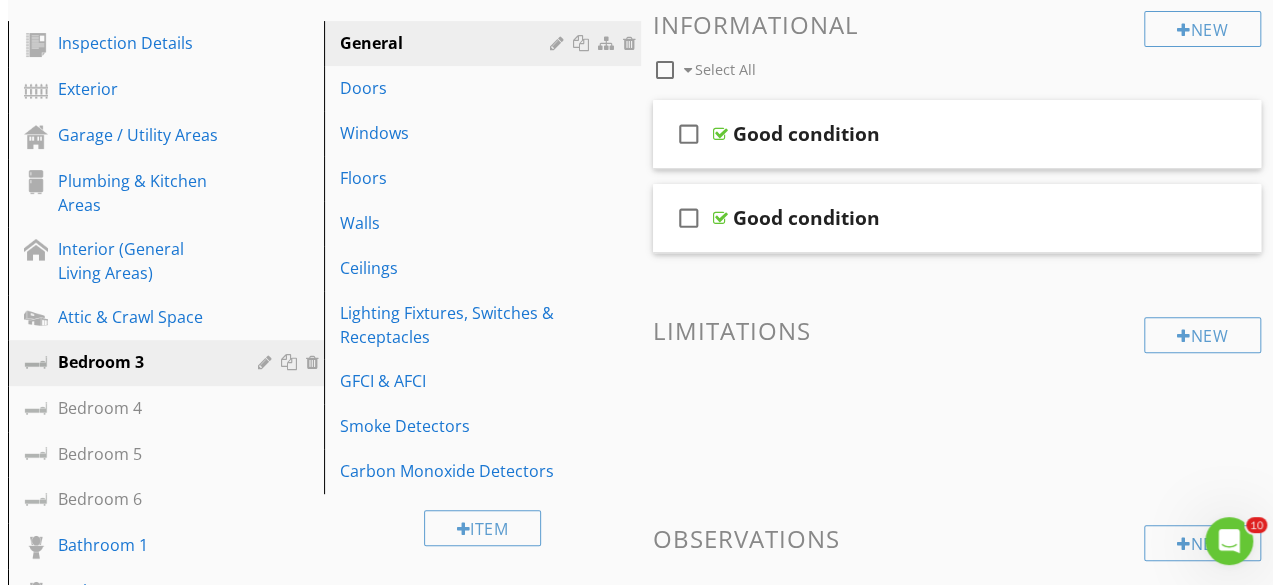 scroll, scrollTop: 256, scrollLeft: 0, axis: vertical 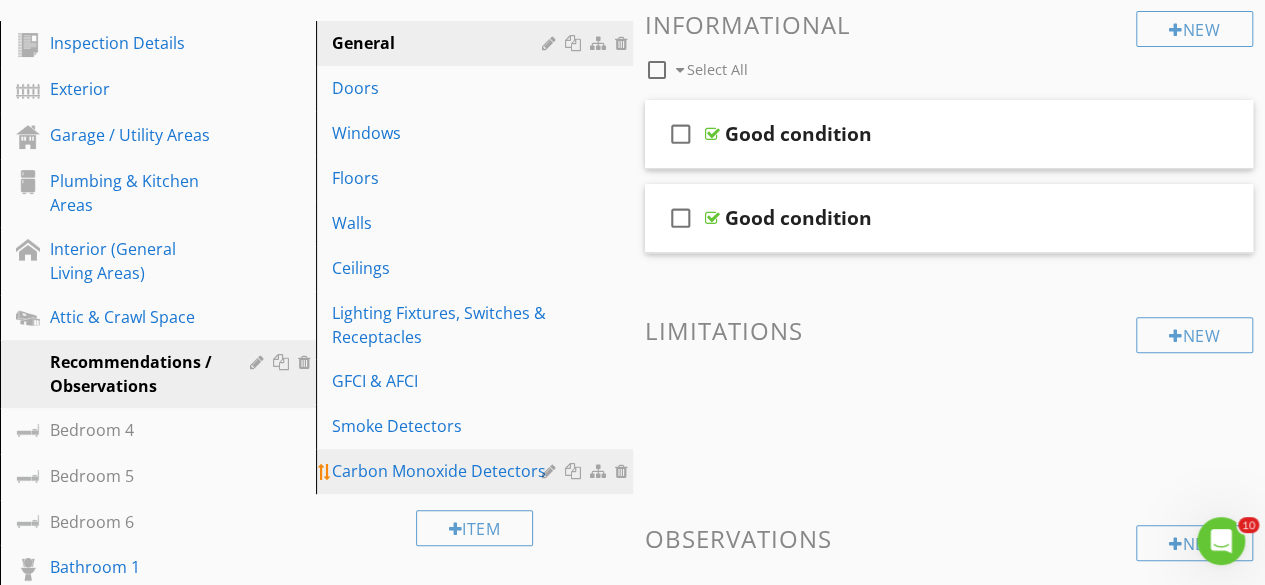 click at bounding box center (624, 471) 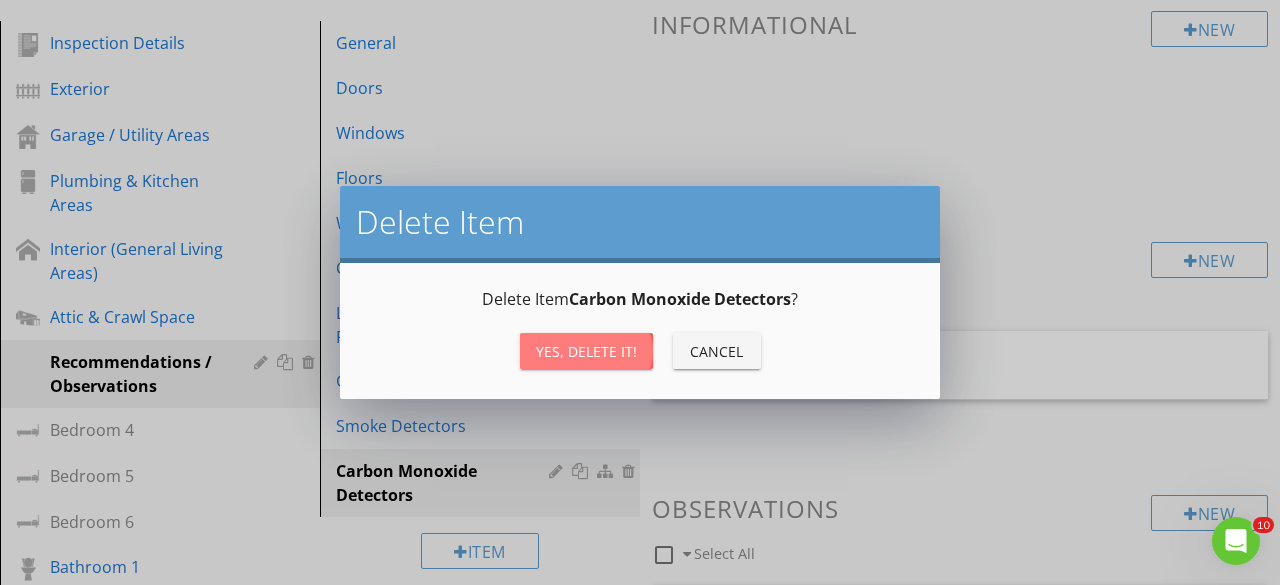 click on "Yes, Delete it!" at bounding box center (586, 351) 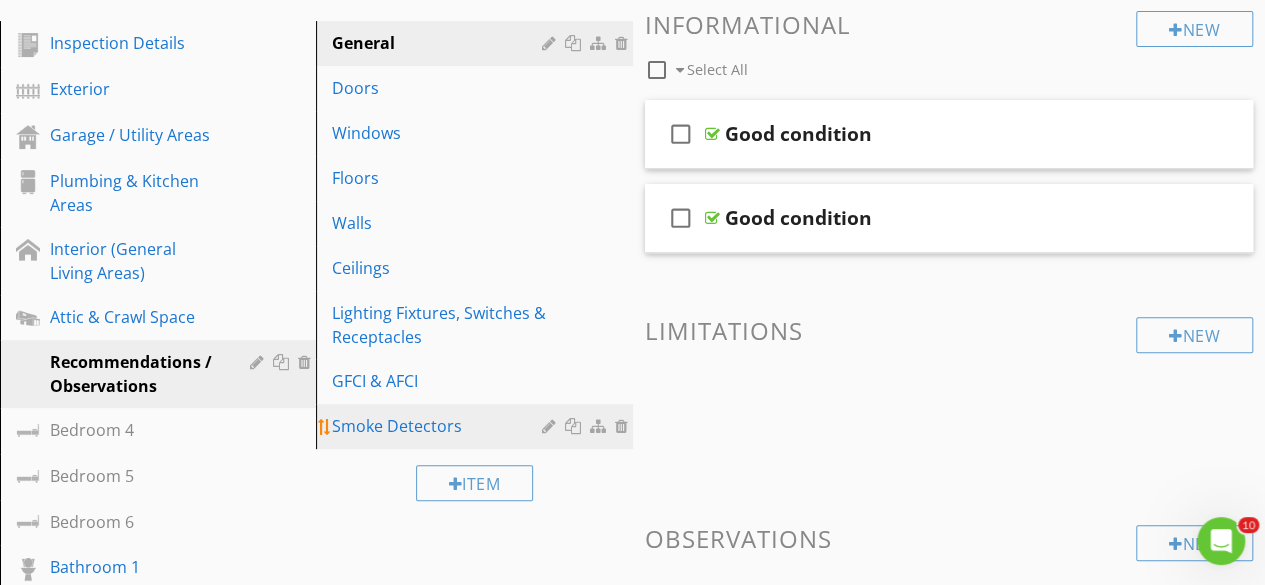 click at bounding box center (624, 426) 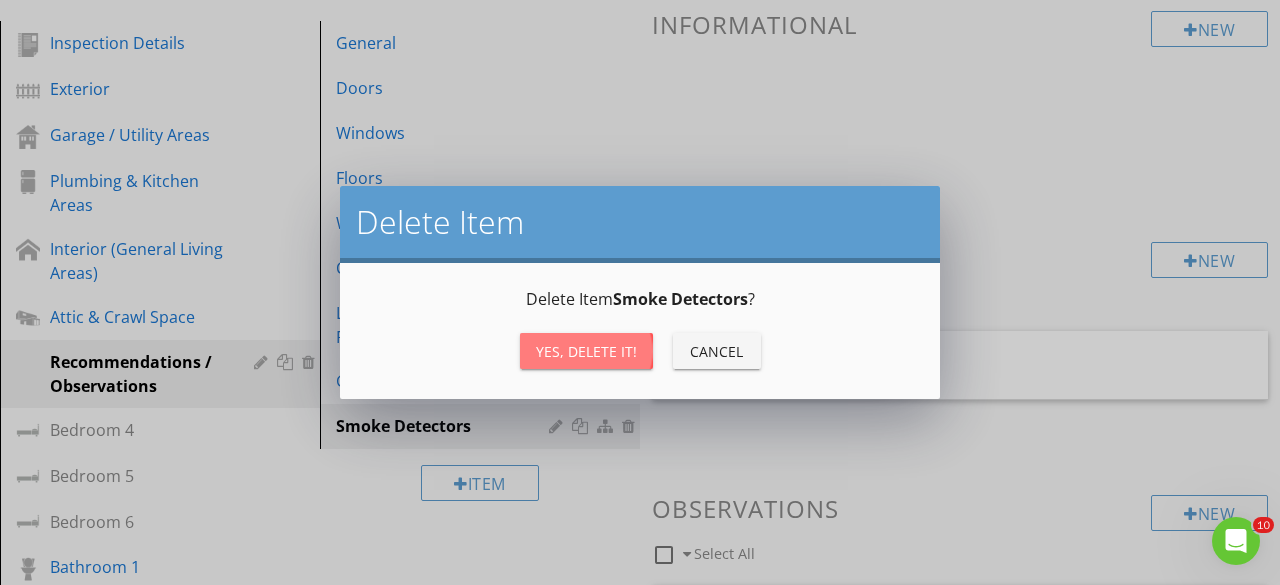 click on "Yes, Delete it!" at bounding box center [586, 351] 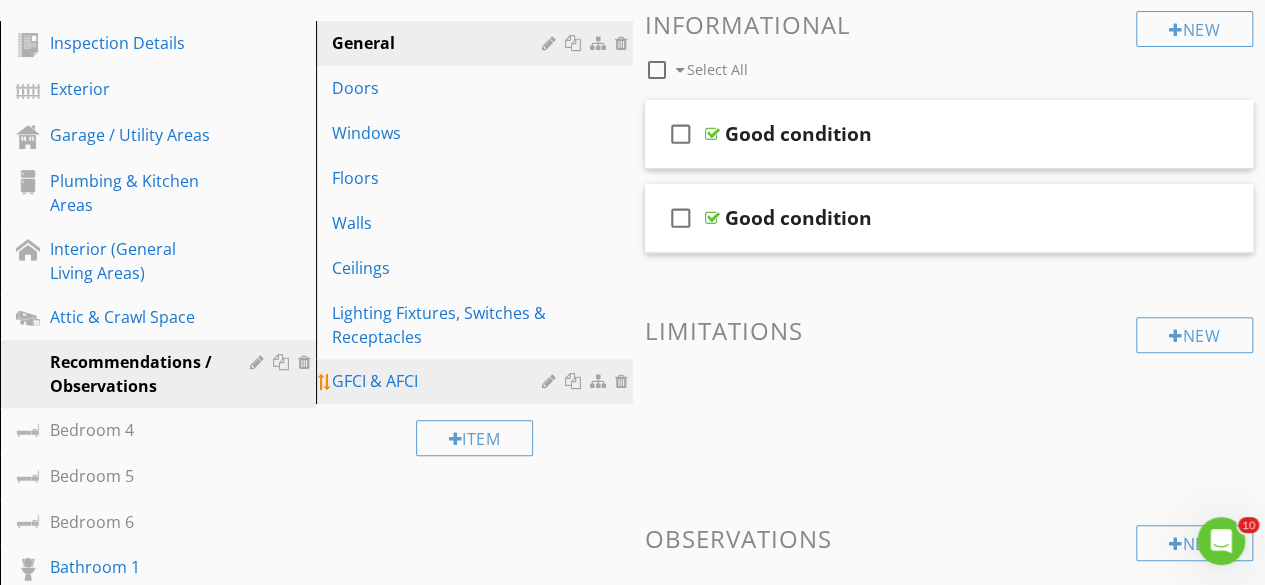 click at bounding box center [624, 381] 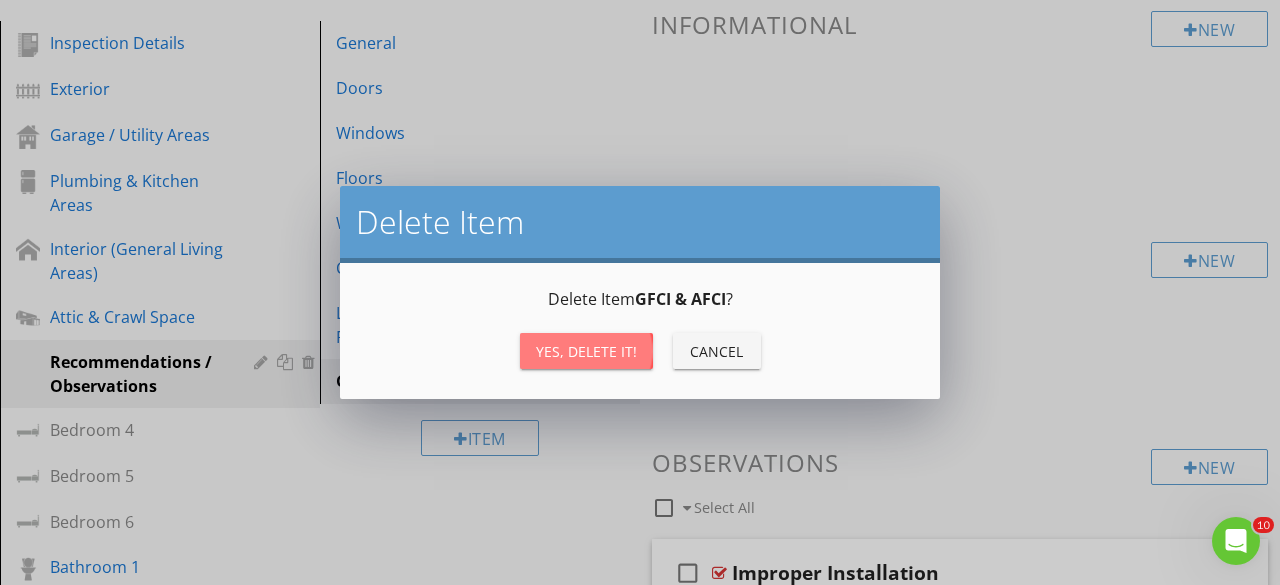 click on "Yes, Delete it!" at bounding box center (586, 351) 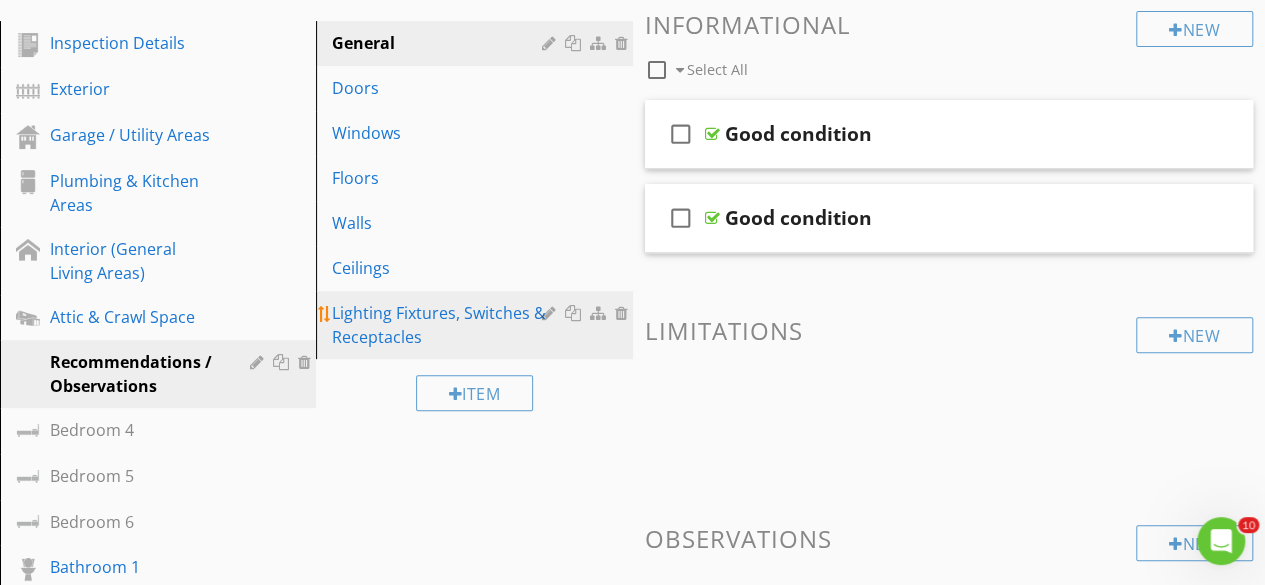 click at bounding box center [624, 313] 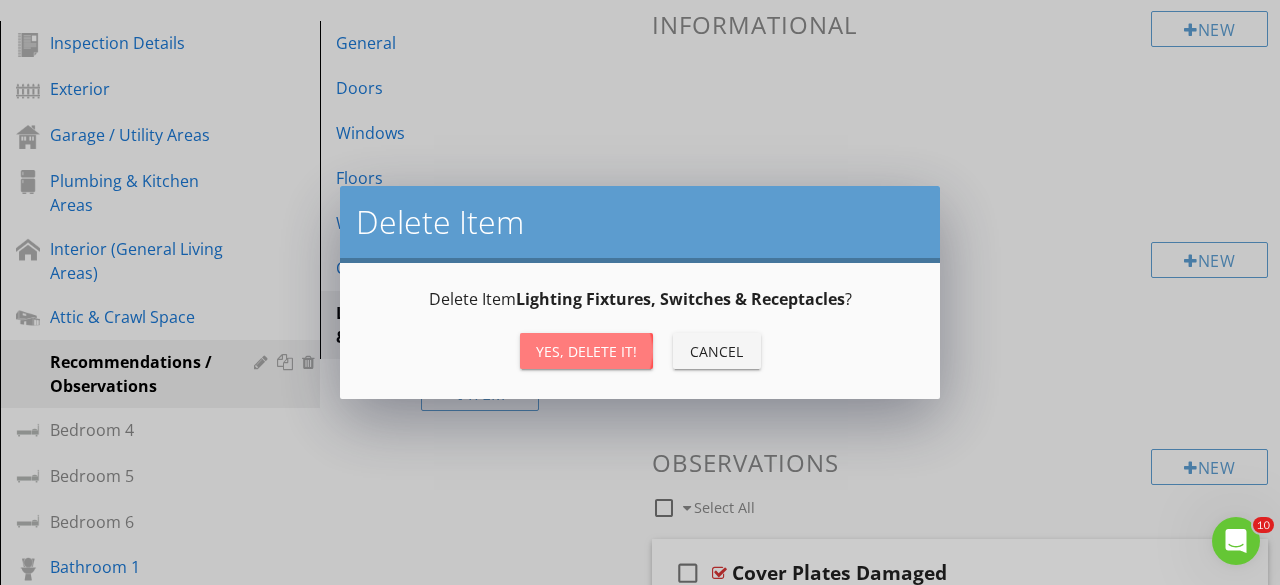 click on "Yes, Delete it!" at bounding box center [586, 351] 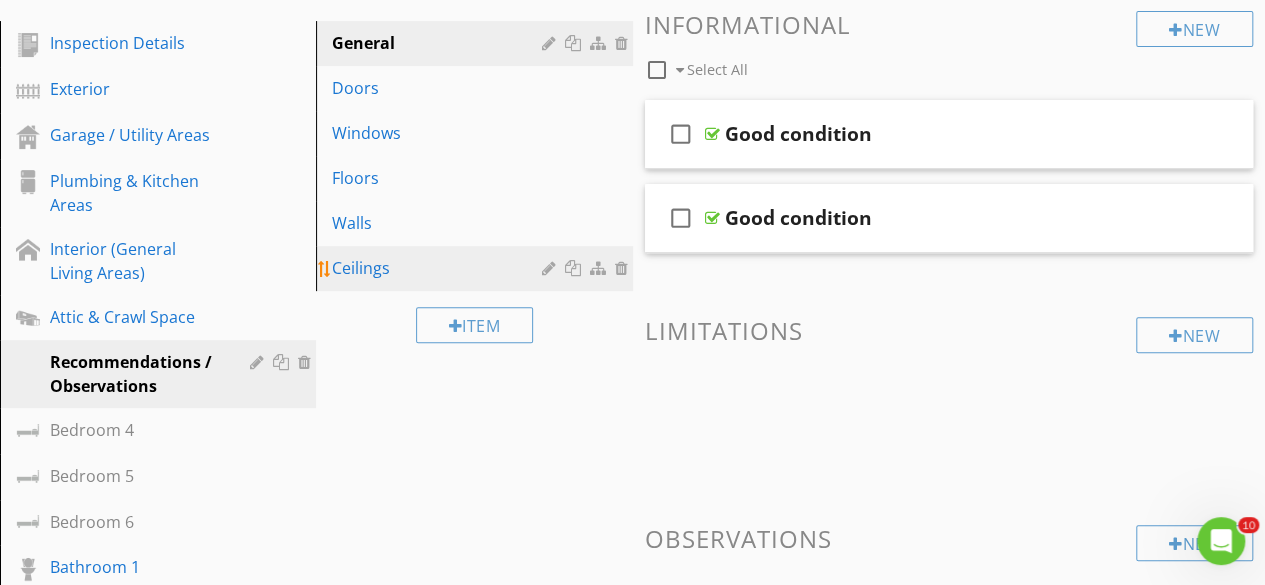 click at bounding box center (624, 268) 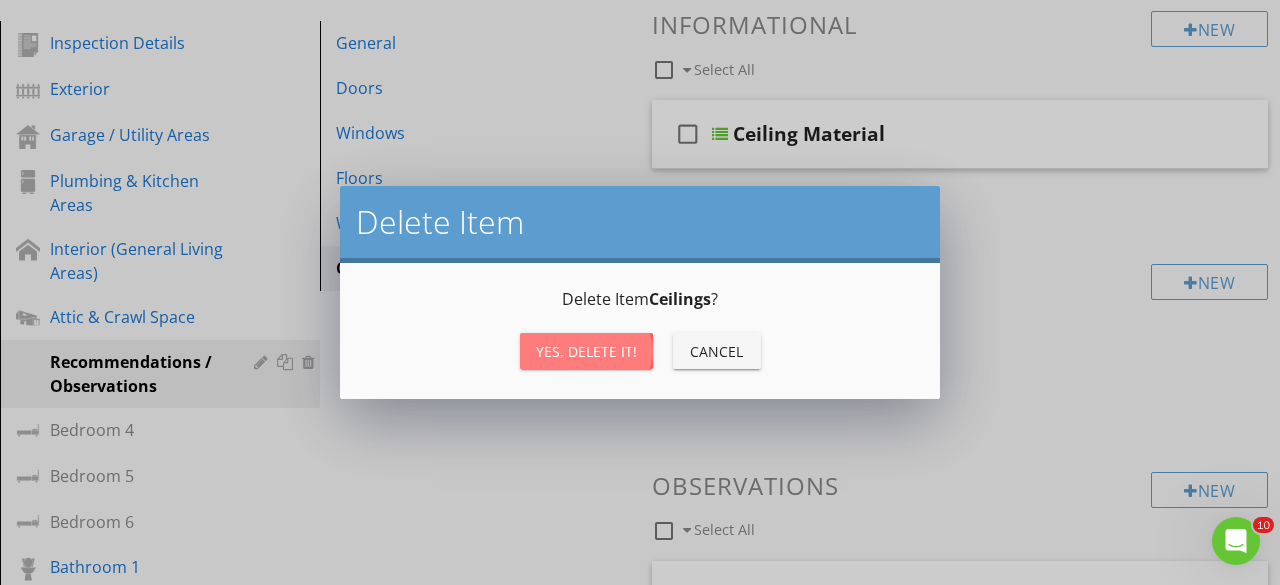 click on "Yes, Delete it!" at bounding box center [586, 351] 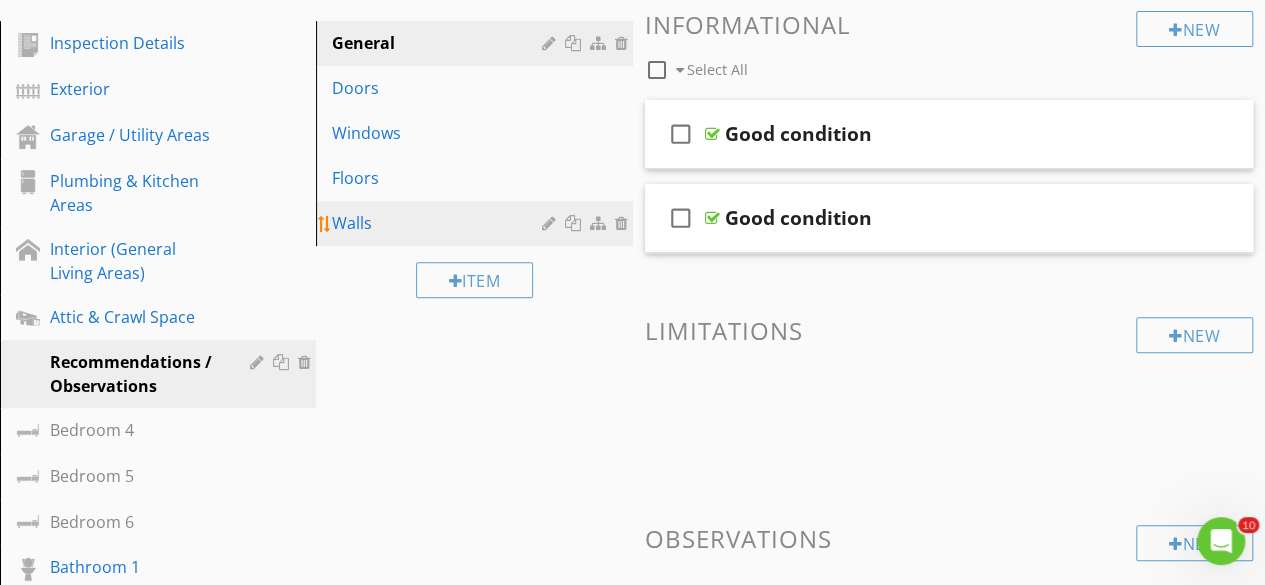 click at bounding box center (624, 223) 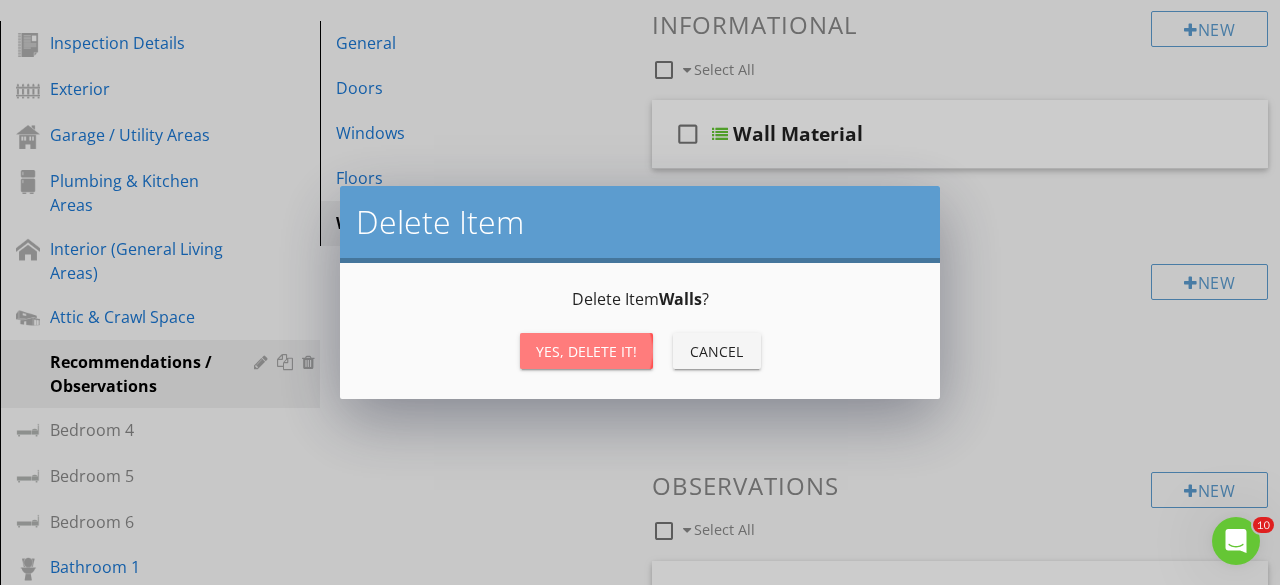 click on "Yes, Delete it!" at bounding box center (586, 351) 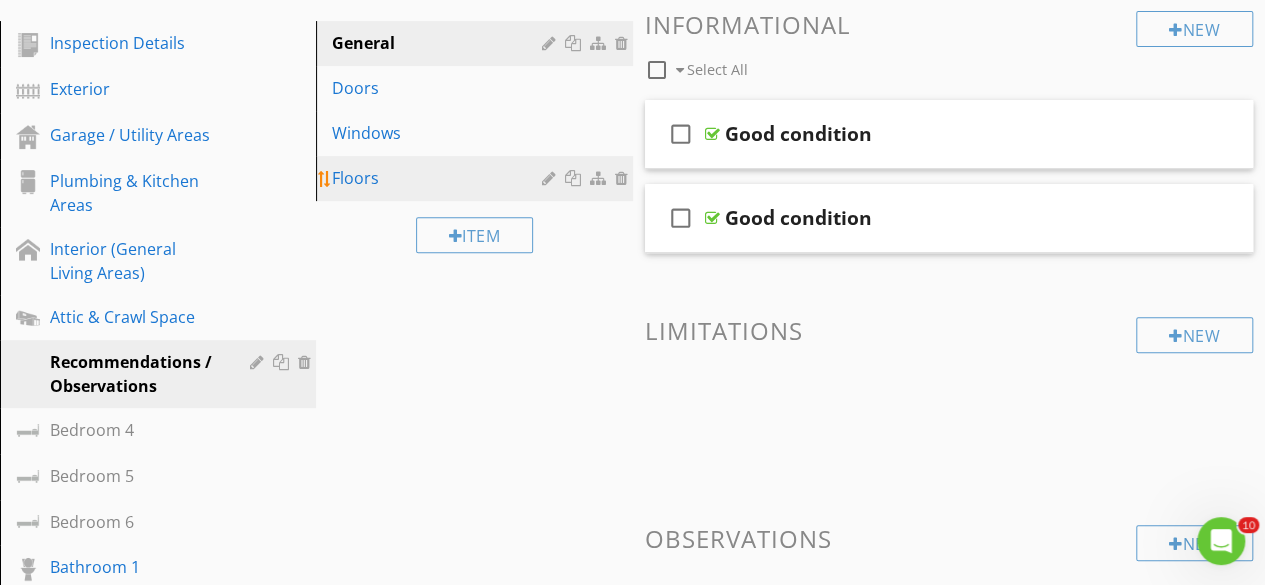 click at bounding box center (624, 178) 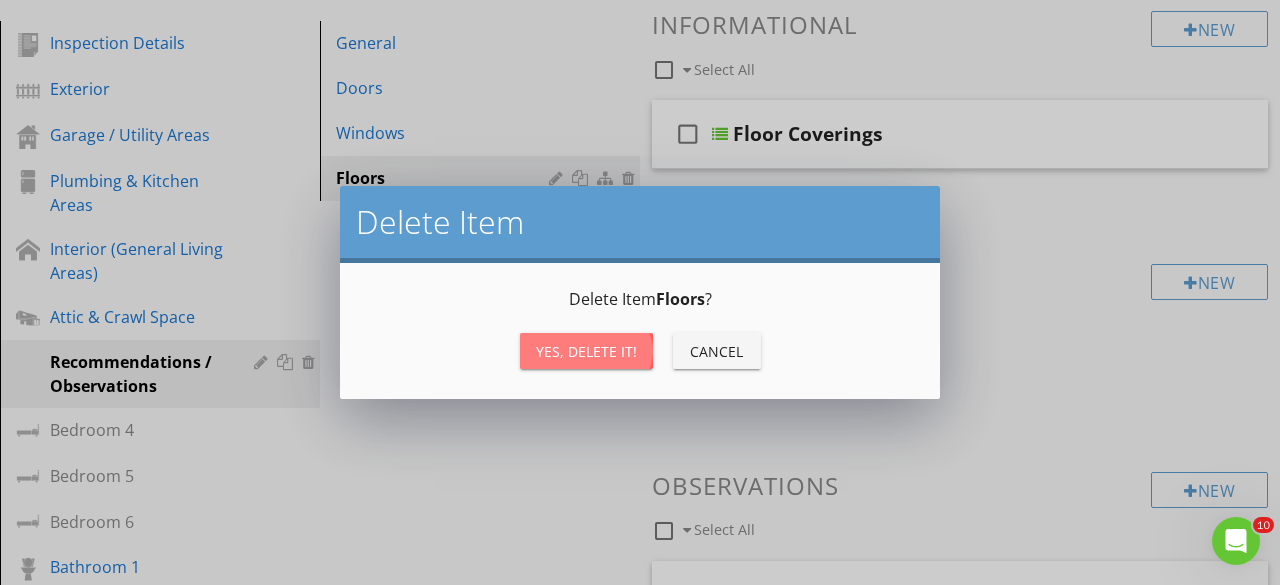 click on "Yes, Delete it!" at bounding box center [586, 351] 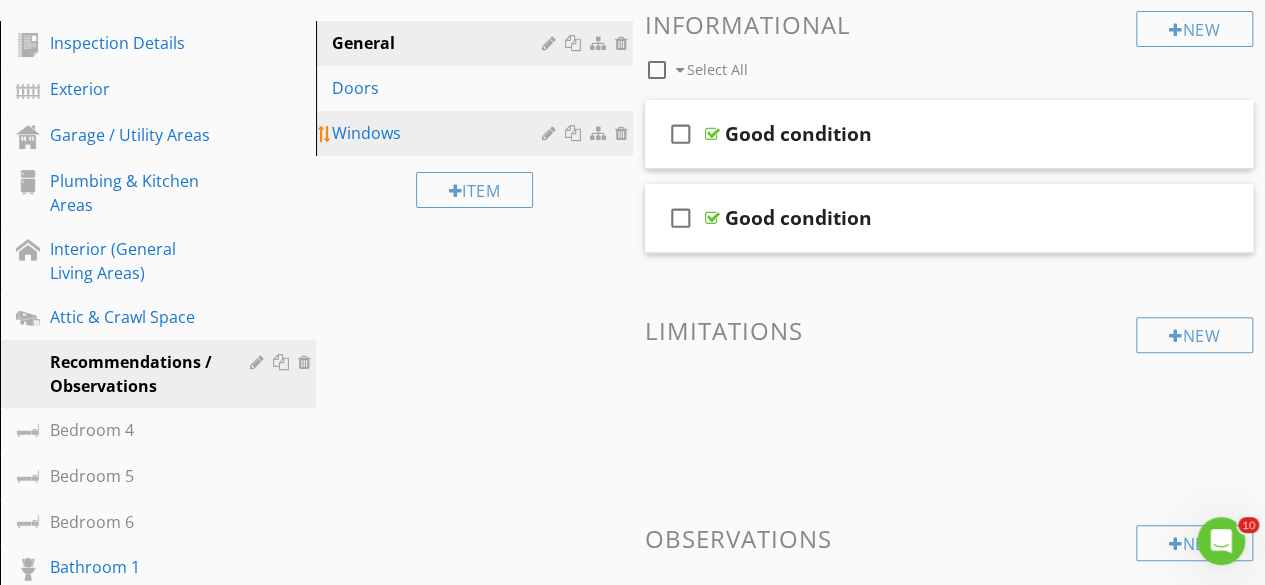 click at bounding box center (624, 133) 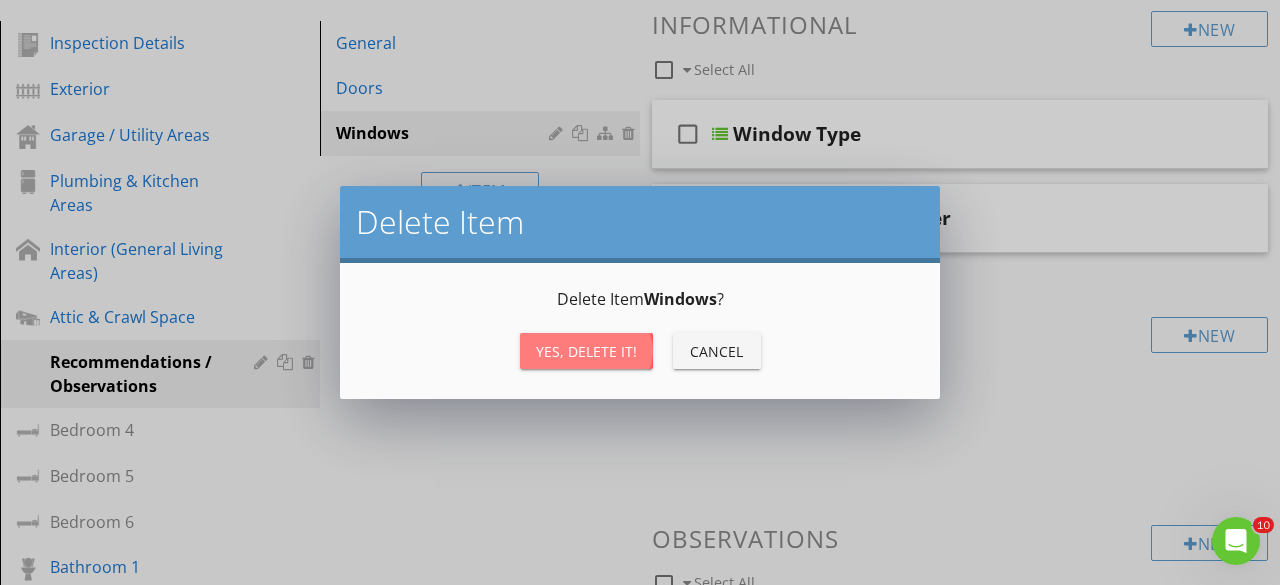 click on "Yes, Delete it!" at bounding box center (586, 351) 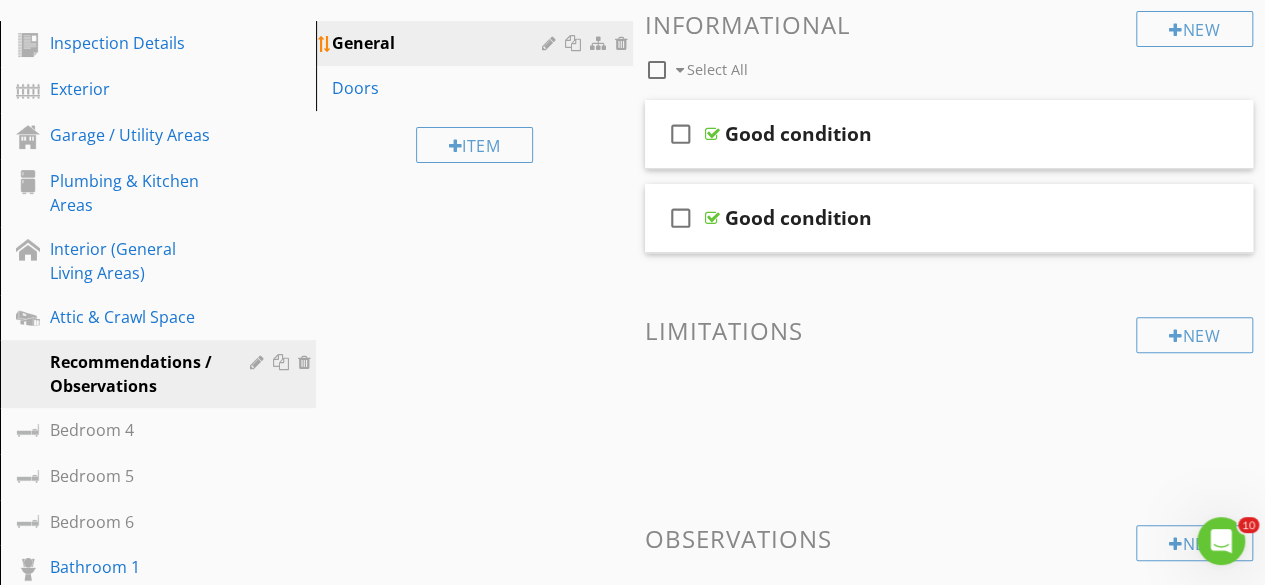 click at bounding box center (624, 43) 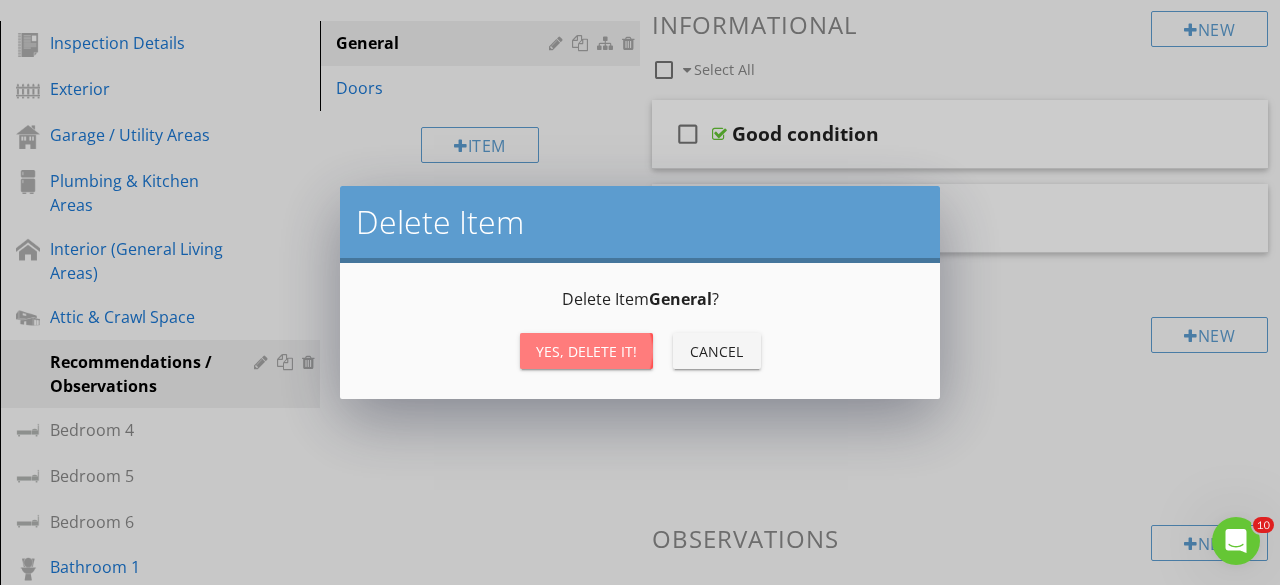 click on "Yes, Delete it!" at bounding box center (586, 351) 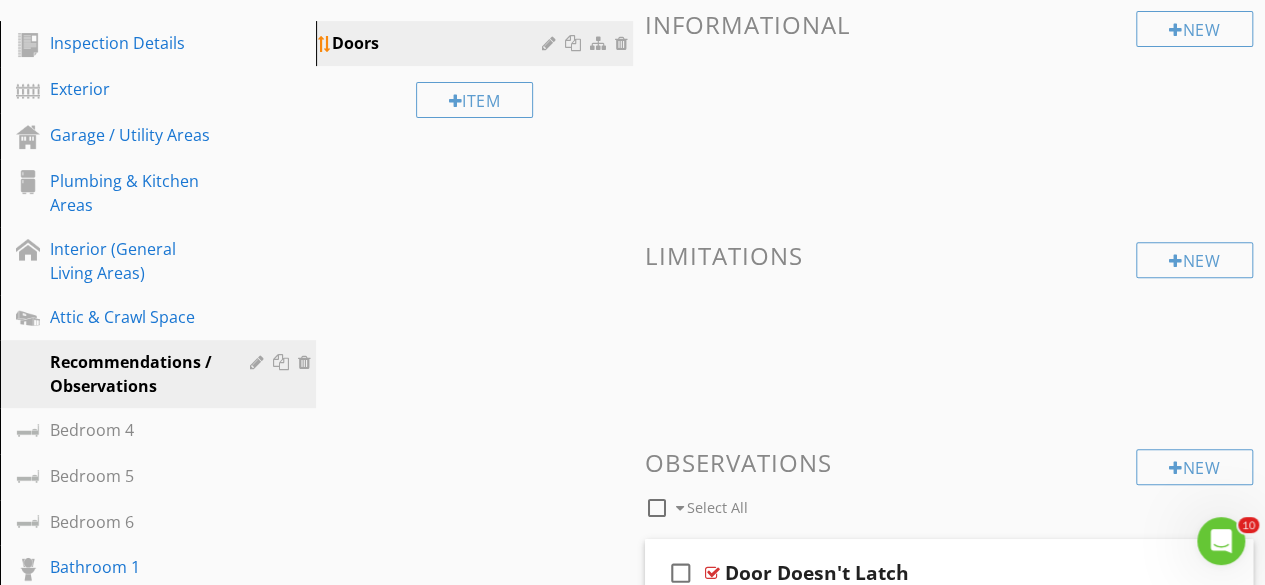 click at bounding box center (624, 43) 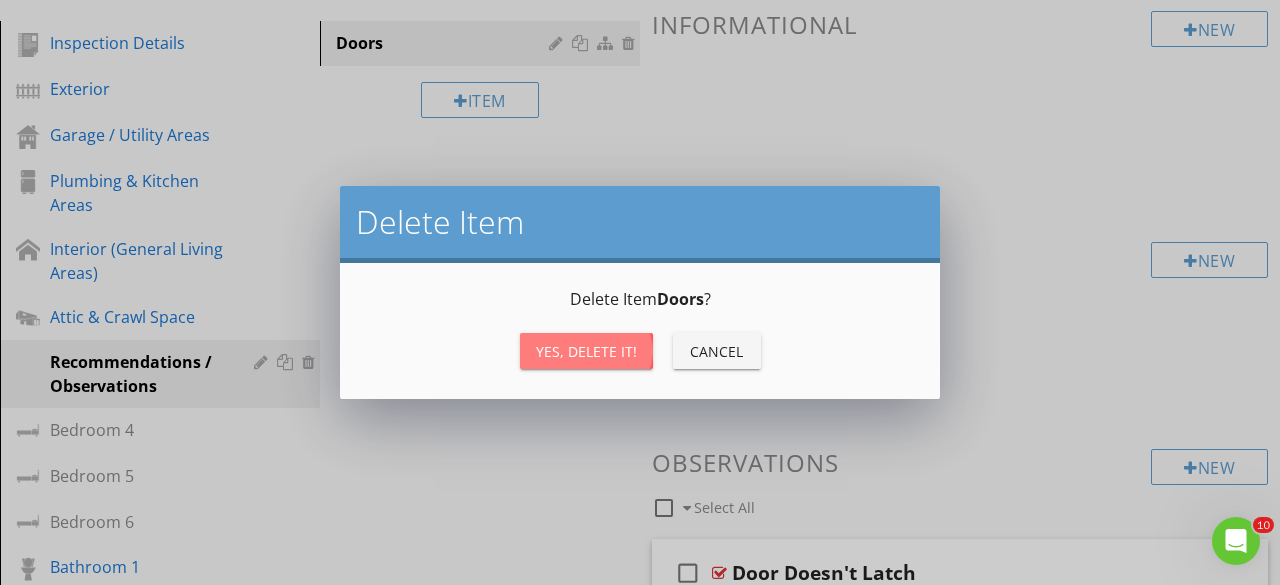click on "Yes, Delete it!" at bounding box center (586, 351) 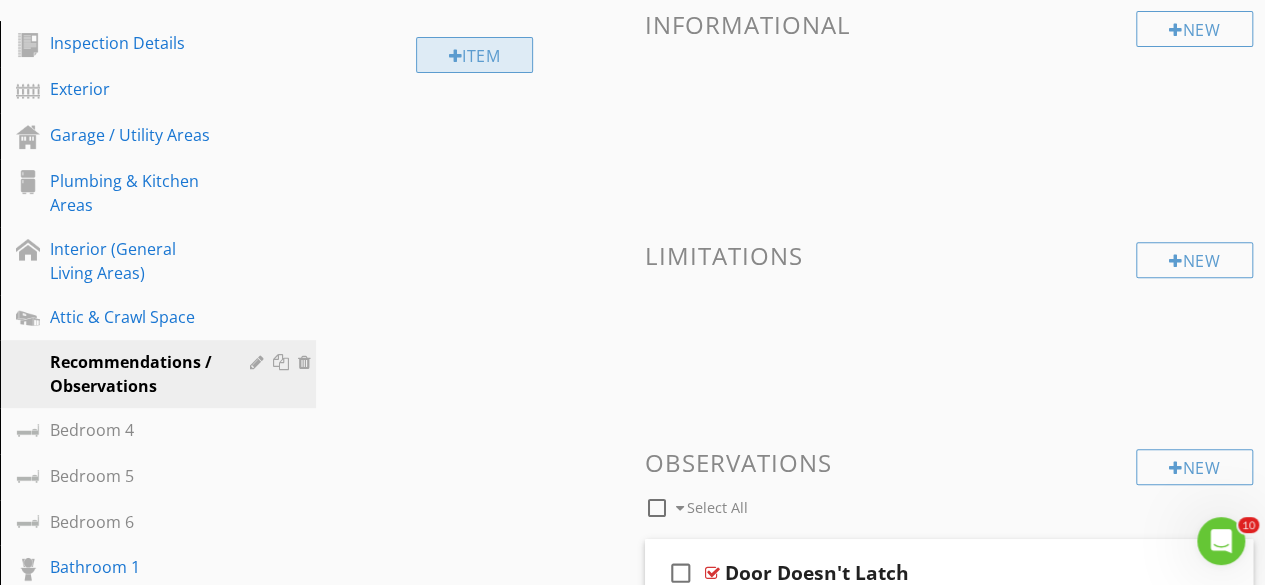 click at bounding box center (456, 56) 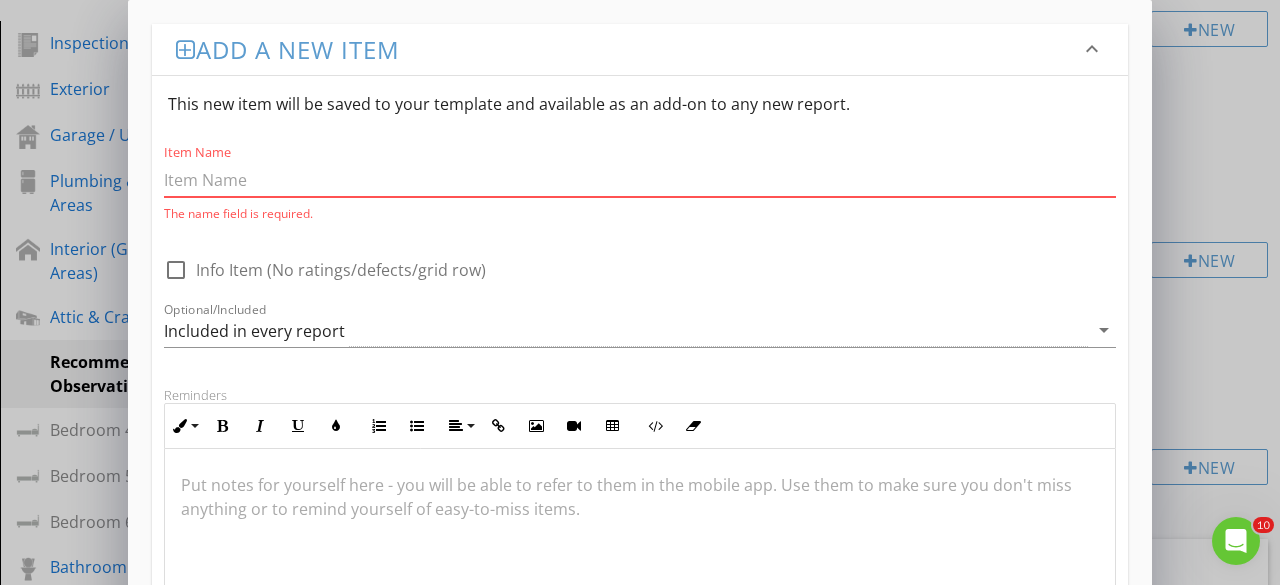 paste on "Summary of findings" 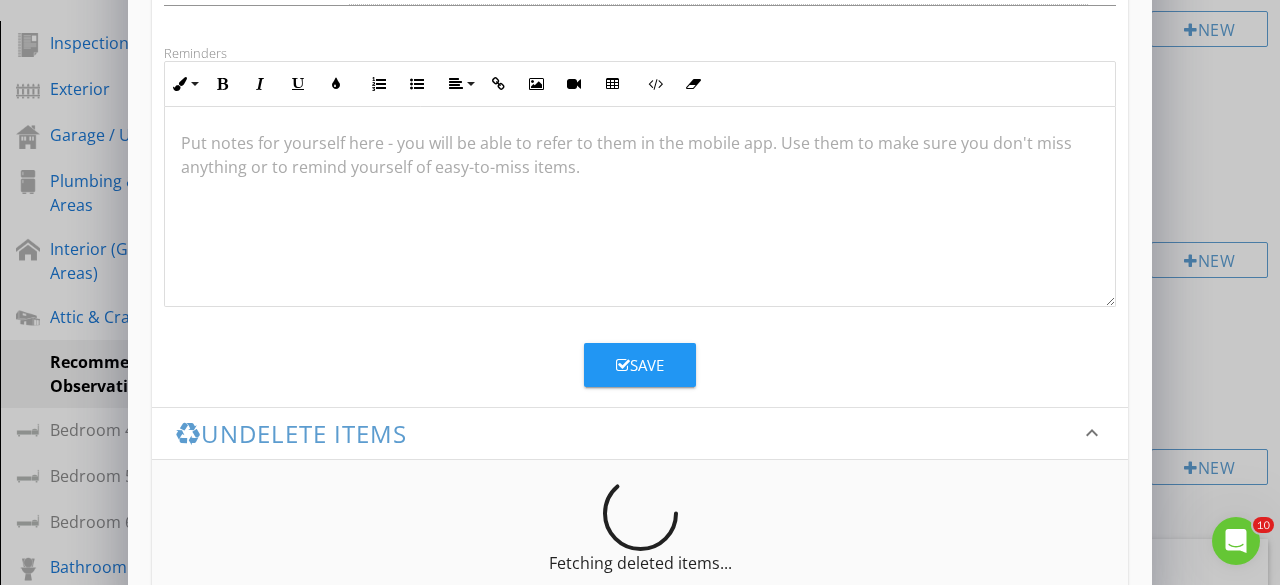 scroll, scrollTop: 376, scrollLeft: 0, axis: vertical 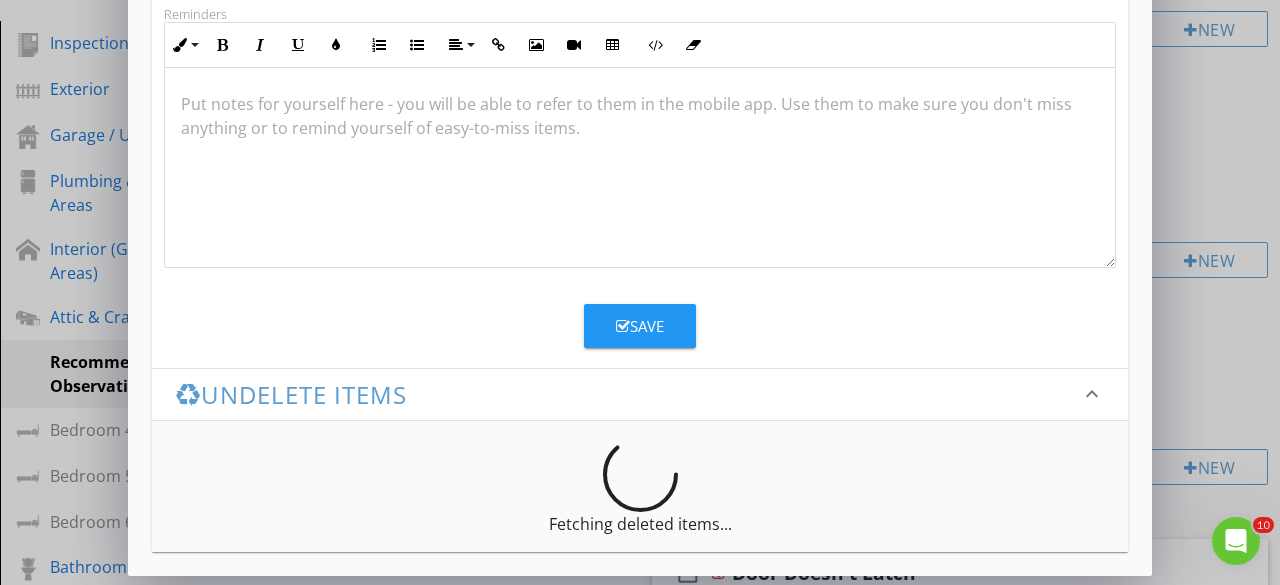 type on "Summary of findings" 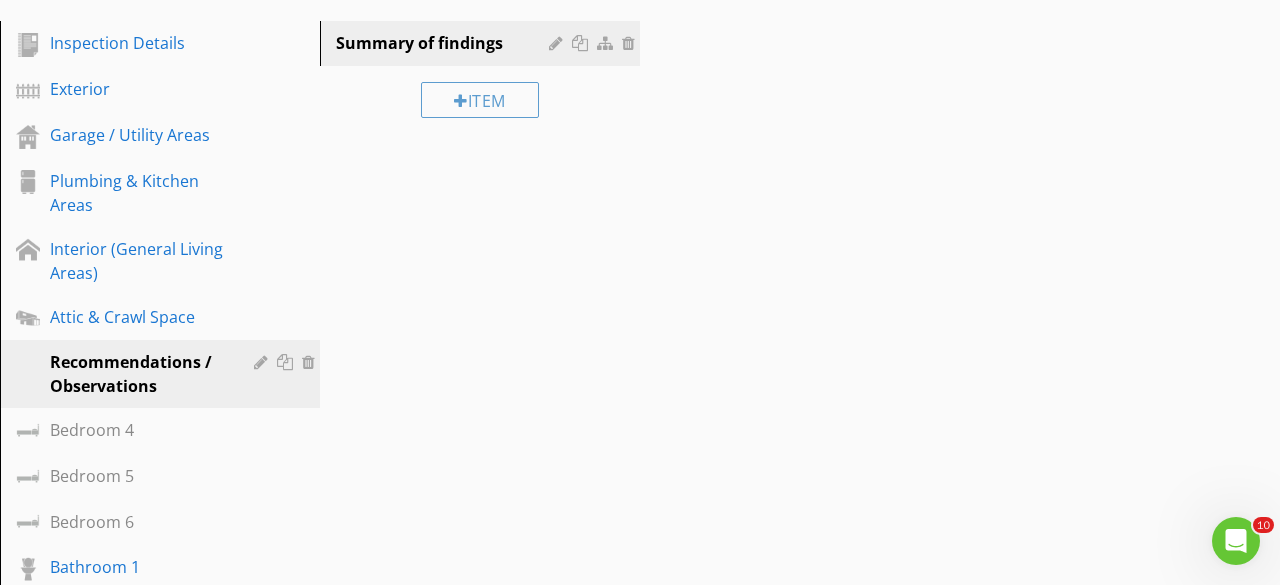 scroll, scrollTop: 280, scrollLeft: 0, axis: vertical 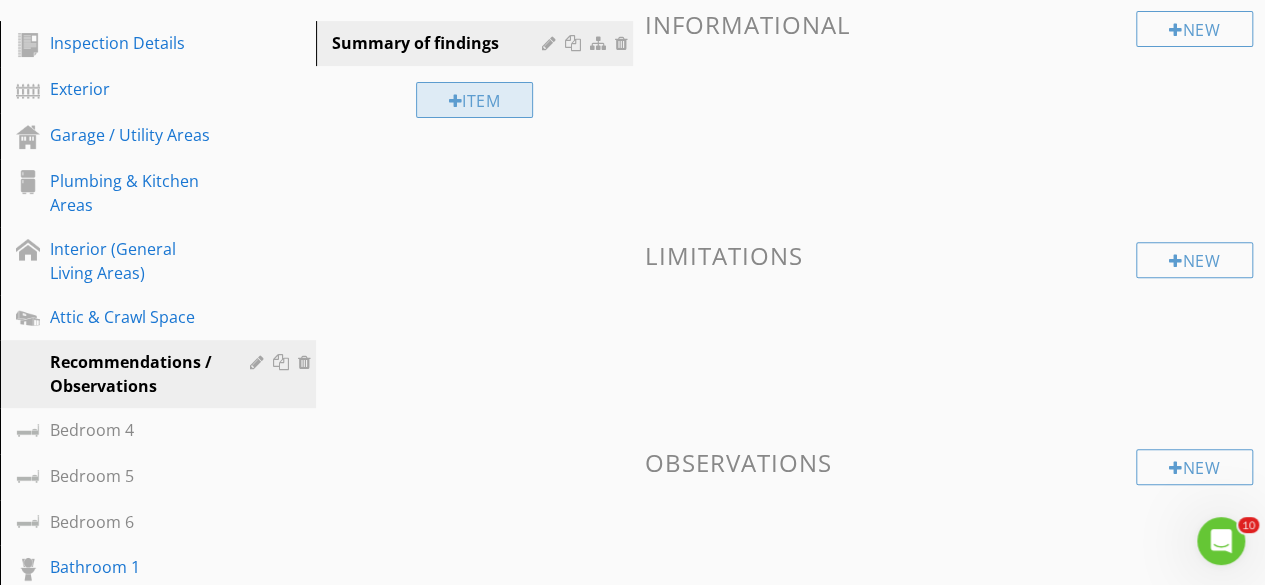 click at bounding box center [456, 101] 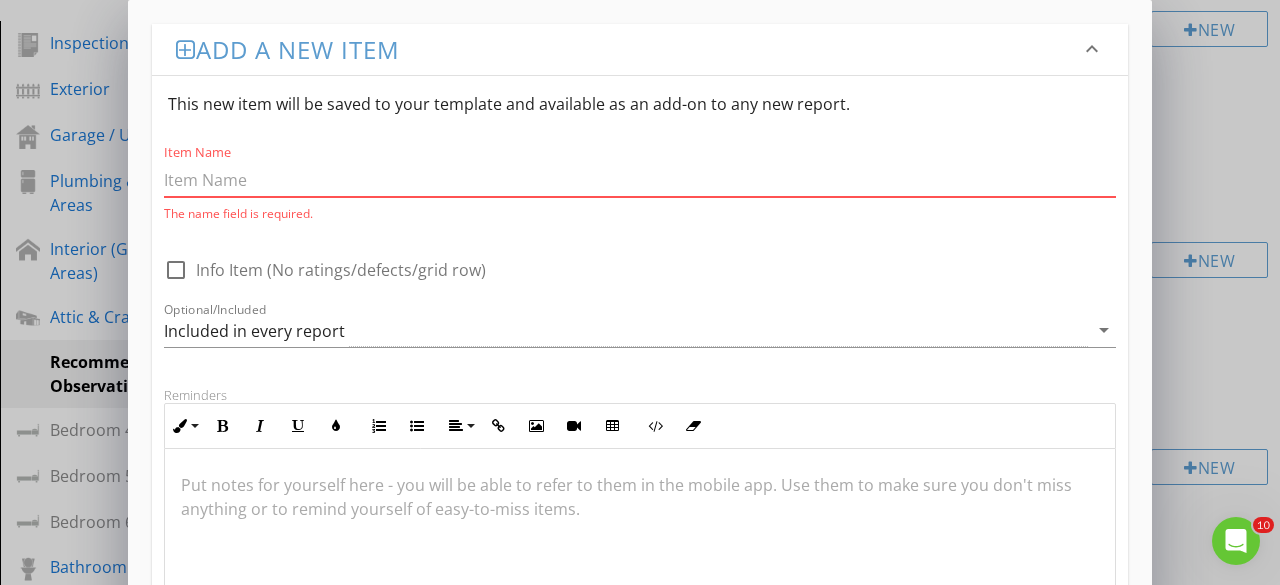 paste on "Pest control or sealing suggestions" 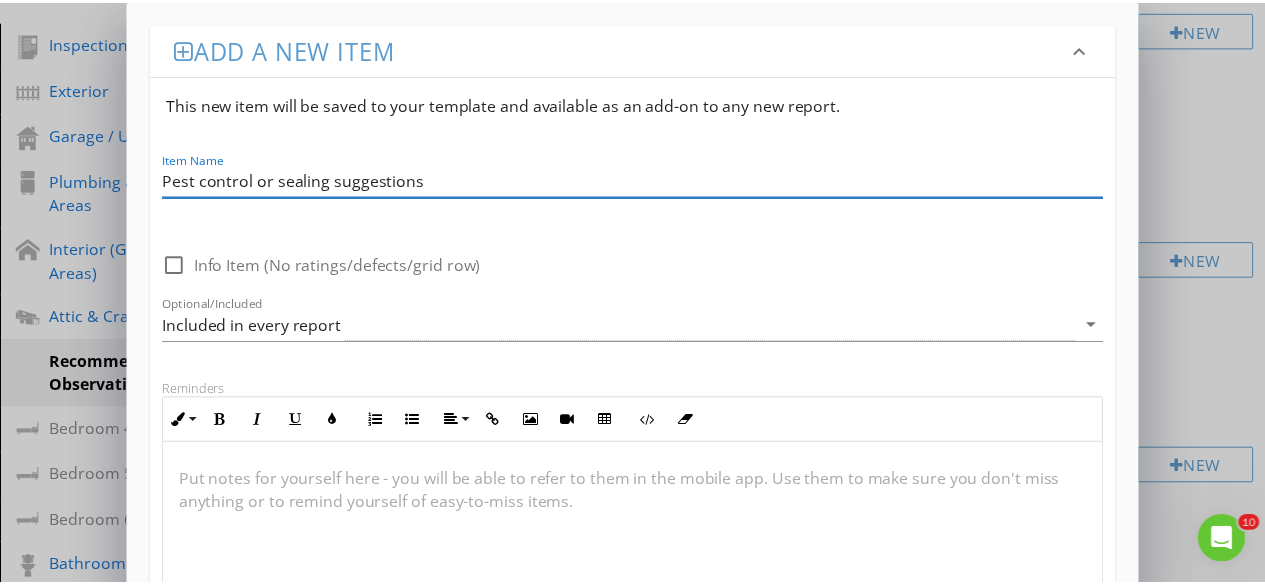 scroll, scrollTop: 376, scrollLeft: 0, axis: vertical 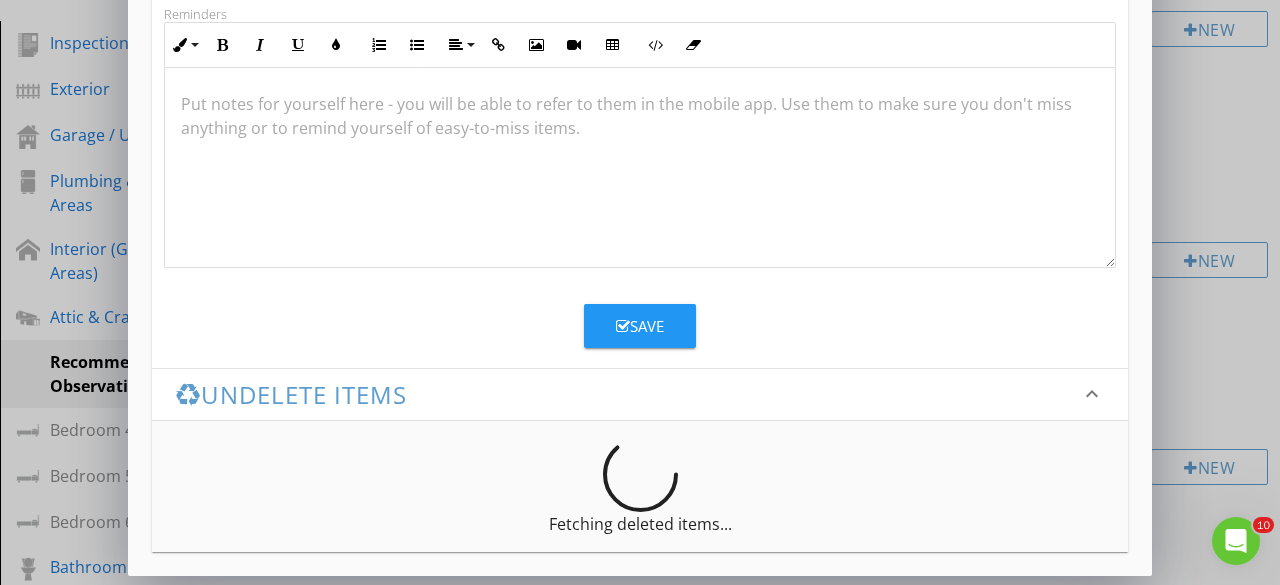 type on "Pest control or sealing suggestions" 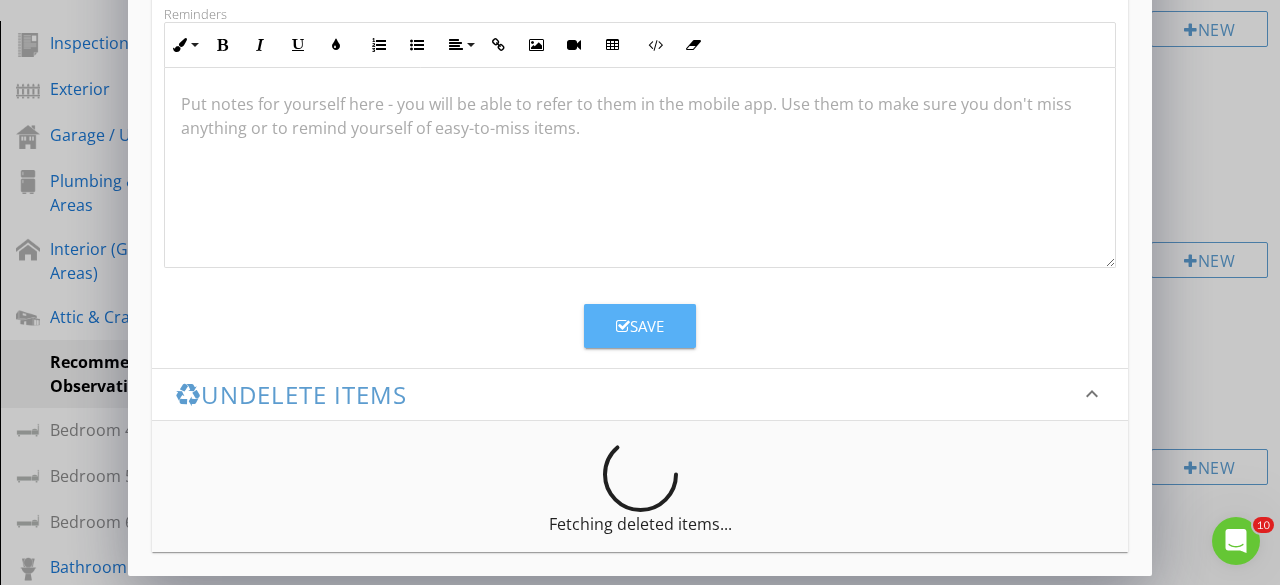 click at bounding box center (623, 326) 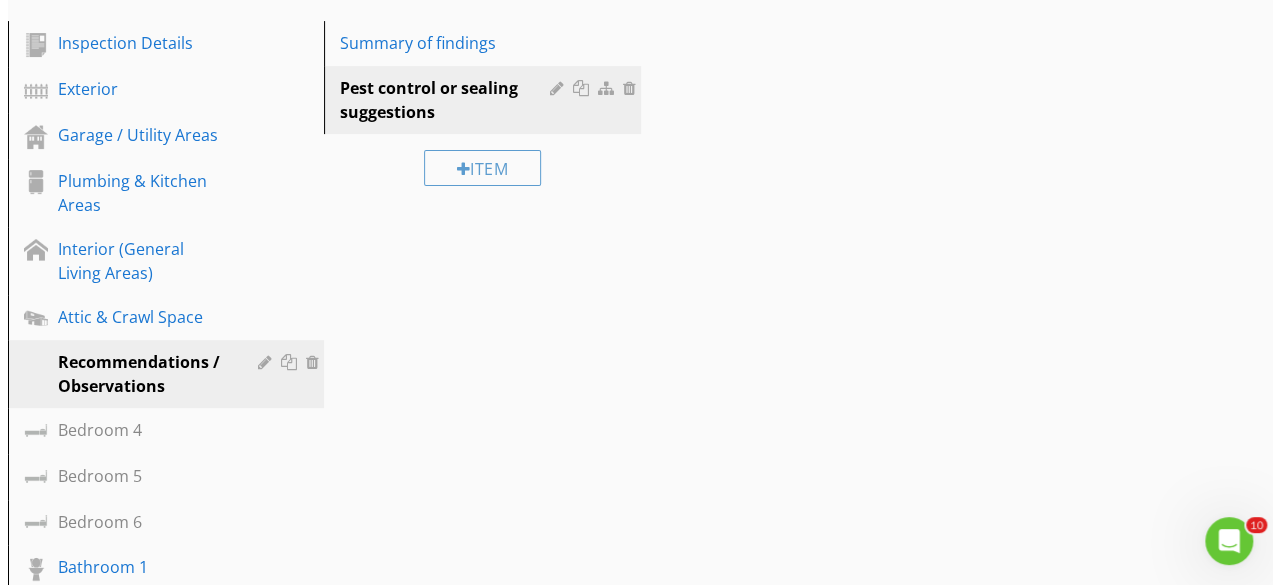 scroll, scrollTop: 280, scrollLeft: 0, axis: vertical 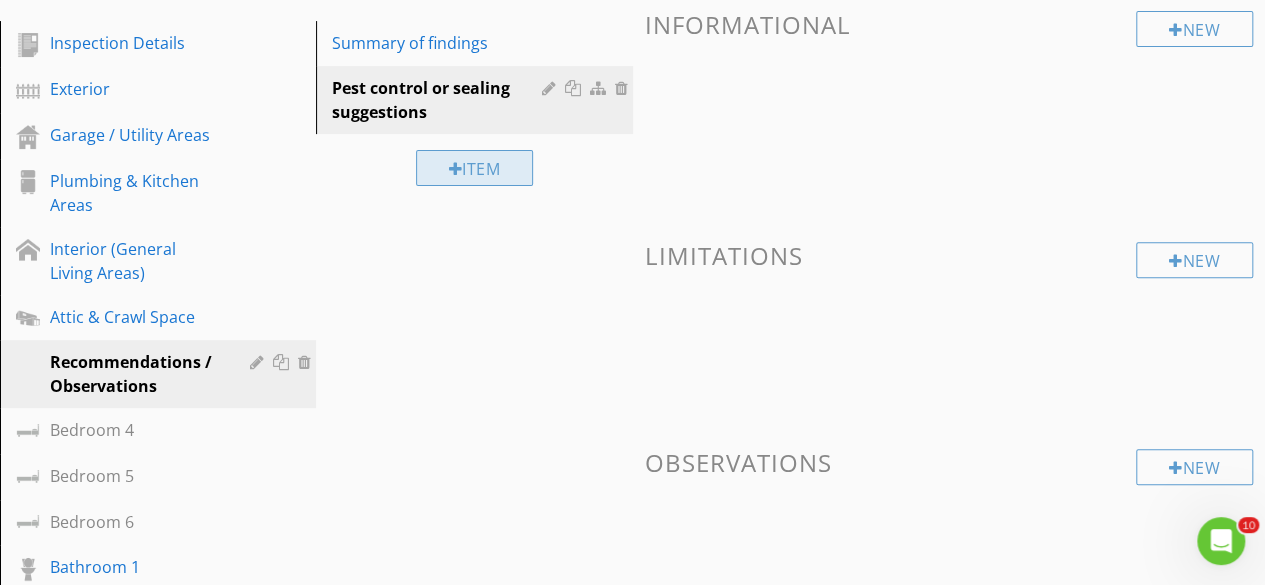click on "Item" at bounding box center (475, 168) 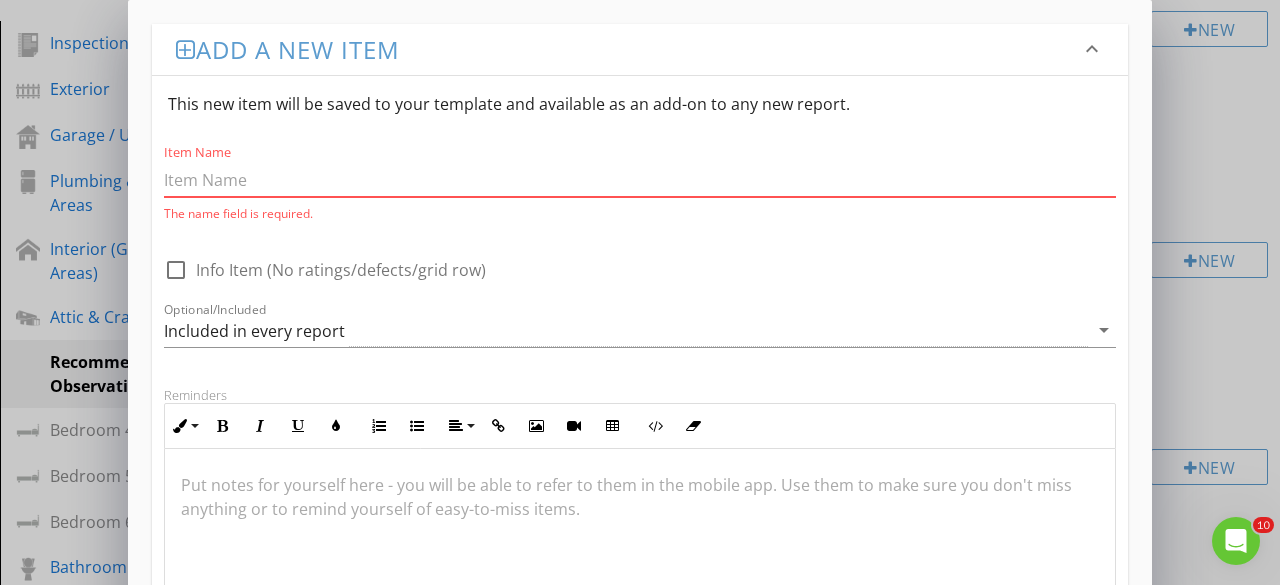 paste on "Need for professional treatment or monitoring" 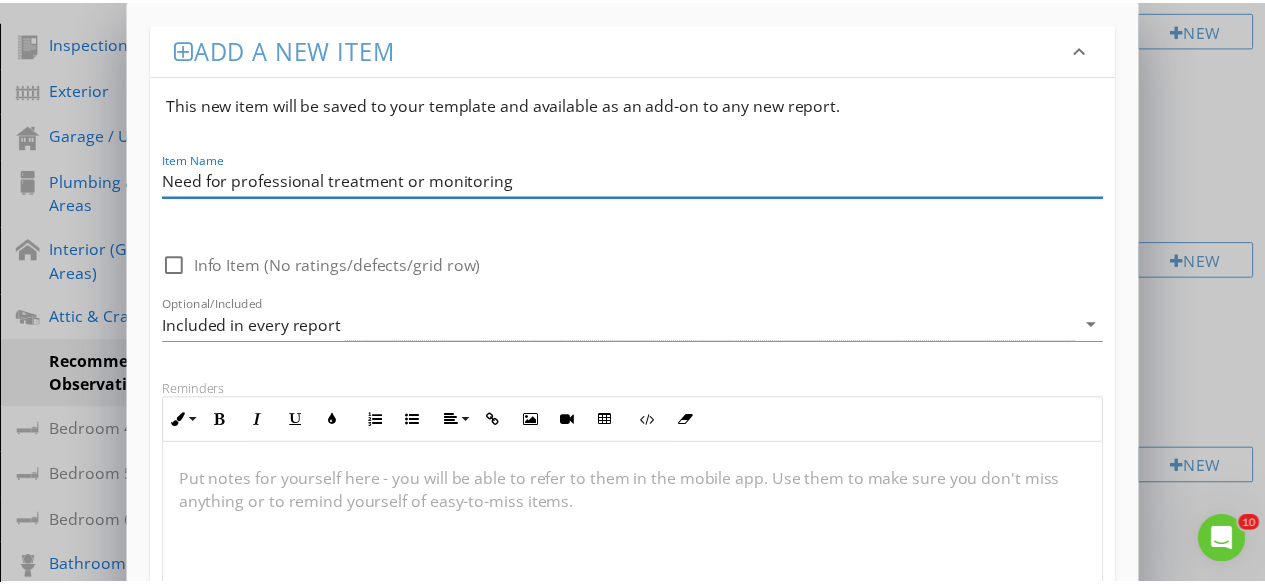 scroll, scrollTop: 376, scrollLeft: 0, axis: vertical 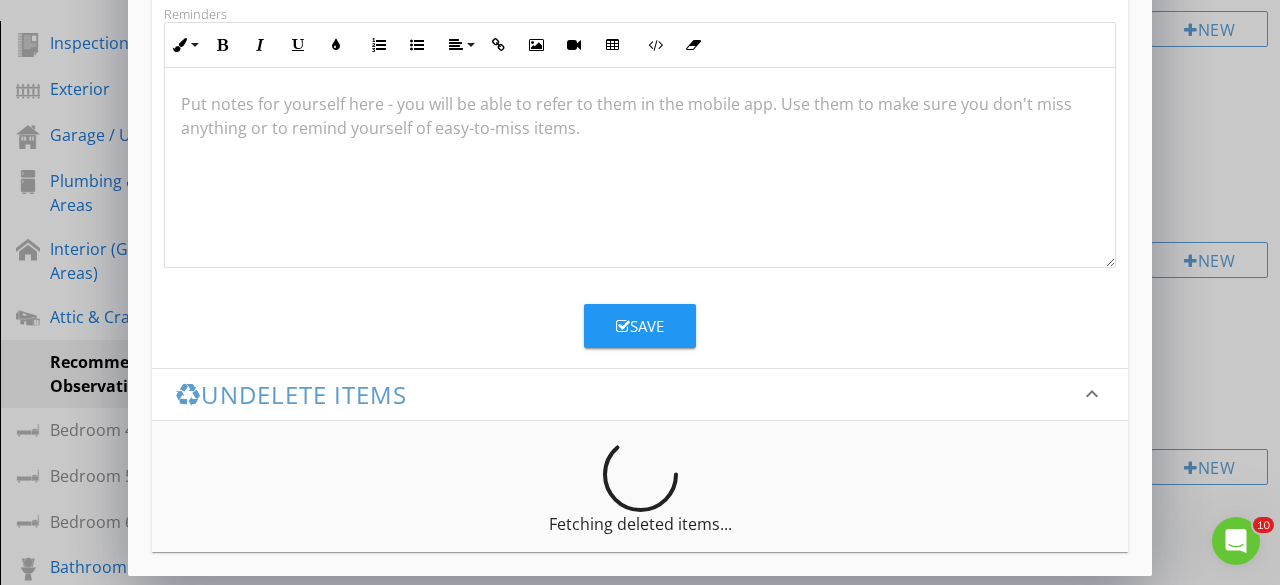 type on "Need for professional treatment or monitoring" 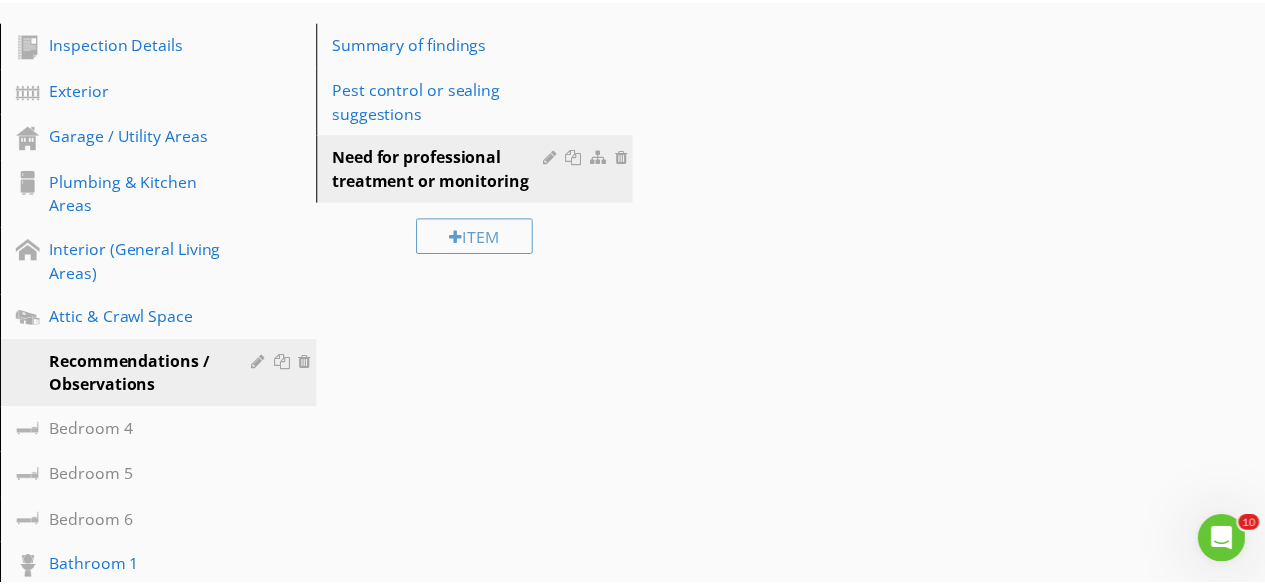 scroll, scrollTop: 280, scrollLeft: 0, axis: vertical 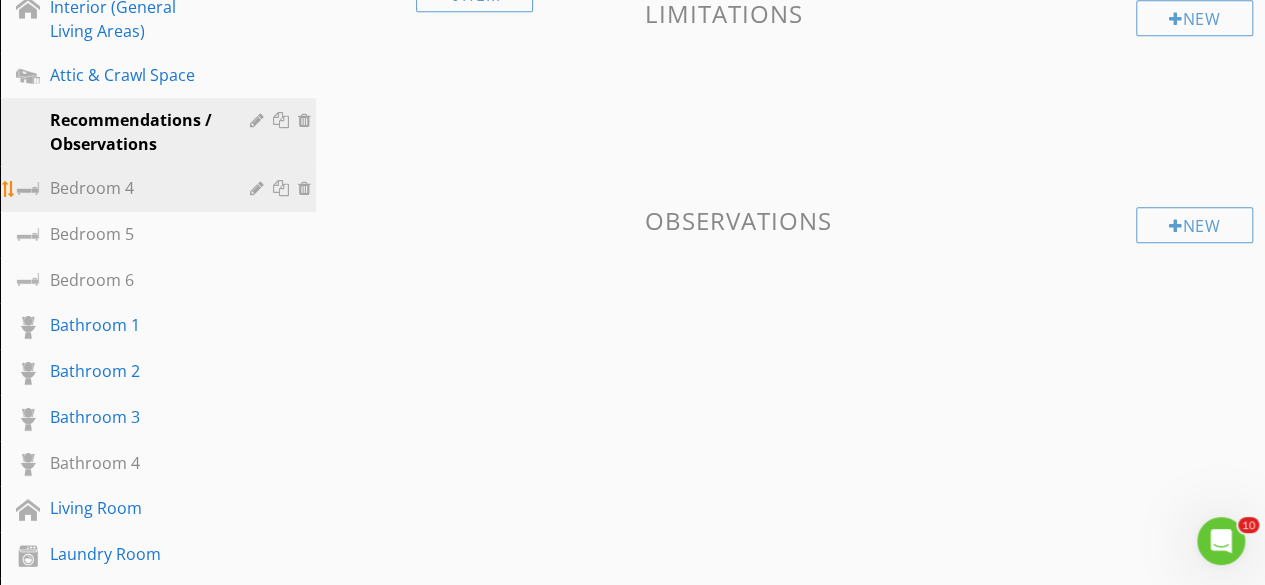 click at bounding box center [307, 188] 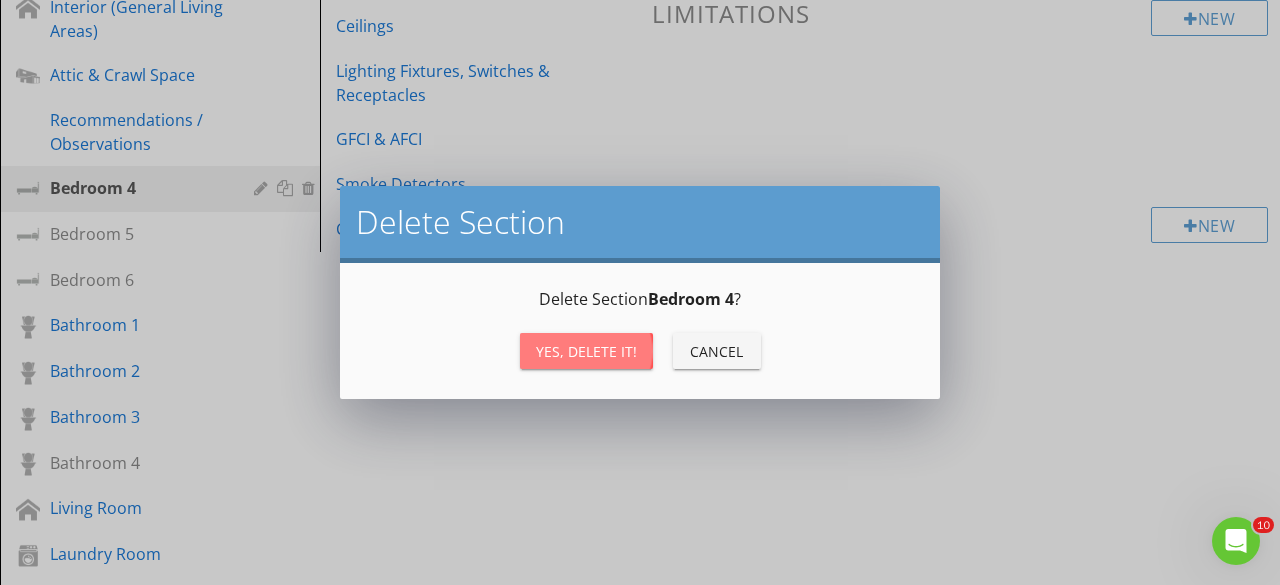 click on "Yes, Delete it!" at bounding box center (586, 351) 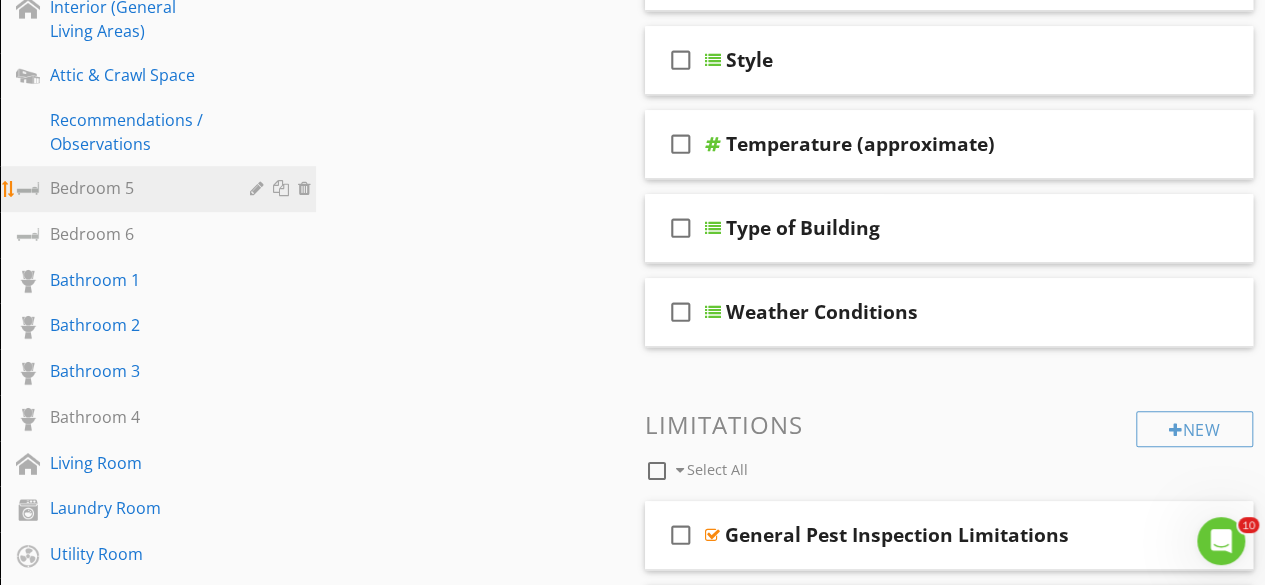click at bounding box center (307, 188) 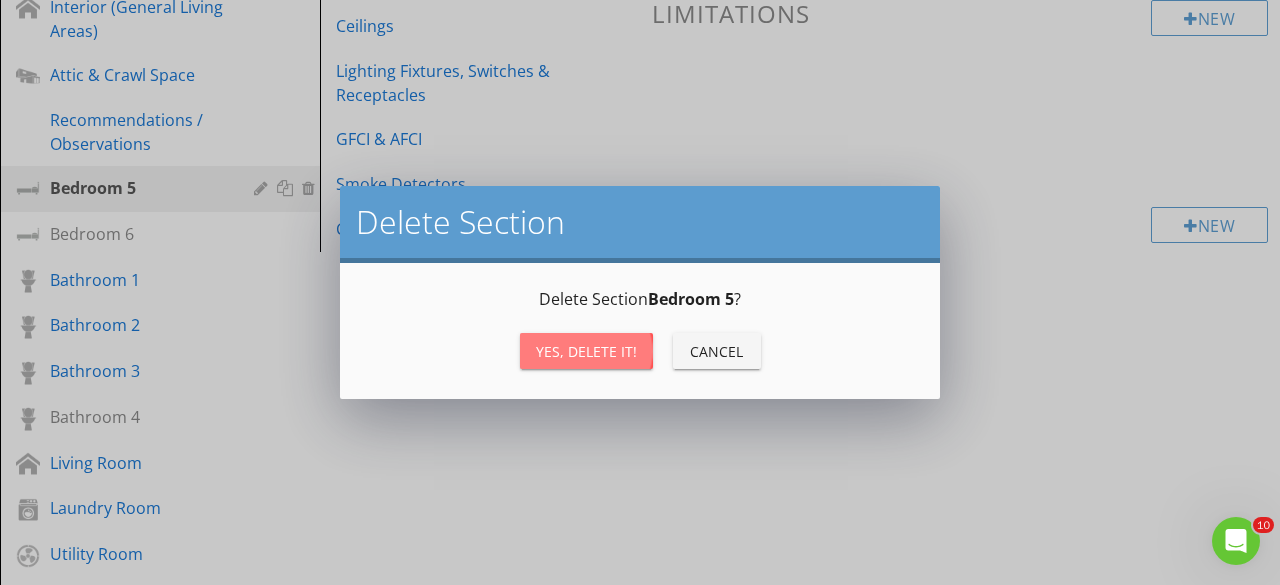 click on "Yes, Delete it!" at bounding box center [586, 351] 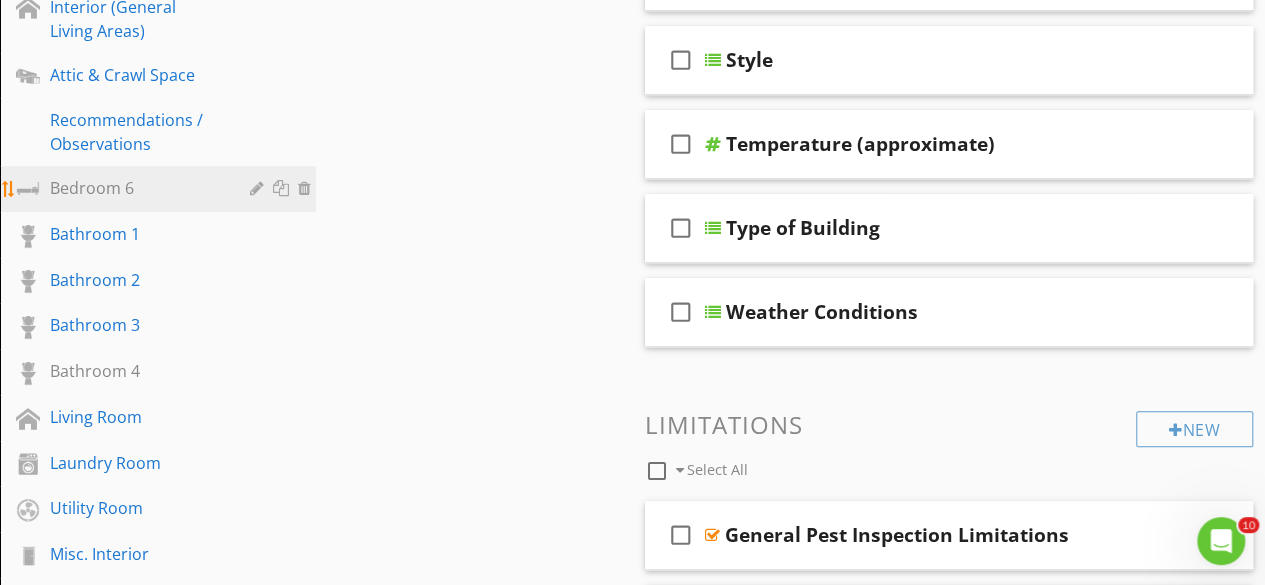 click at bounding box center [307, 188] 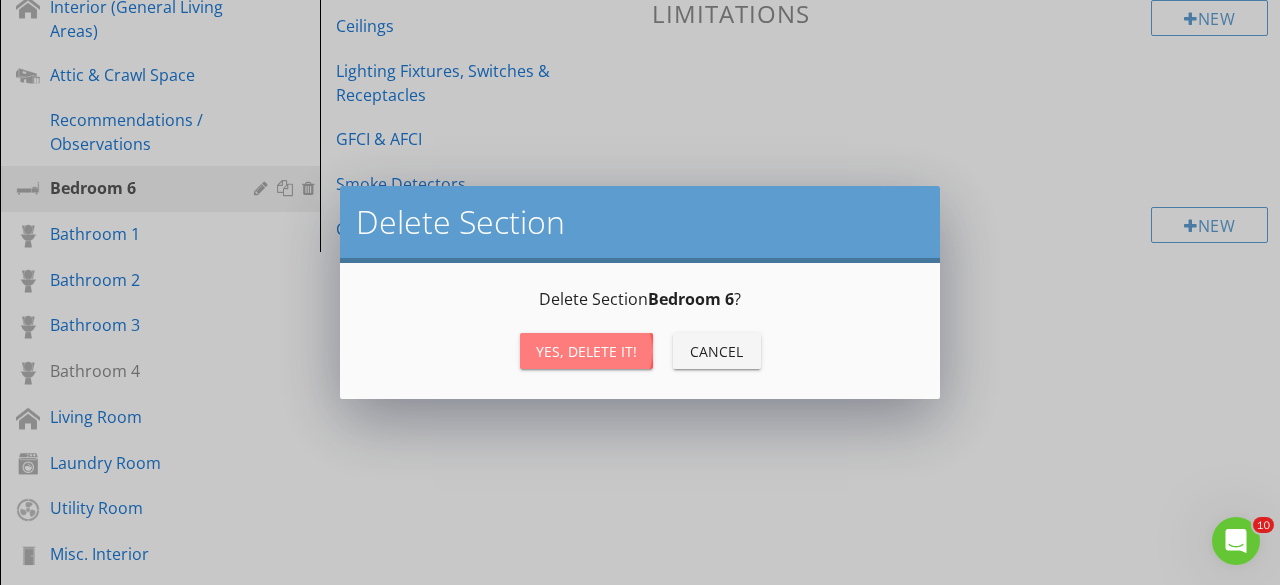 click on "Yes, Delete it!" at bounding box center (586, 351) 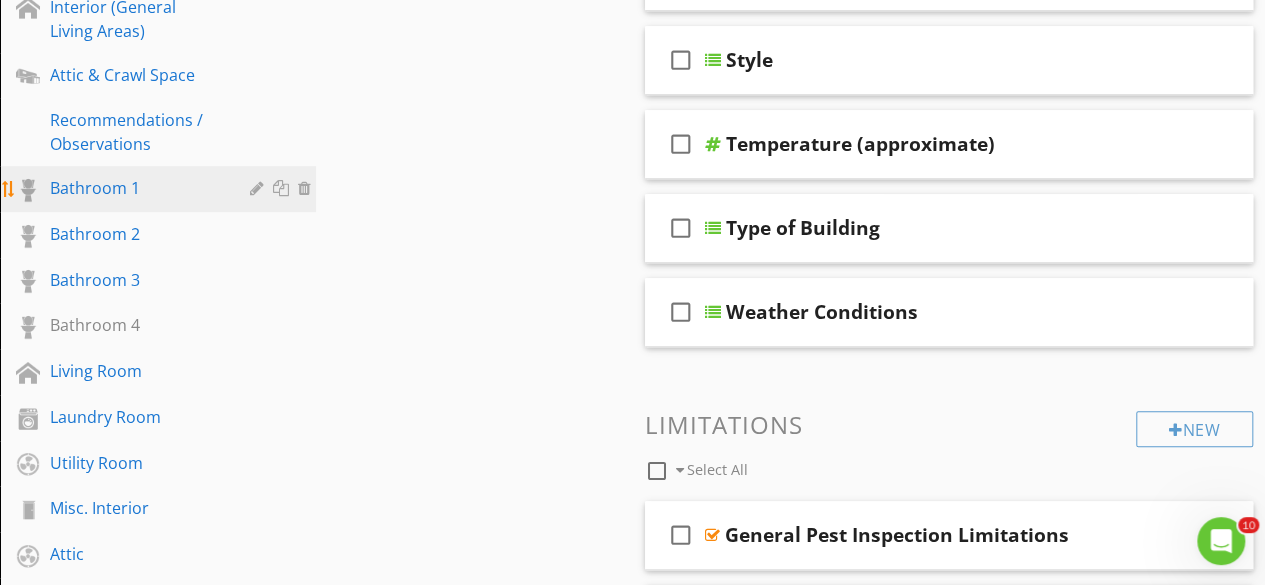 click at bounding box center (307, 188) 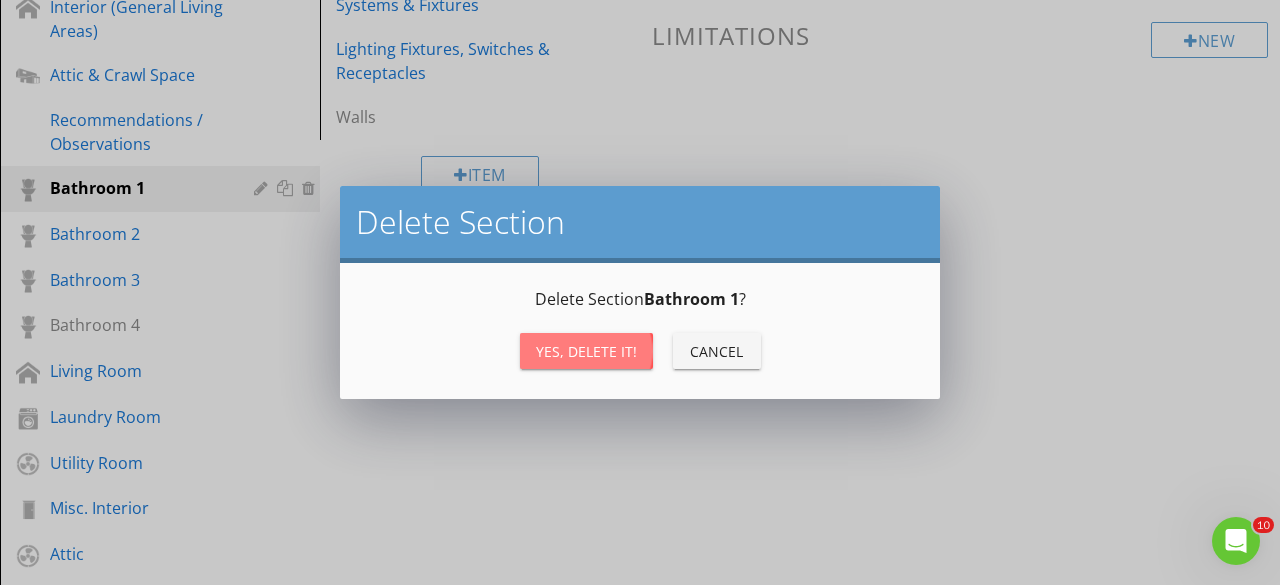 click on "Yes, Delete it!" at bounding box center [586, 351] 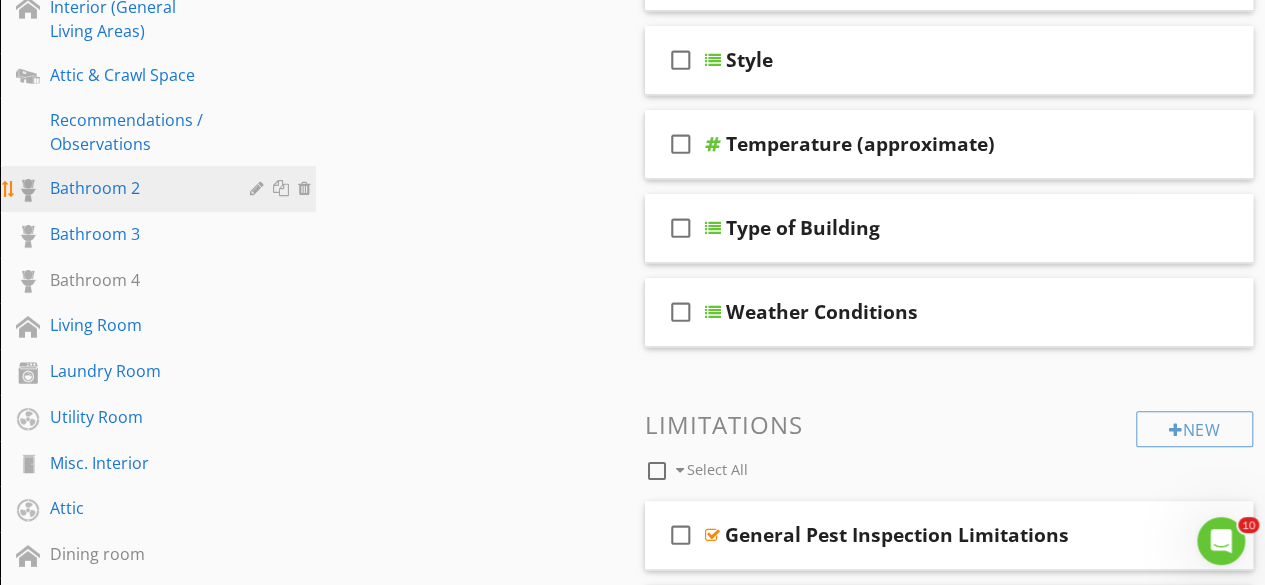 click at bounding box center (307, 188) 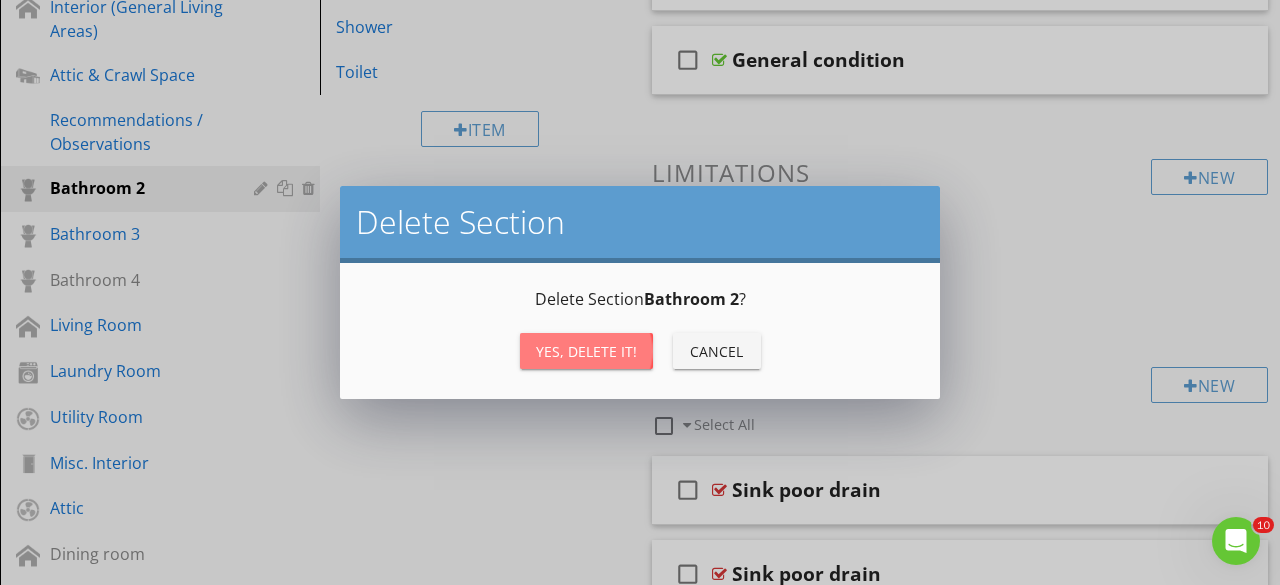 click on "Yes, Delete it!" at bounding box center [586, 351] 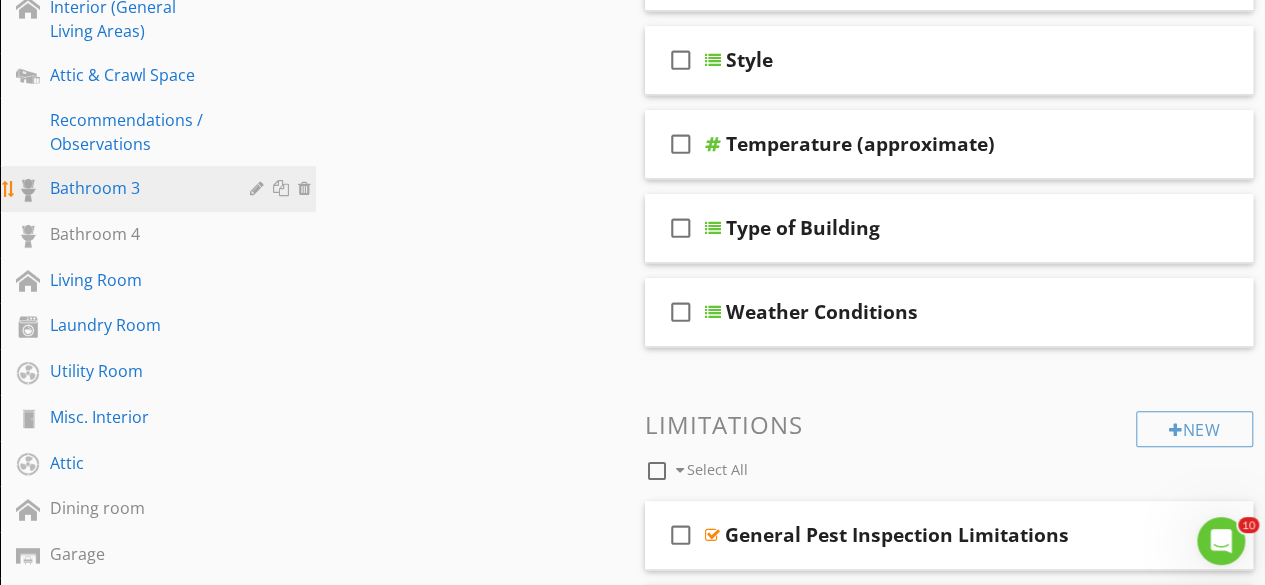 click at bounding box center (307, 188) 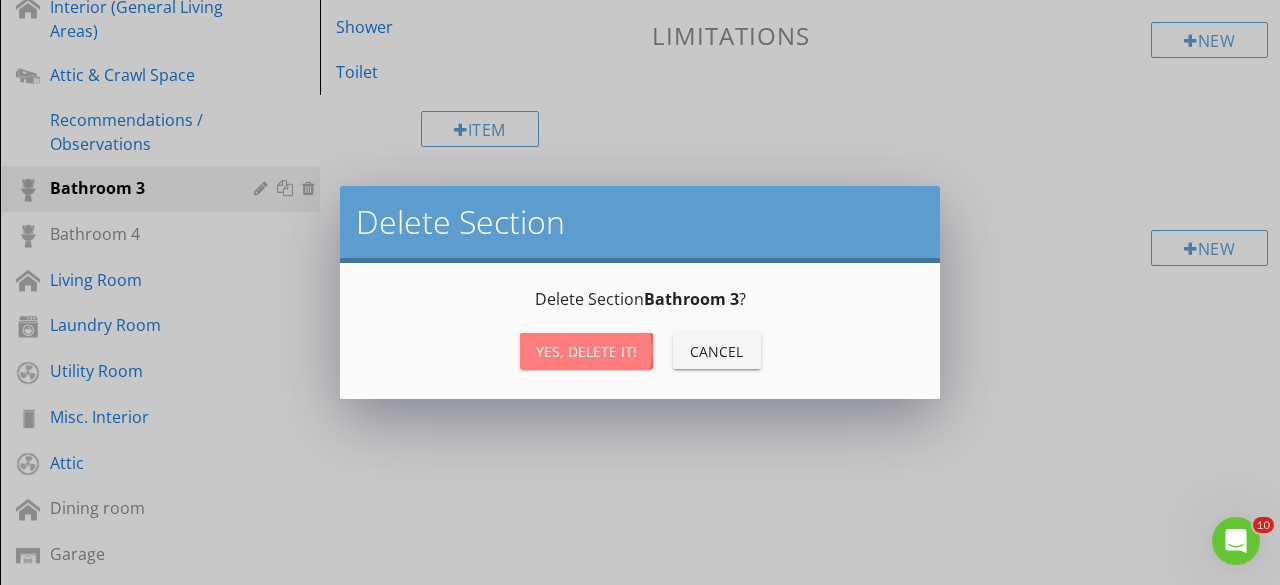 click on "Yes, Delete it!" at bounding box center (586, 351) 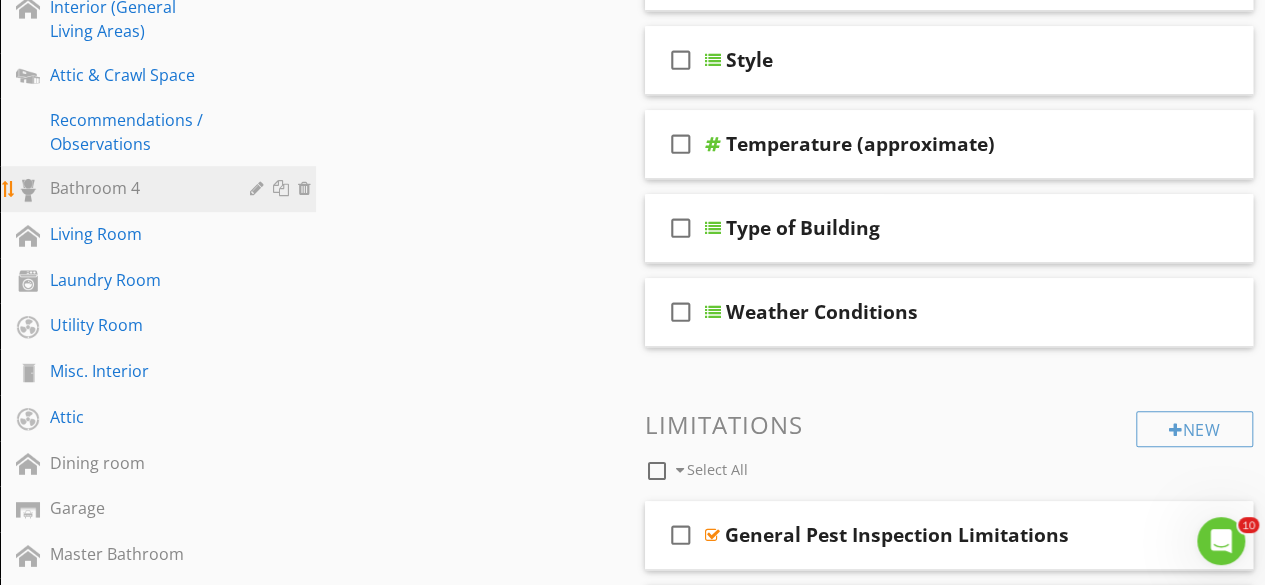click at bounding box center (307, 188) 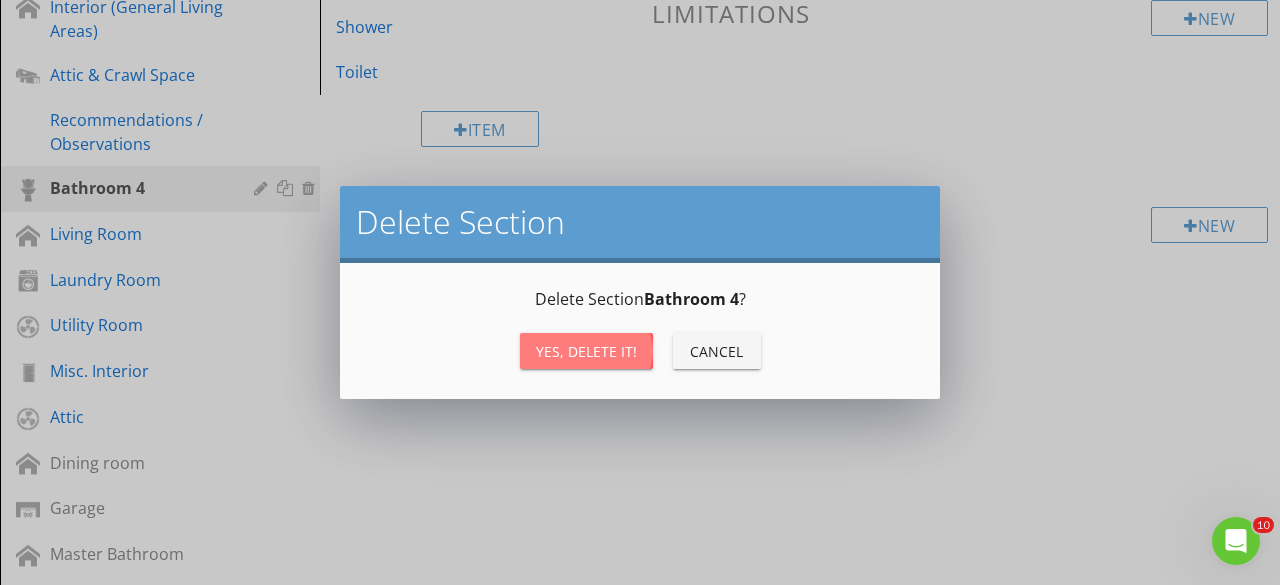 click on "Yes, Delete it!" at bounding box center (586, 351) 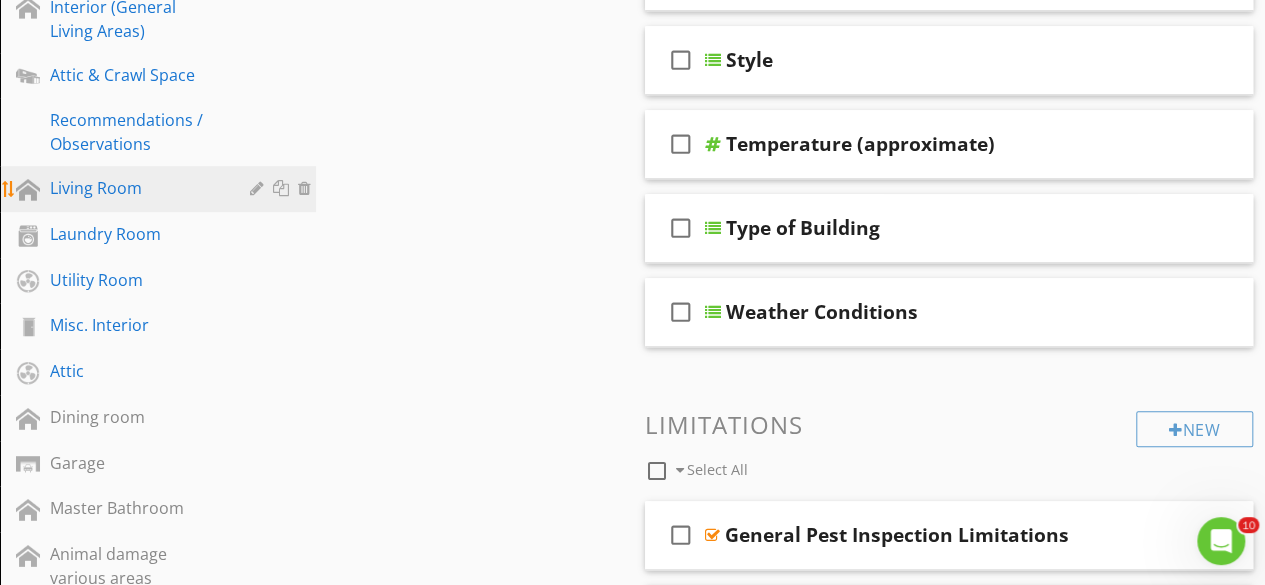 click at bounding box center (307, 188) 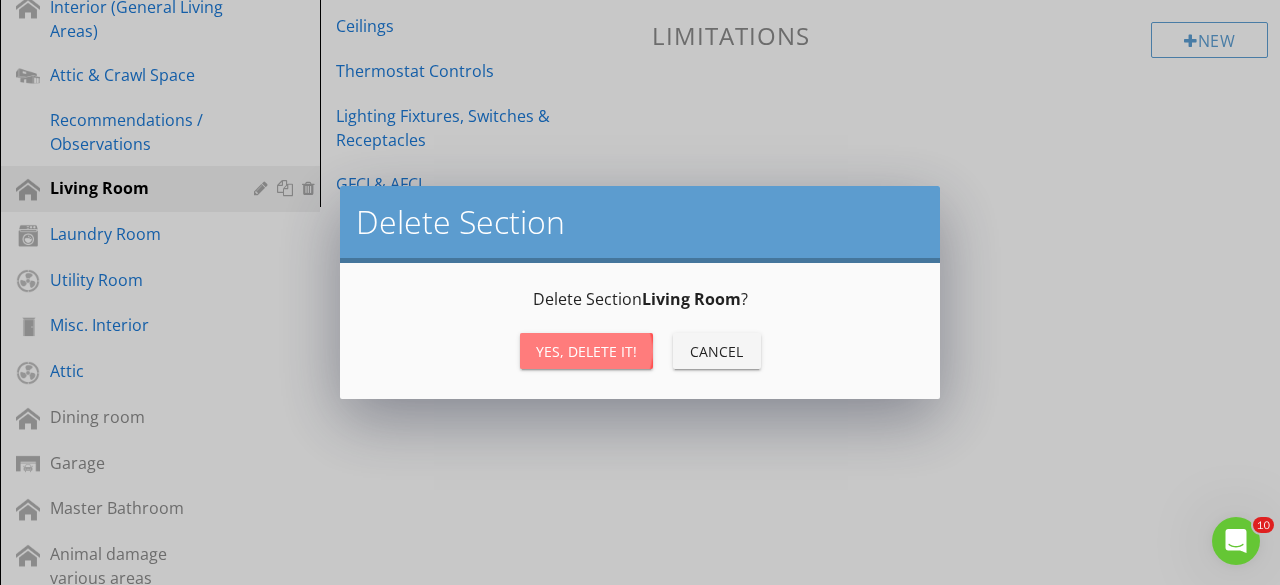 click on "Yes, Delete it!" at bounding box center (586, 351) 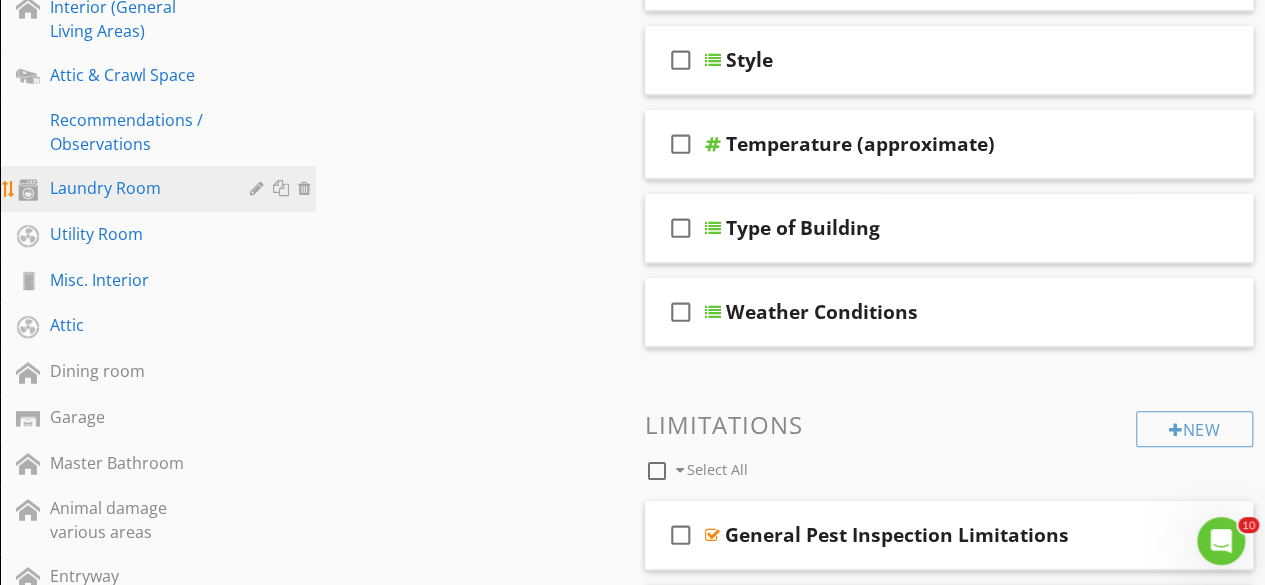 click at bounding box center [307, 188] 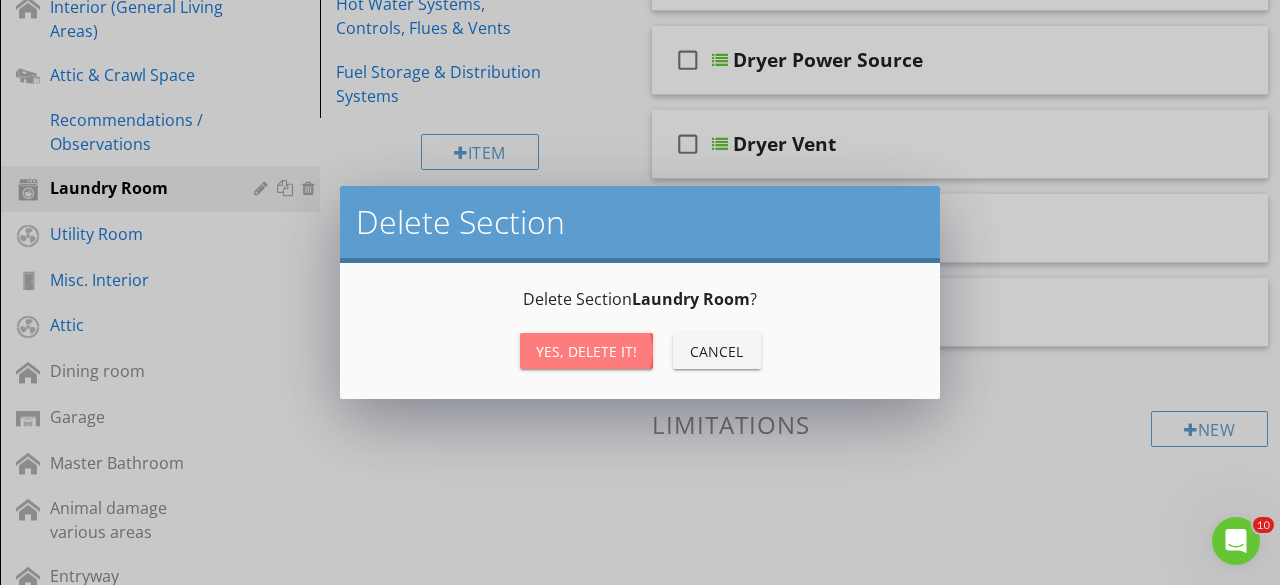 click on "Yes, Delete it!" at bounding box center (586, 351) 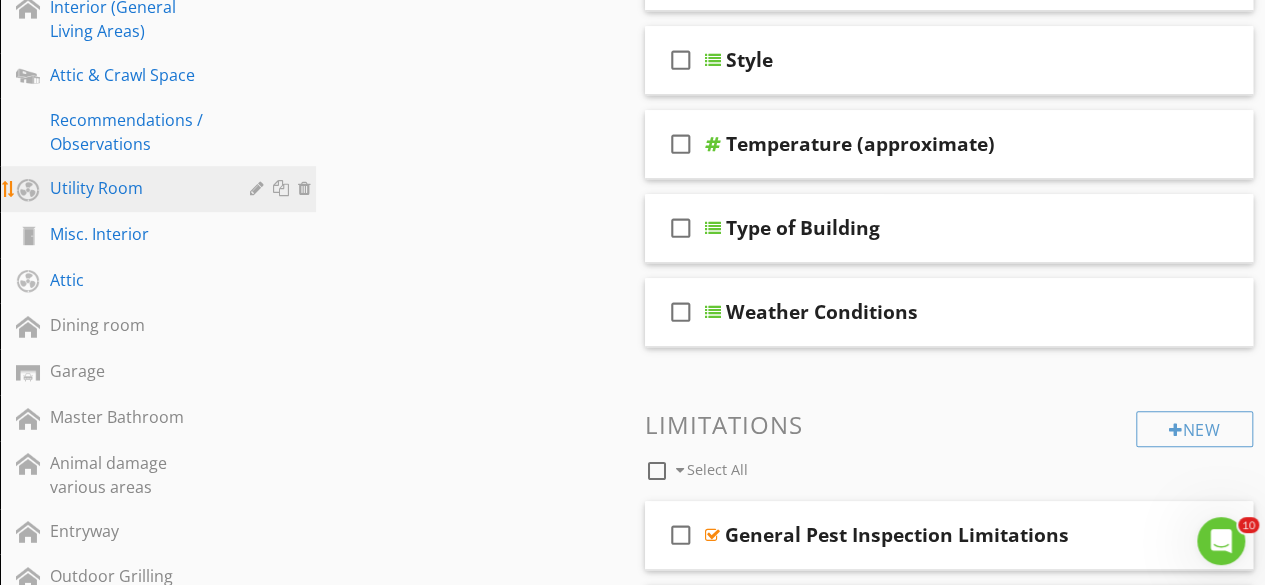 click at bounding box center [307, 188] 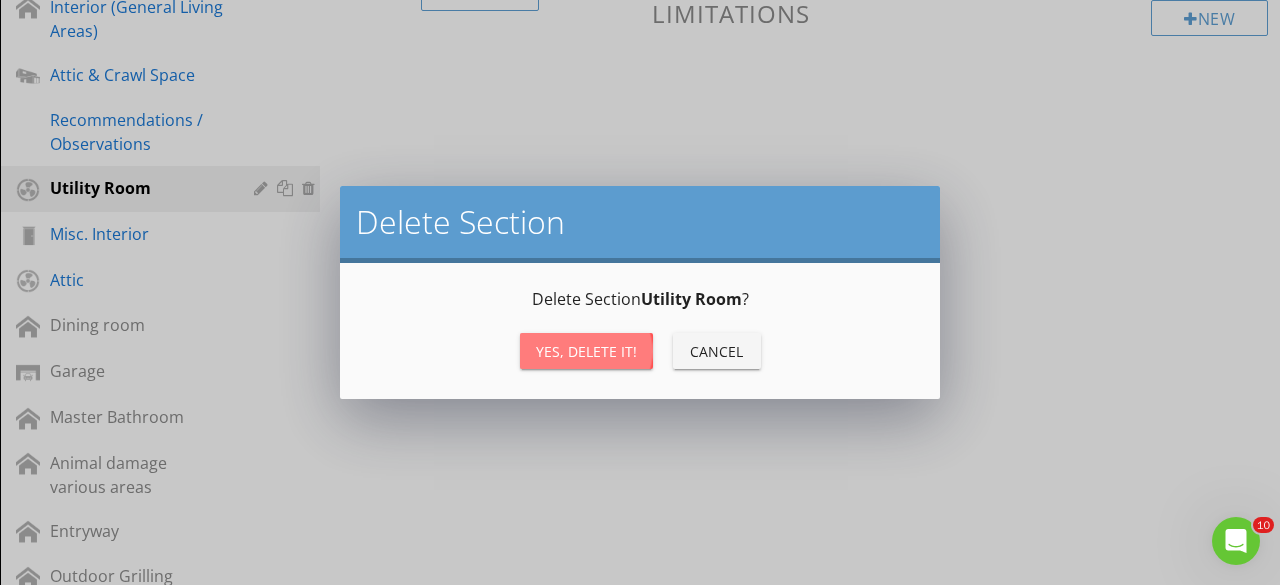 click on "Yes, Delete it!" at bounding box center [586, 351] 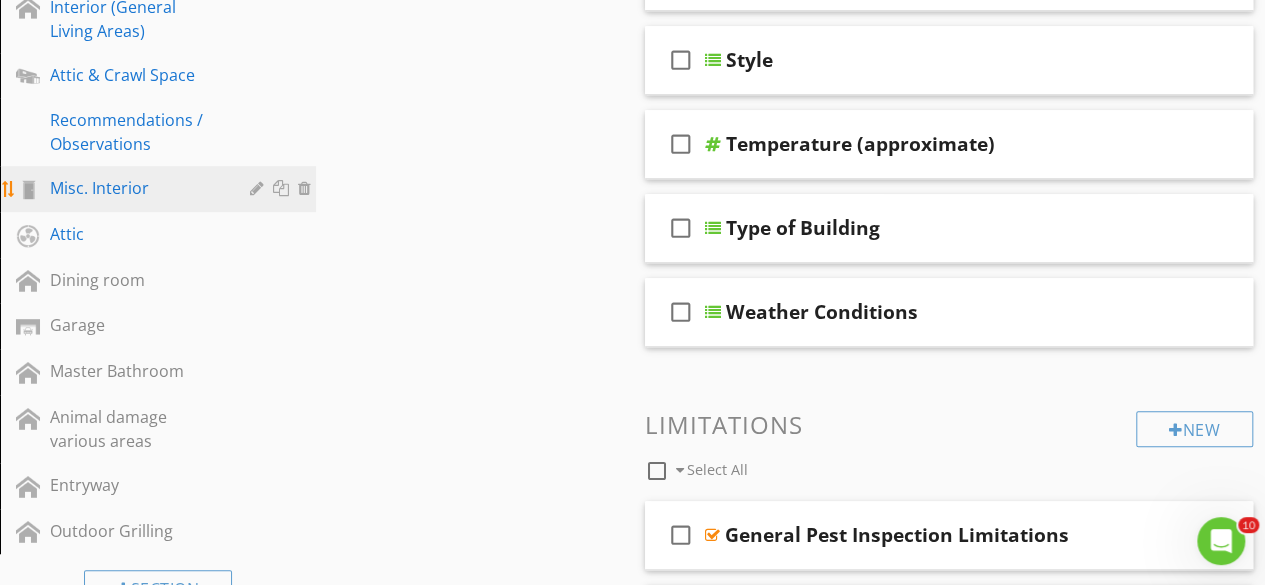 click at bounding box center (307, 188) 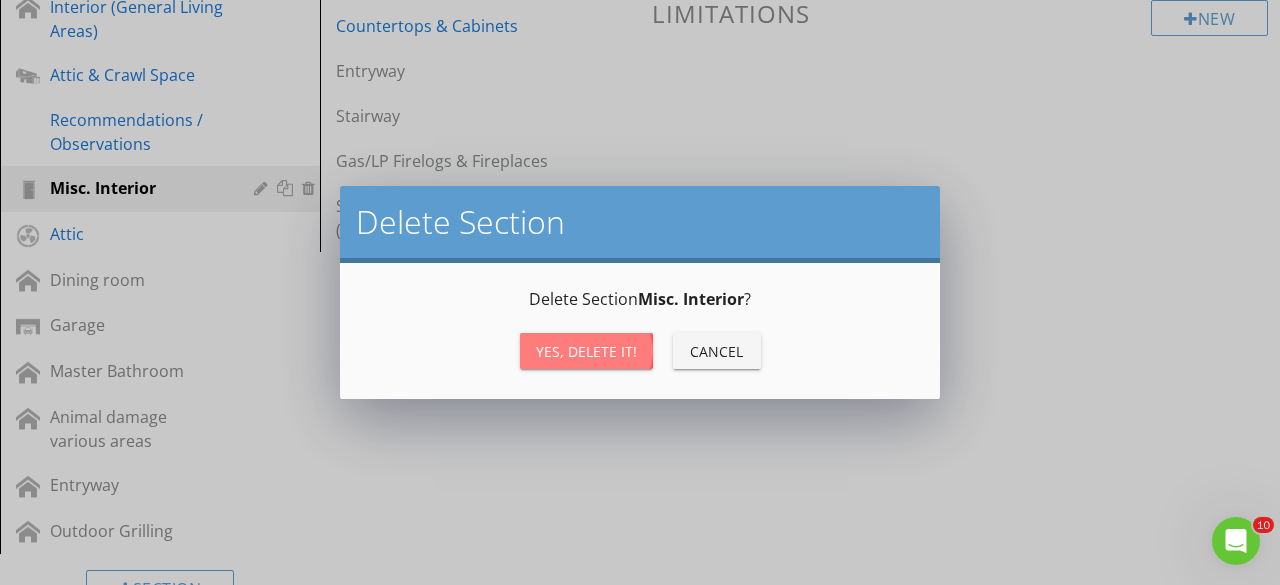 click on "Yes, Delete it!" at bounding box center [586, 351] 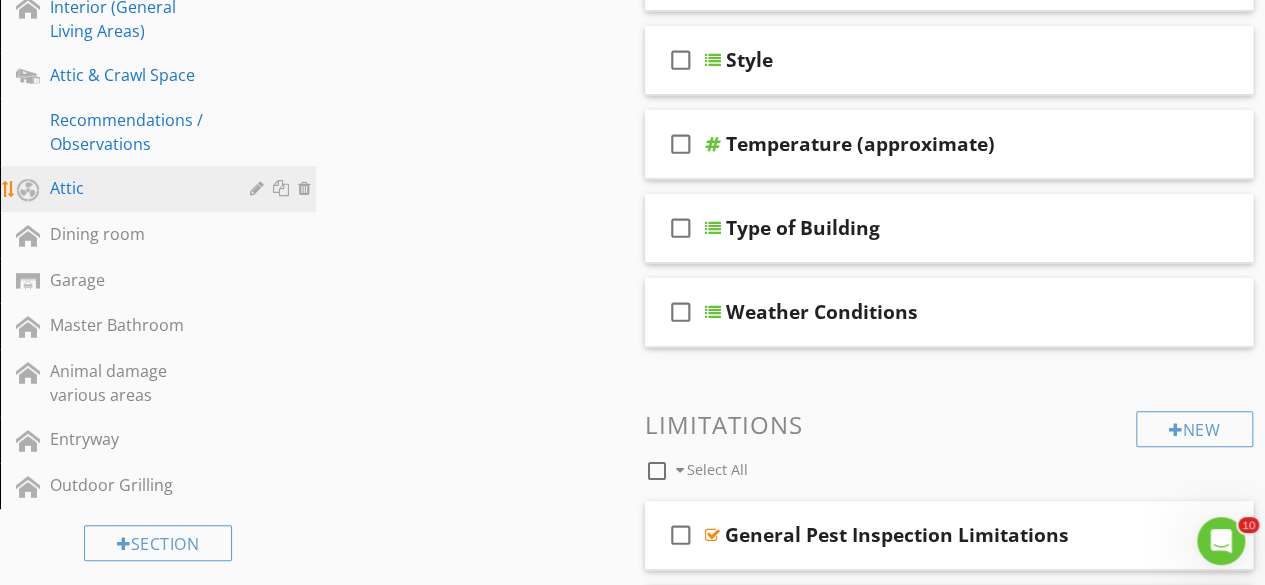 click at bounding box center [307, 188] 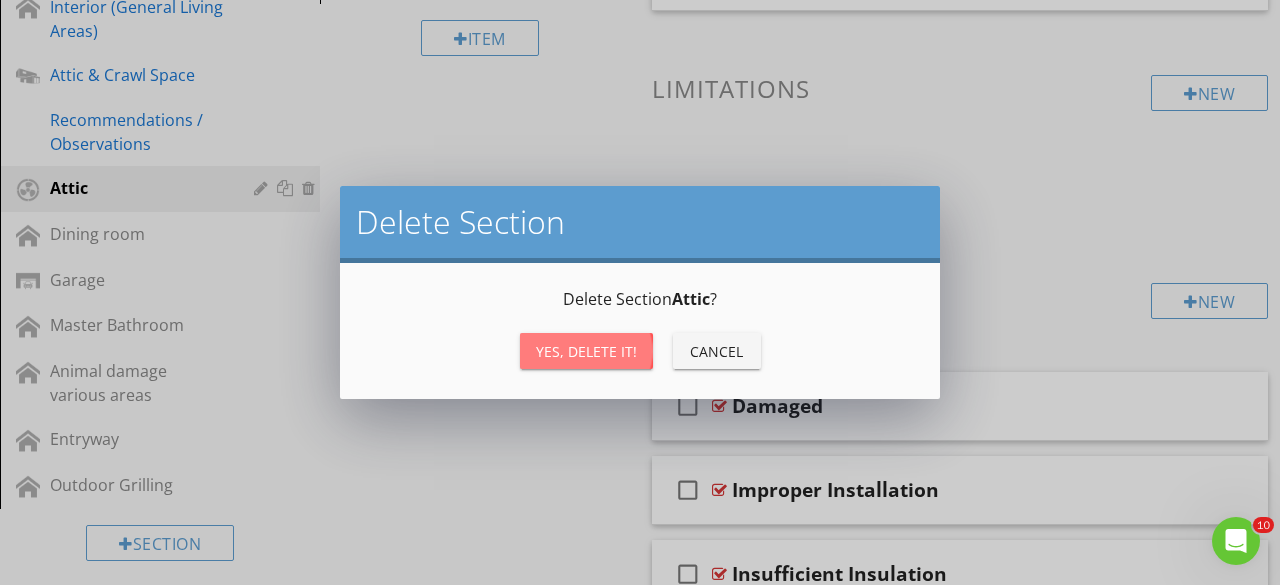 click on "Yes, Delete it!" at bounding box center (586, 351) 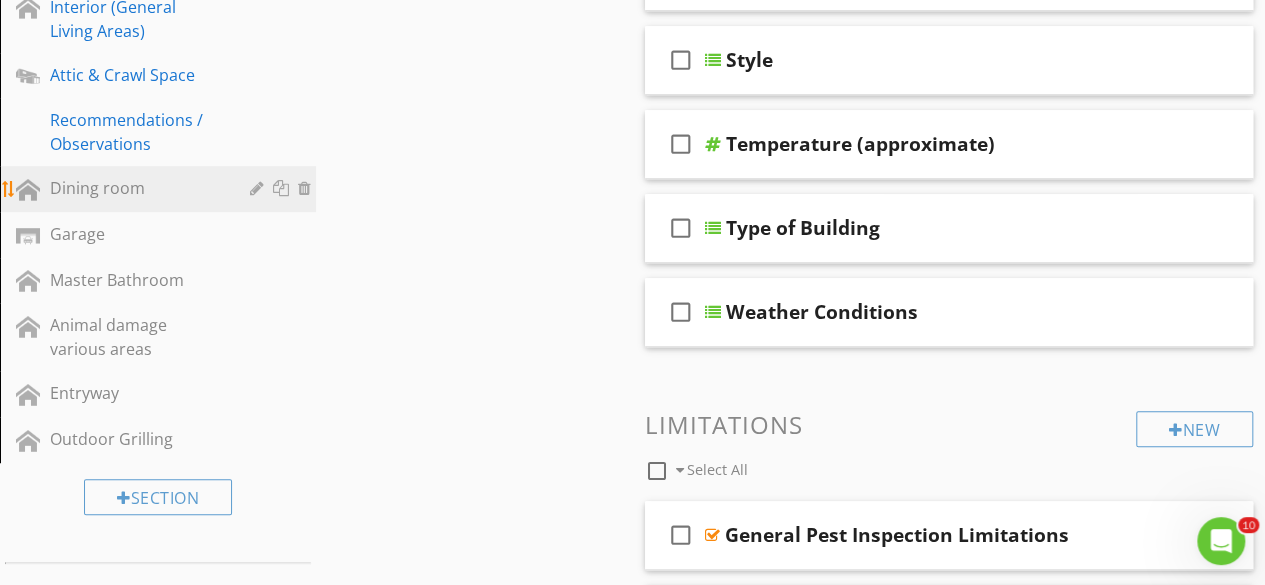 click at bounding box center [307, 188] 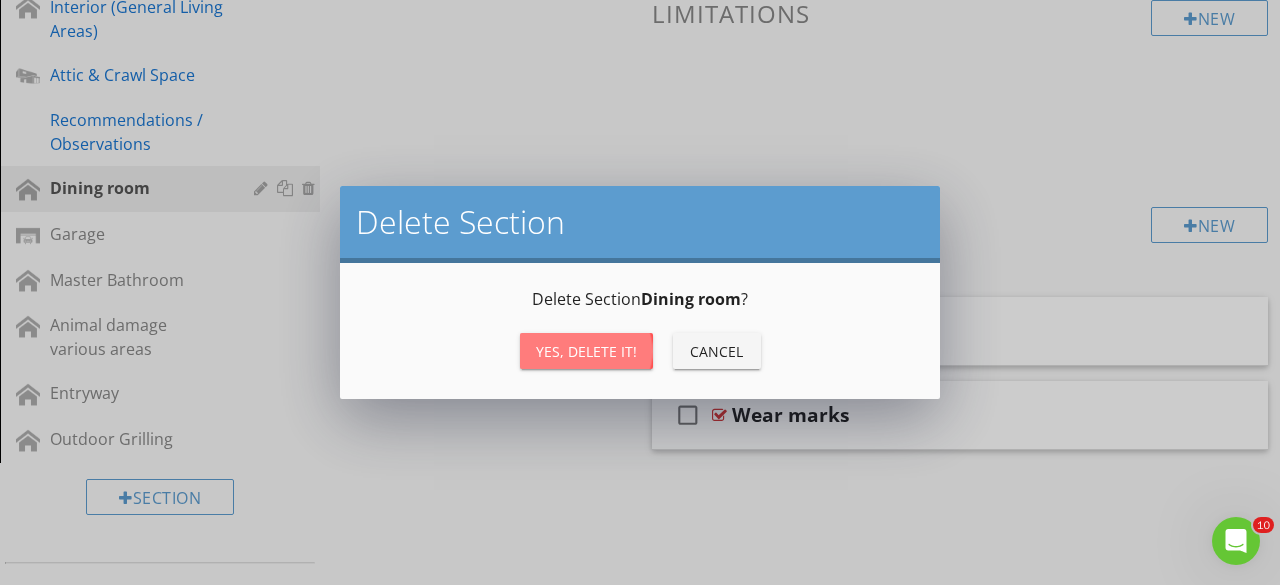 click on "Yes, Delete it!" at bounding box center [586, 351] 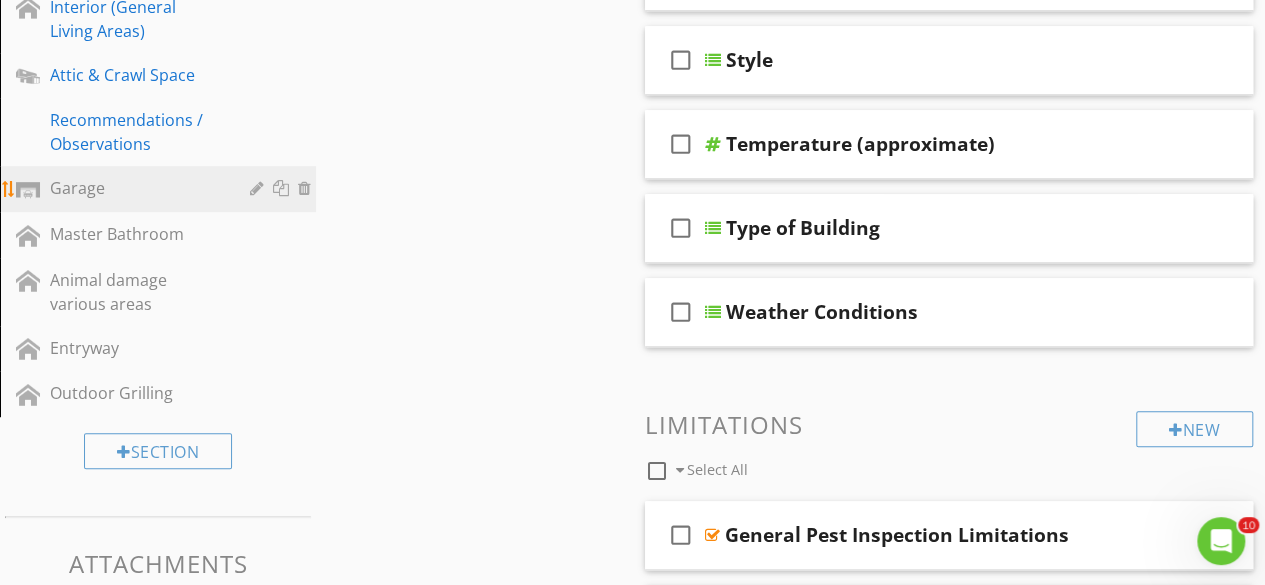 click at bounding box center [307, 188] 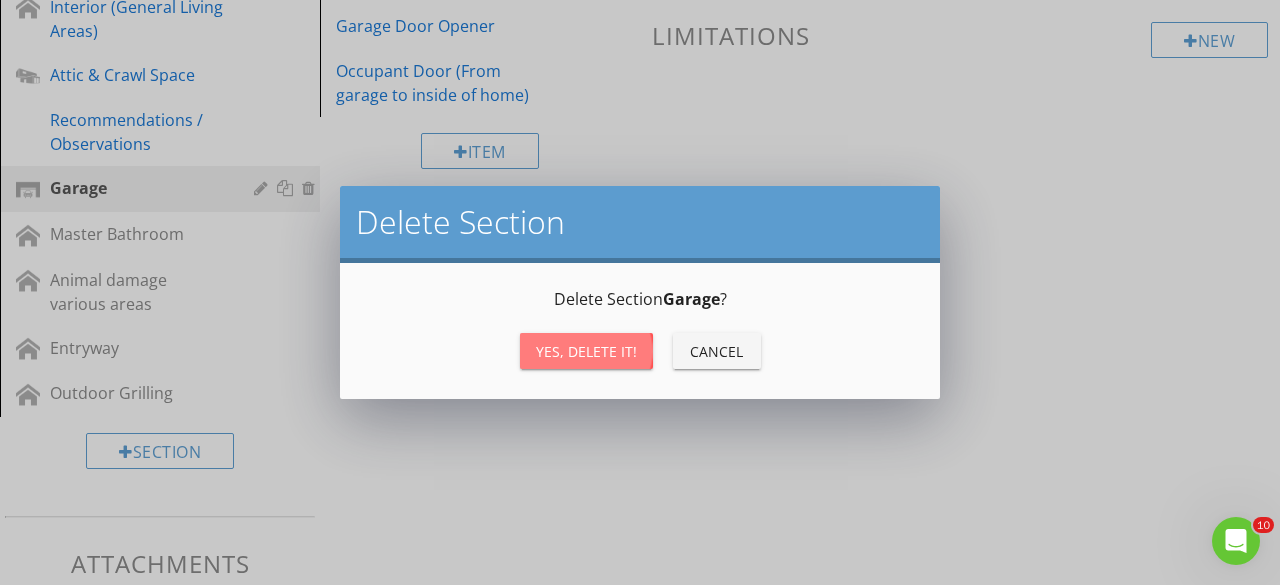 click on "Yes, Delete it!" at bounding box center [586, 351] 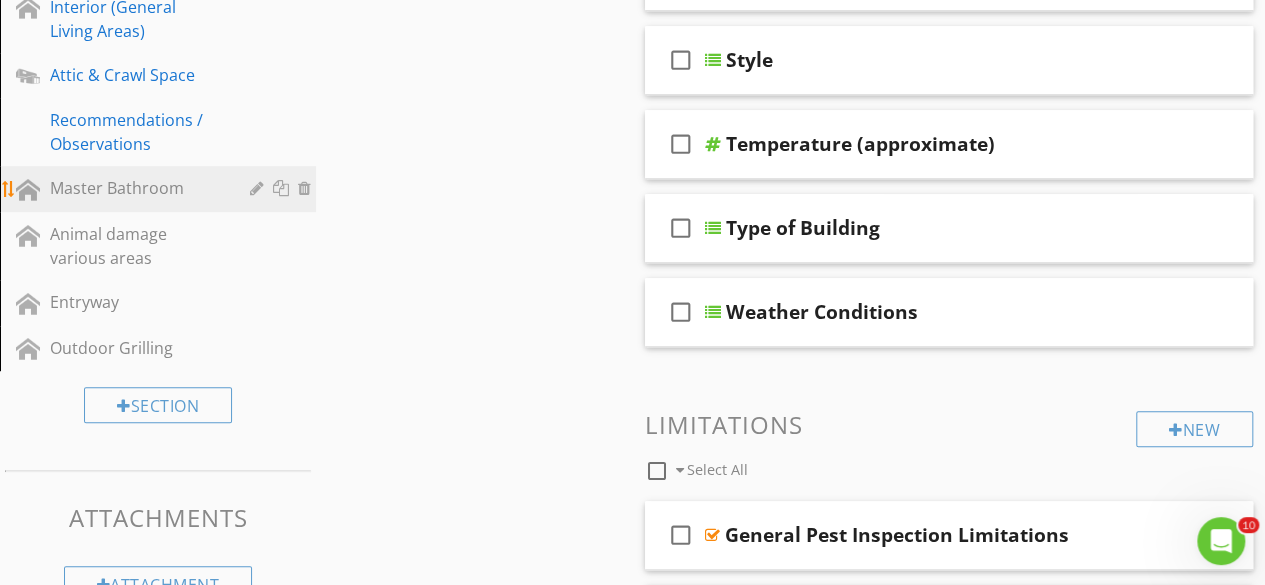 click at bounding box center (307, 188) 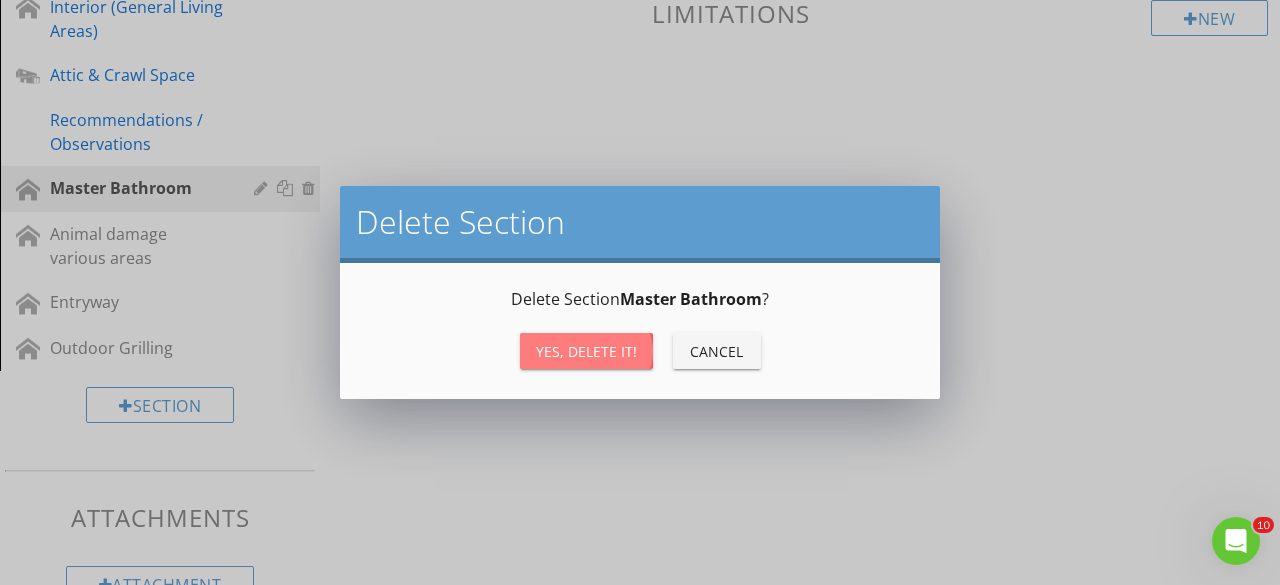 click on "Yes, Delete it!" at bounding box center (586, 351) 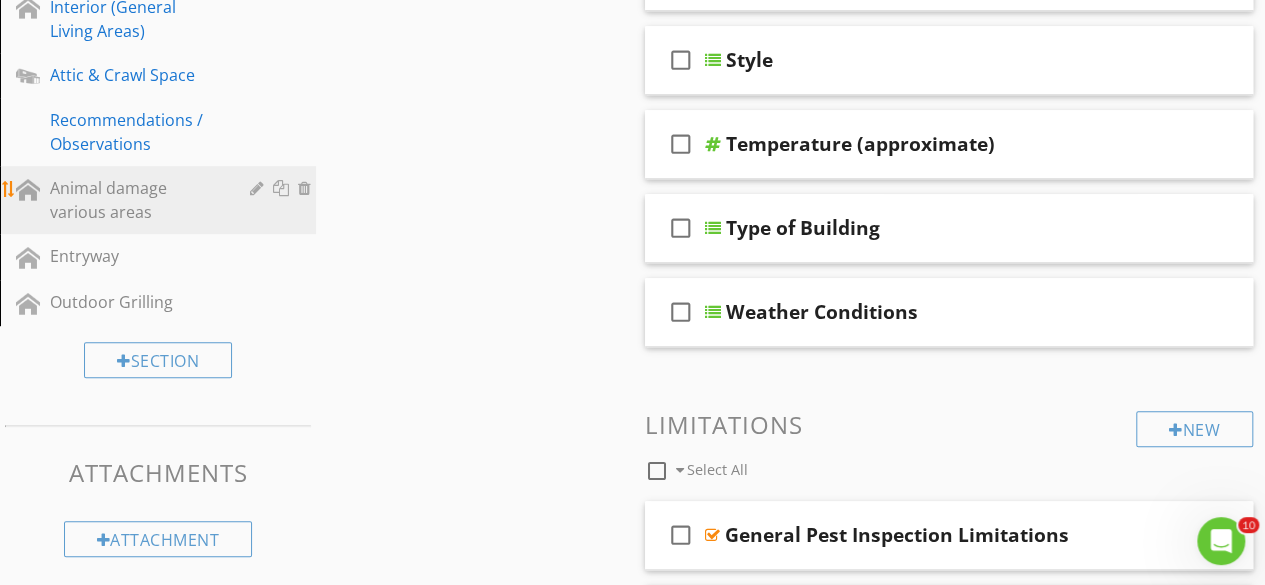 click at bounding box center (307, 188) 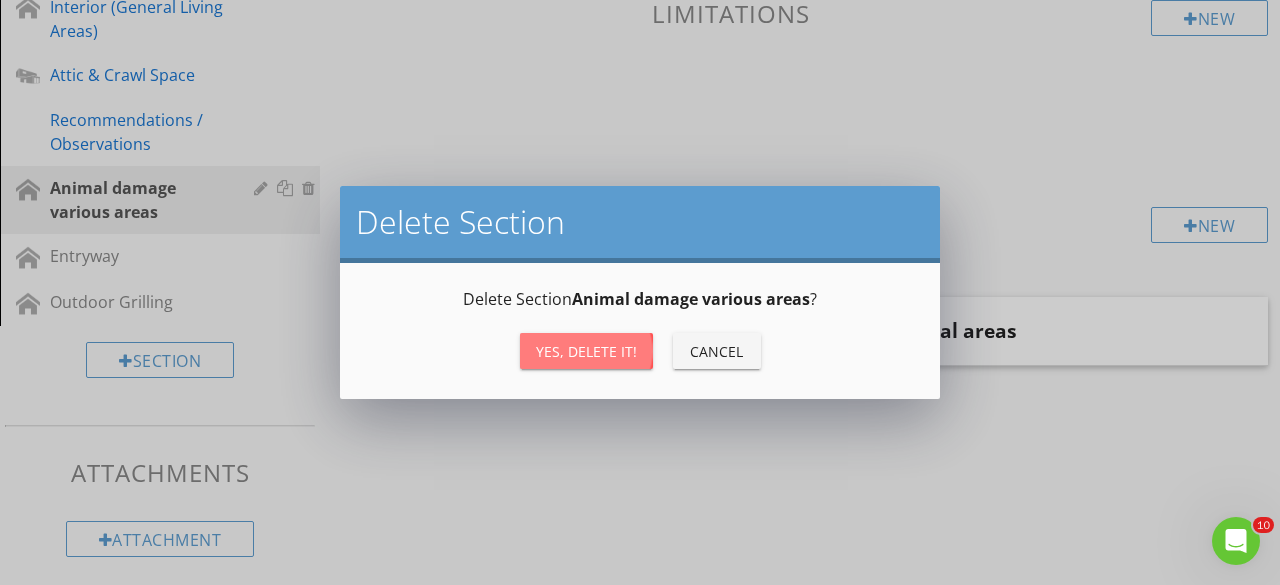 click on "Yes, Delete it!" at bounding box center (586, 351) 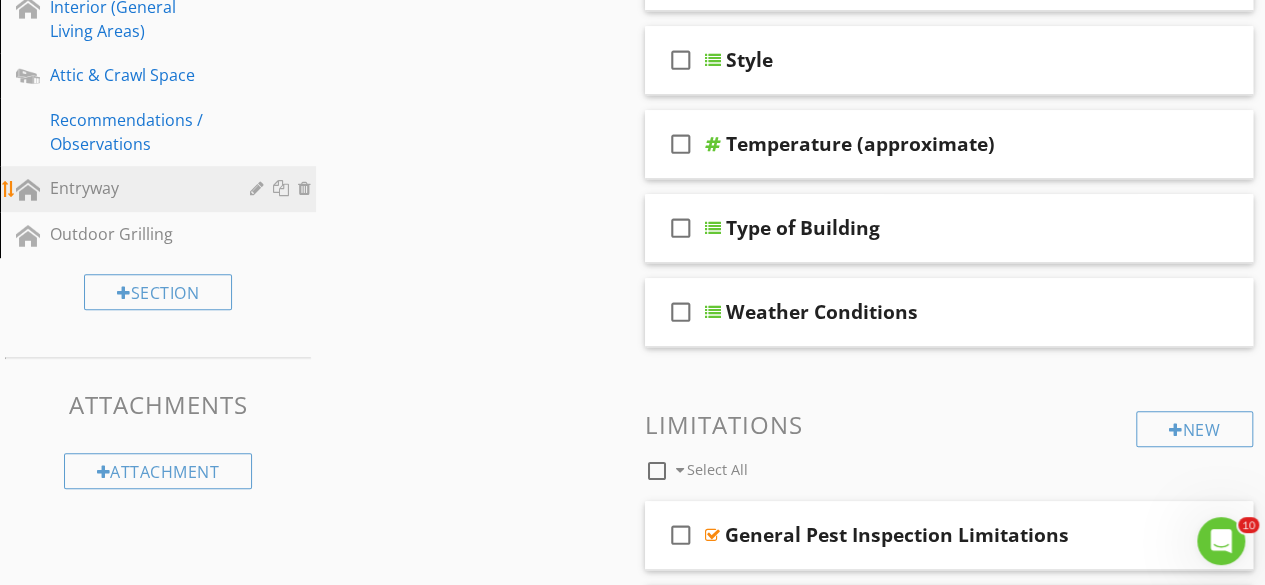 click at bounding box center (307, 188) 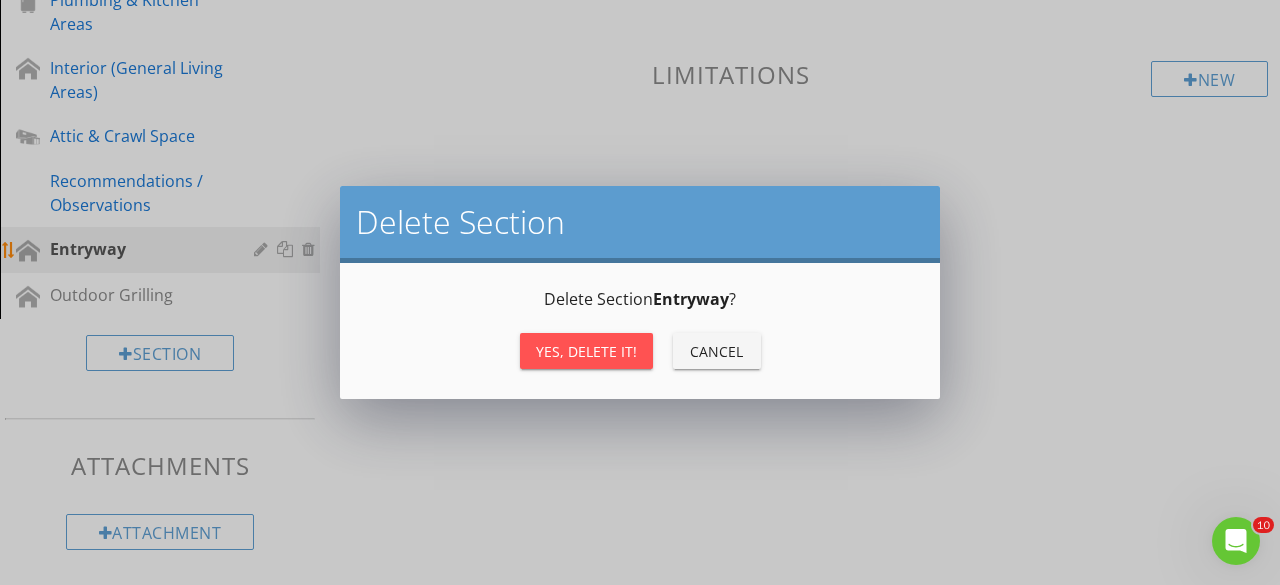 scroll, scrollTop: 439, scrollLeft: 0, axis: vertical 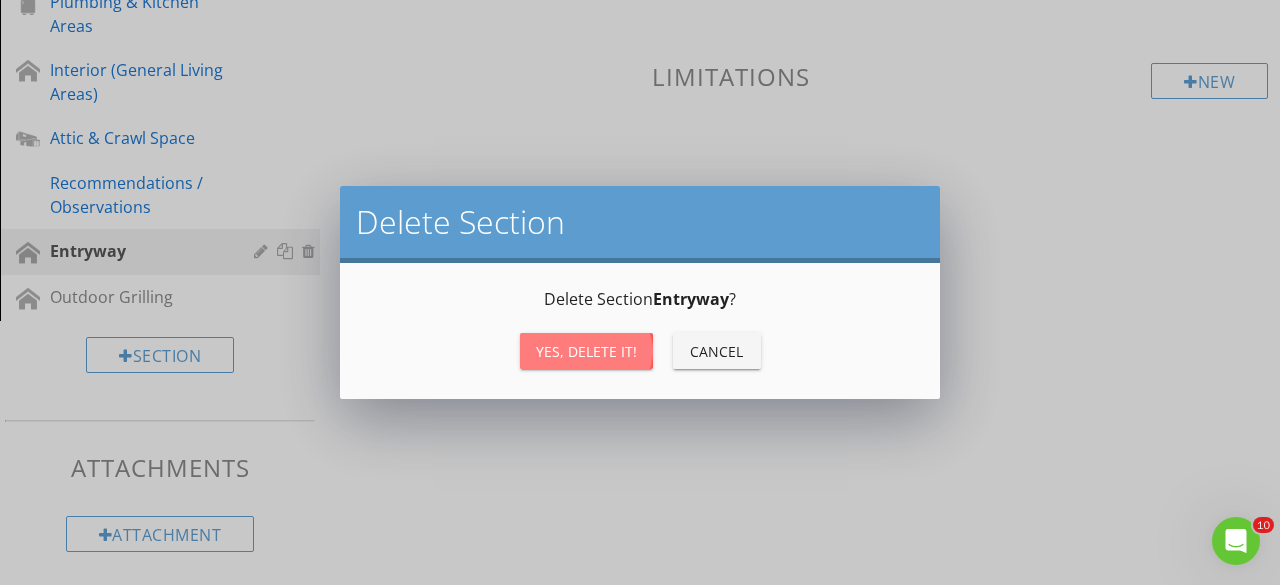 click on "Yes, Delete it!" at bounding box center [586, 351] 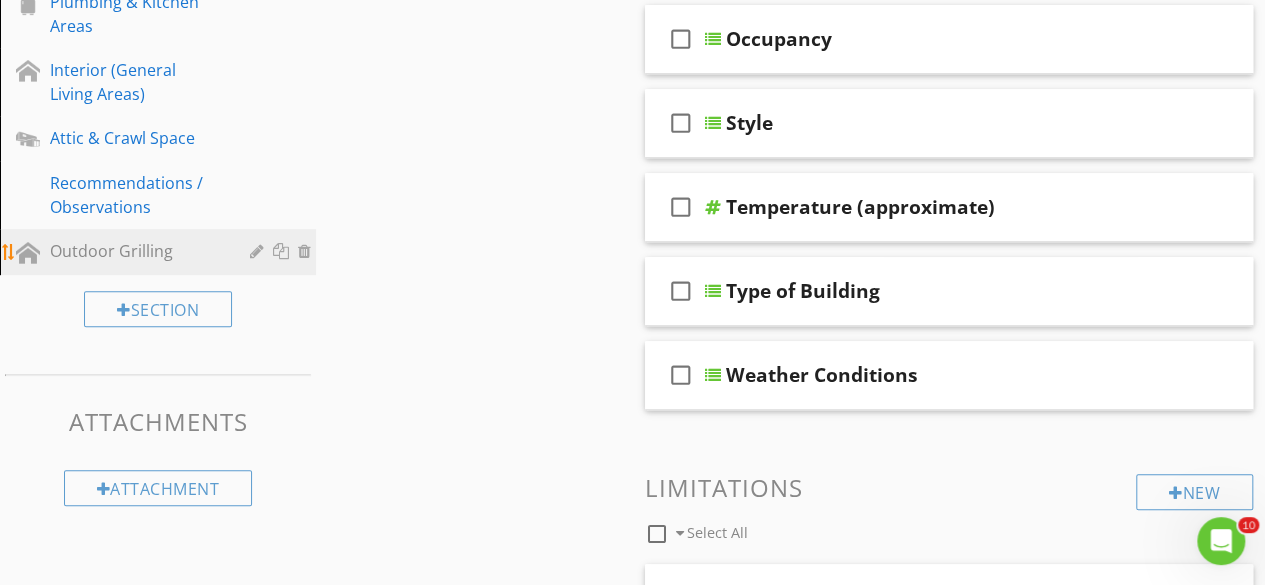 click at bounding box center [307, 251] 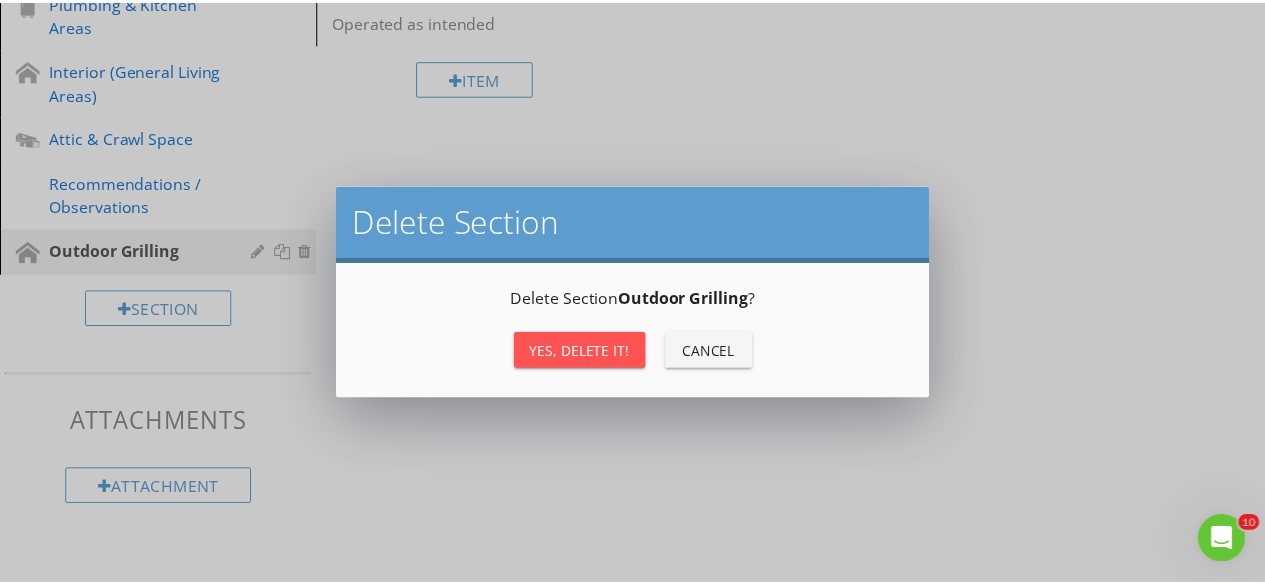 scroll, scrollTop: 393, scrollLeft: 0, axis: vertical 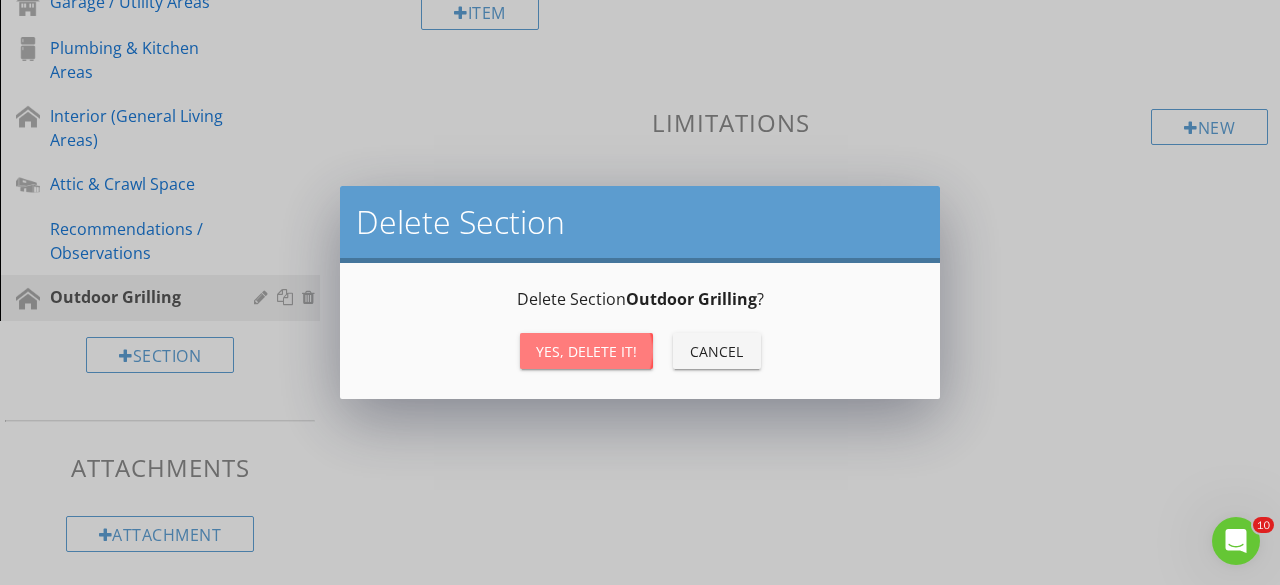 click on "Yes, Delete it!" at bounding box center (586, 351) 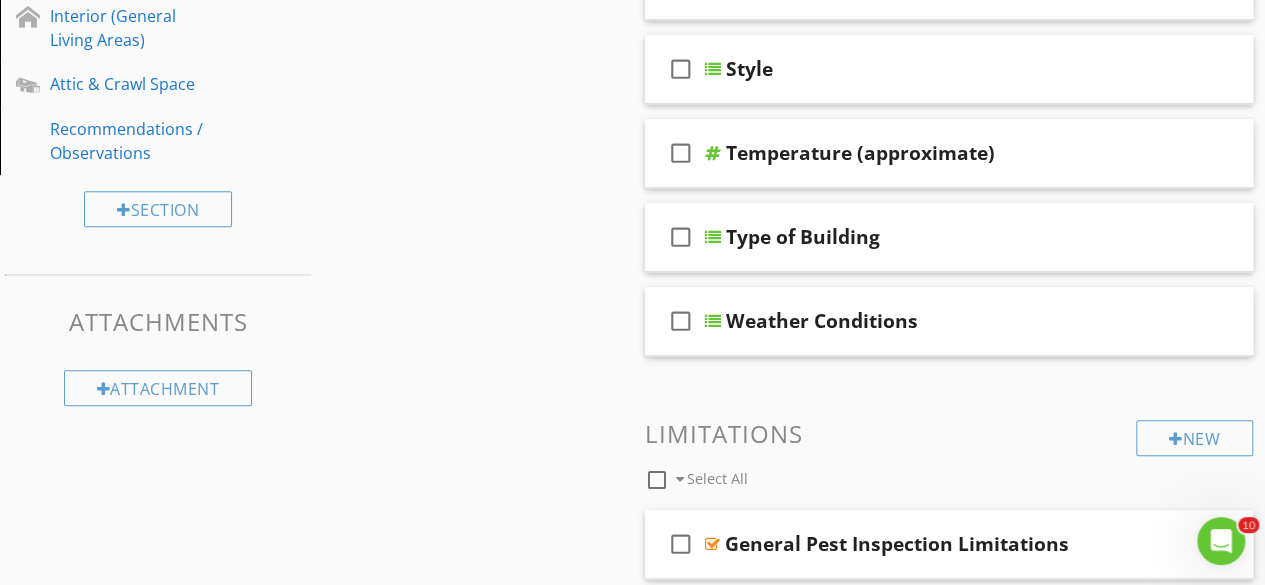 scroll, scrollTop: 651, scrollLeft: 0, axis: vertical 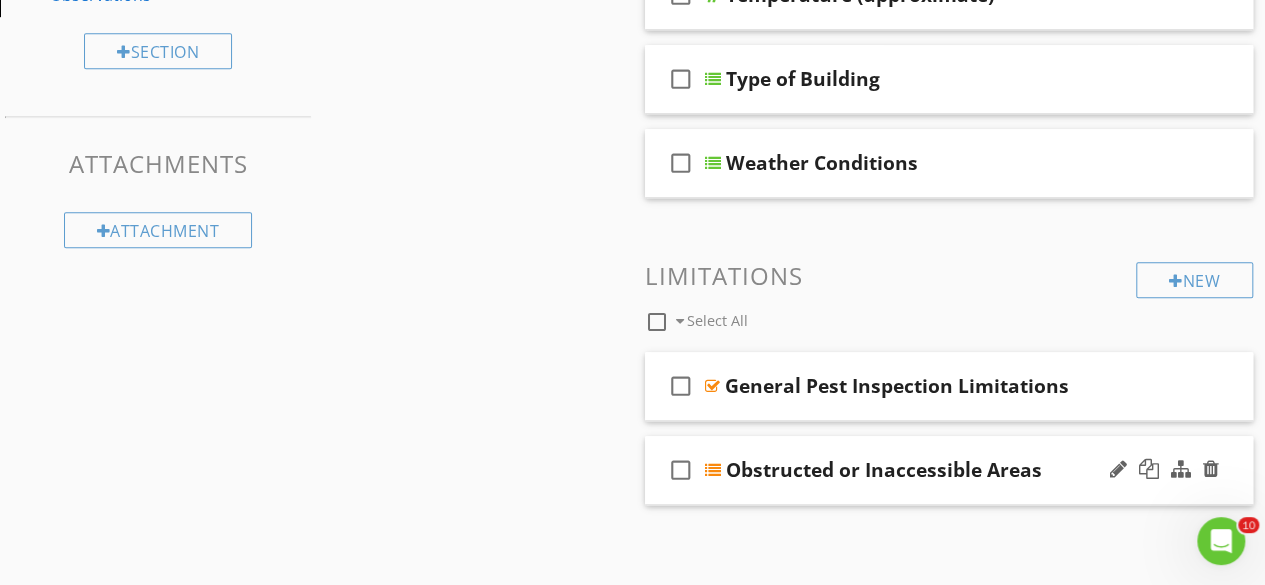 click on "check_box_outline_blank
Obstructed or Inaccessible Areas" at bounding box center (949, 470) 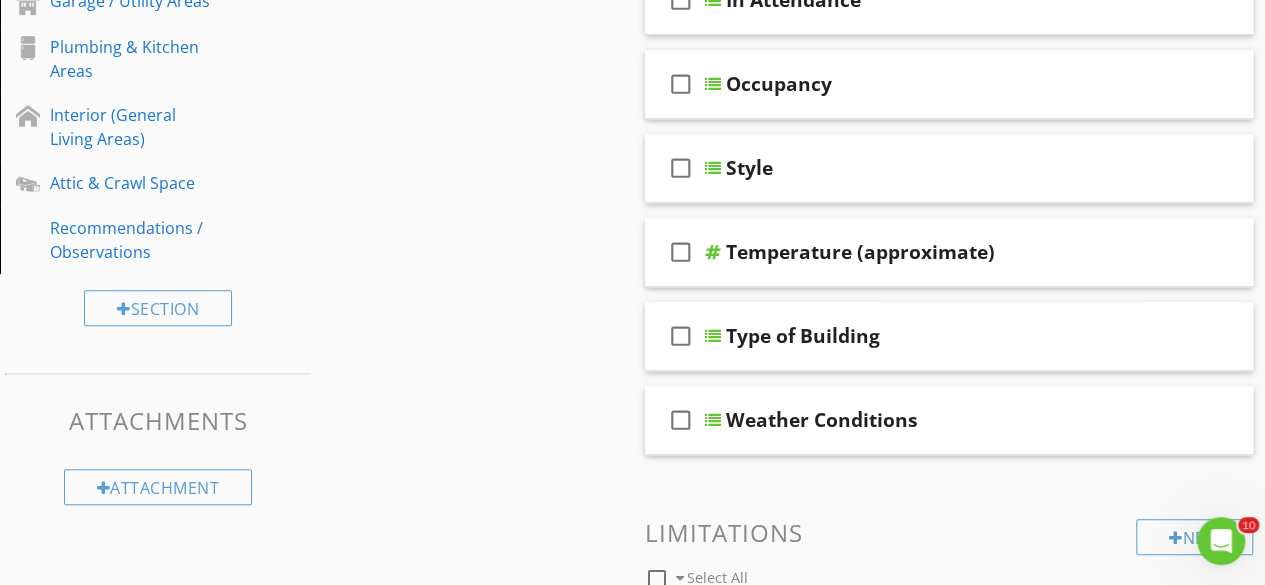 scroll, scrollTop: 393, scrollLeft: 0, axis: vertical 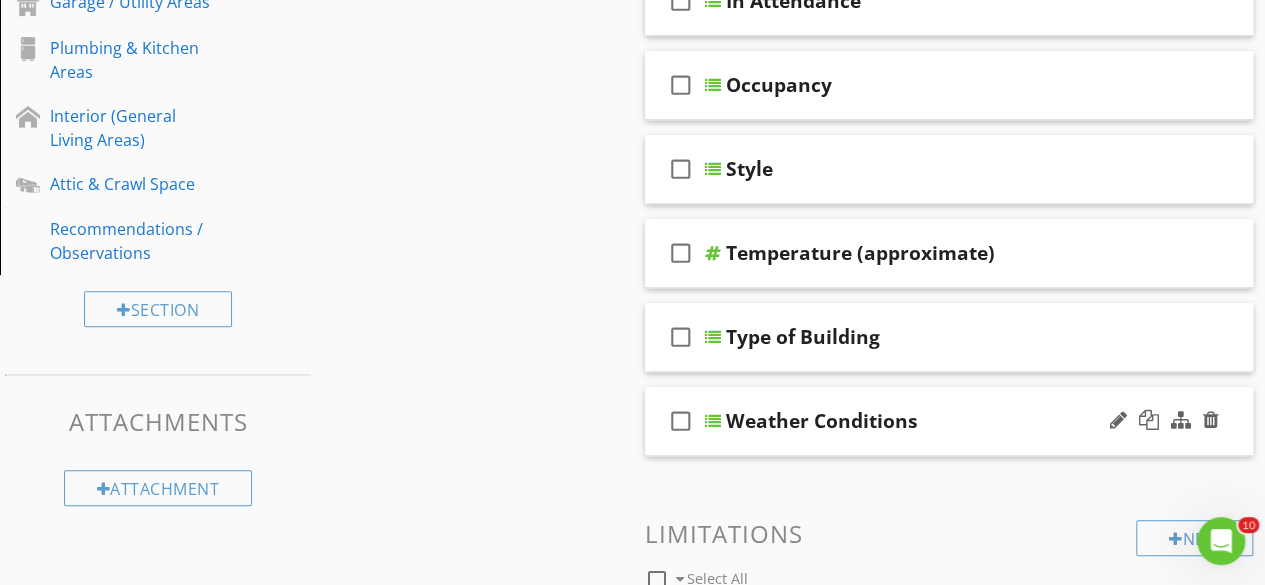 click on "check_box_outline_blank
Weather Conditions" at bounding box center (949, 421) 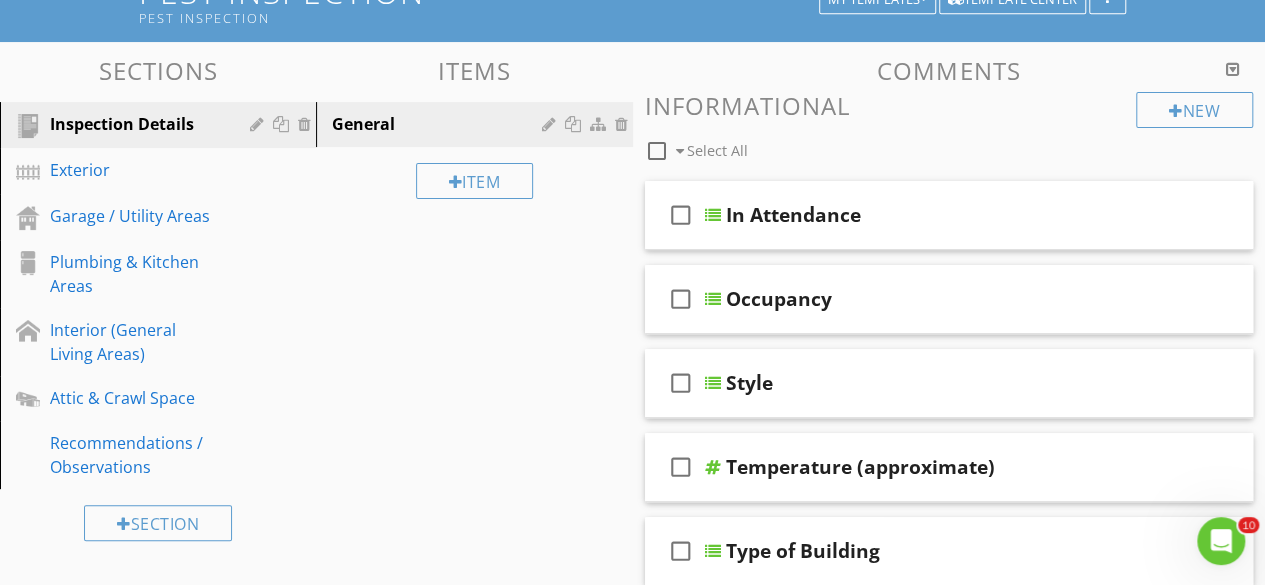 scroll, scrollTop: 173, scrollLeft: 0, axis: vertical 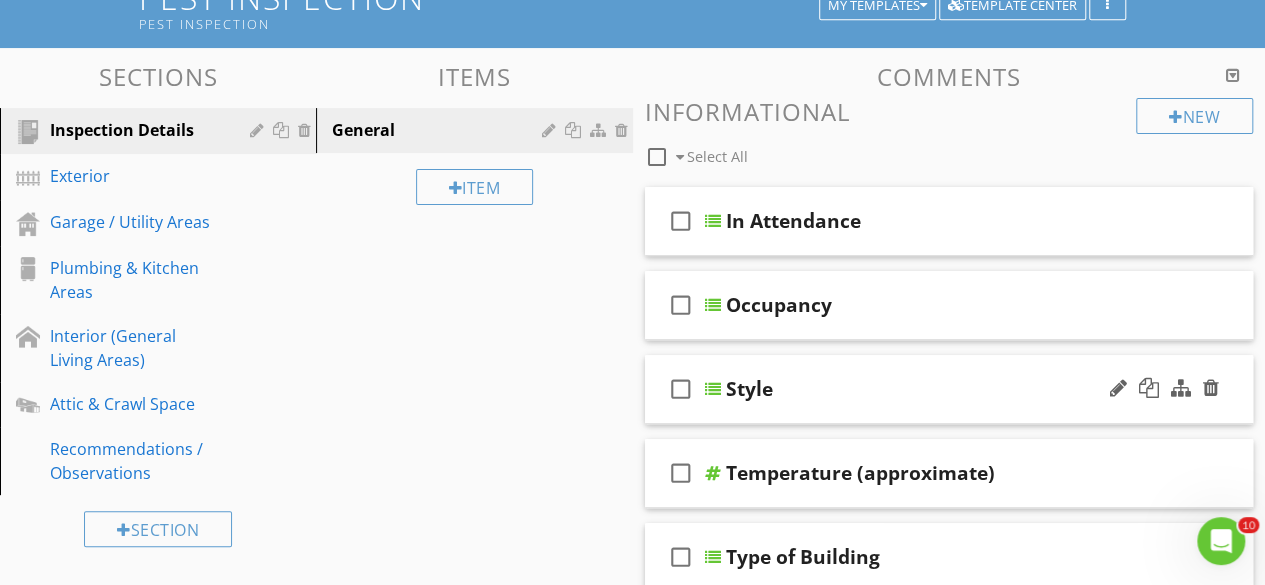 click on "check_box_outline_blank
Style" at bounding box center (949, 389) 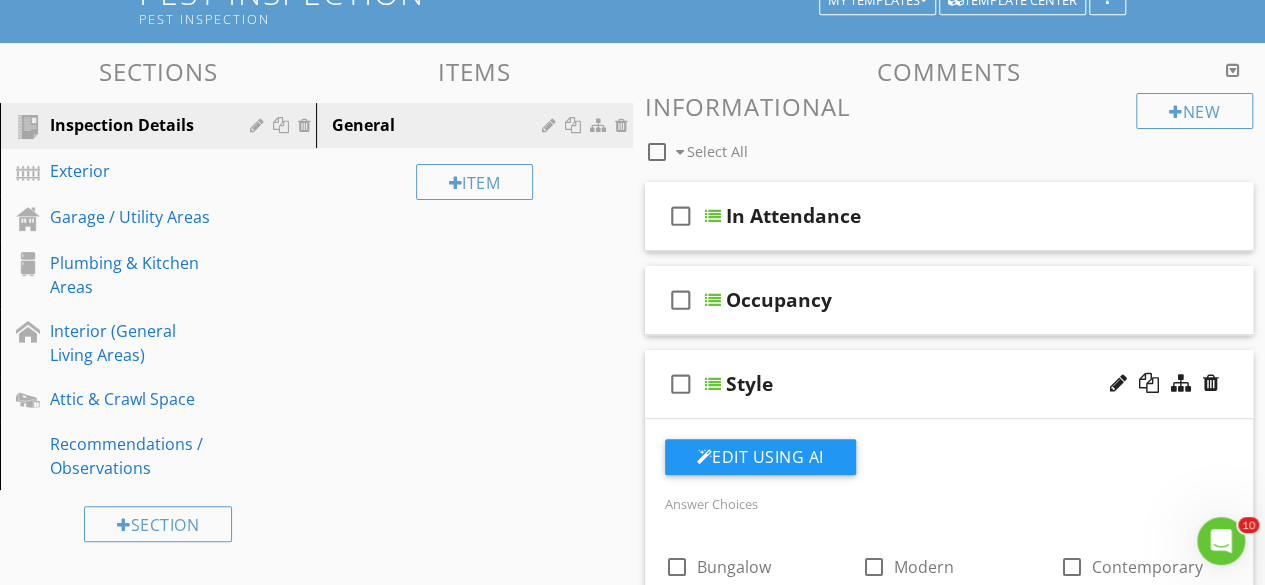 scroll, scrollTop: 0, scrollLeft: 0, axis: both 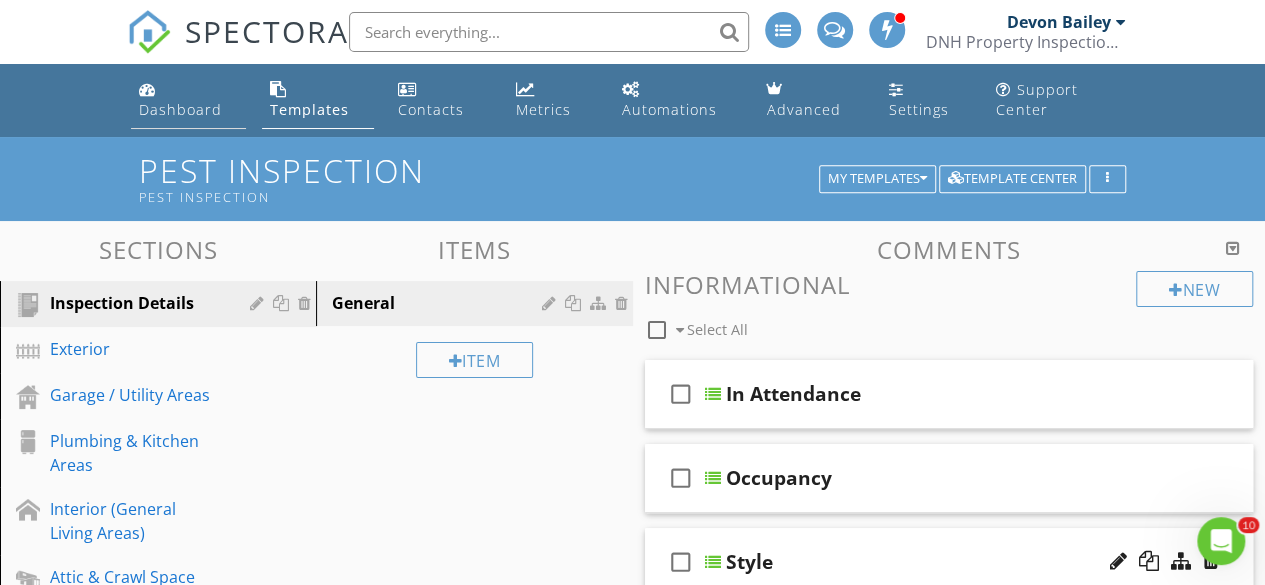 click on "Dashboard" at bounding box center (180, 109) 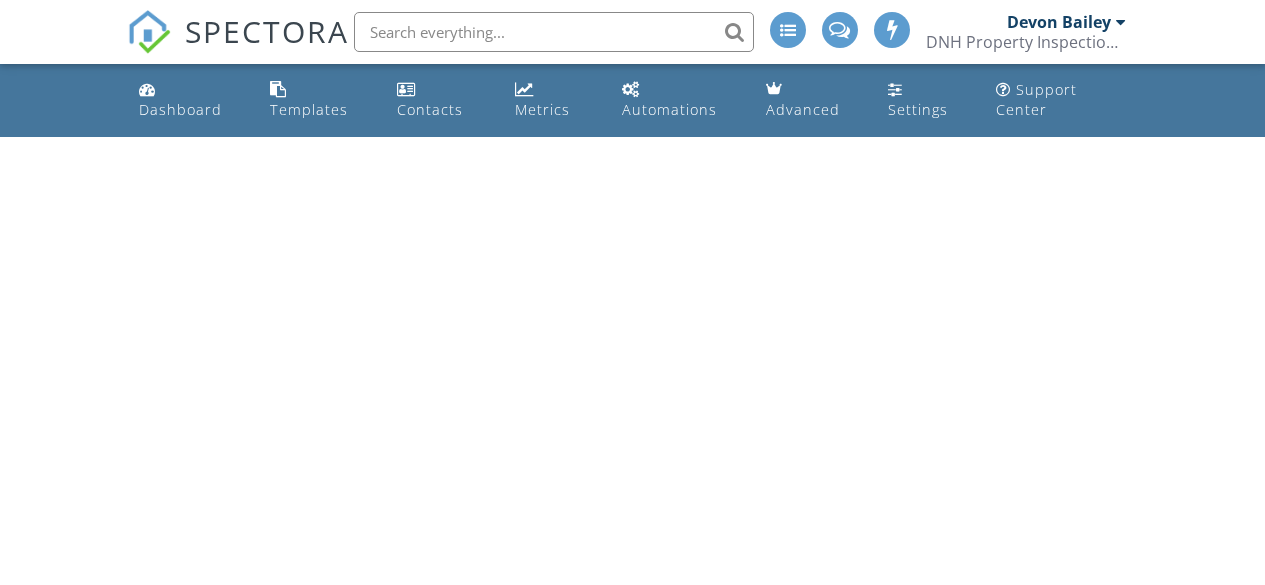 scroll, scrollTop: 0, scrollLeft: 0, axis: both 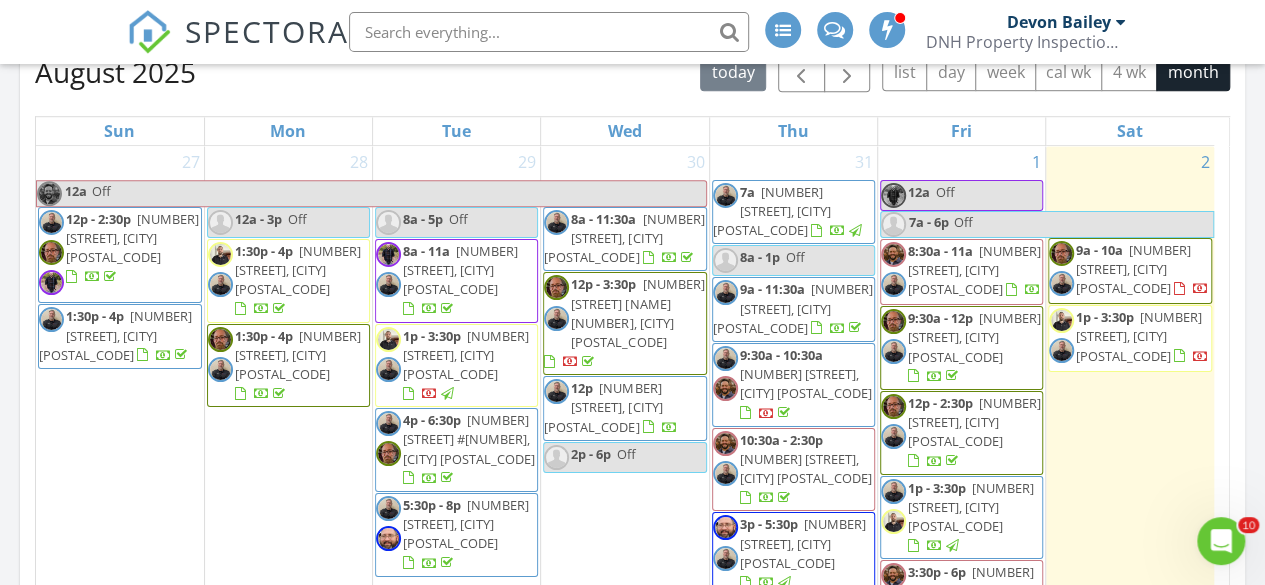click on "[NUMBER] [STREET], [CITY] [POSTAL_CODE]" at bounding box center (1133, 269) 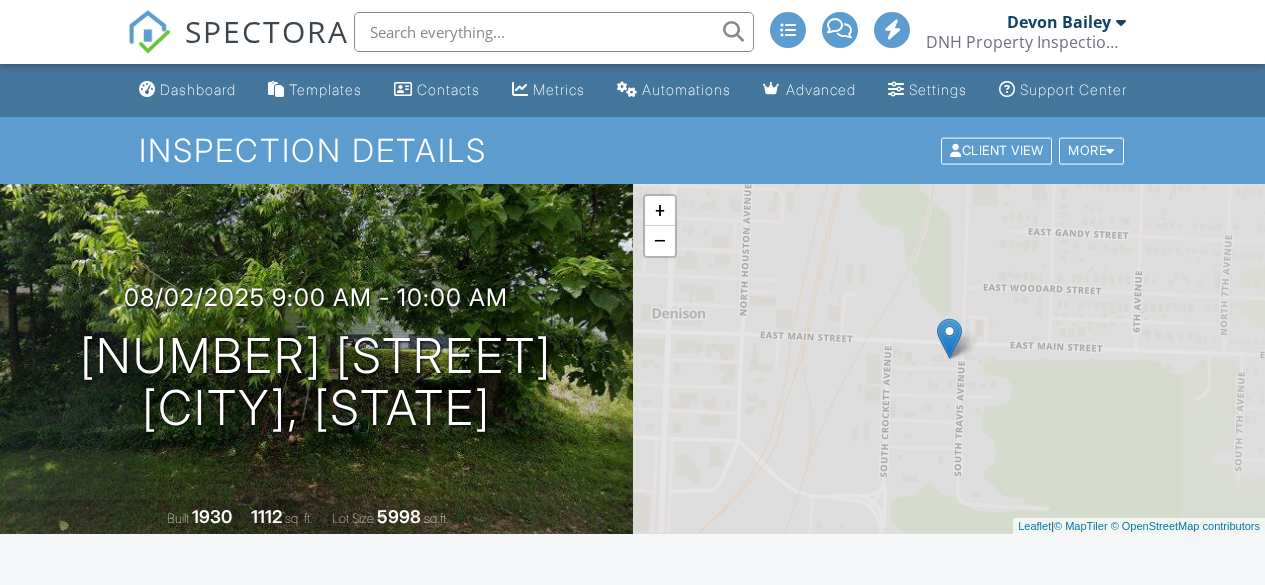 scroll, scrollTop: 0, scrollLeft: 0, axis: both 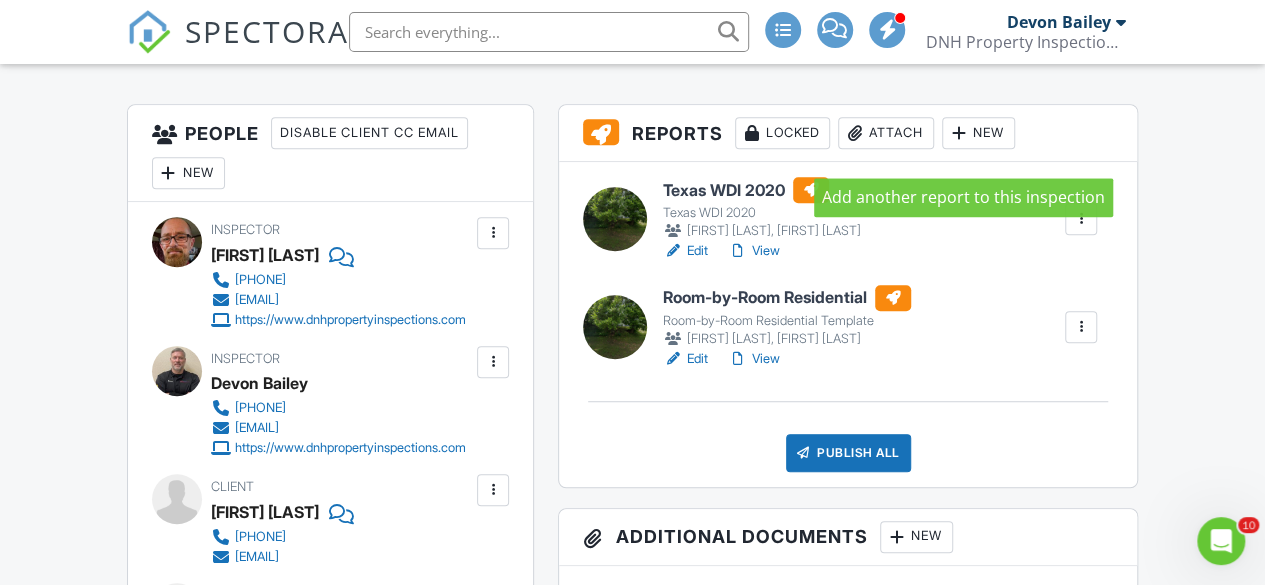 click at bounding box center (959, 133) 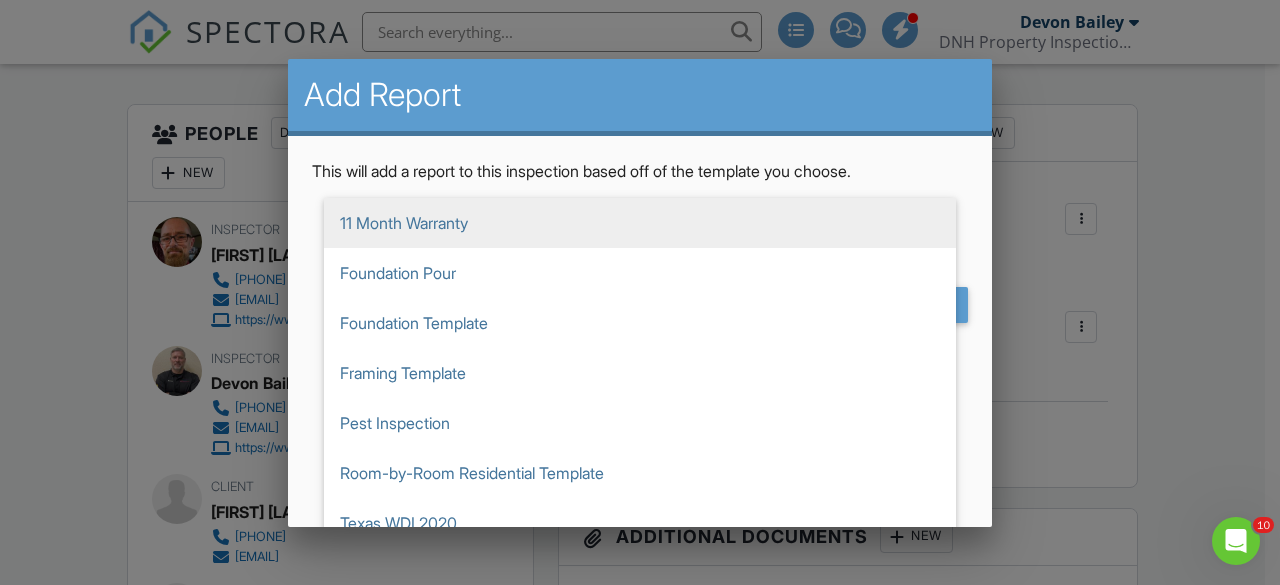 click on "▼ 11 Month Warranty 11 Month Warranty Foundation Pour  Foundation Template Framing Template   Pest Inspection Room-by-Room Residential Template Texas WDI 2020 Indoor Air Quality Lead Assessment  Mold Inspection Radon Inspection Asbestos Survey CCPIA Apartment Complex CCPIA Template Home Consultation INL RESIDENTIAL TREC 7-6  from Kenton Shepard new template candidate Pre-Drywall Template  Property Inspection Sewer Lateral Inspection from Anarumo Inspections TREC REI 7-6 11 Month Warranty
Foundation Pour
Foundation Template
Framing Template
Pest Inspection
Room-by-Room Residential Template
Texas WDI 2020
Indoor Air Quality
Lead Assessment
Mold Inspection
Radon Inspection
Asbestos Survey
CCPIA Apartment Complex
CCPIA Template
Home Consultation
INL RESIDENTIAL TREC 7-6  from Kenton Shepard
new template candidate
Pre-Drywall Template
Property Inspection
Sewer Lateral Inspection from Anarumo Inspections
TREC REI 7-6" at bounding box center [640, 222] 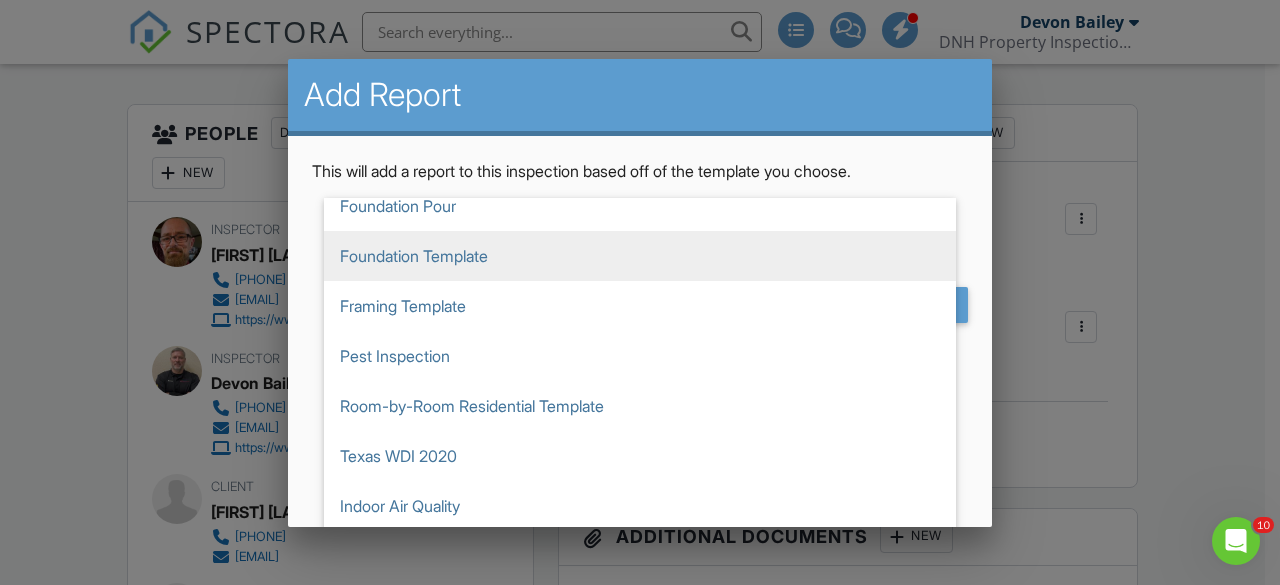 scroll, scrollTop: 77, scrollLeft: 0, axis: vertical 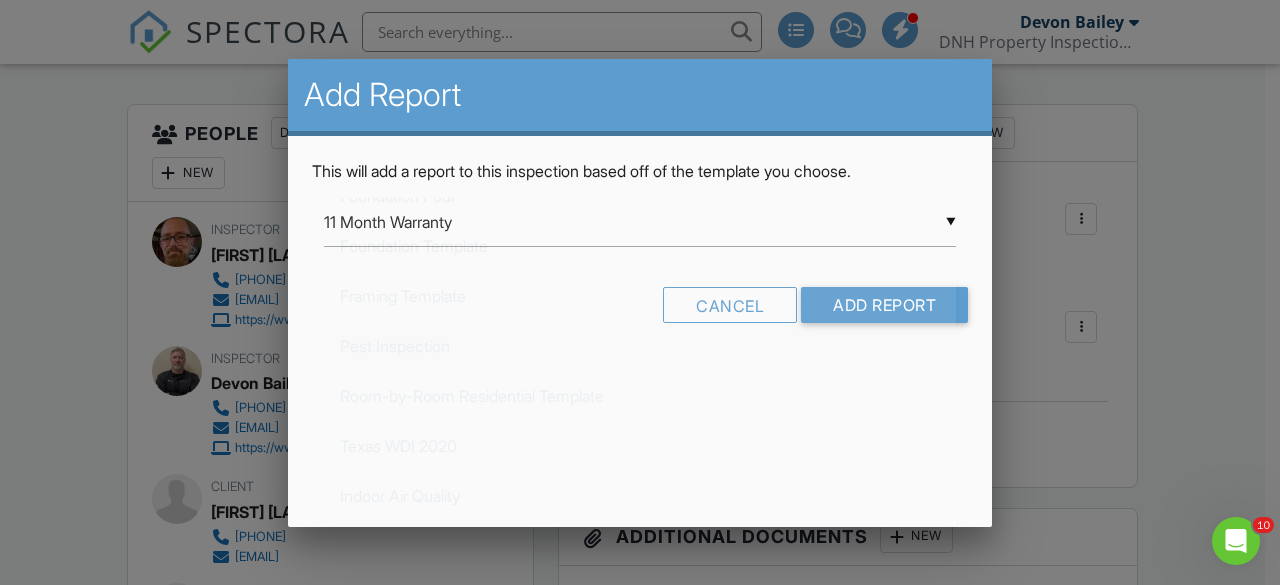 click on "This will add a report to this inspection based off of the template you choose.
▼ 11 Month Warranty 11 Month Warranty Foundation Pour  Foundation Template Framing Template   Pest Inspection Room-by-Room Residential Template Texas WDI 2020 Indoor Air Quality Lead Assessment  Mold Inspection Radon Inspection Asbestos Survey CCPIA Apartment Complex CCPIA Template Home Consultation INL RESIDENTIAL TREC 7-6  from Kenton Shepard new template candidate Pre-Drywall Template  Property Inspection Sewer Lateral Inspection from Anarumo Inspections TREC REI 7-6 11 Month Warranty
Foundation Pour
Foundation Template
Framing Template
Pest Inspection
Room-by-Room Residential Template
Texas WDI 2020
Indoor Air Quality
Lead Assessment
Mold Inspection
Radon Inspection
Asbestos Survey
CCPIA Apartment Complex
CCPIA Template
Home Consultation
INL RESIDENTIAL TREC 7-6  from Kenton Shepard
new template candidate
Pre-Drywall Template
Property Inspection
TREC REI 7-6" at bounding box center (640, 249) 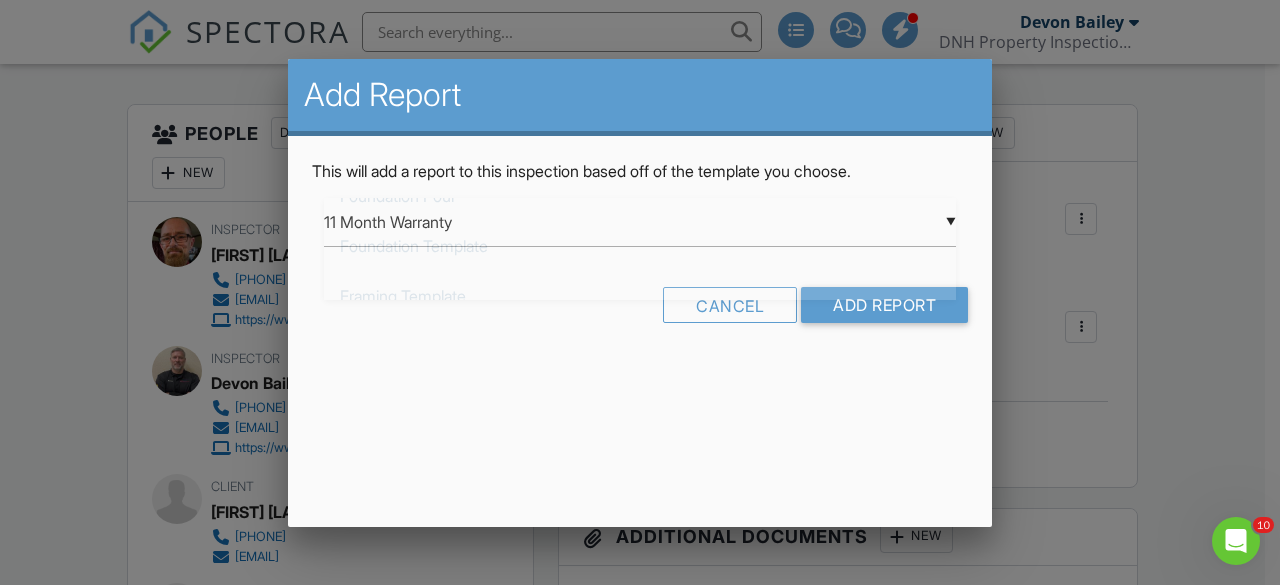 scroll, scrollTop: 0, scrollLeft: 0, axis: both 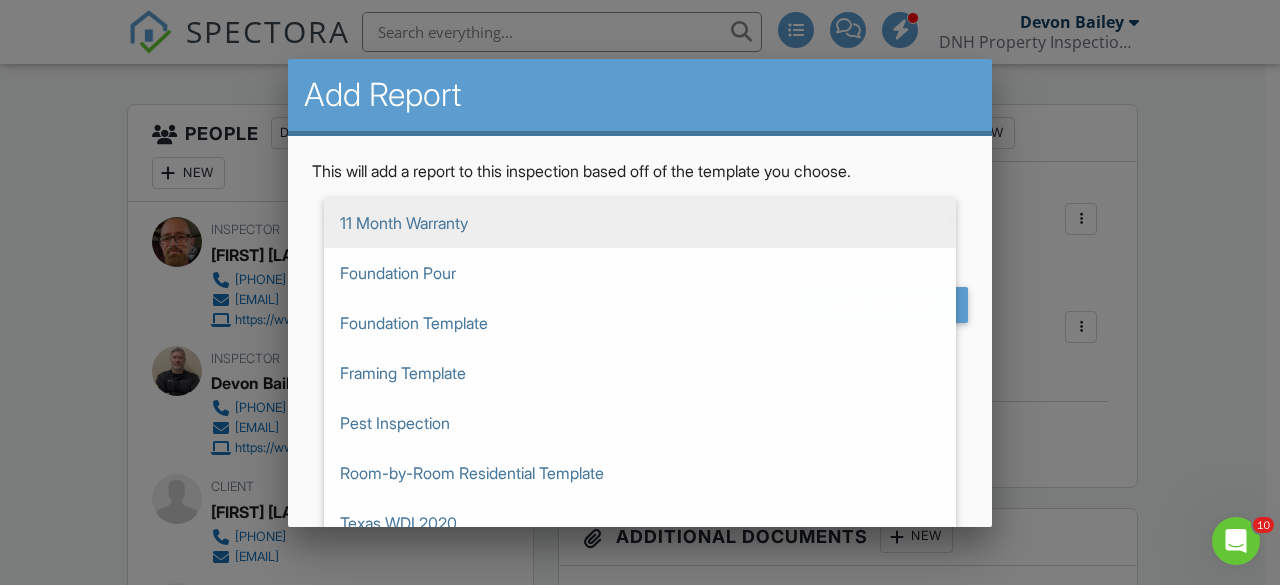 click on "▼ 11 Month Warranty 11 Month Warranty Foundation Pour  Foundation Template Framing Template   Pest Inspection Room-by-Room Residential Template Texas WDI 2020 Indoor Air Quality Lead Assessment  Mold Inspection Radon Inspection Asbestos Survey CCPIA Apartment Complex CCPIA Template Home Consultation INL RESIDENTIAL TREC 7-6  from Kenton Shepard new template candidate Pre-Drywall Template  Property Inspection Sewer Lateral Inspection from Anarumo Inspections TREC REI 7-6 11 Month Warranty
Foundation Pour
Foundation Template
Framing Template
Pest Inspection
Room-by-Room Residential Template
Texas WDI 2020
Indoor Air Quality
Lead Assessment
Mold Inspection
Radon Inspection
Asbestos Survey
CCPIA Apartment Complex
CCPIA Template
Home Consultation
INL RESIDENTIAL TREC 7-6  from Kenton Shepard
new template candidate
Pre-Drywall Template
Property Inspection
Sewer Lateral Inspection from Anarumo Inspections
TREC REI 7-6" at bounding box center (640, 222) 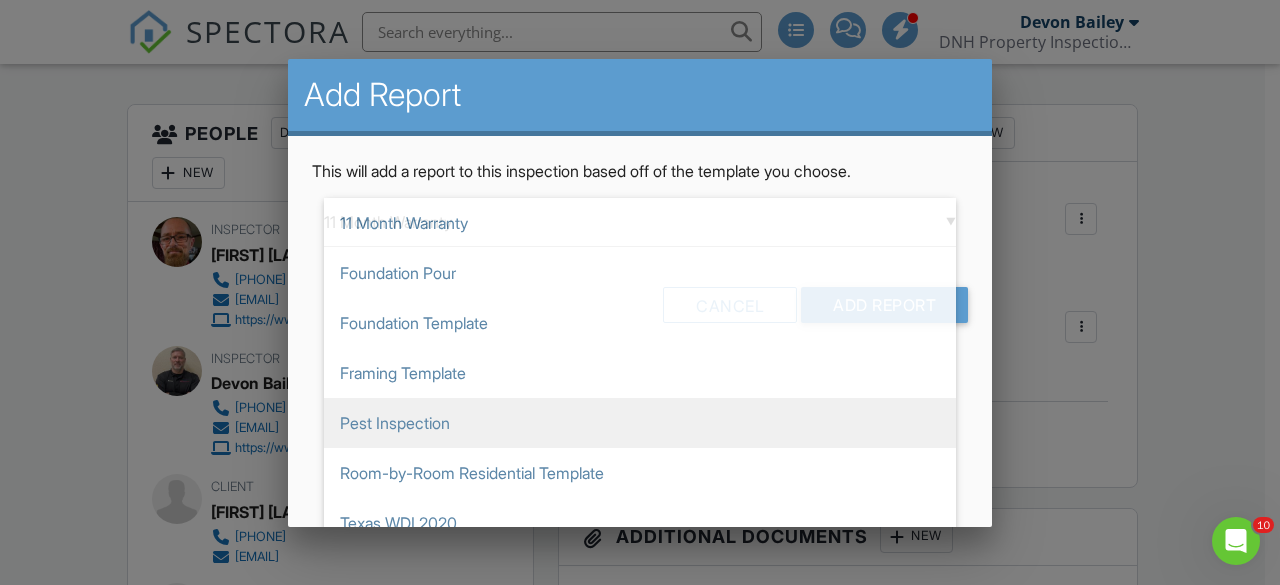 click on "Pest Inspection" at bounding box center [640, 423] 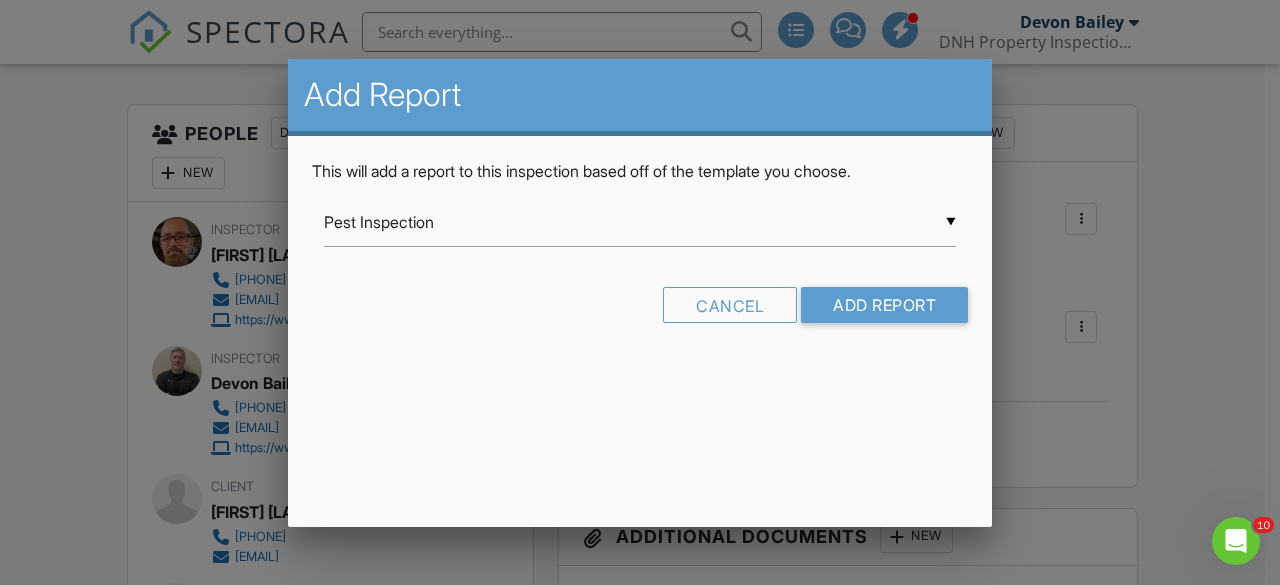 scroll, scrollTop: 0, scrollLeft: 0, axis: both 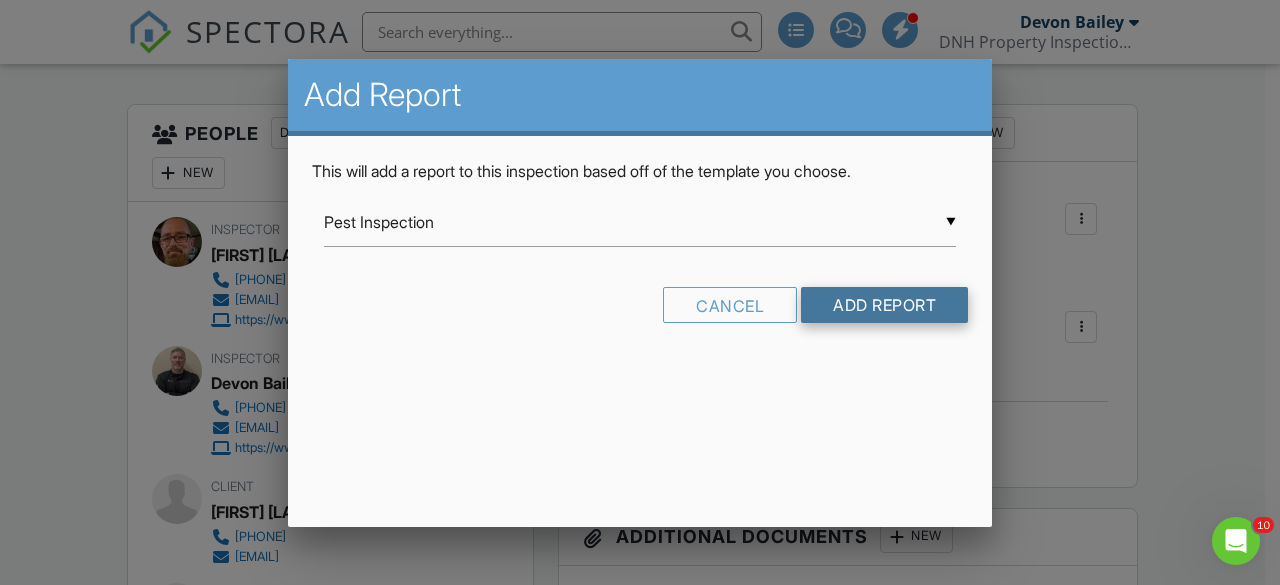 click on "Add Report" at bounding box center (884, 305) 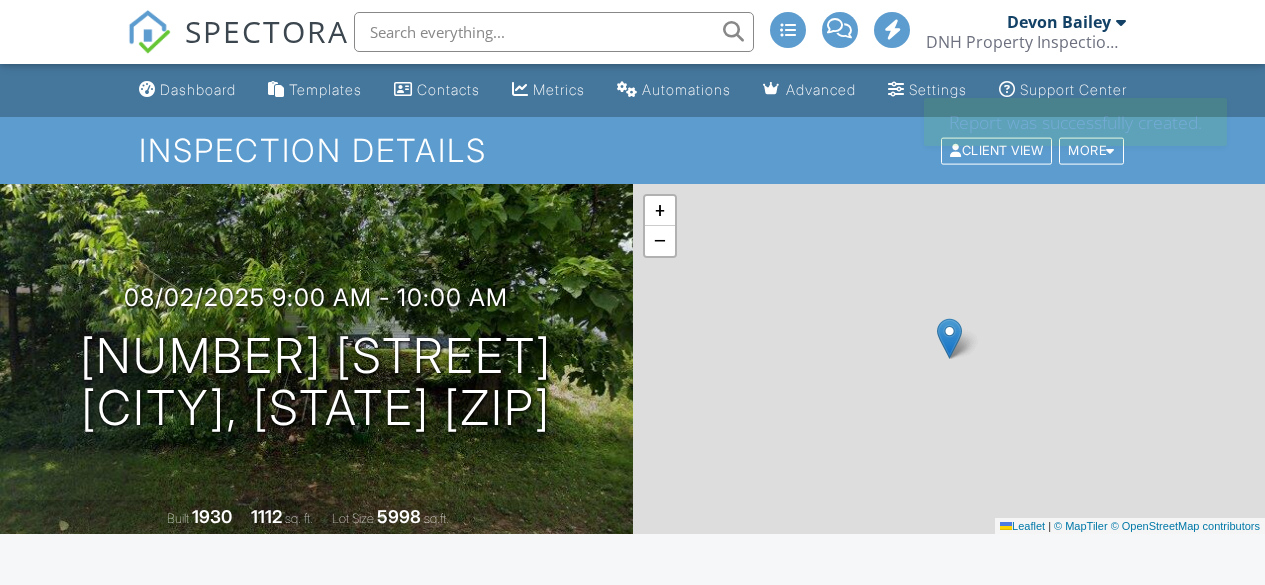 scroll, scrollTop: 0, scrollLeft: 0, axis: both 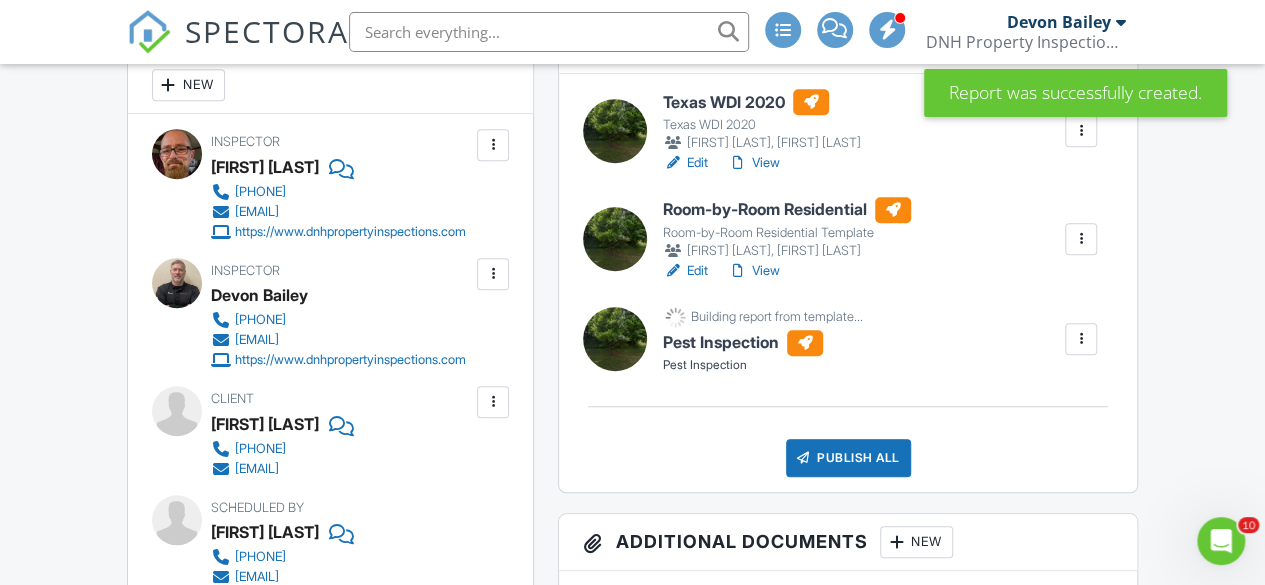 click at bounding box center [1081, 239] 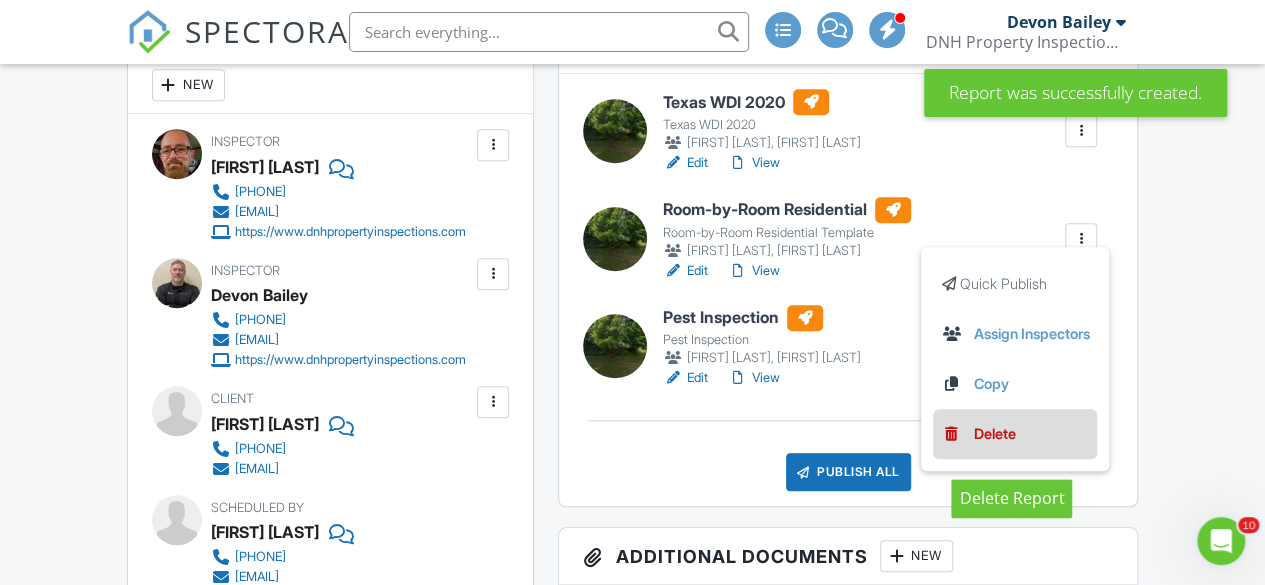 click on "Delete" at bounding box center [994, 434] 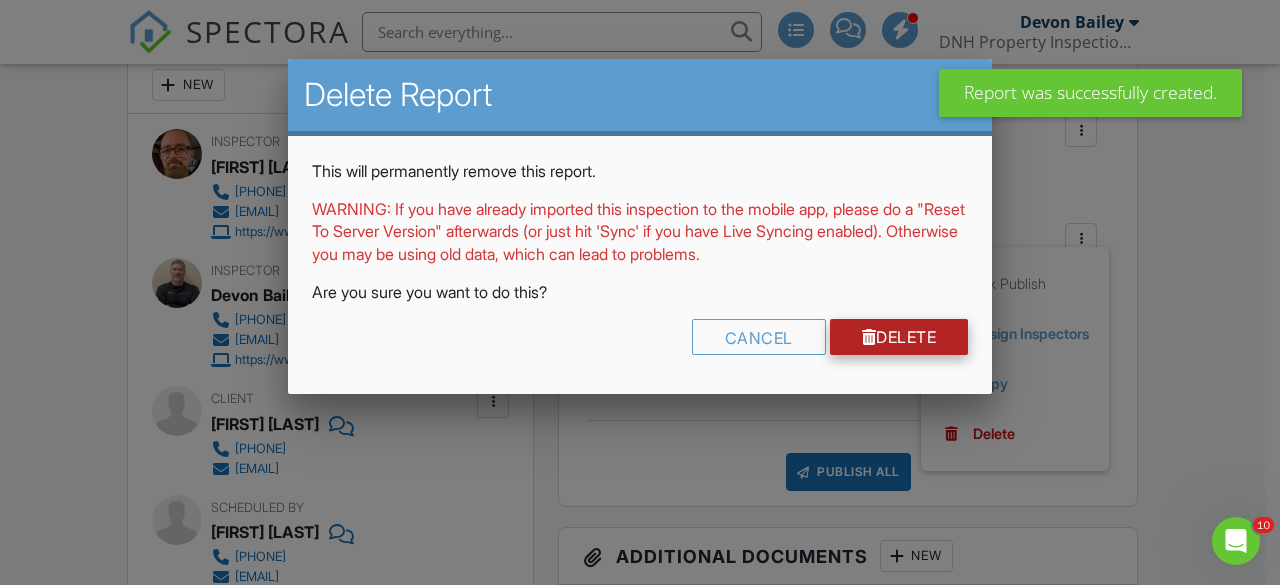 click on "Delete" at bounding box center [899, 337] 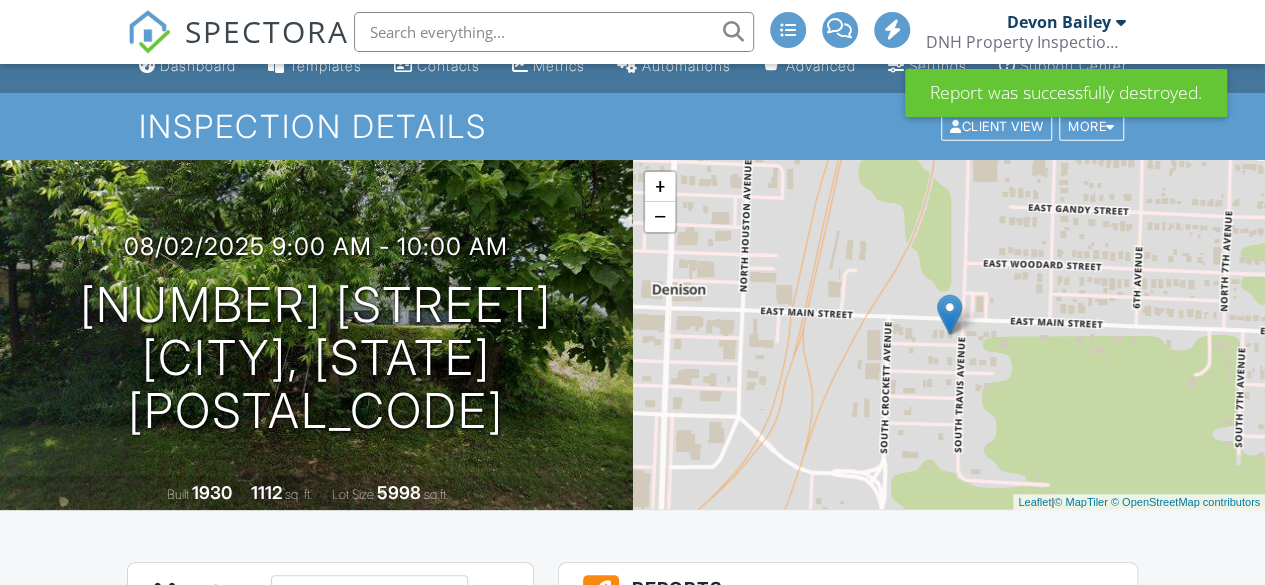 scroll, scrollTop: 518, scrollLeft: 0, axis: vertical 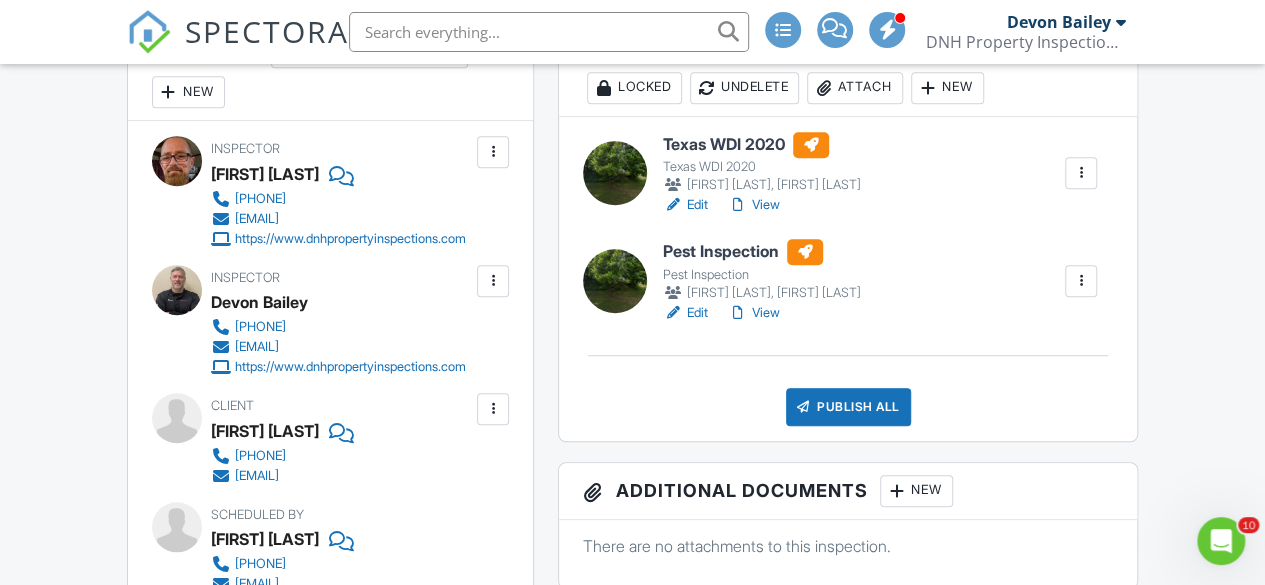 click on "Edit" at bounding box center (685, 313) 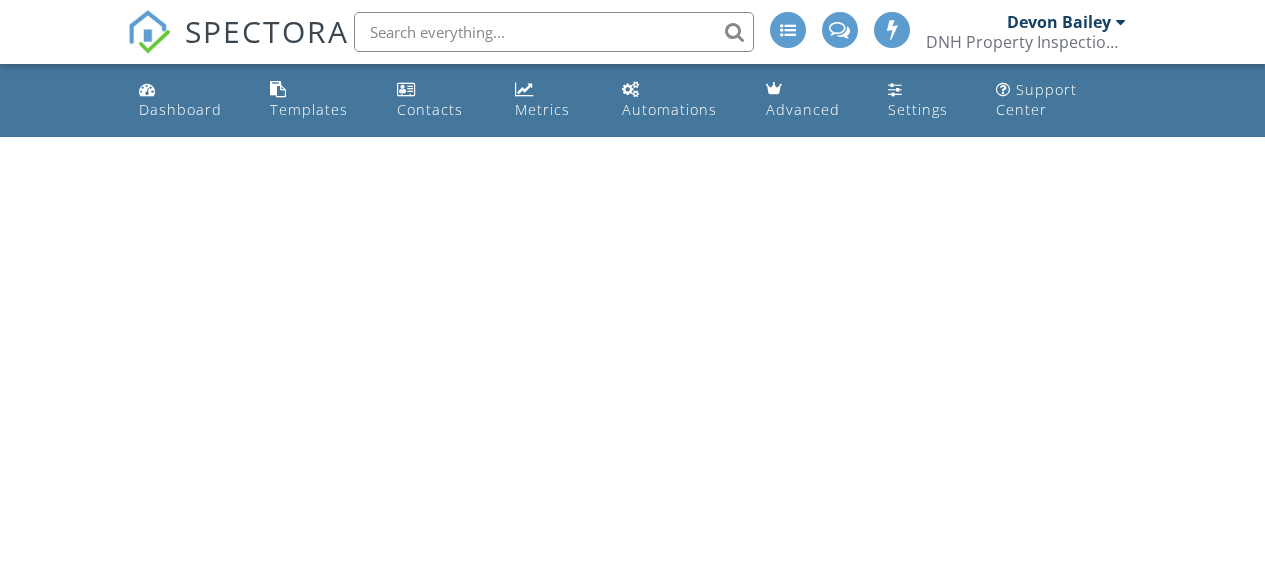 scroll, scrollTop: 0, scrollLeft: 0, axis: both 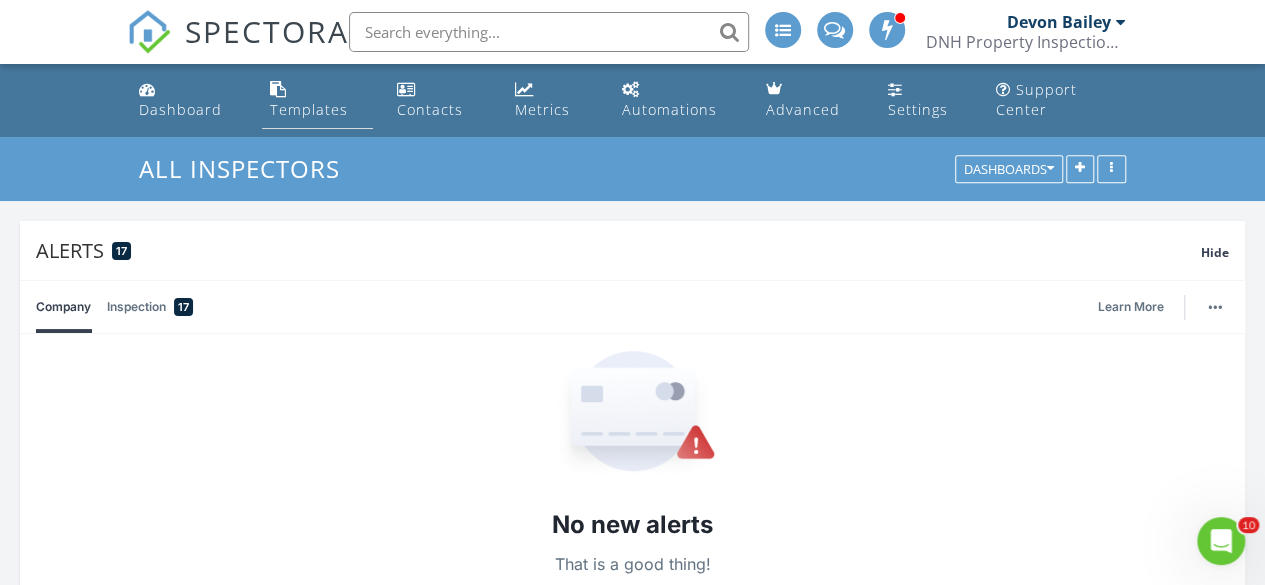 click on "Templates" at bounding box center (309, 109) 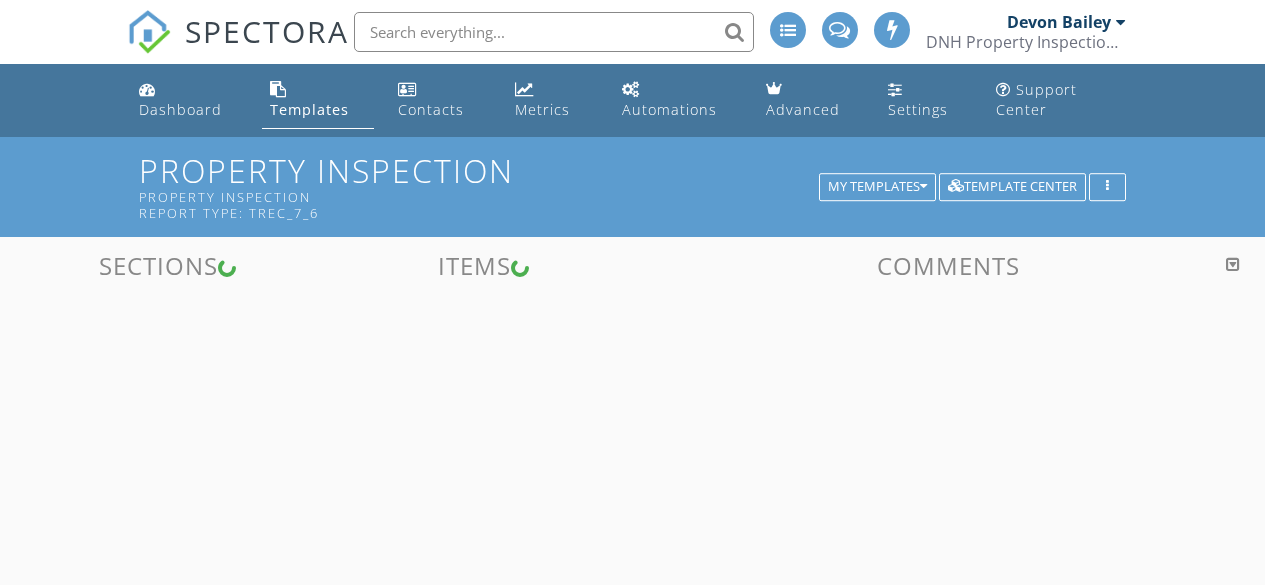 scroll, scrollTop: 0, scrollLeft: 0, axis: both 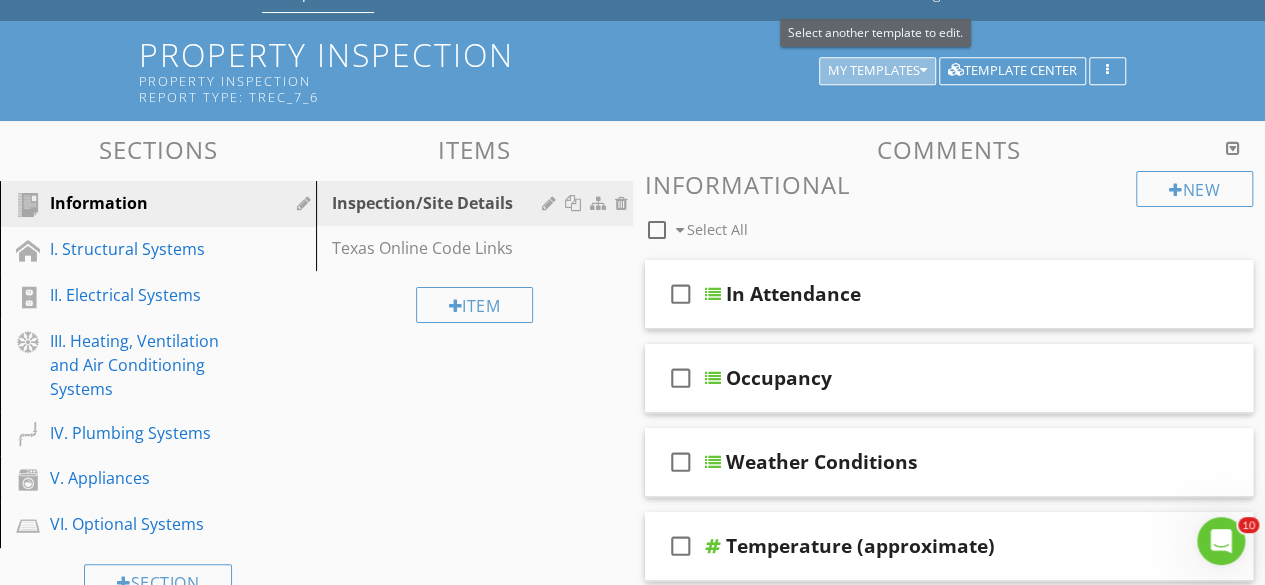 click on "My Templates" at bounding box center (877, 71) 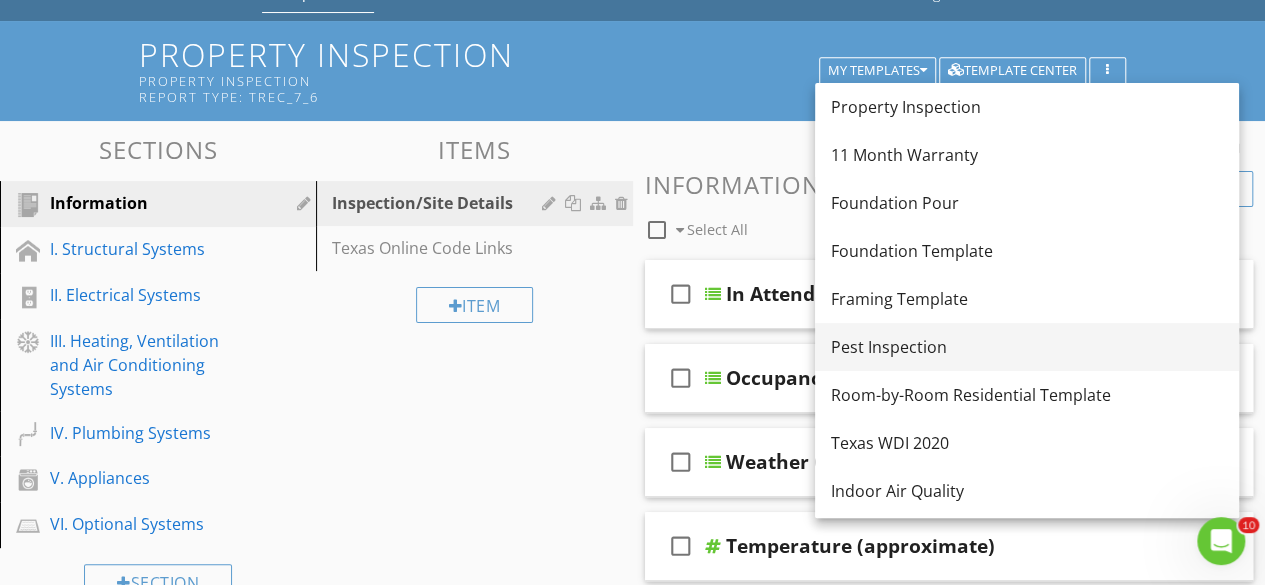 click on "Pest Inspection" at bounding box center [1027, 347] 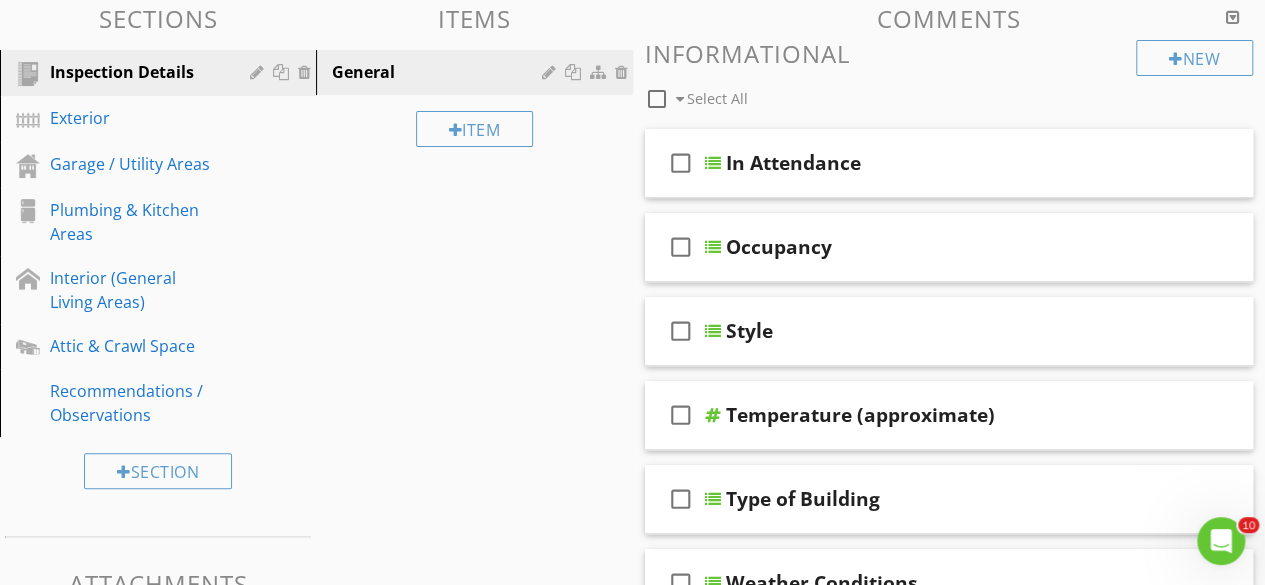 scroll, scrollTop: 235, scrollLeft: 0, axis: vertical 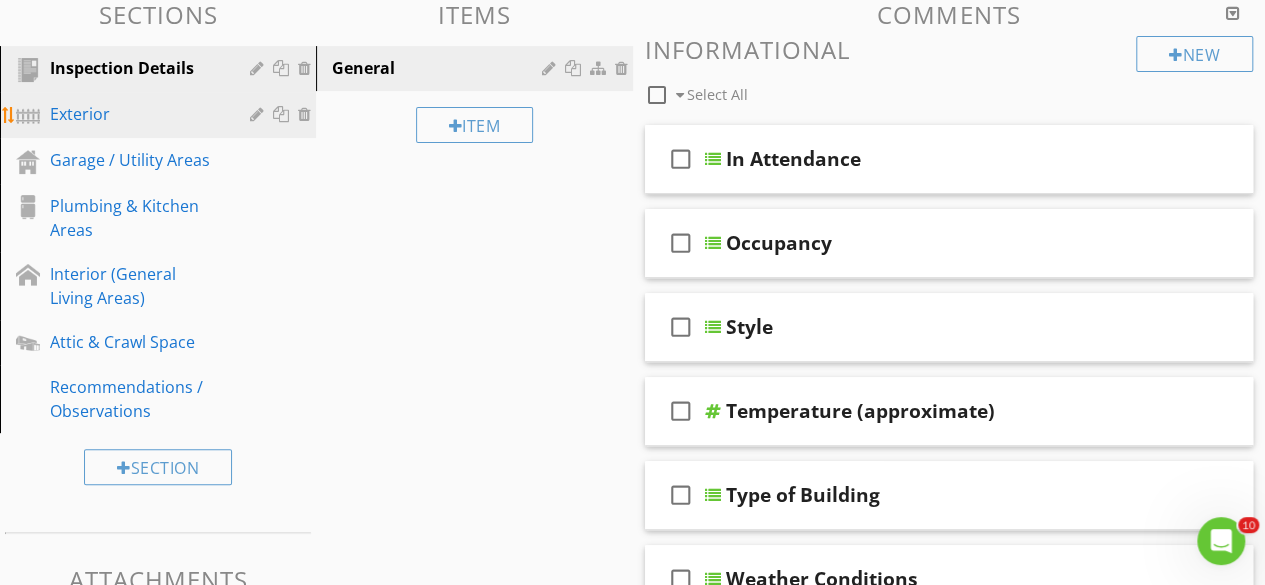click on "Exterior" at bounding box center (135, 114) 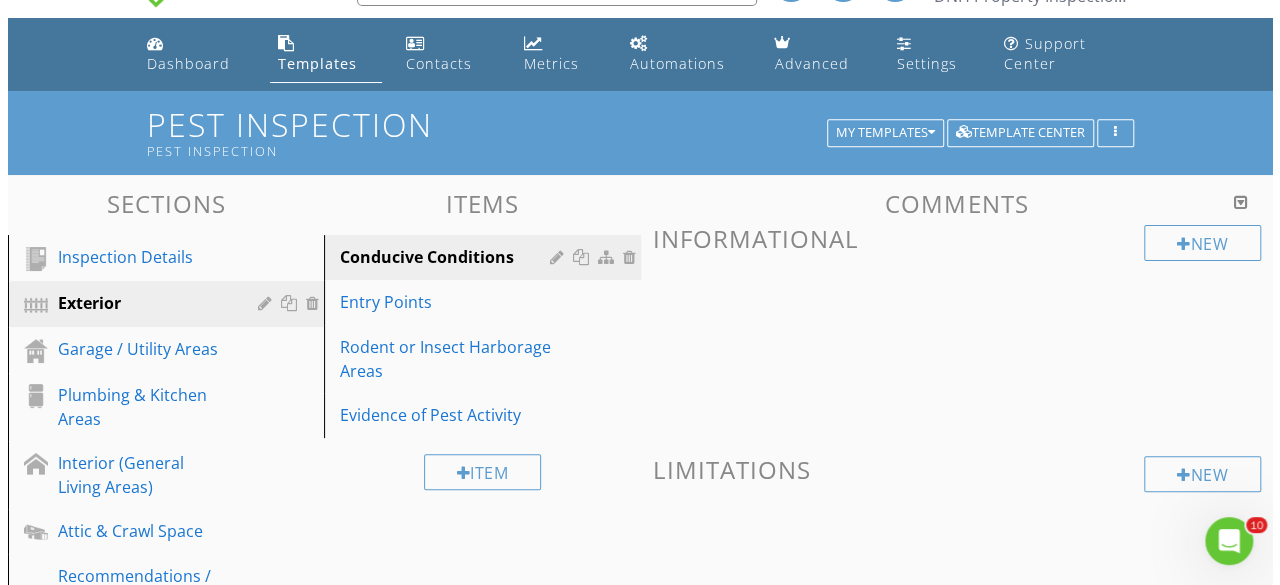 scroll, scrollTop: 44, scrollLeft: 0, axis: vertical 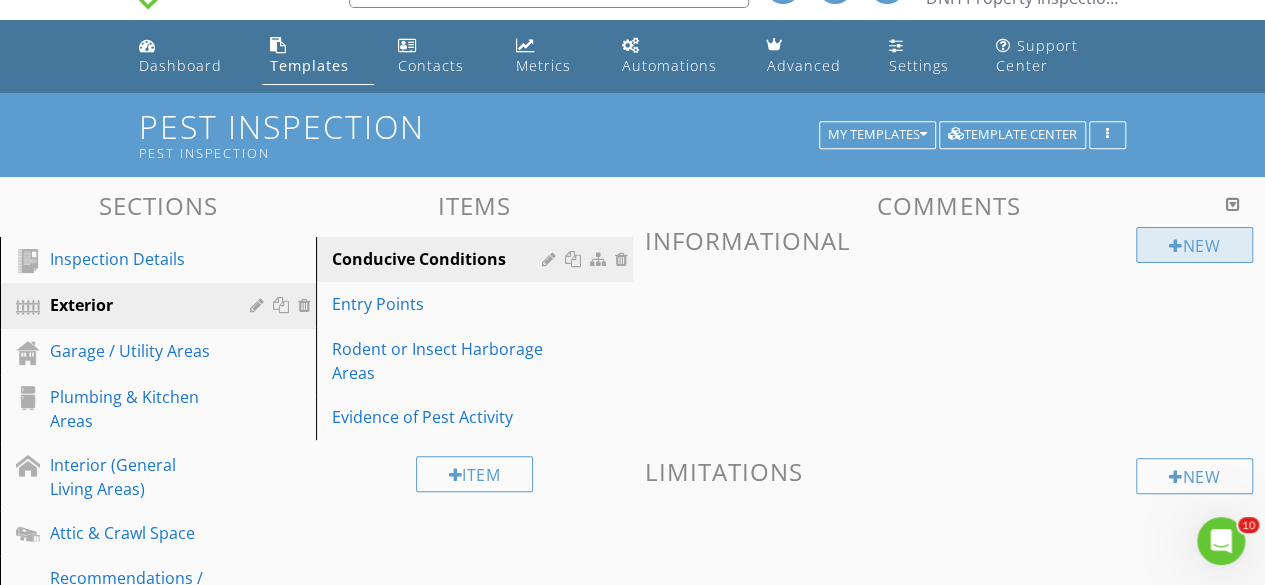 click on "New" at bounding box center (1194, 245) 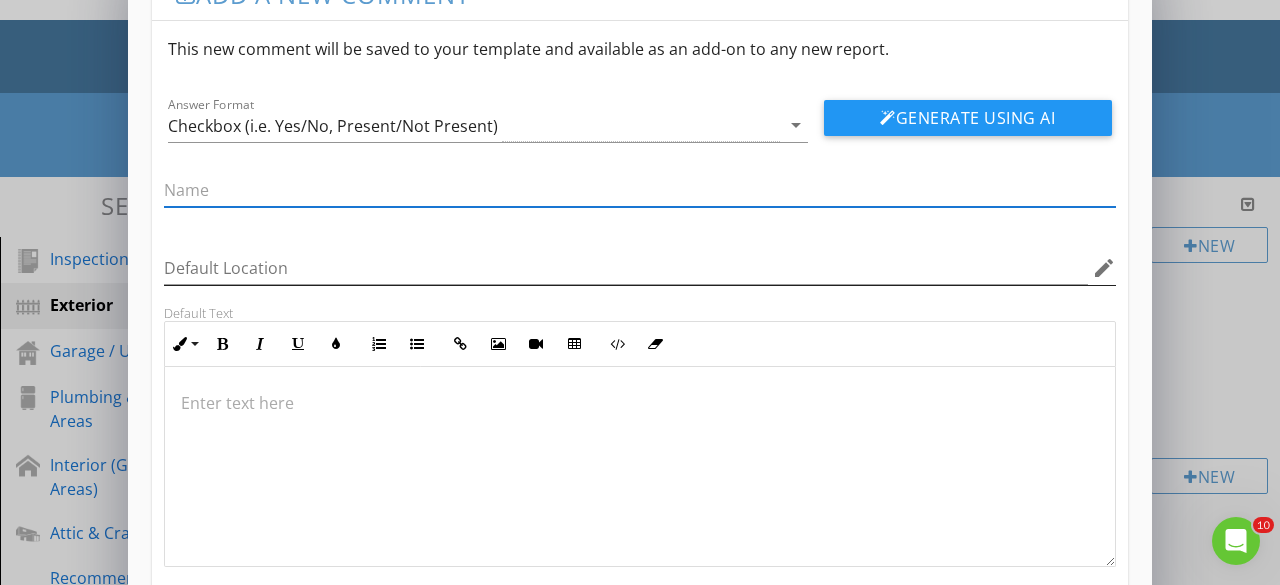 scroll, scrollTop: 0, scrollLeft: 0, axis: both 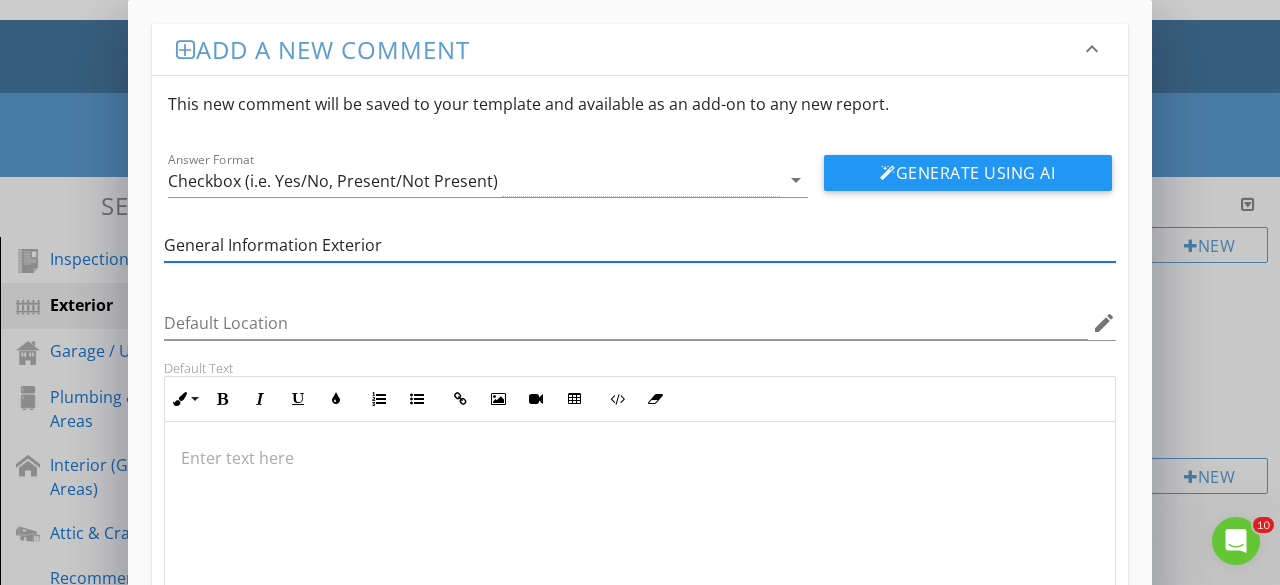 type on "General Information Exterior" 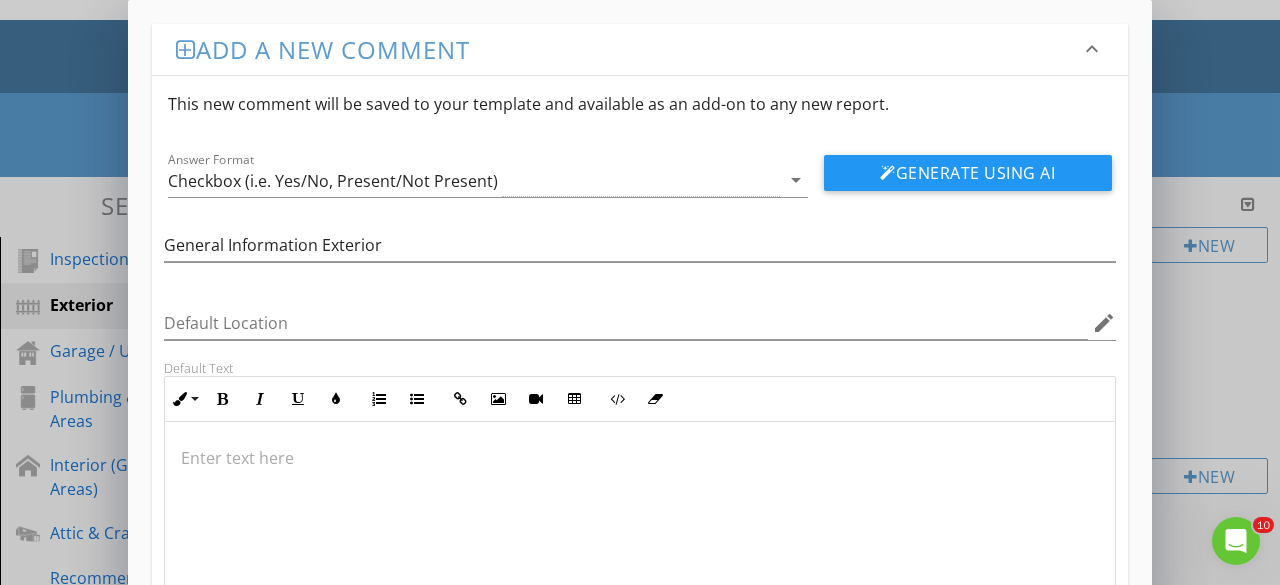 click at bounding box center [640, 458] 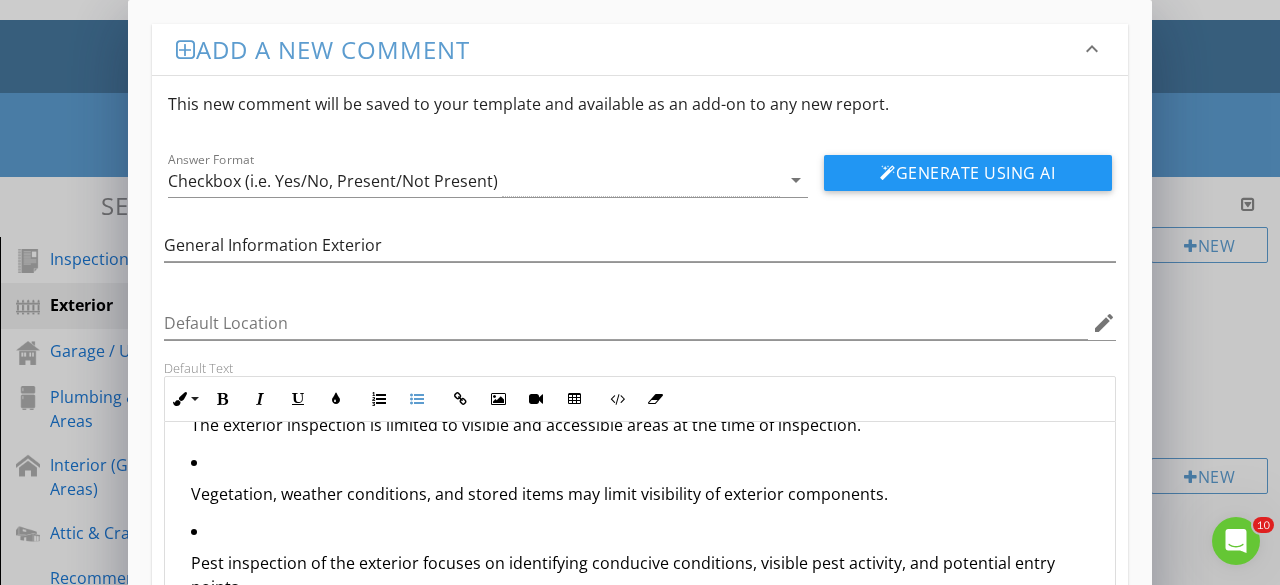 scroll, scrollTop: 64, scrollLeft: 0, axis: vertical 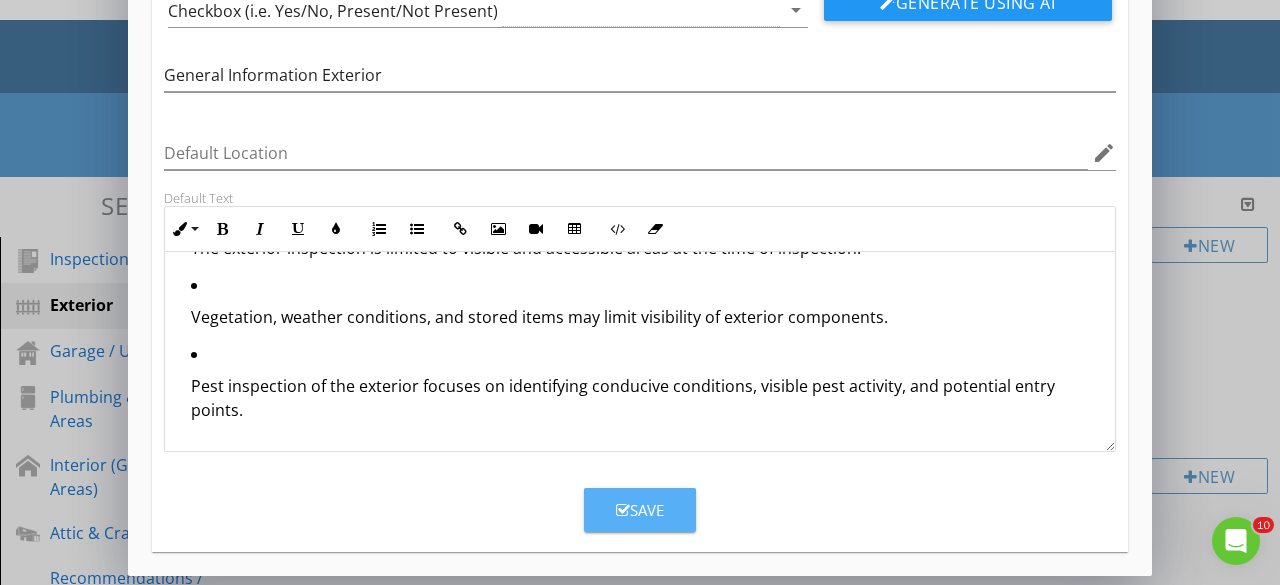 click on "Save" at bounding box center (640, 510) 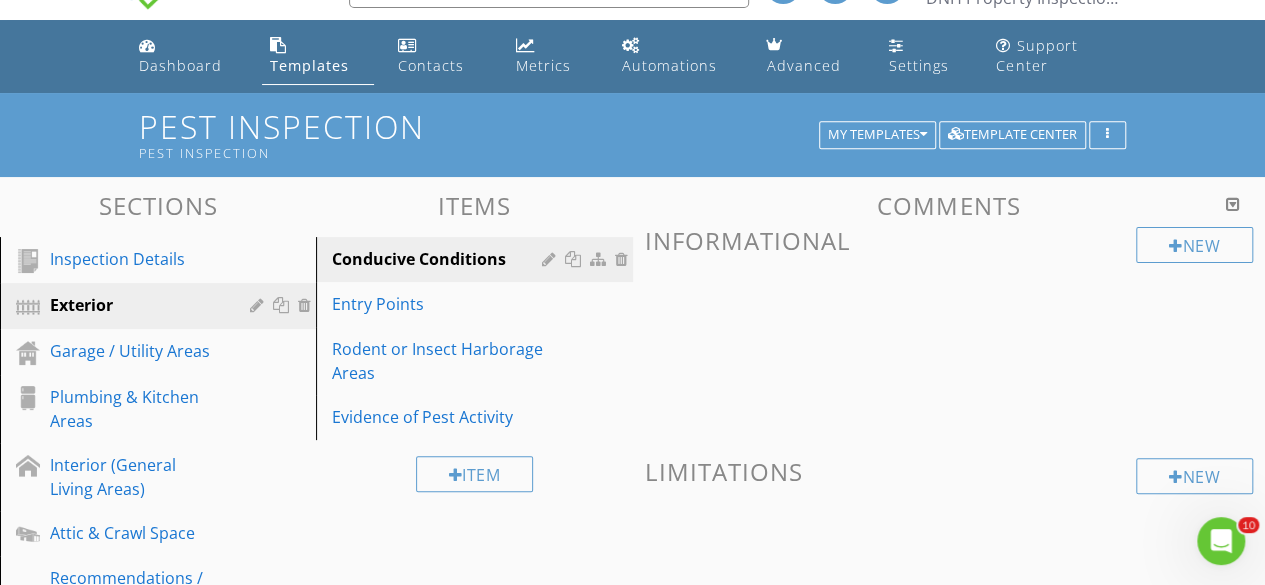 scroll, scrollTop: 74, scrollLeft: 0, axis: vertical 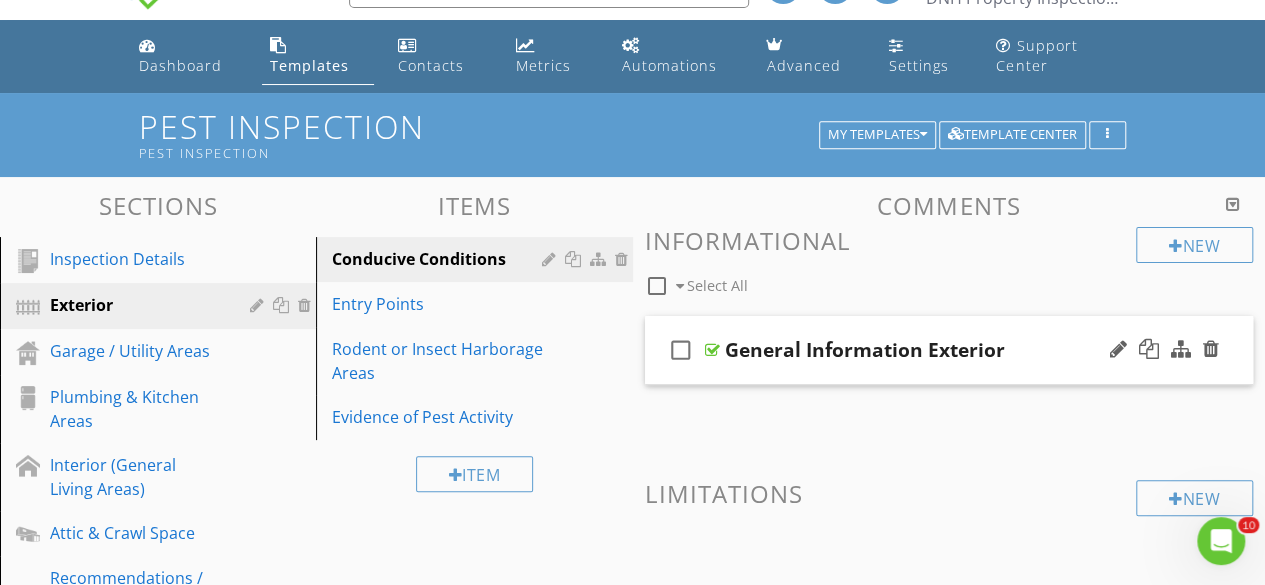 click on "check_box_outline_blank" at bounding box center (681, 350) 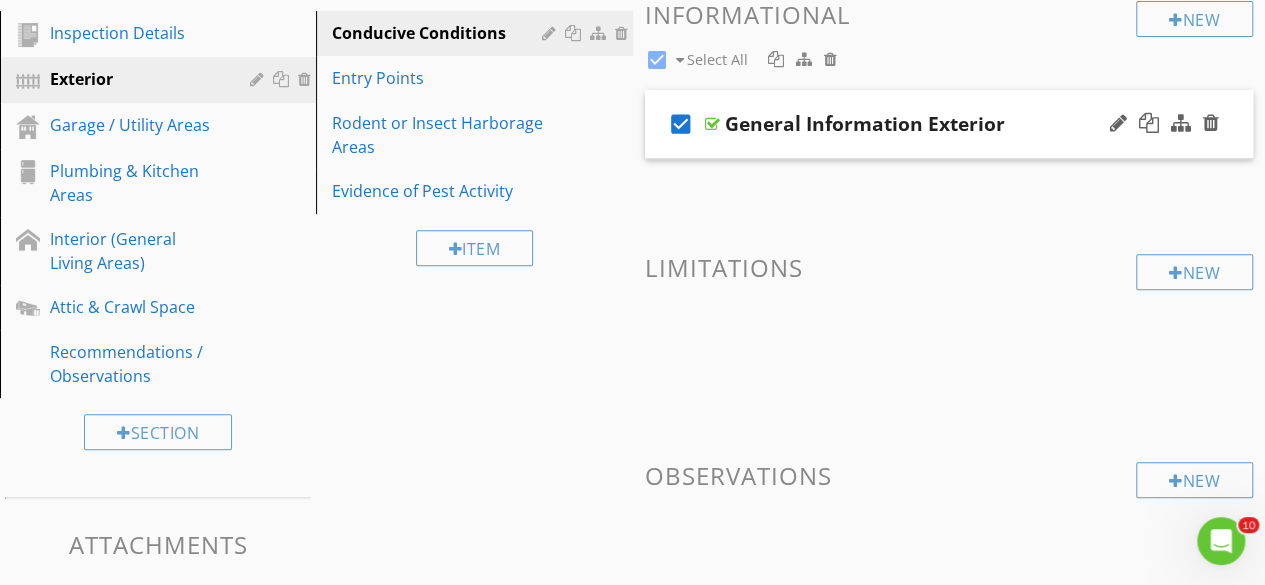 scroll, scrollTop: 274, scrollLeft: 0, axis: vertical 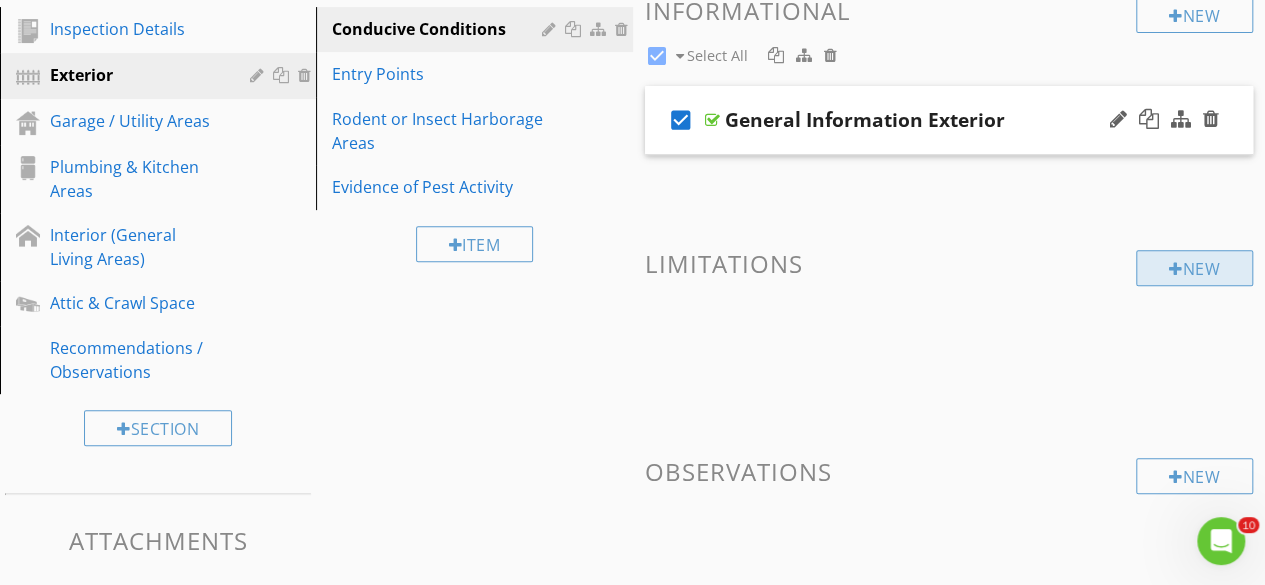 click at bounding box center [1176, 269] 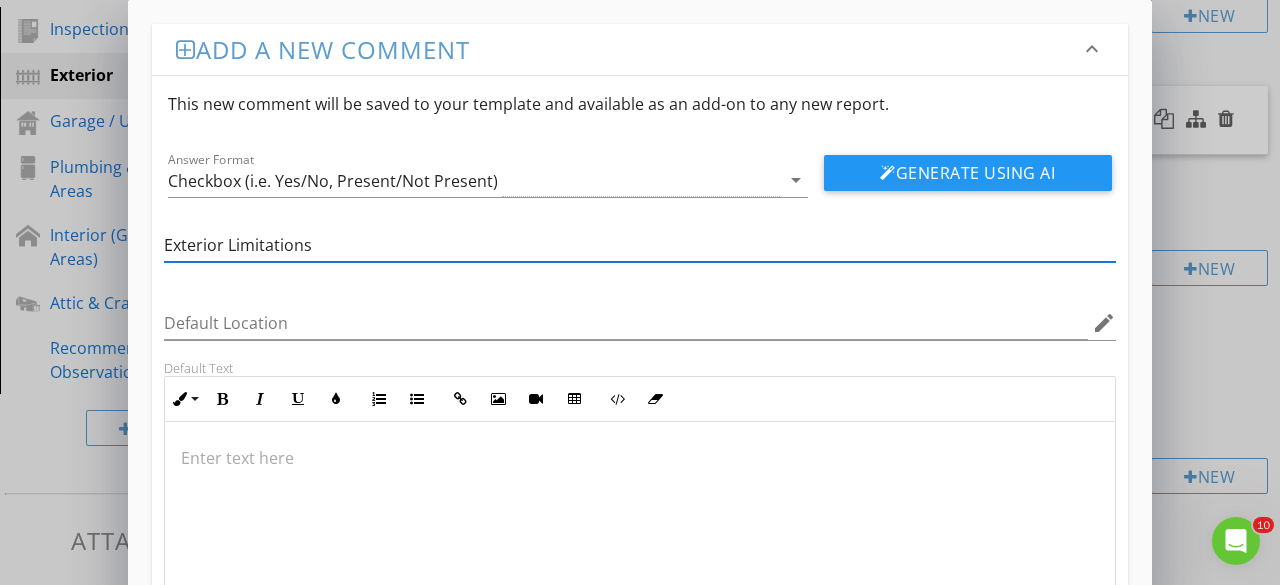 type on "Exterior Limitations" 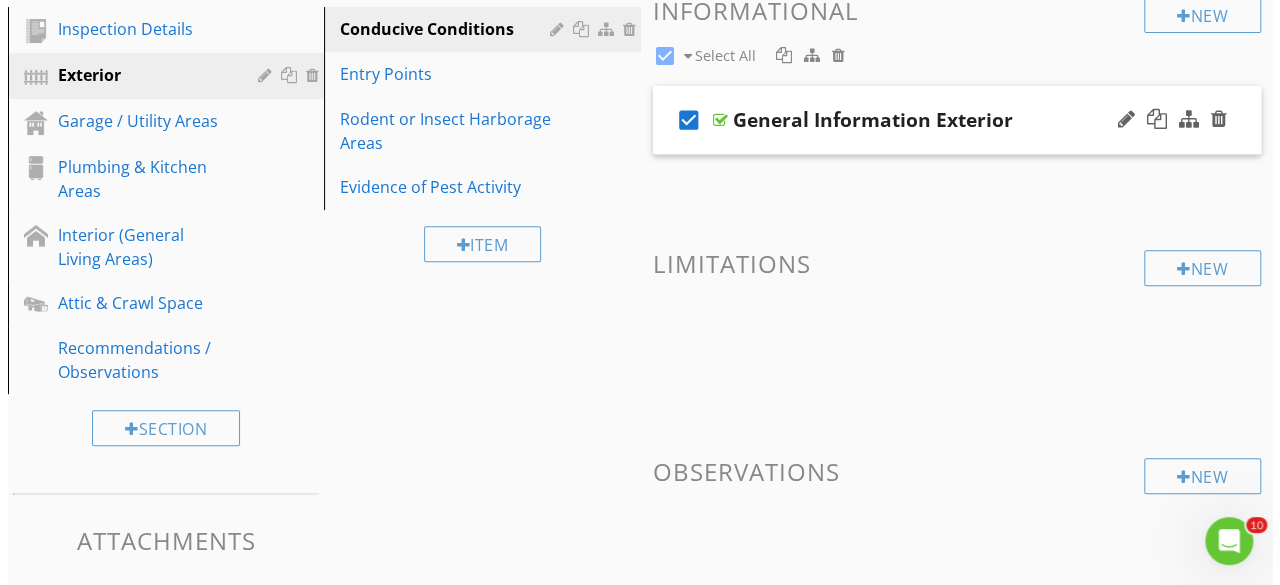 scroll, scrollTop: 373, scrollLeft: 0, axis: vertical 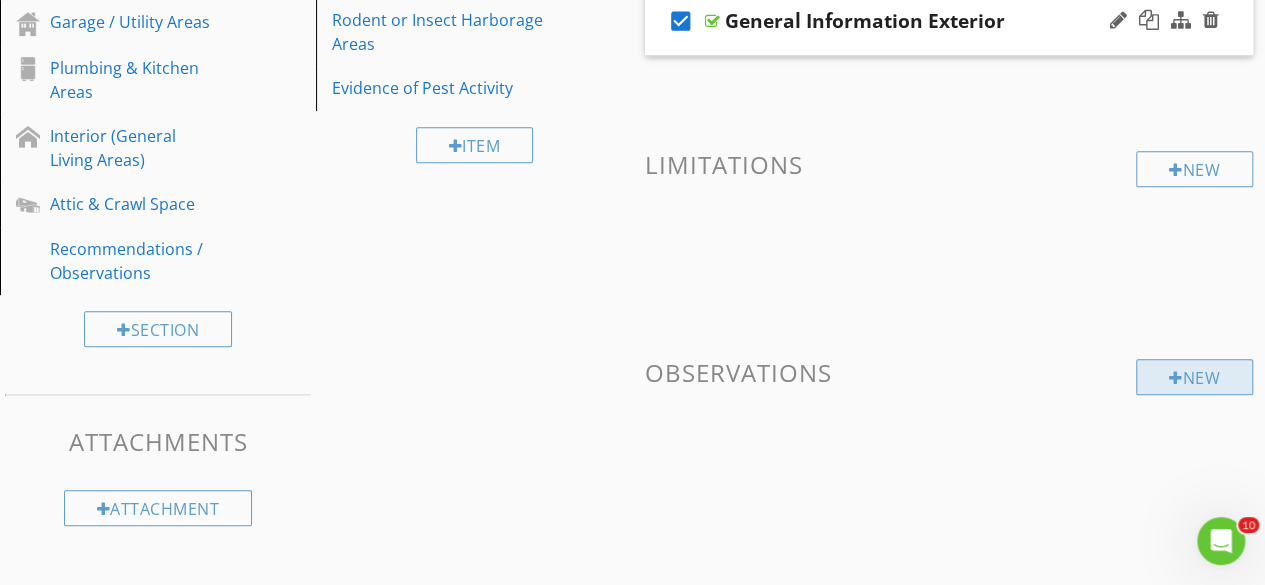 click at bounding box center (1176, 378) 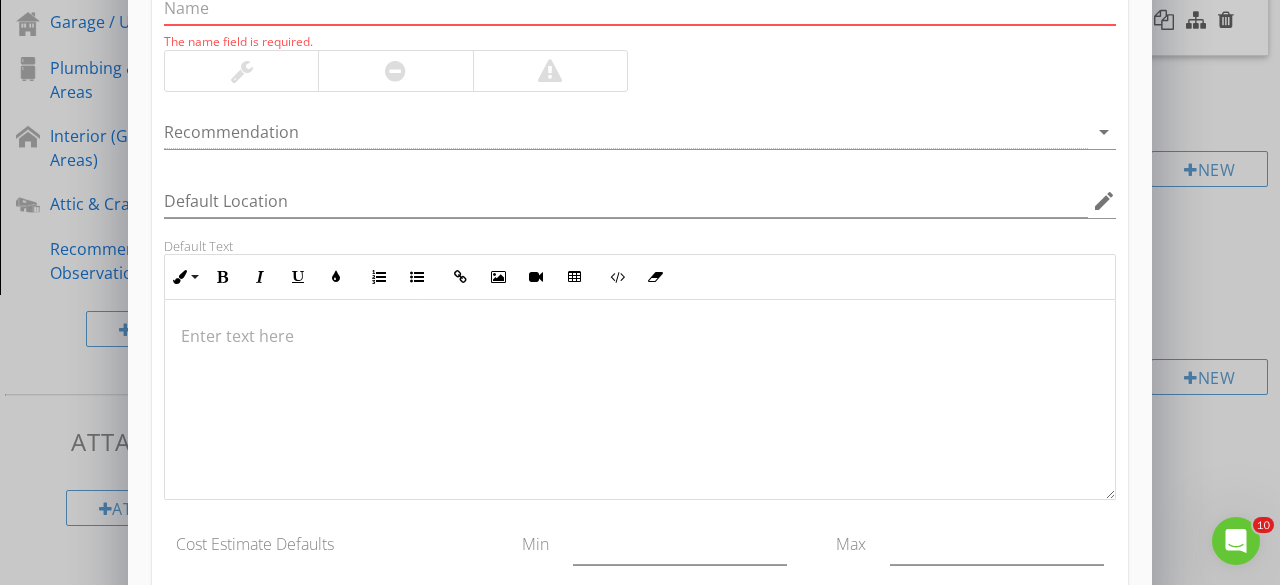 scroll, scrollTop: 254, scrollLeft: 0, axis: vertical 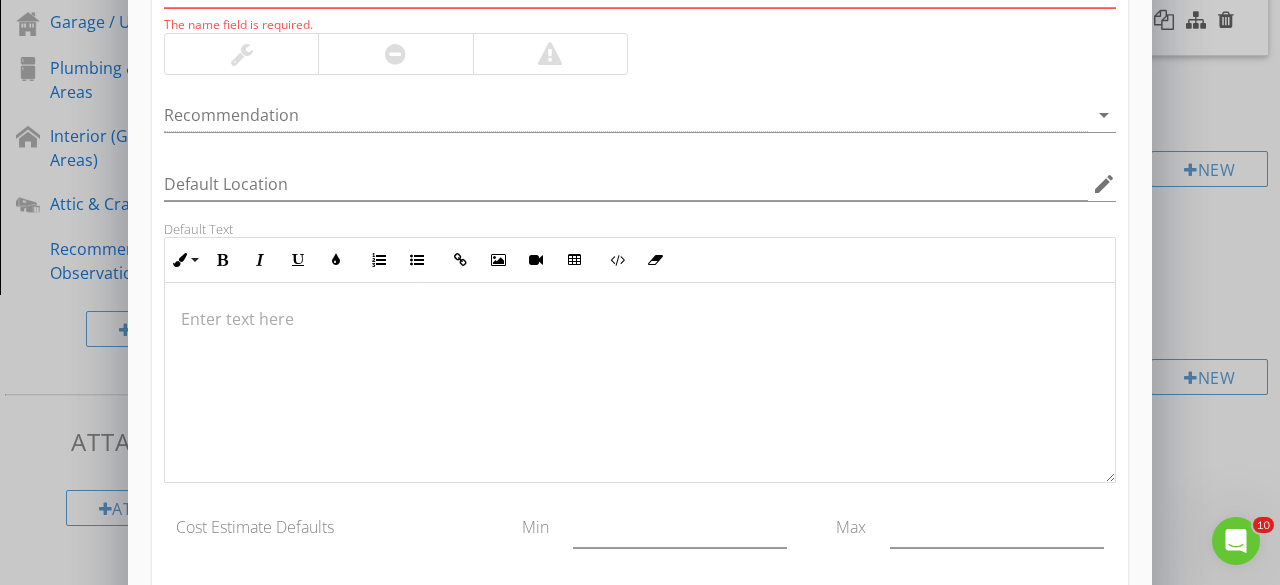 click at bounding box center [640, 319] 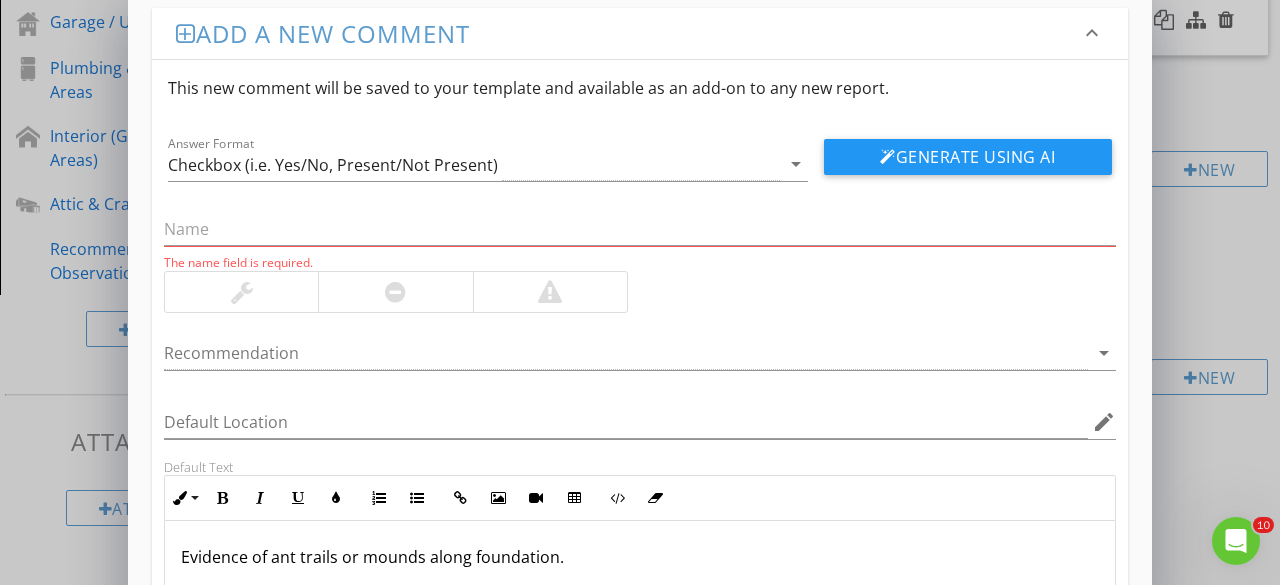 scroll, scrollTop: 15, scrollLeft: 0, axis: vertical 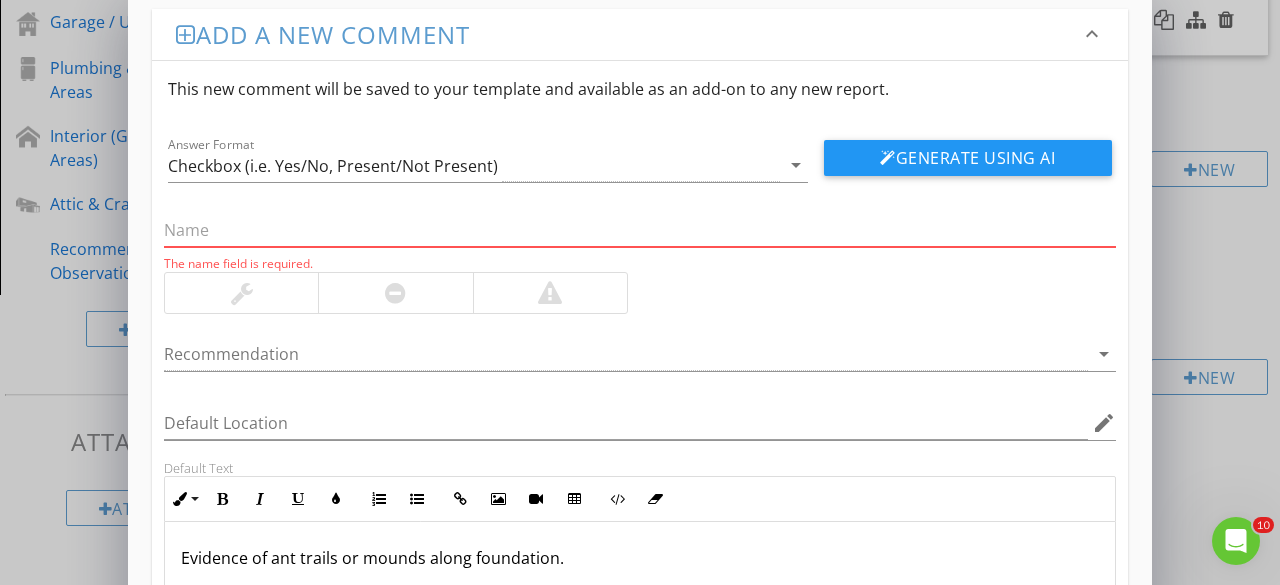 click at bounding box center [640, 230] 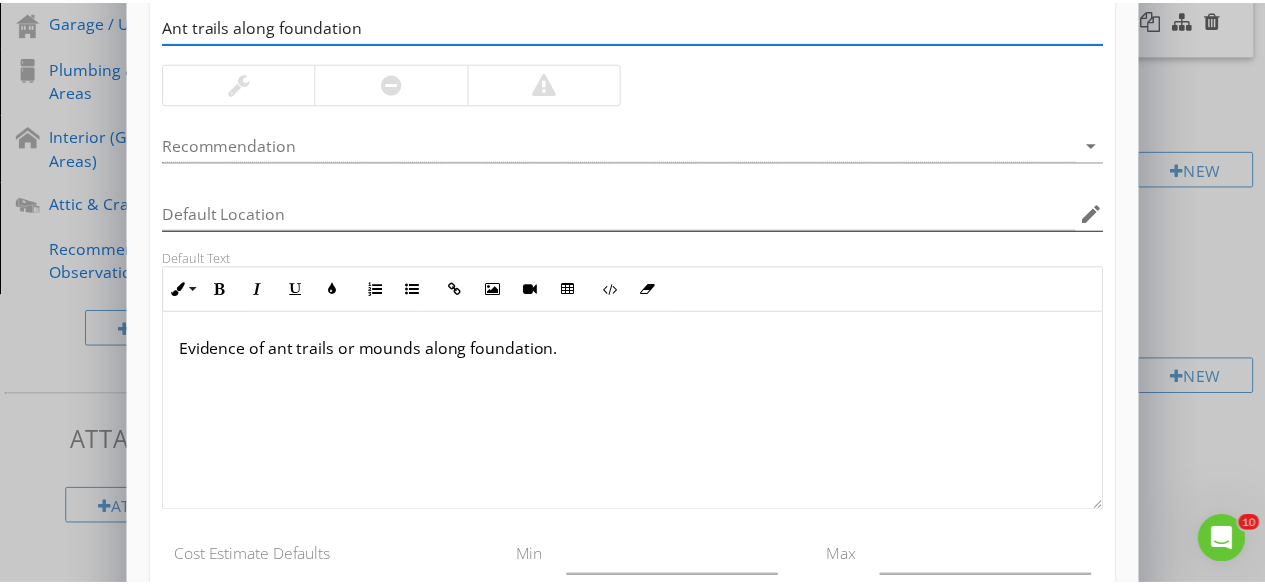 scroll, scrollTop: 368, scrollLeft: 0, axis: vertical 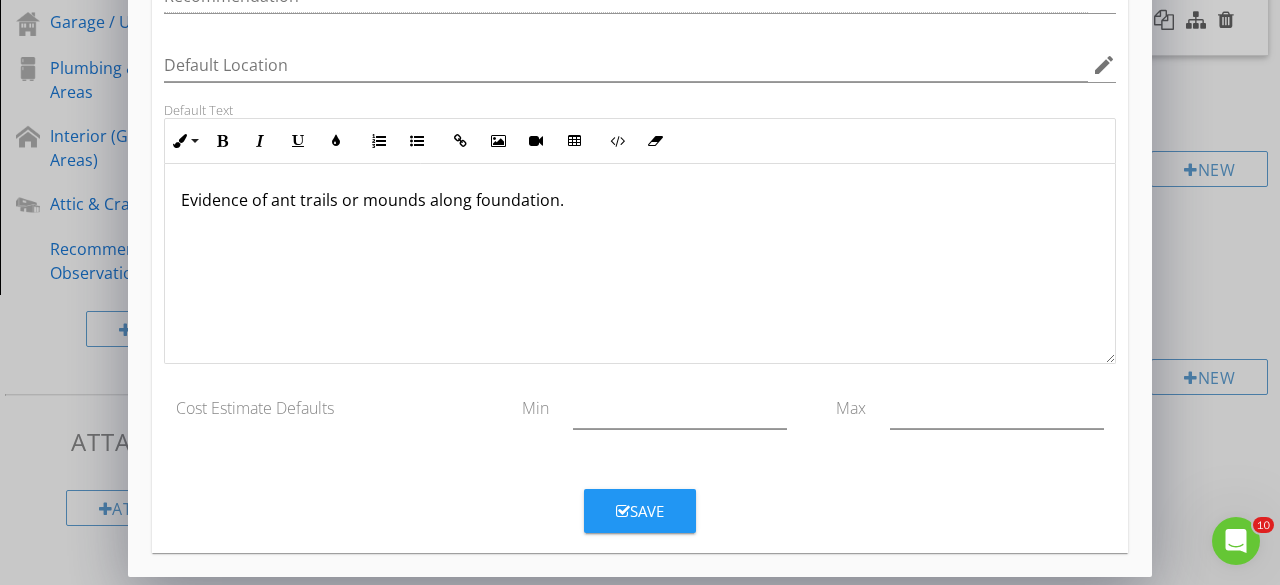 type on "Ant trails along foundation" 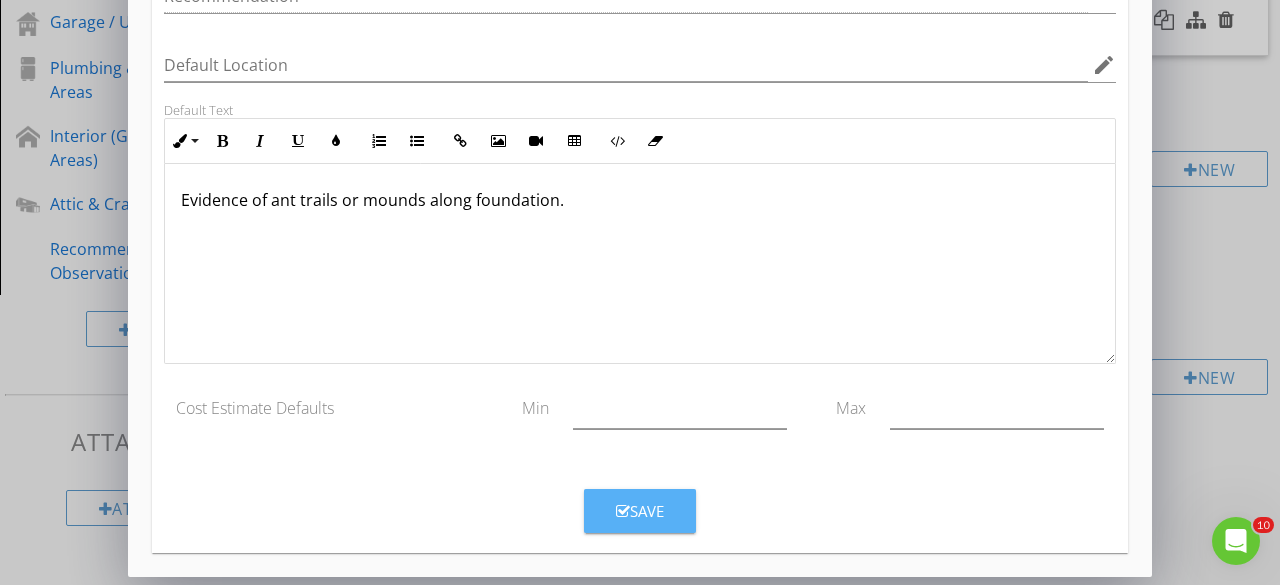 click on "Save" at bounding box center (640, 511) 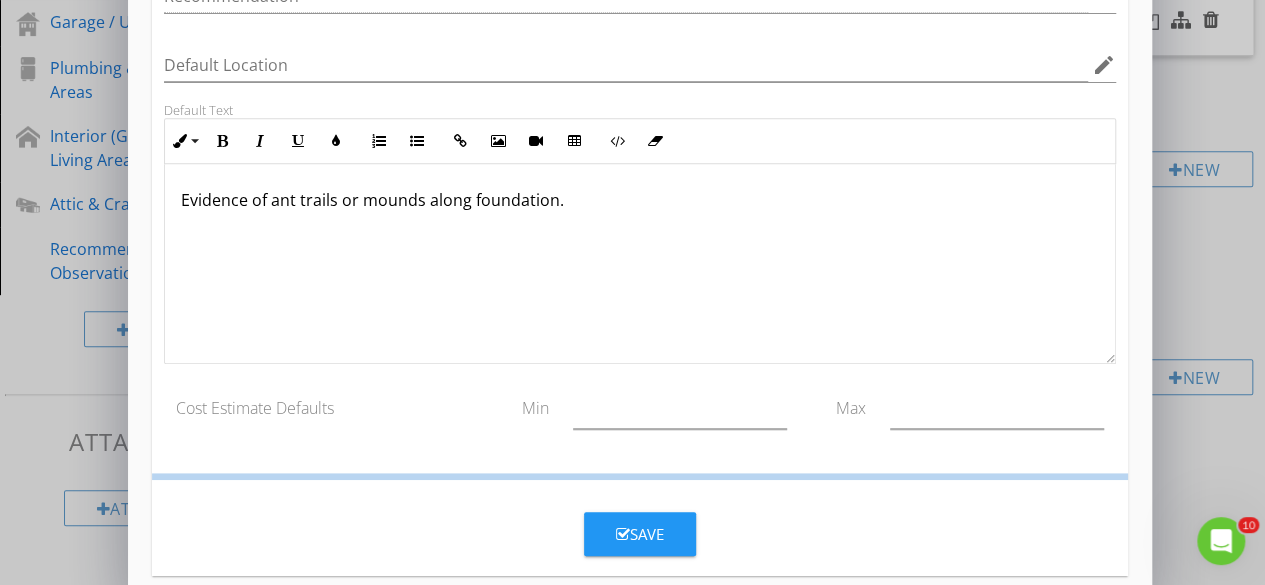 scroll, scrollTop: 272, scrollLeft: 0, axis: vertical 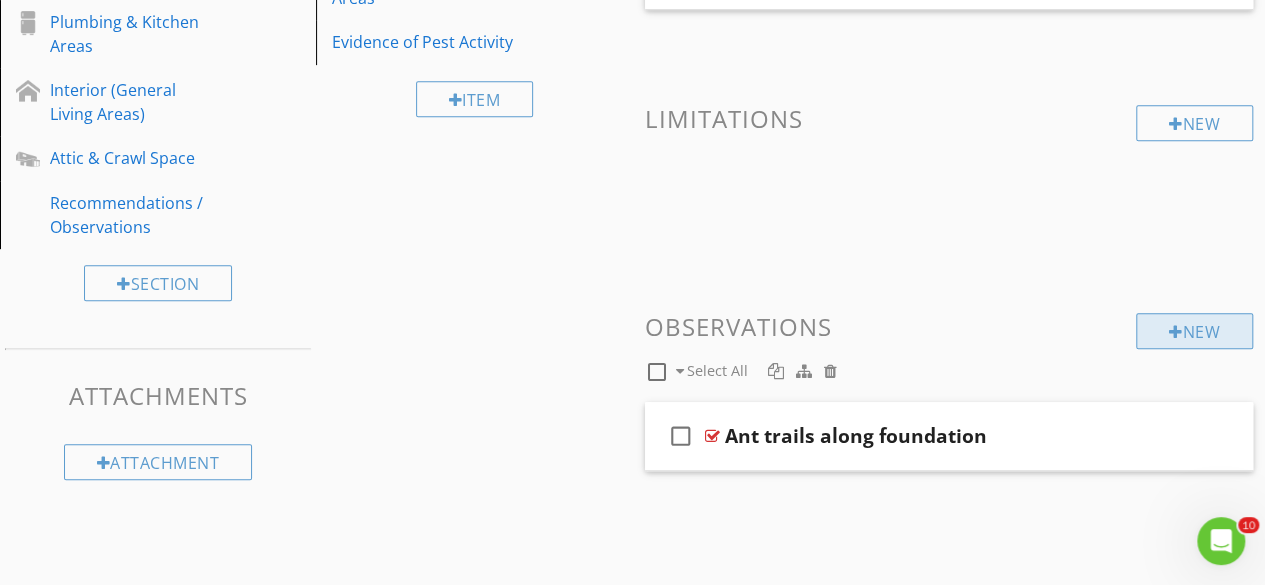 click at bounding box center (1176, 332) 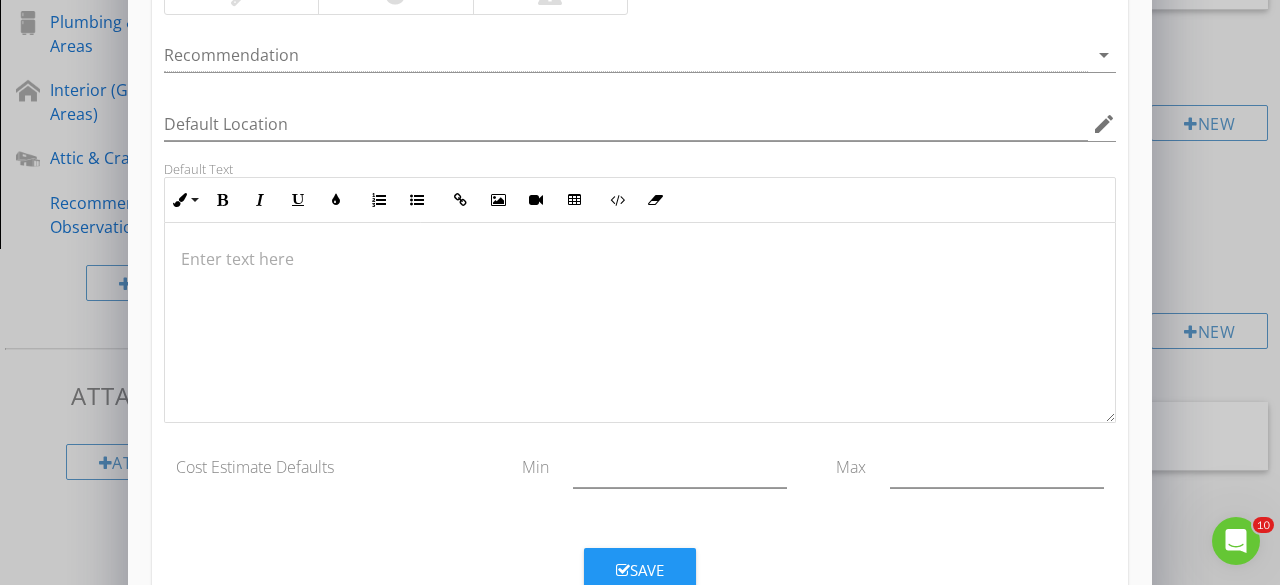 scroll, scrollTop: 372, scrollLeft: 0, axis: vertical 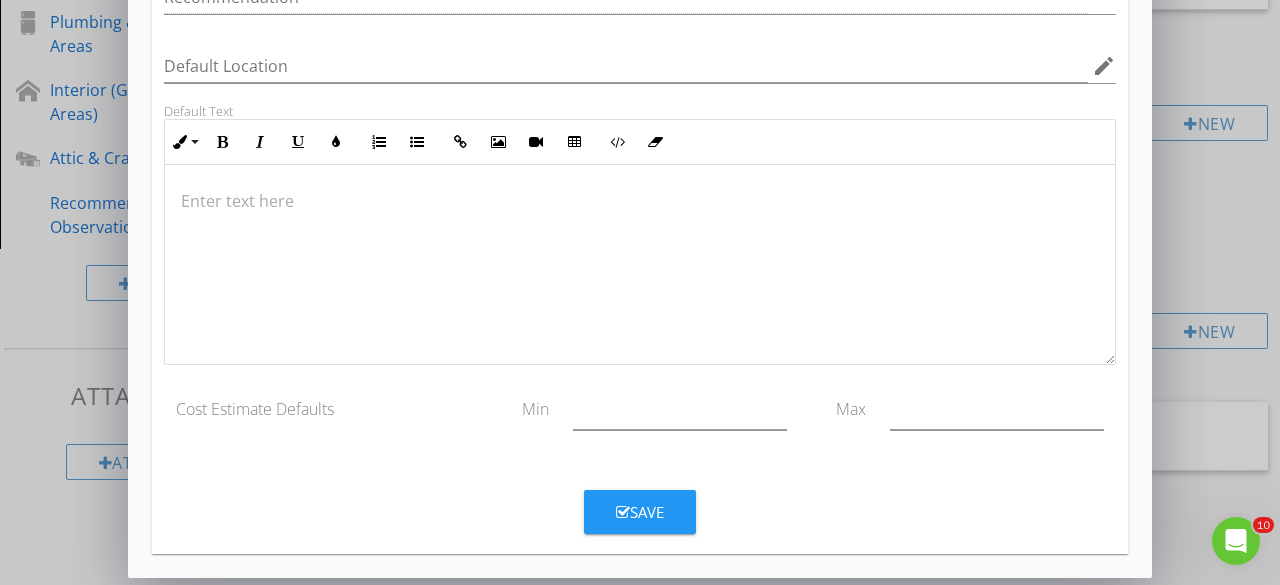click at bounding box center (640, 265) 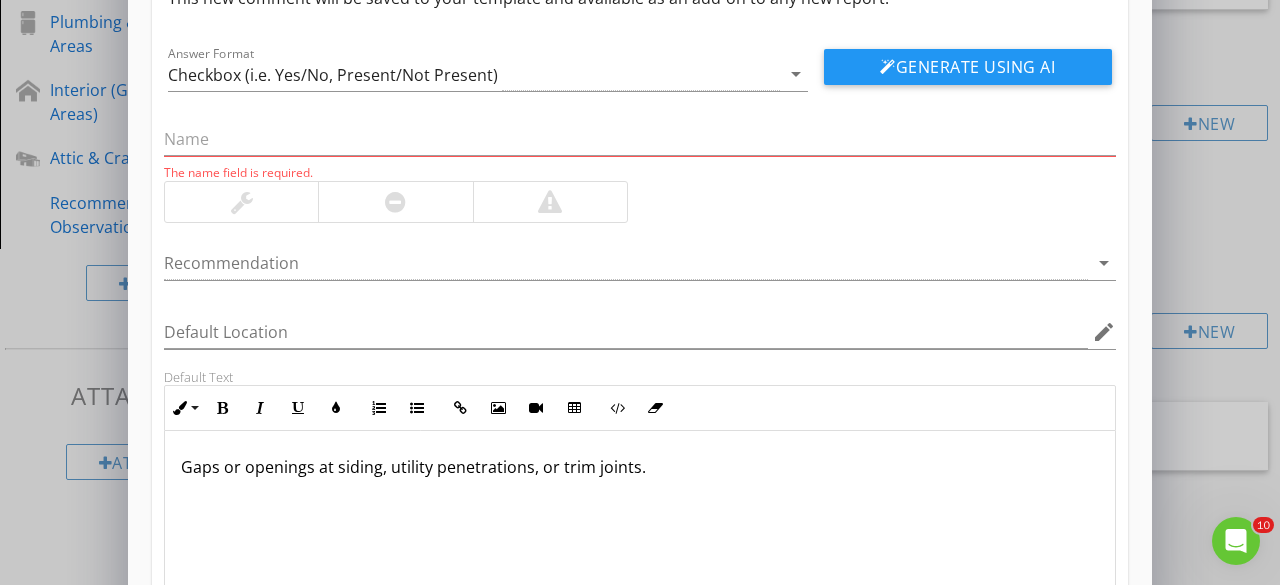 scroll, scrollTop: 104, scrollLeft: 0, axis: vertical 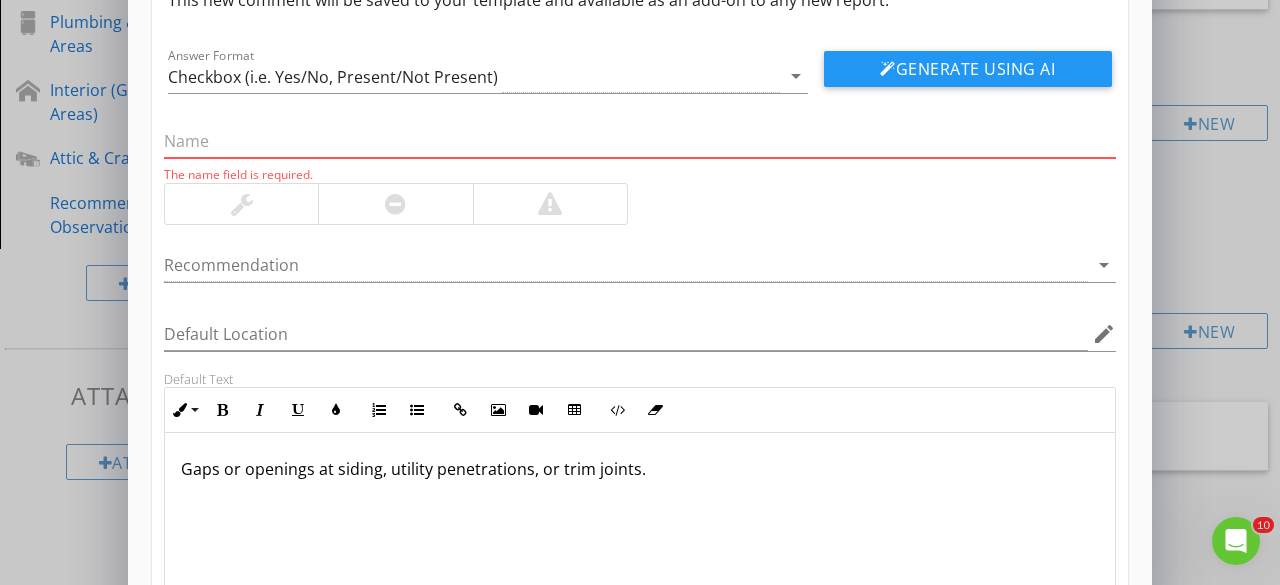 click at bounding box center [640, 141] 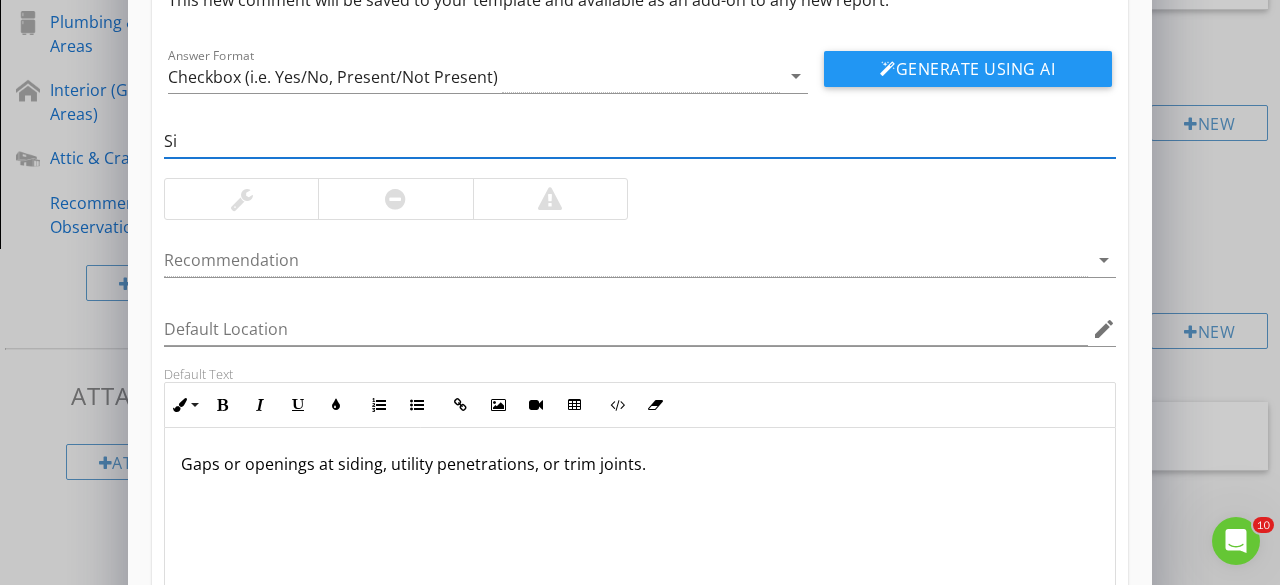 type on "S" 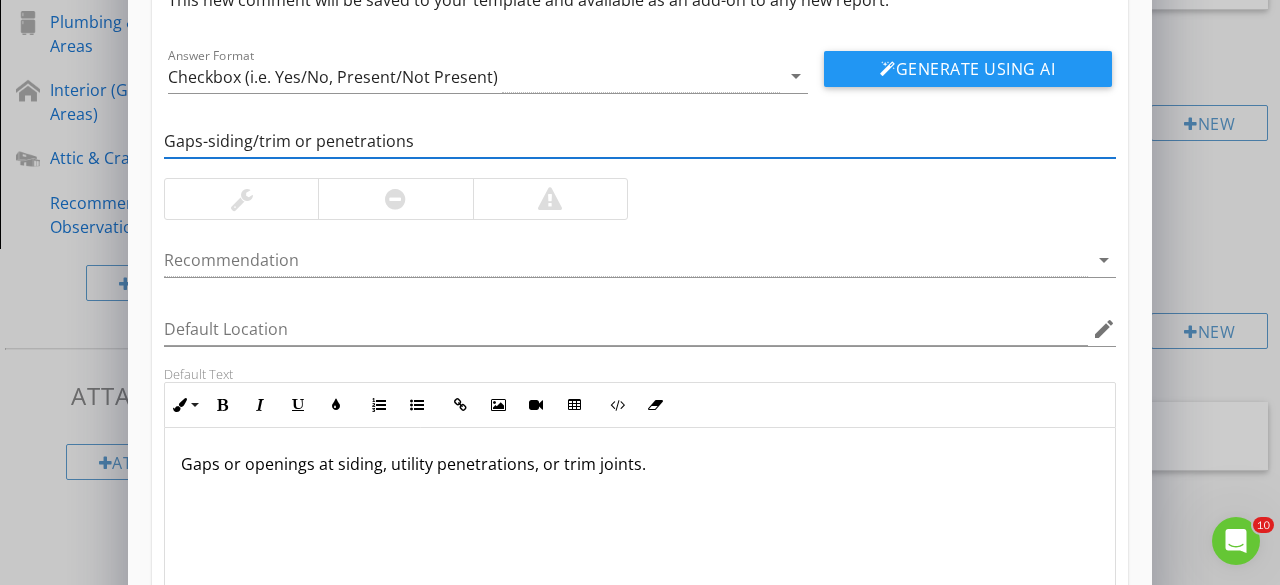 scroll, scrollTop: 368, scrollLeft: 0, axis: vertical 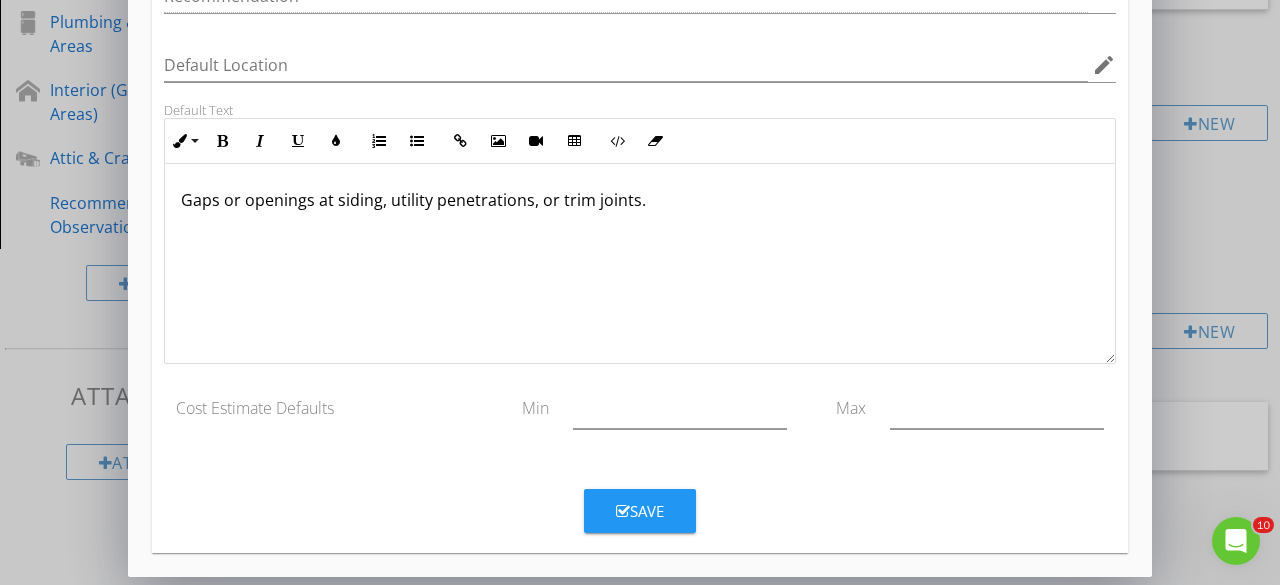 type on "Gaps-siding/trim or penetrations" 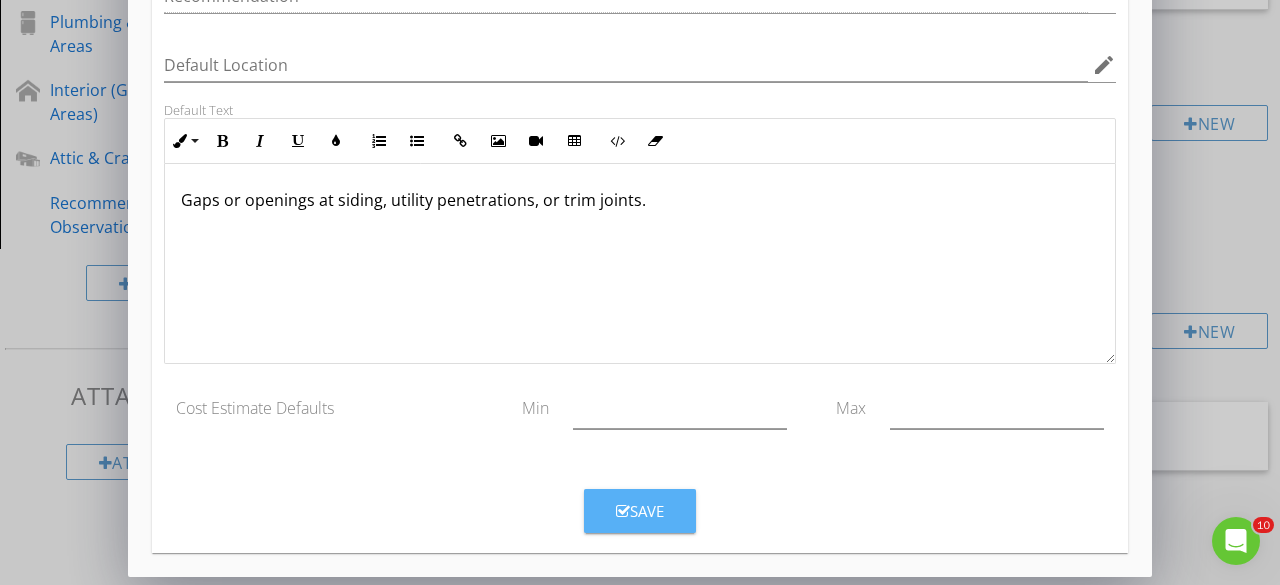 click on "Save" at bounding box center [640, 511] 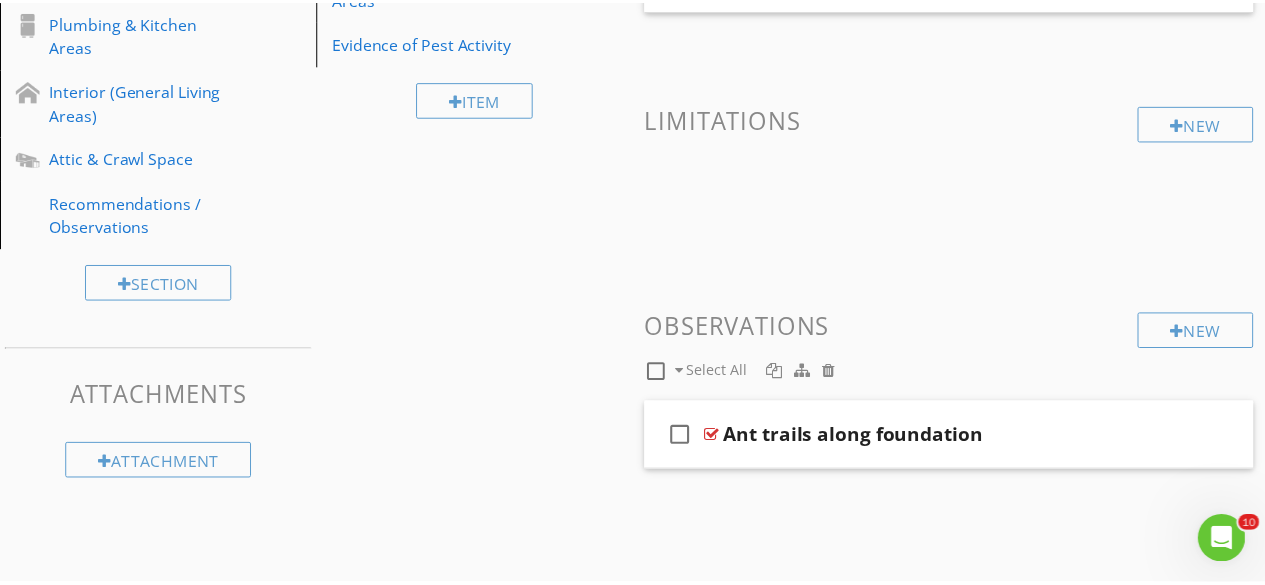 scroll, scrollTop: 272, scrollLeft: 0, axis: vertical 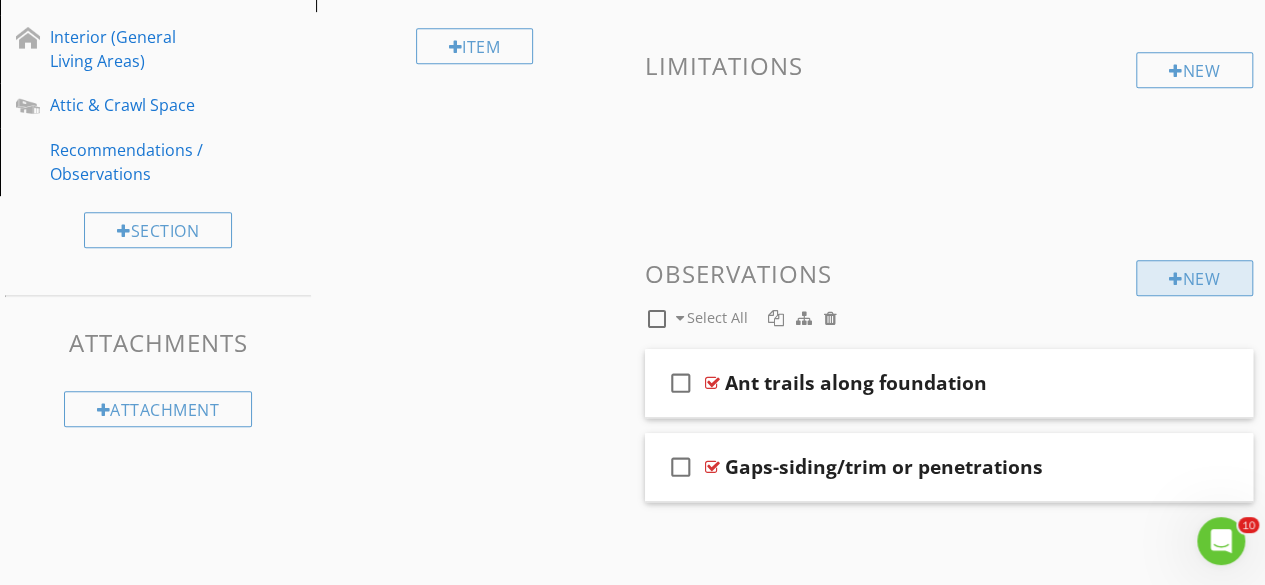 click at bounding box center [1176, 279] 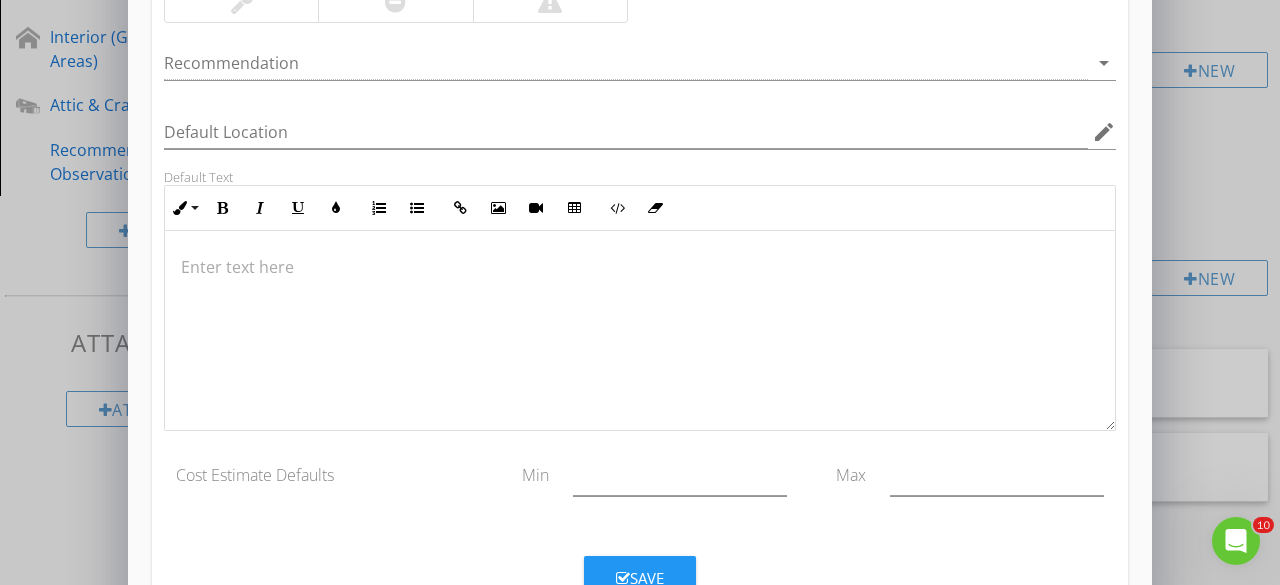 scroll, scrollTop: 304, scrollLeft: 0, axis: vertical 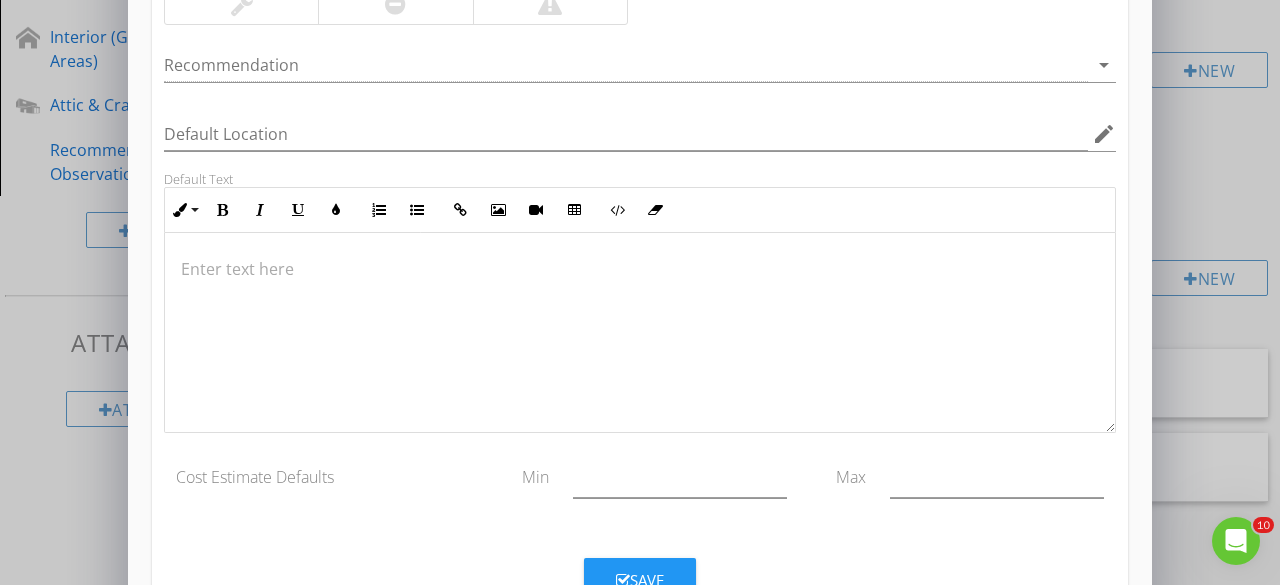 click at bounding box center [640, 269] 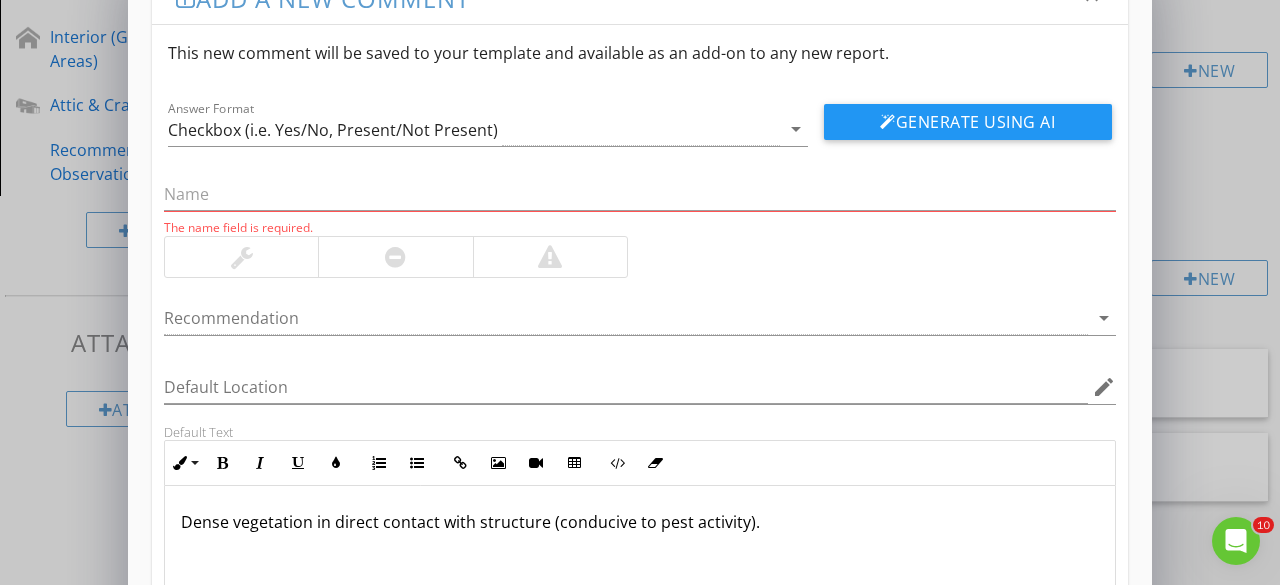 scroll, scrollTop: 0, scrollLeft: 0, axis: both 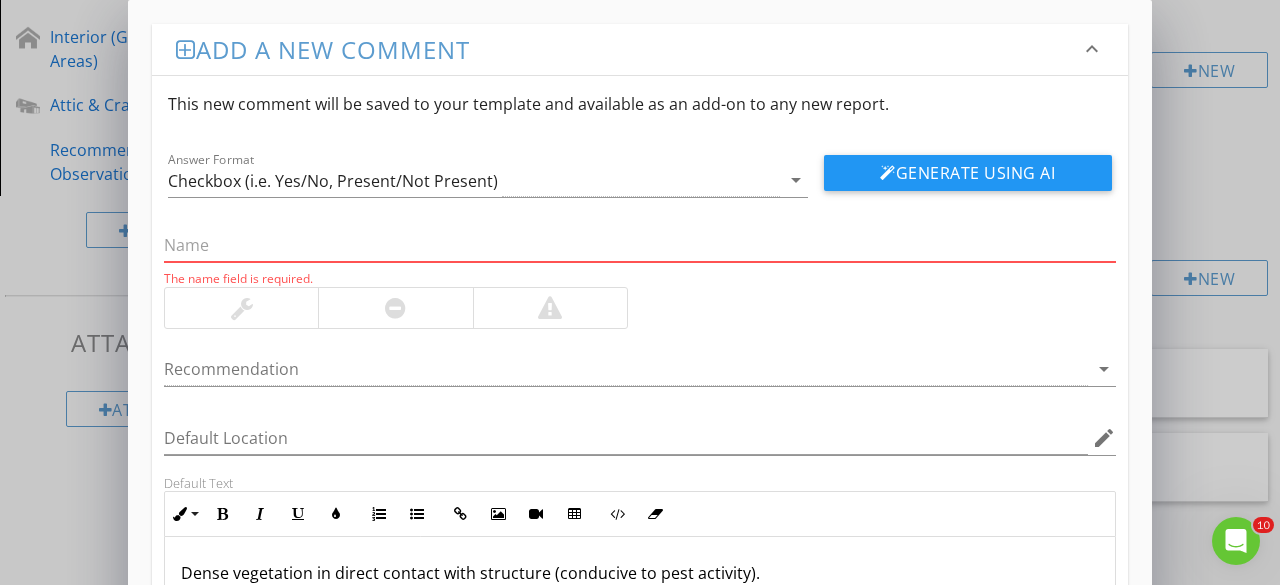 click at bounding box center [640, 245] 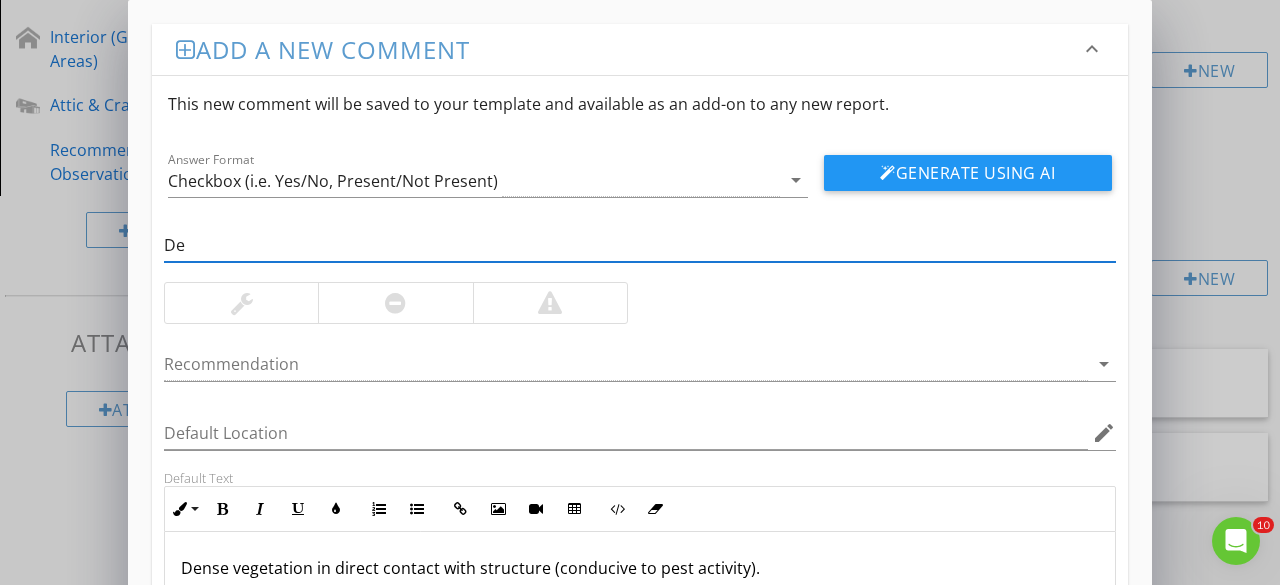 type on "D" 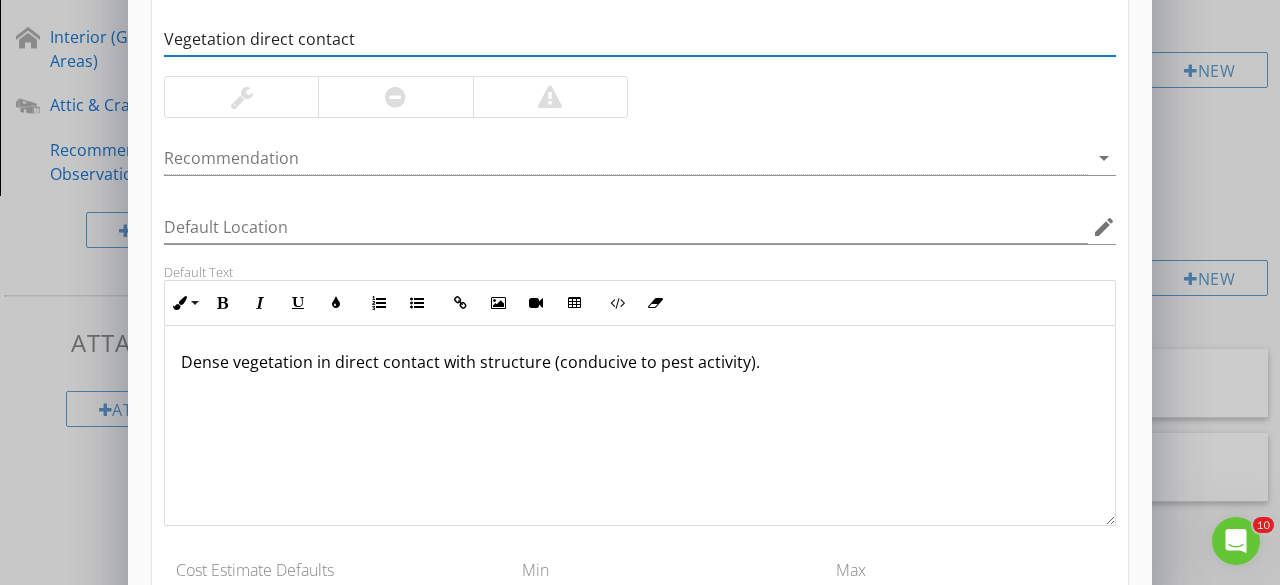 scroll, scrollTop: 212, scrollLeft: 0, axis: vertical 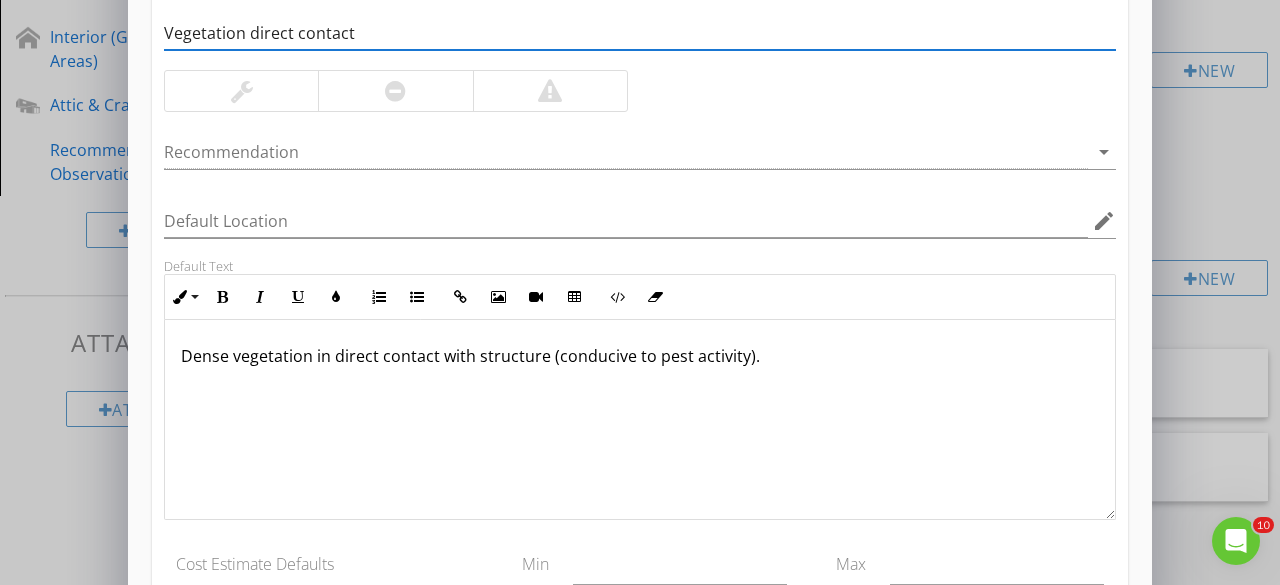 type on "Vegetation direct contact" 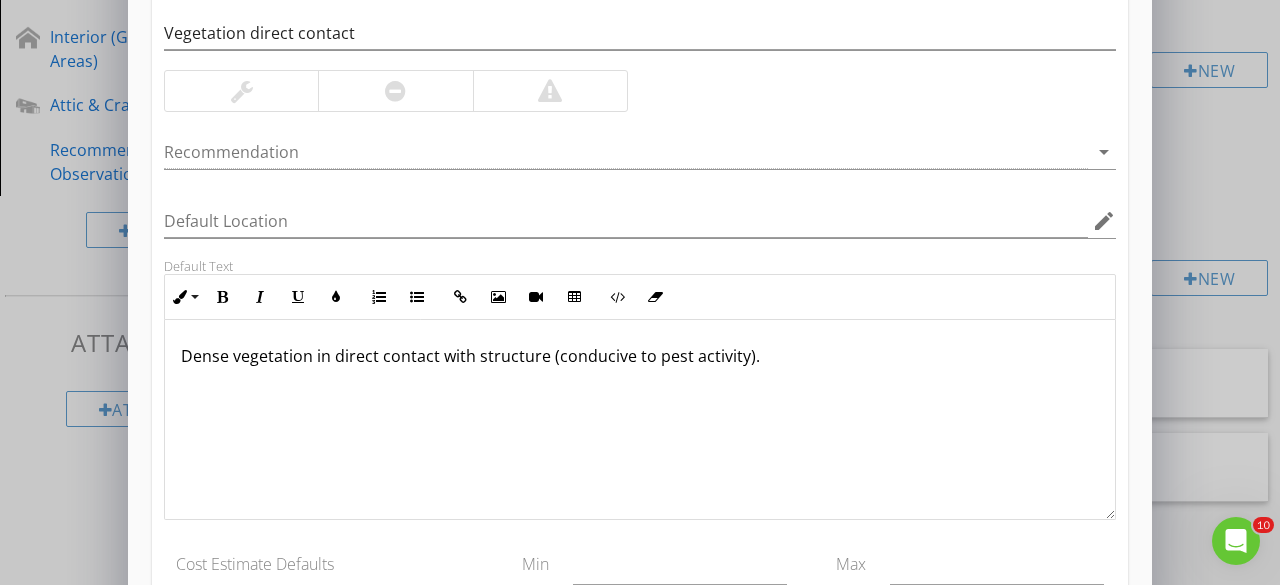 click on "Dense vegetation in direct contact with structure (conducive to pest activity)." at bounding box center [640, 356] 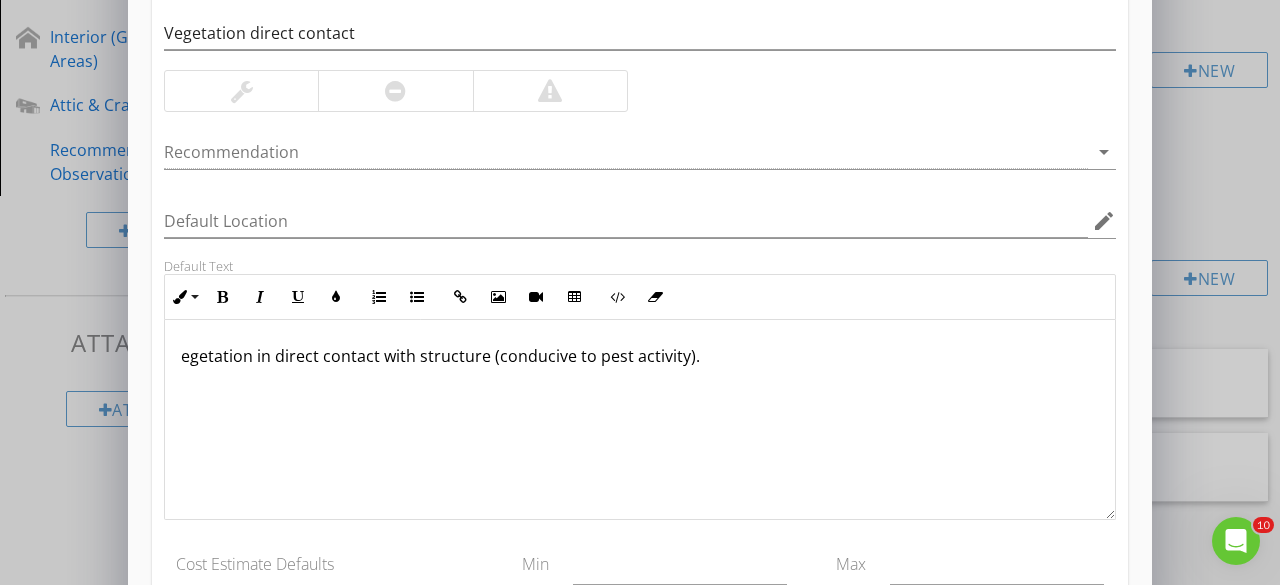 type 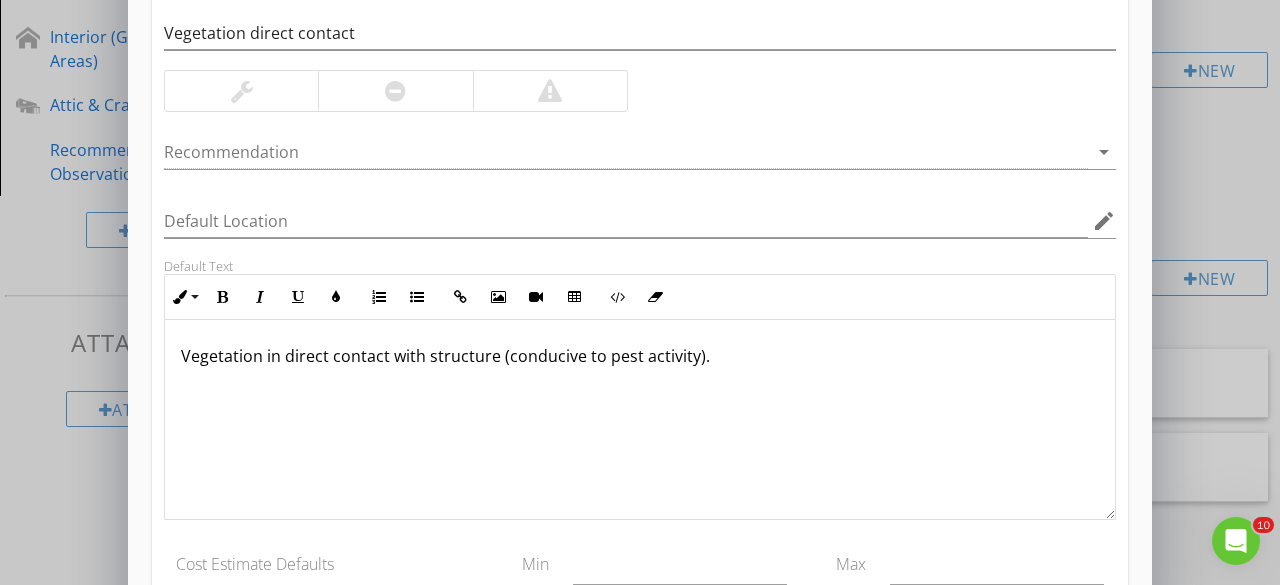 scroll, scrollTop: 368, scrollLeft: 0, axis: vertical 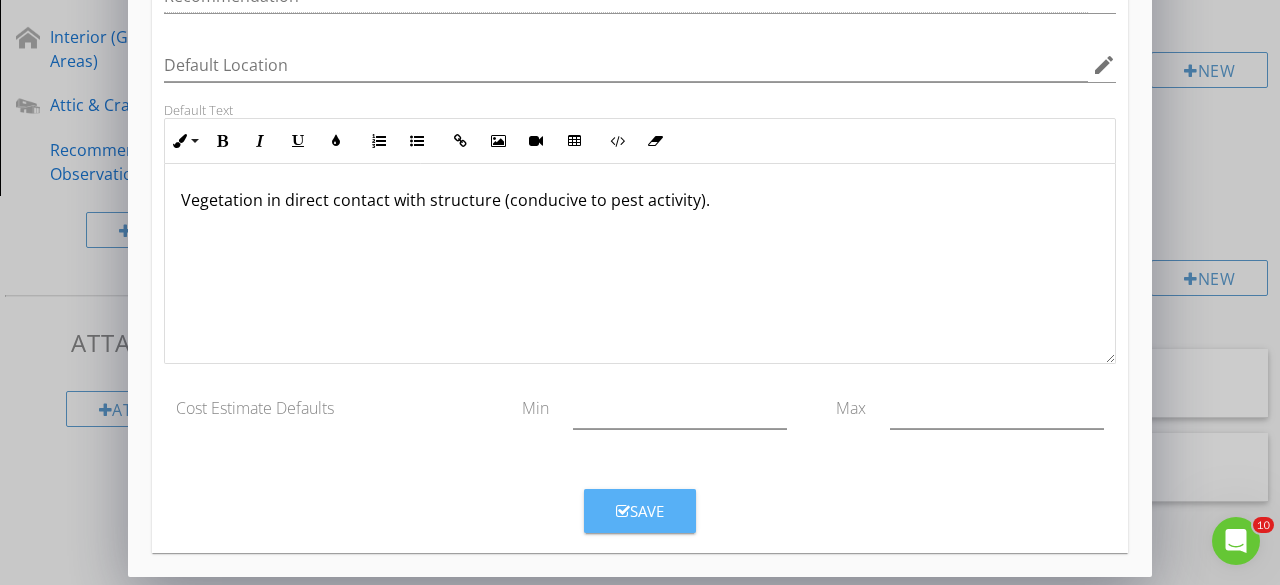 click on "Save" at bounding box center (640, 511) 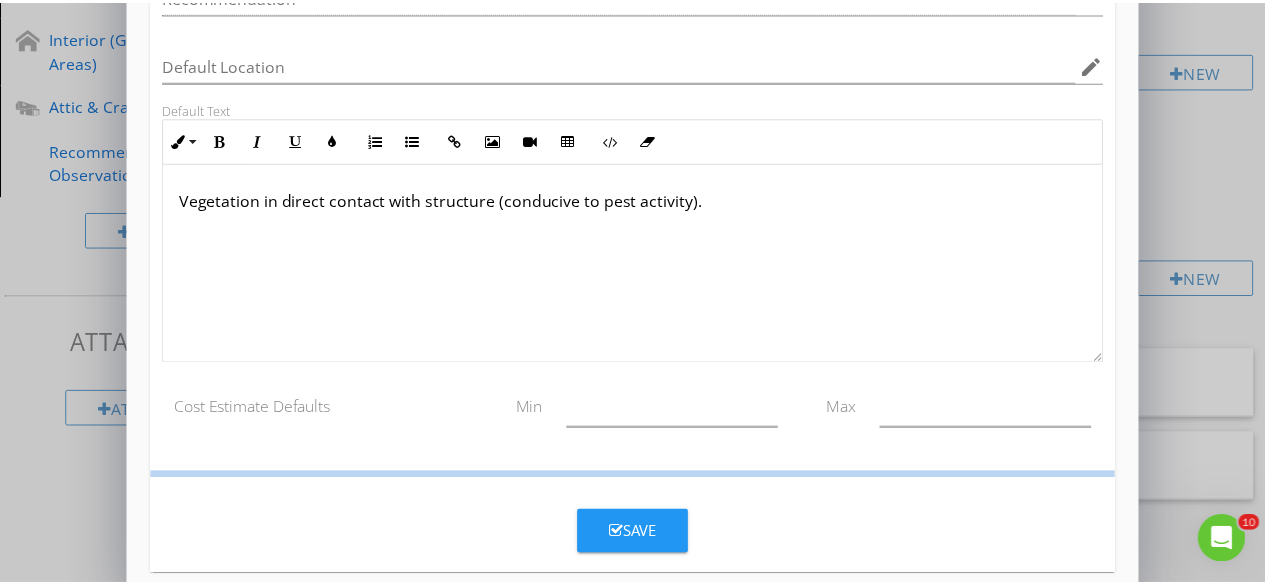 scroll, scrollTop: 272, scrollLeft: 0, axis: vertical 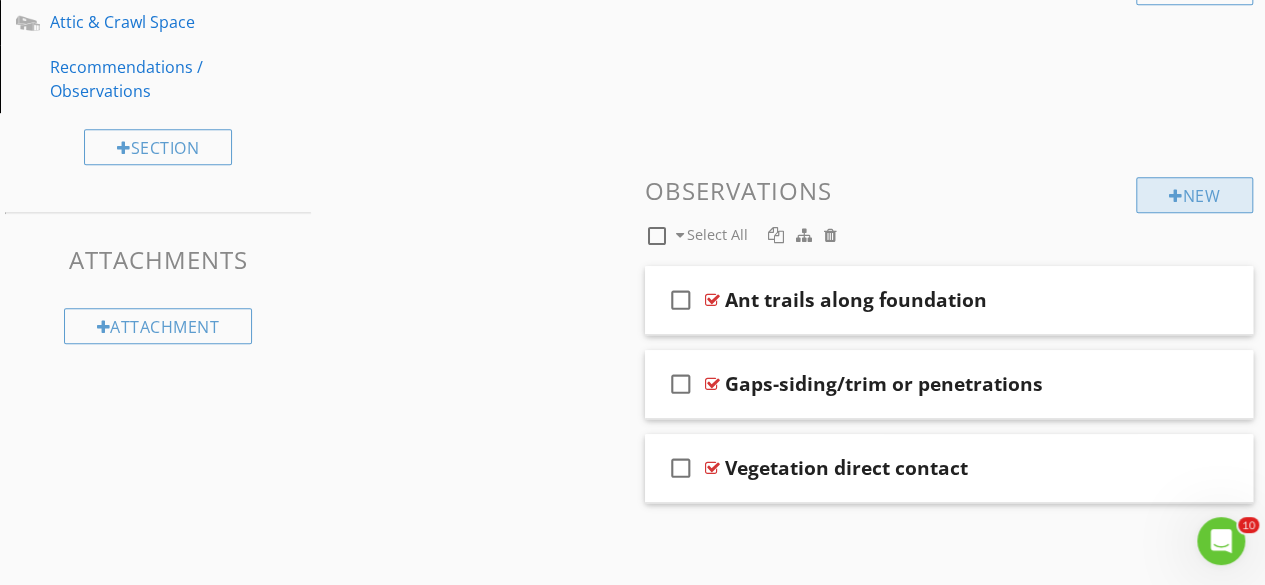 click on "New" at bounding box center (1194, 195) 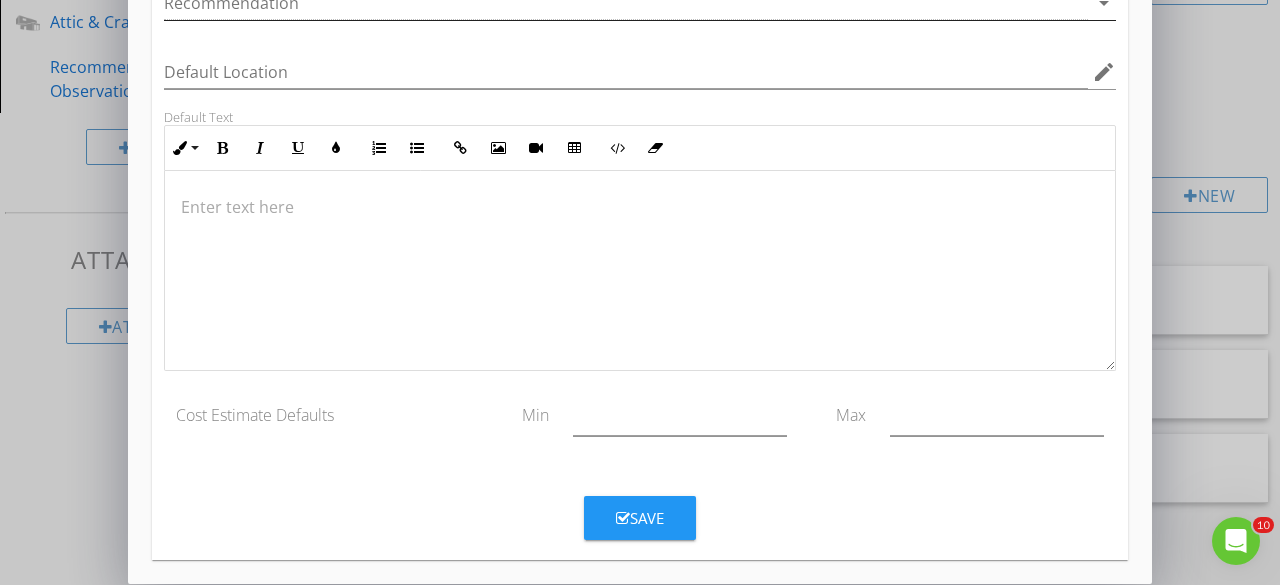 scroll, scrollTop: 372, scrollLeft: 0, axis: vertical 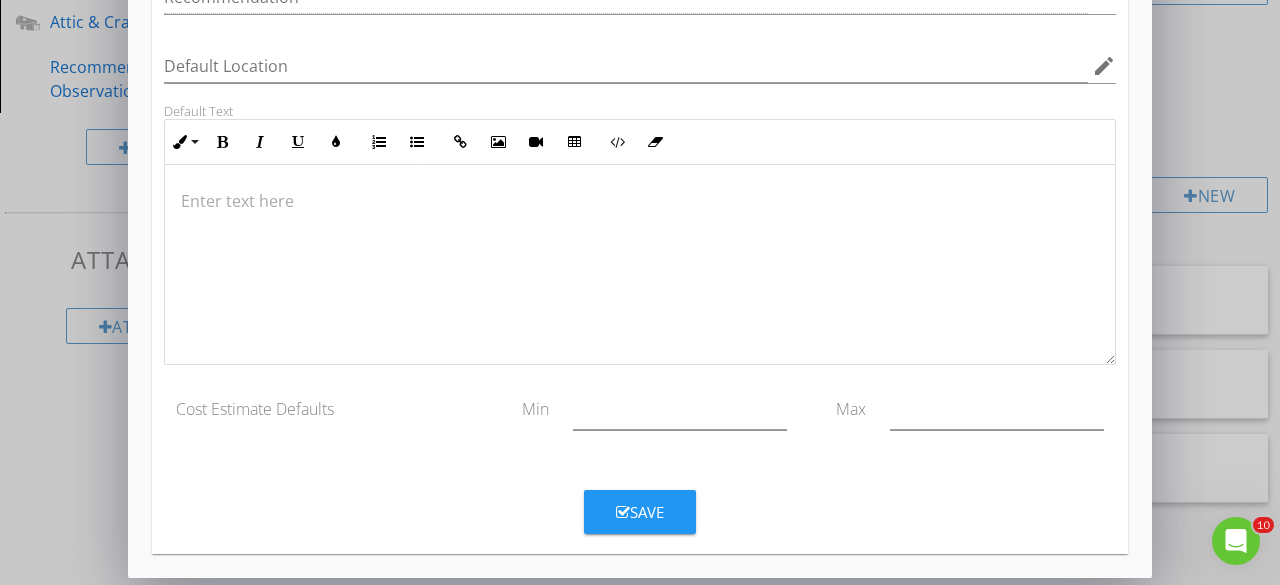 click at bounding box center (640, 201) 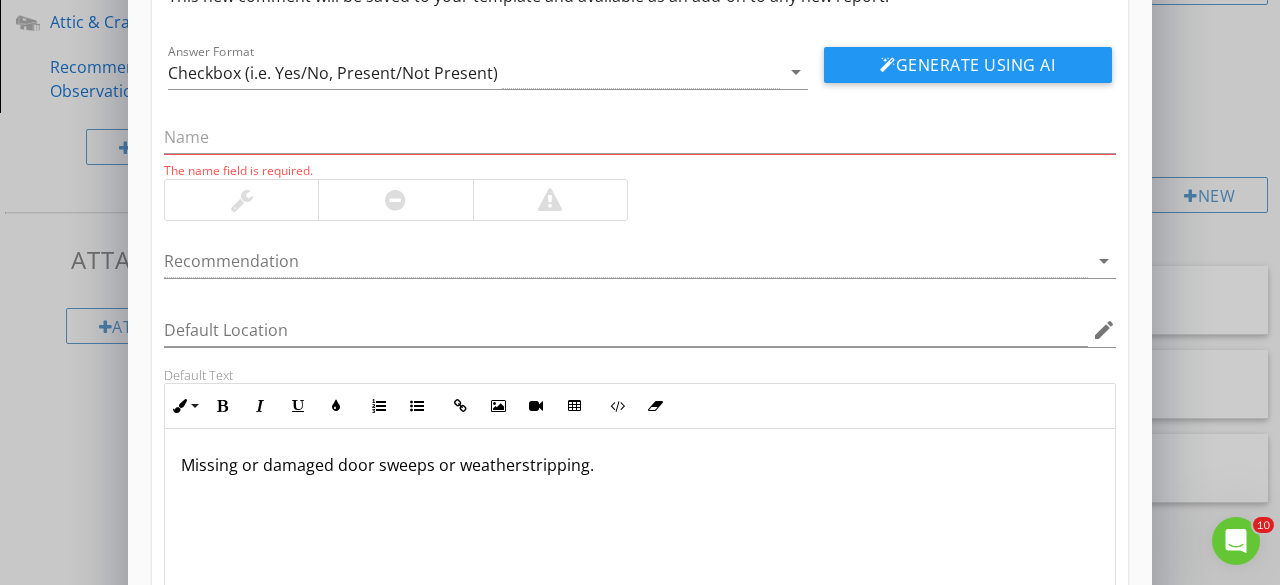 scroll, scrollTop: 64, scrollLeft: 0, axis: vertical 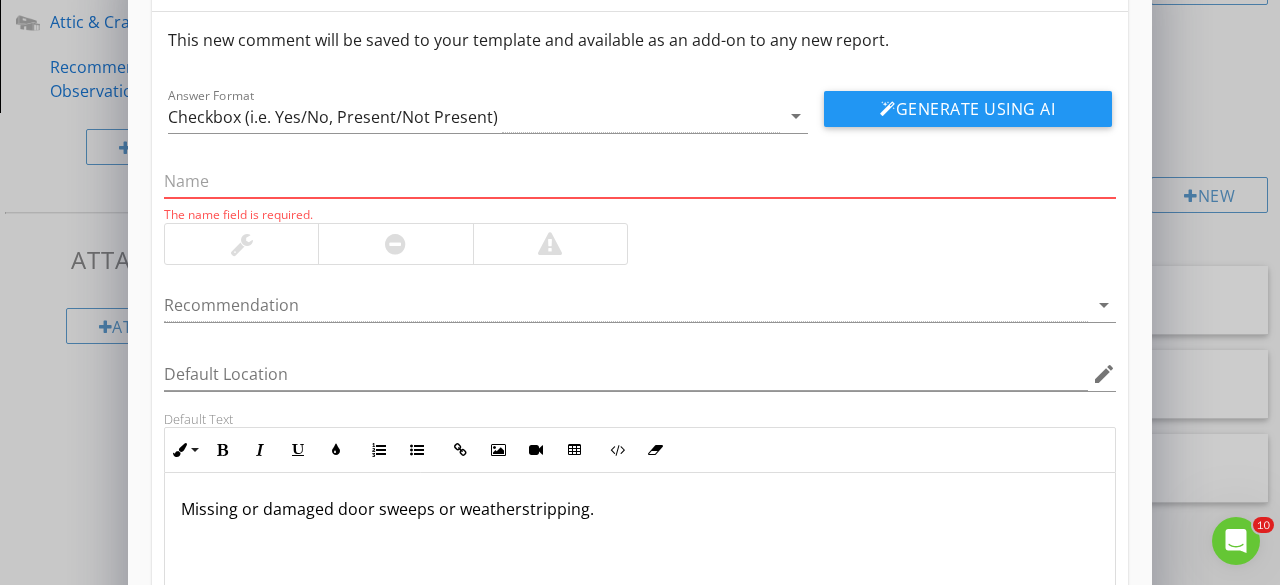 click at bounding box center [640, 181] 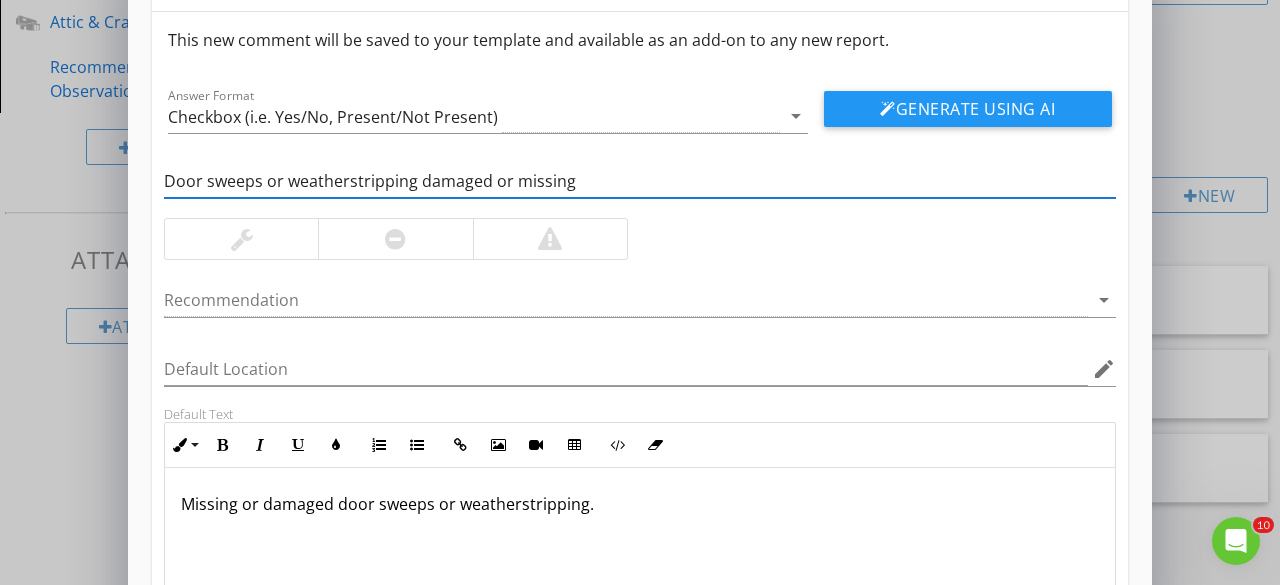 scroll, scrollTop: 368, scrollLeft: 0, axis: vertical 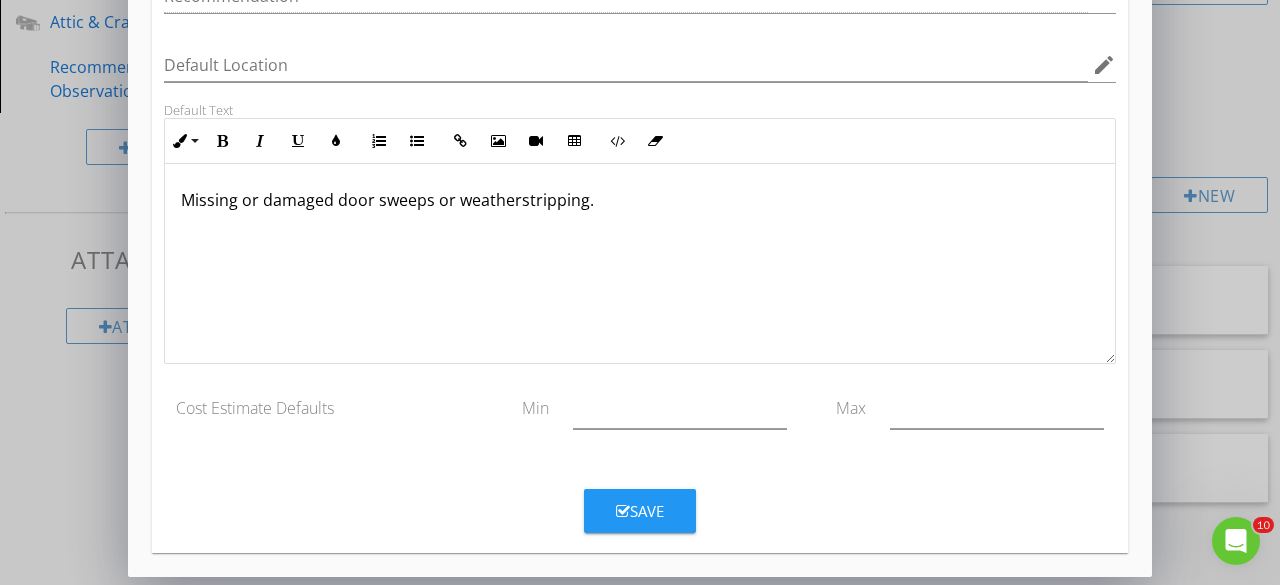 type on "Door sweeps or weatherstripping damaged or missing" 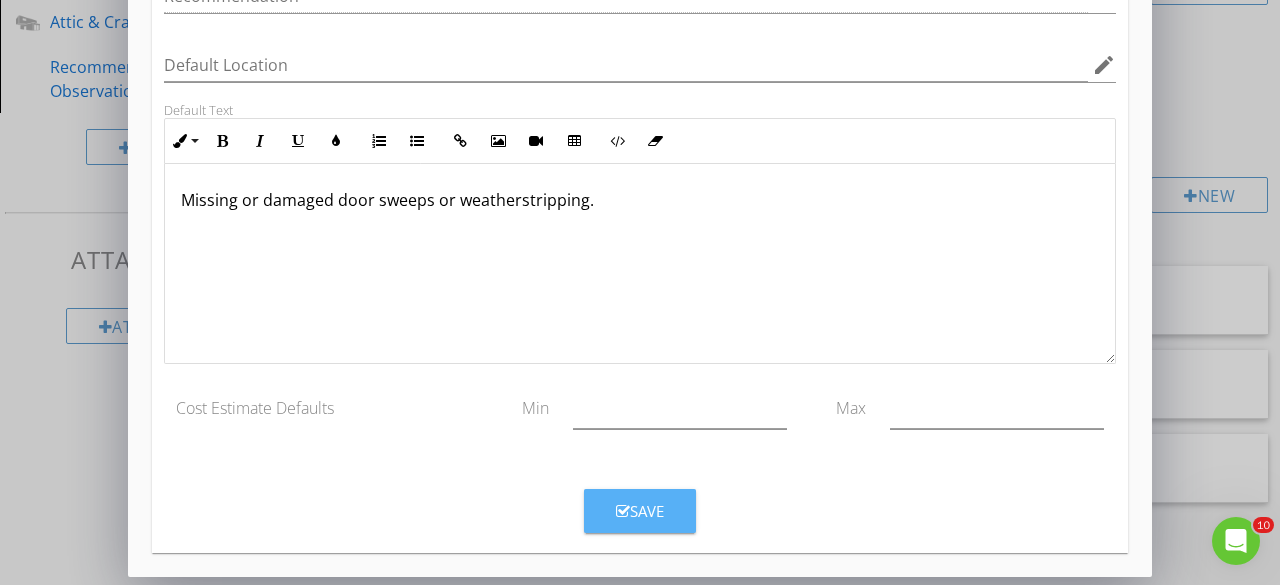 click on "Save" at bounding box center [640, 511] 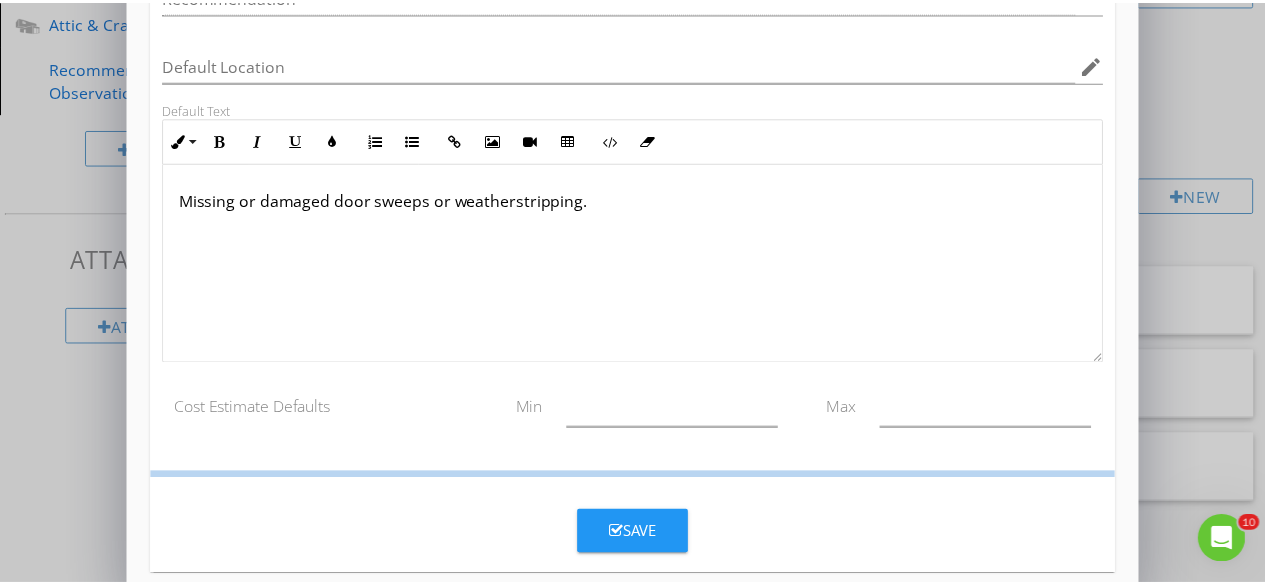 scroll, scrollTop: 272, scrollLeft: 0, axis: vertical 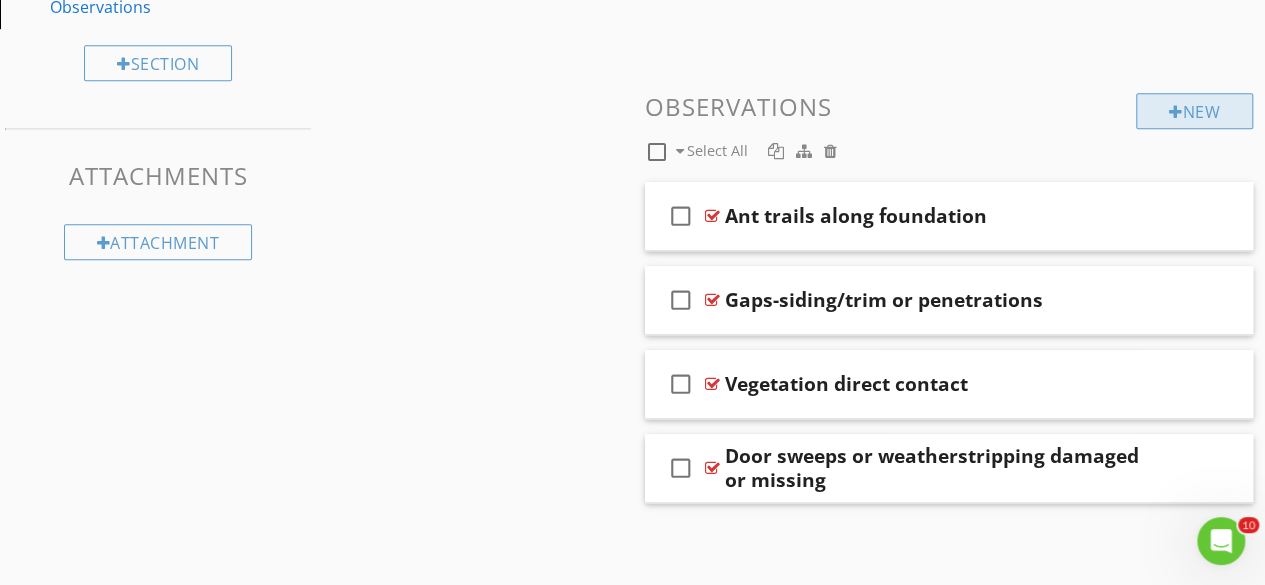 click on "New" at bounding box center [1194, 111] 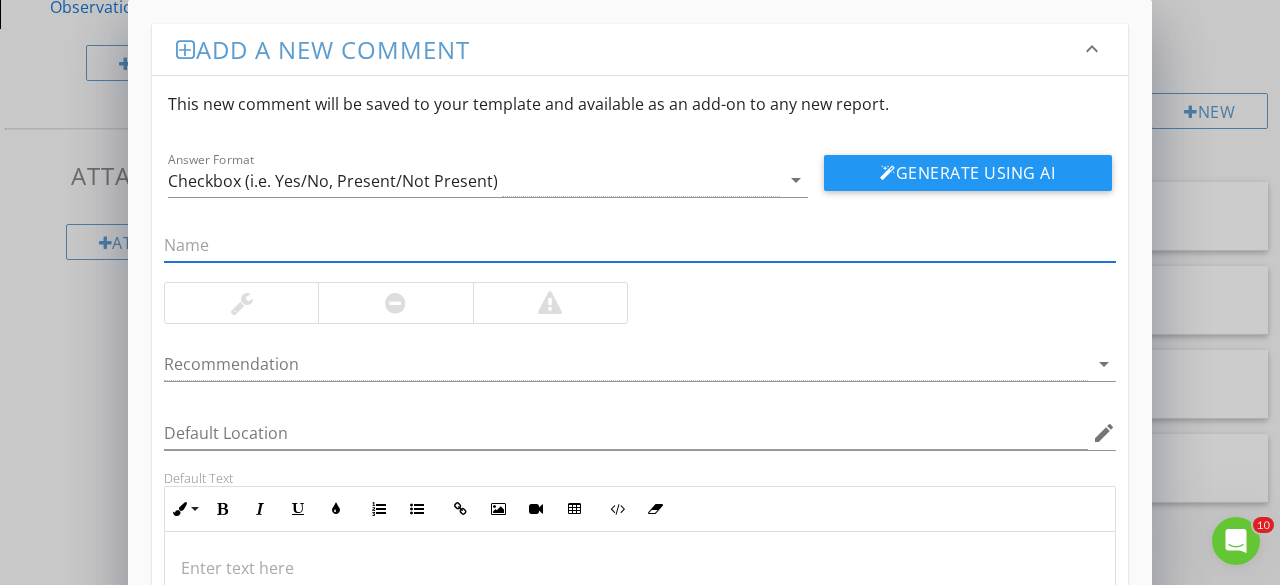 click at bounding box center (640, 632) 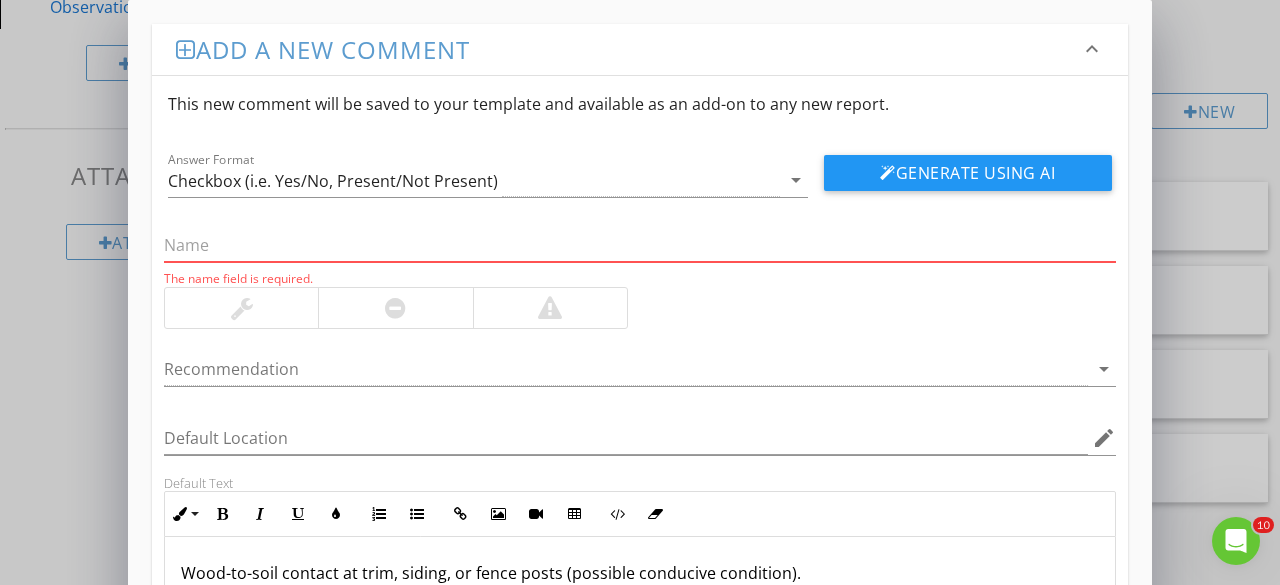 click at bounding box center [640, 245] 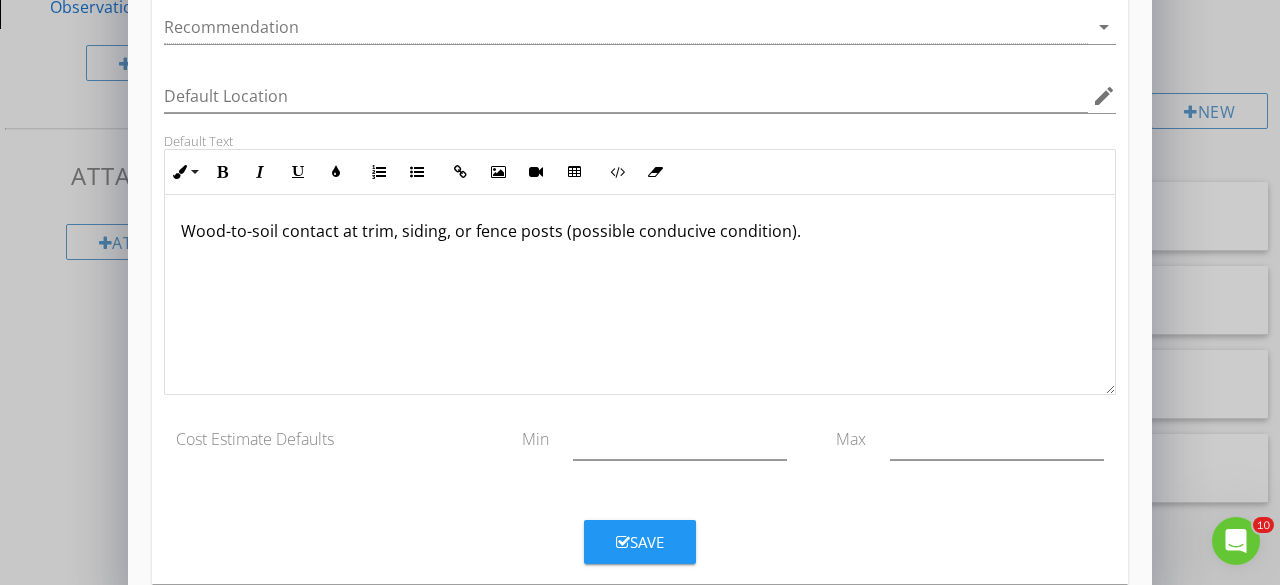 scroll, scrollTop: 352, scrollLeft: 0, axis: vertical 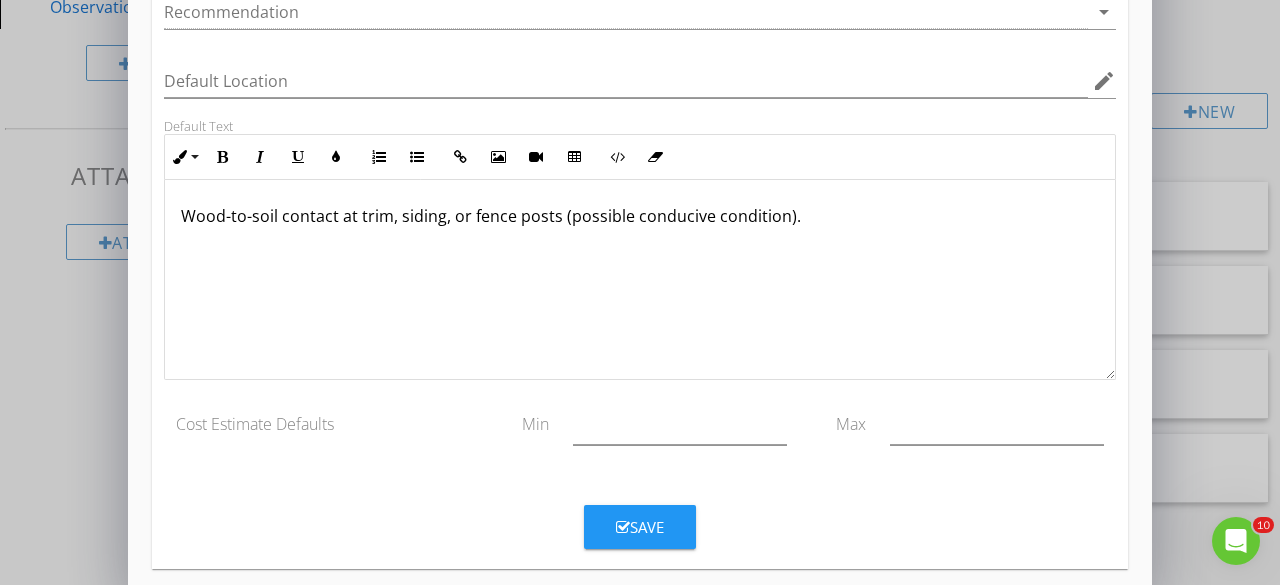 type on "Wood to soil contact" 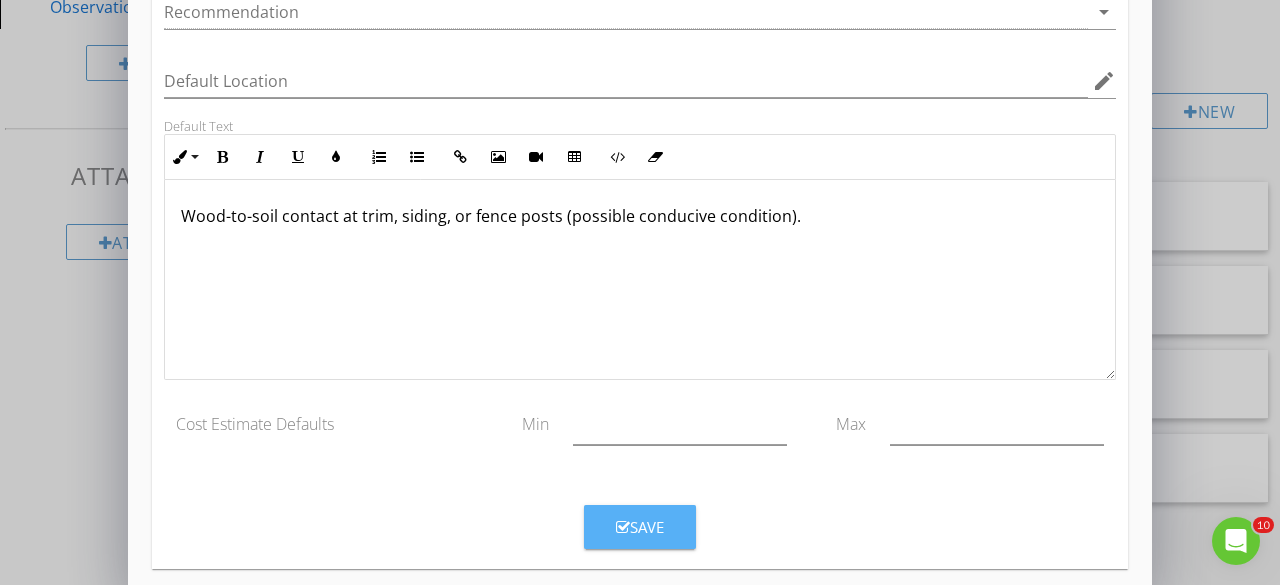 click on "Save" at bounding box center [640, 527] 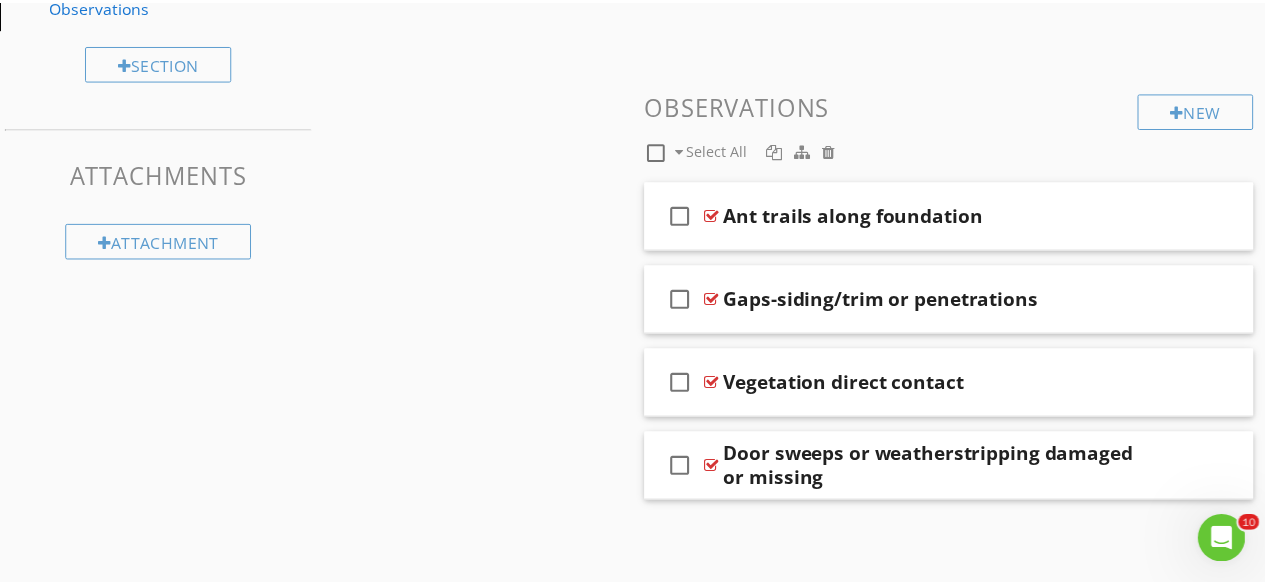 scroll, scrollTop: 272, scrollLeft: 0, axis: vertical 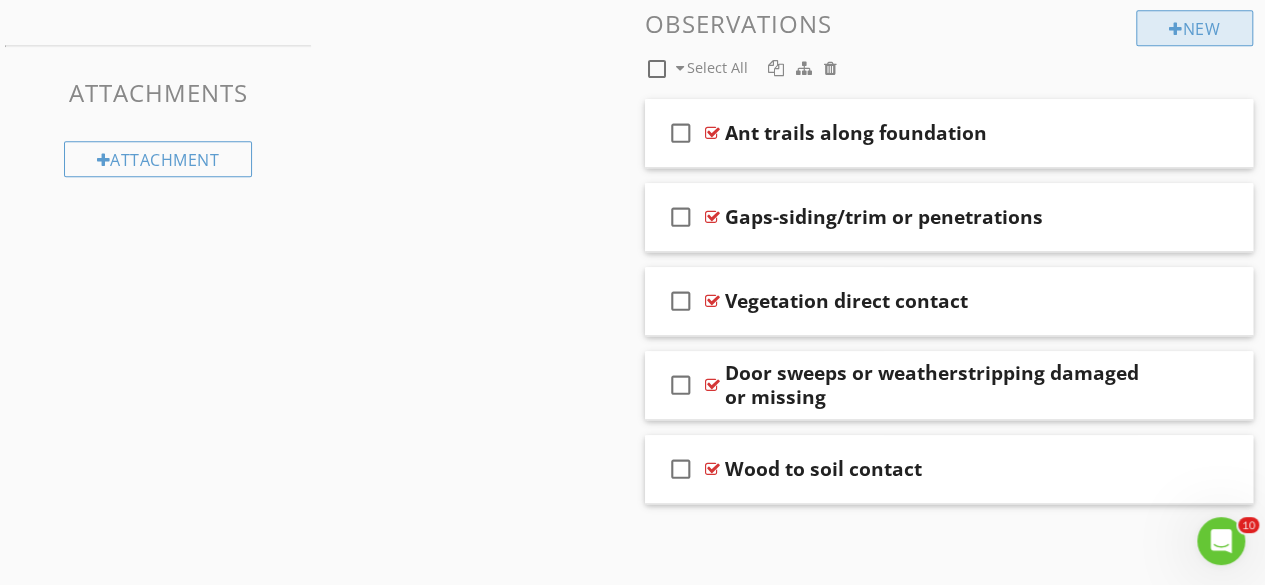 click on "New" at bounding box center (1194, 28) 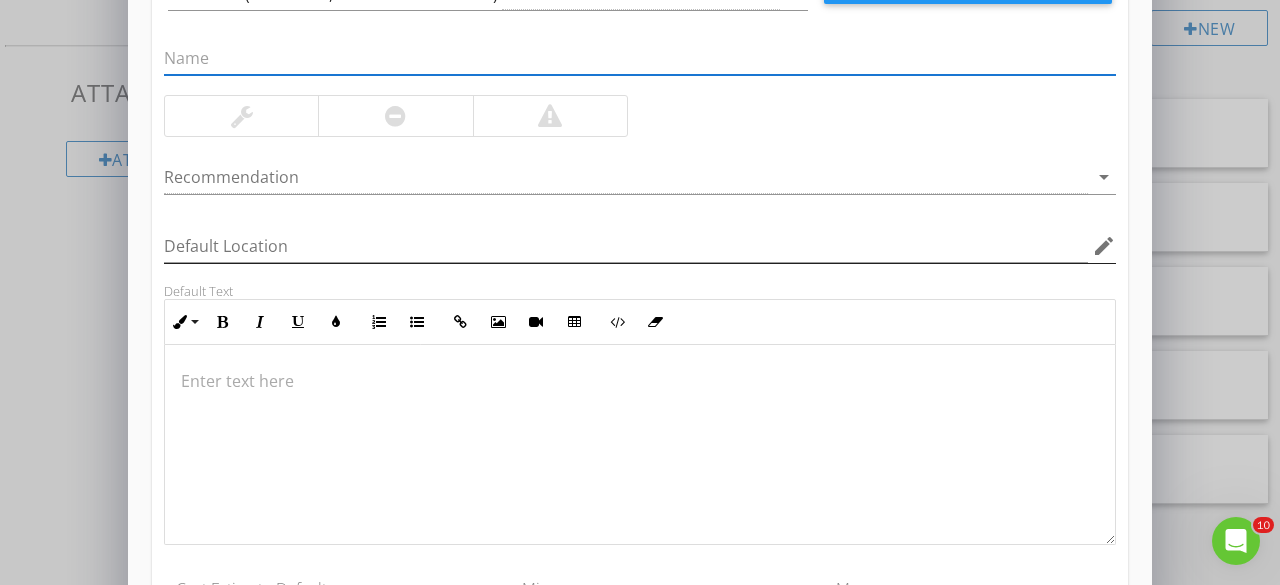 scroll, scrollTop: 188, scrollLeft: 0, axis: vertical 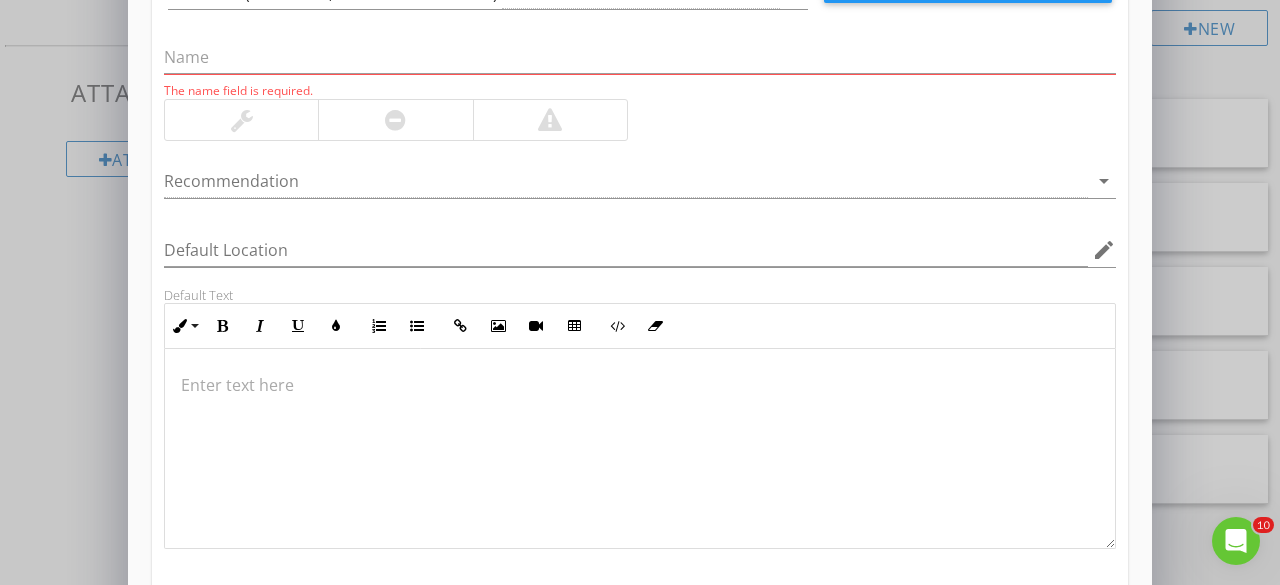 click at bounding box center (640, 385) 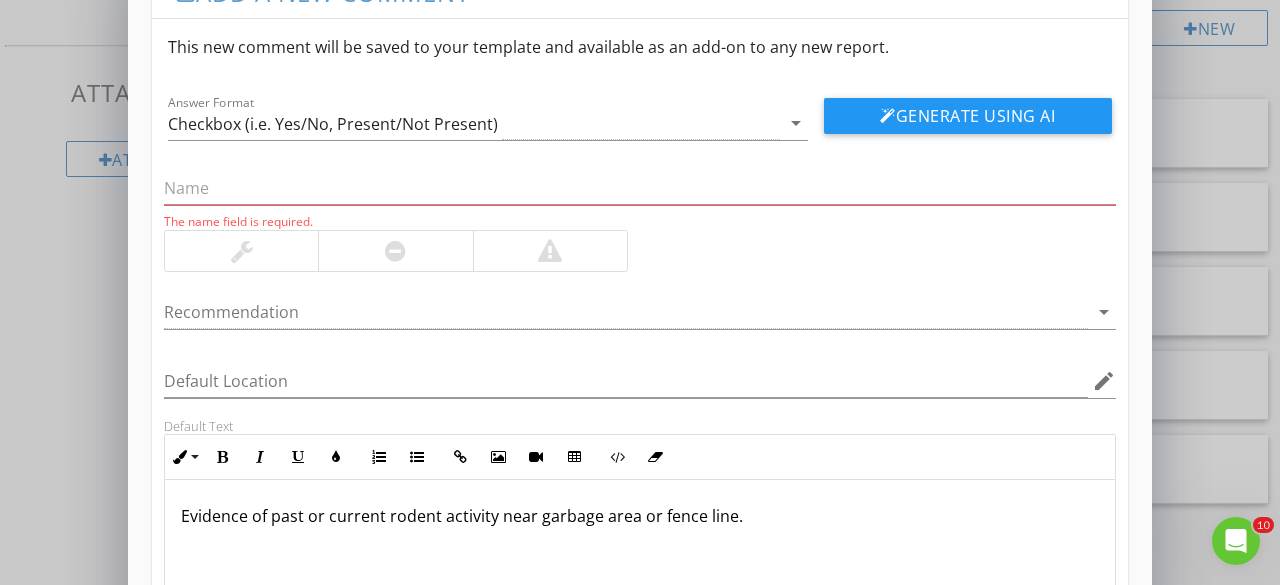 scroll, scrollTop: 54, scrollLeft: 0, axis: vertical 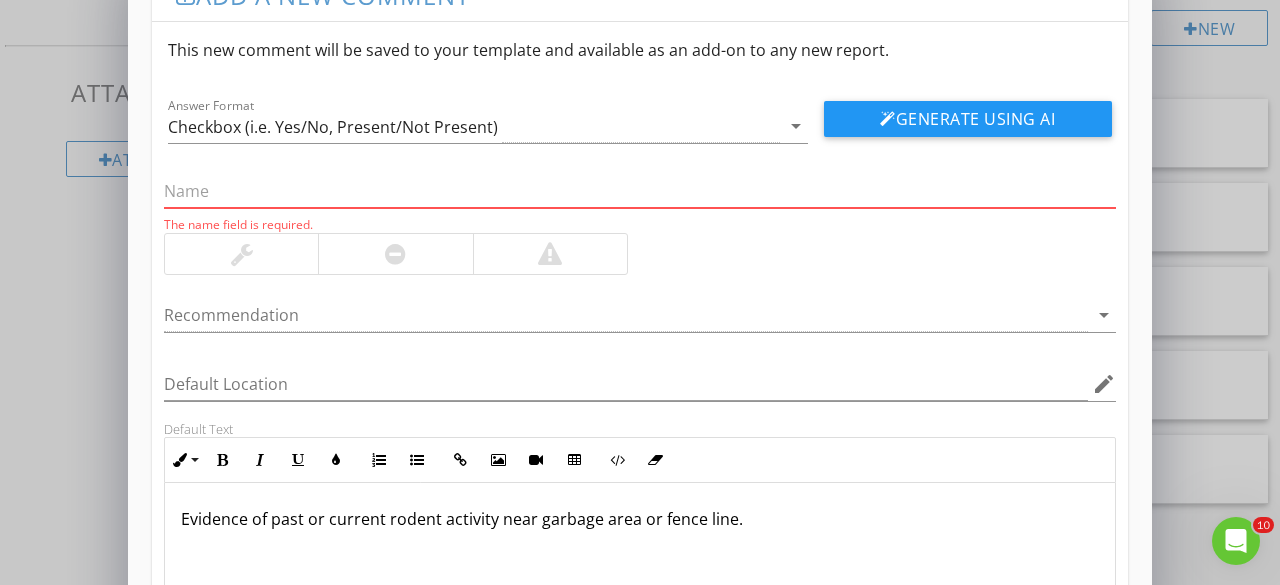 click at bounding box center [640, 191] 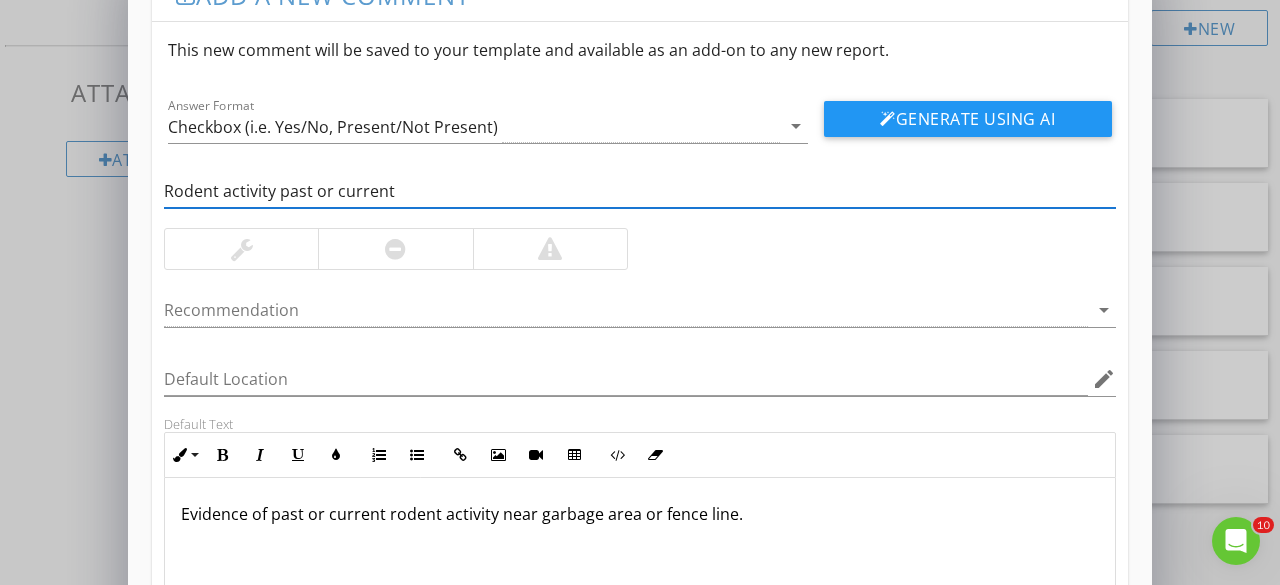 type on "Rodent activity past or current" 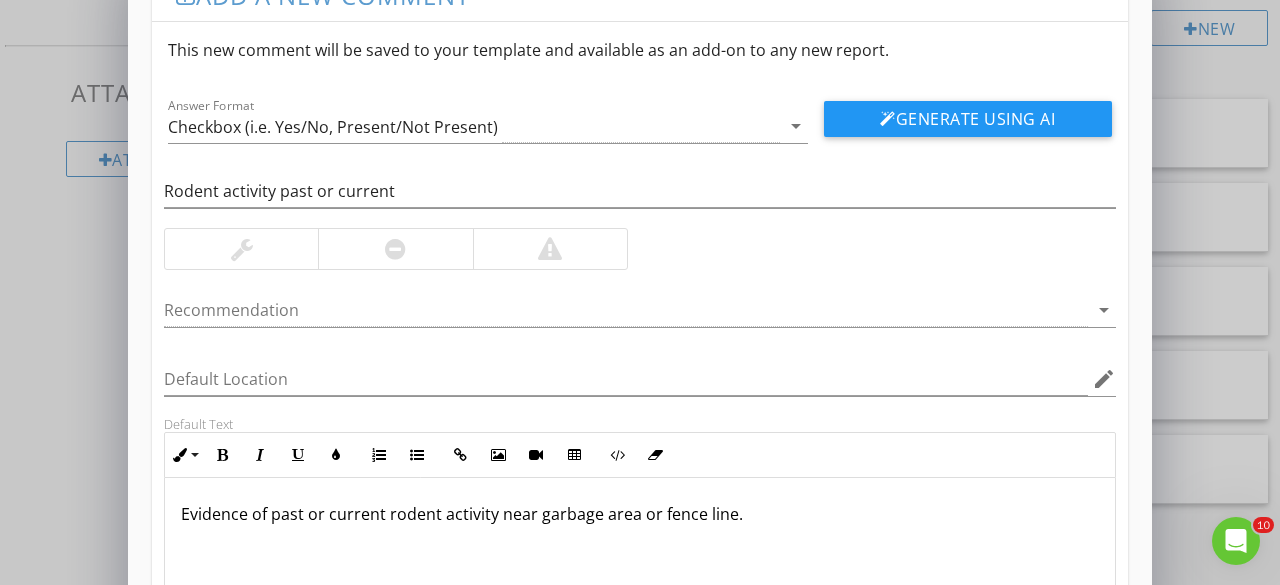 click on "Evidence of past or current rodent activity near garbage area or fence line." at bounding box center (640, 514) 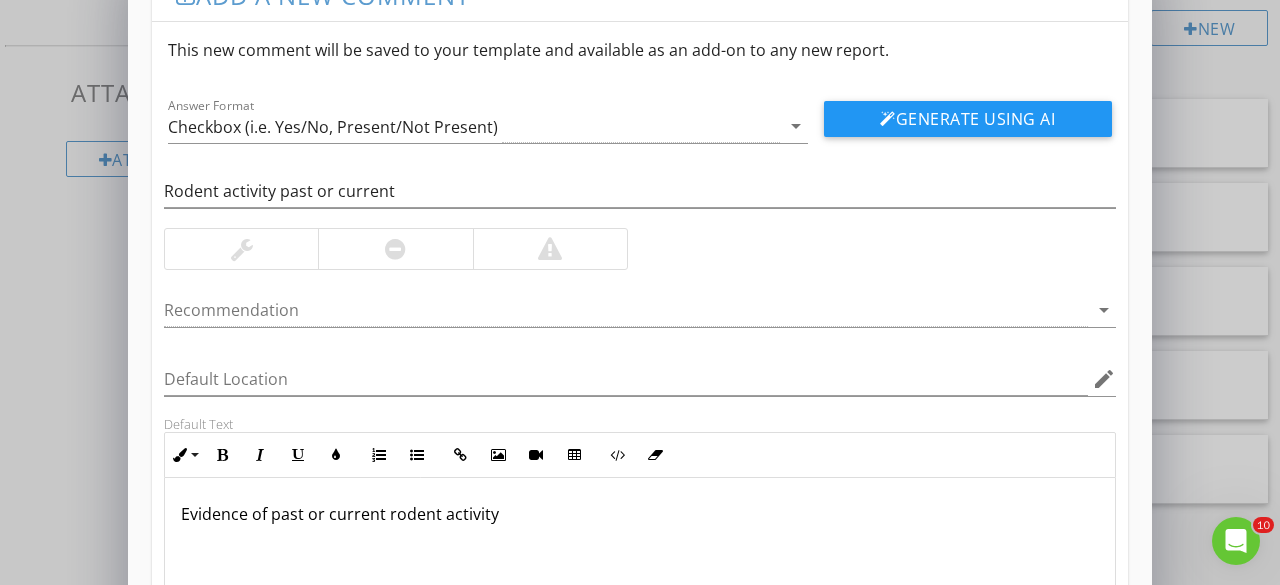 type 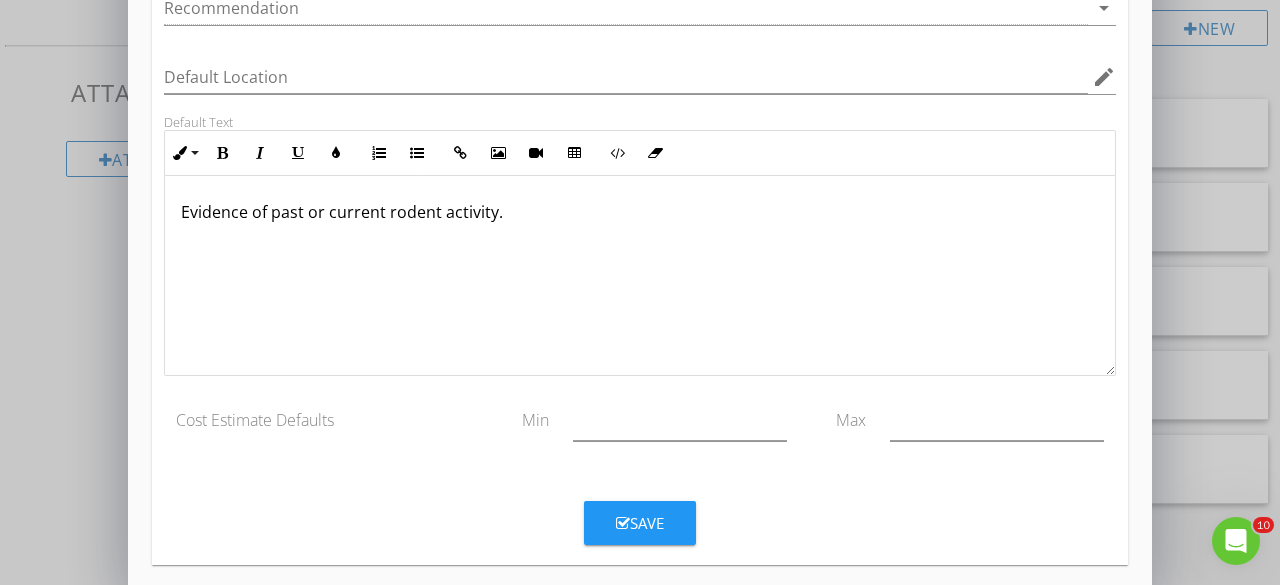 scroll, scrollTop: 368, scrollLeft: 0, axis: vertical 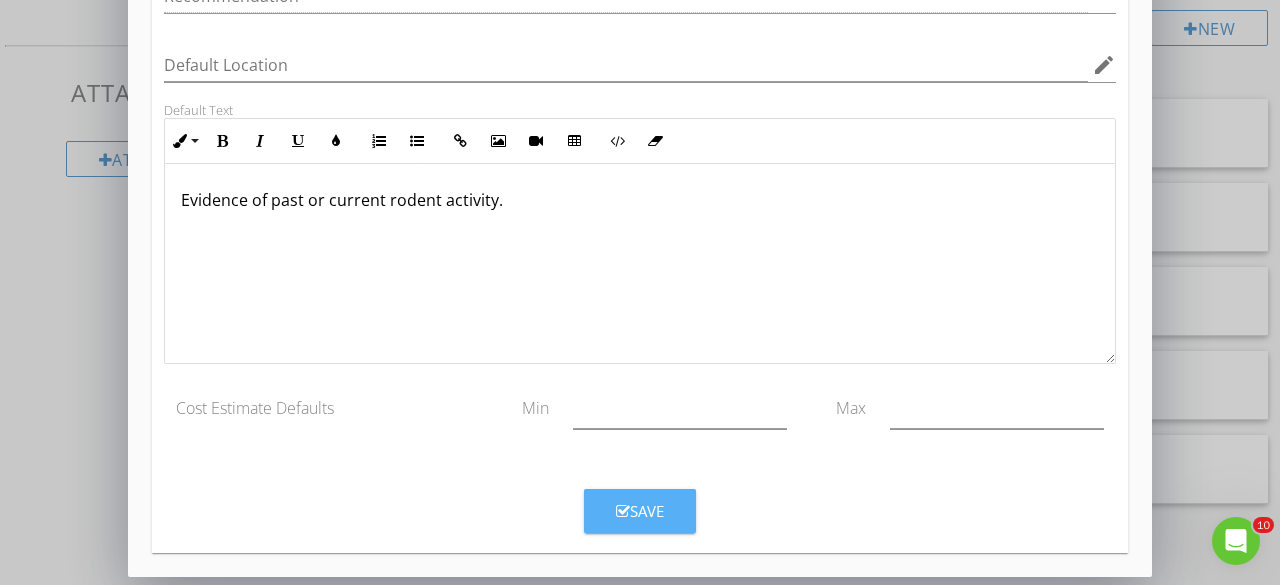 click at bounding box center (623, 511) 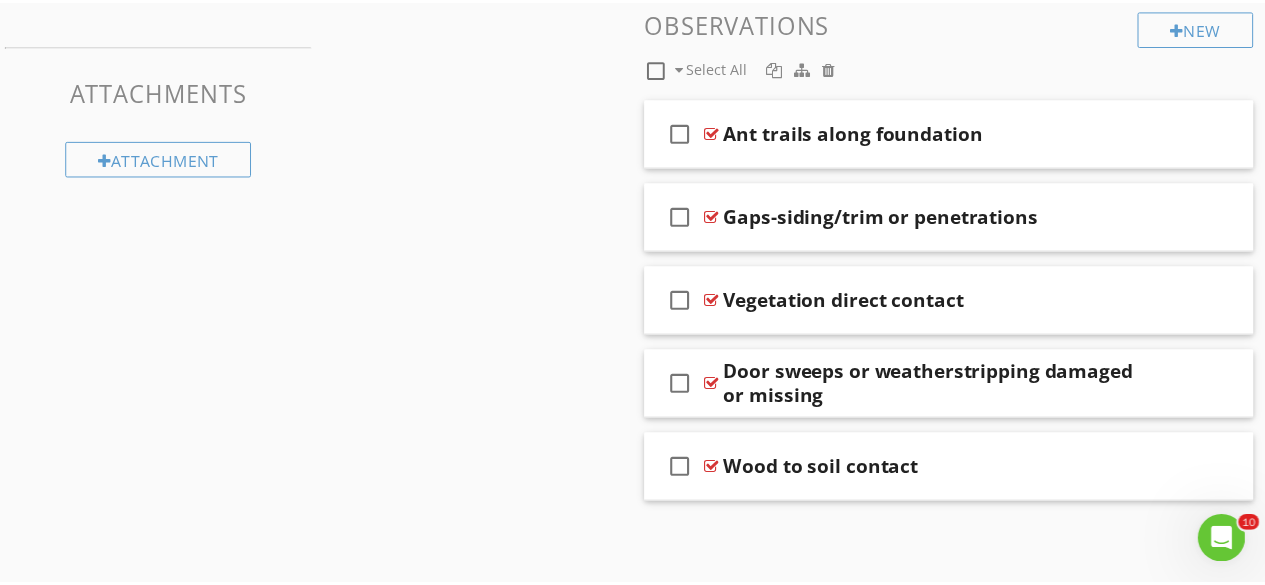 scroll, scrollTop: 272, scrollLeft: 0, axis: vertical 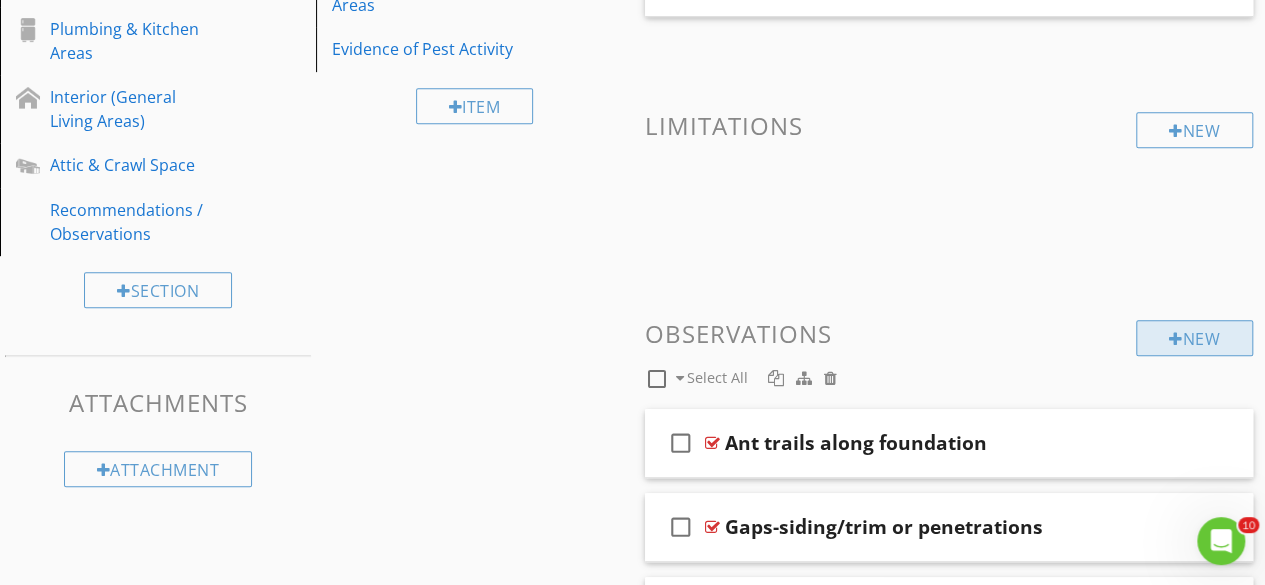 click at bounding box center (1176, 339) 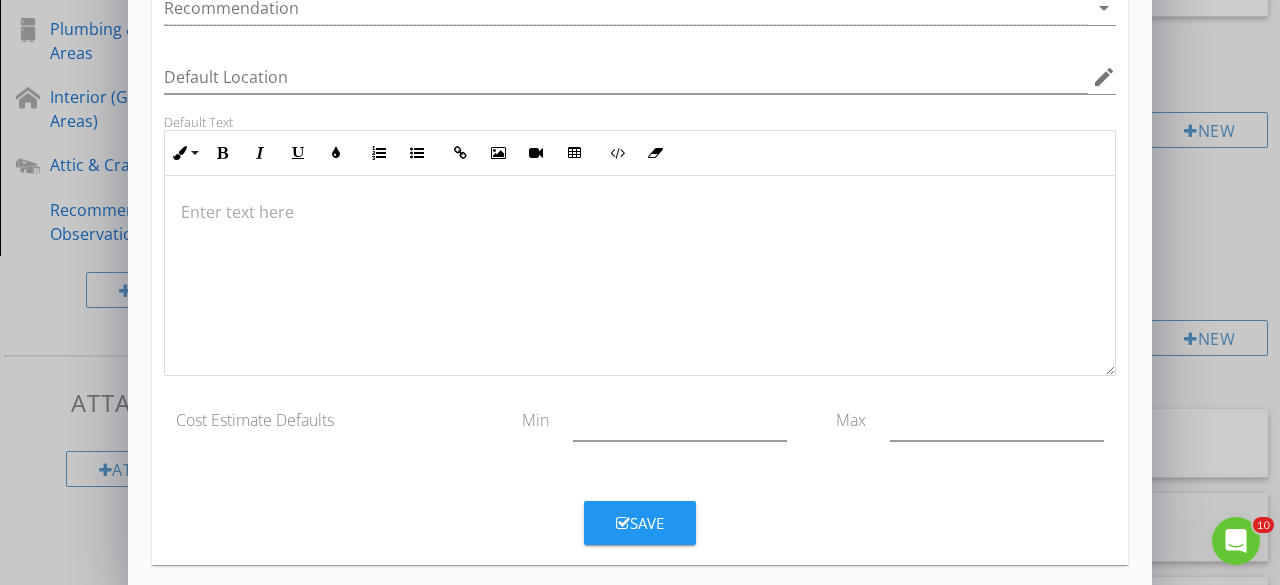 scroll, scrollTop: 362, scrollLeft: 0, axis: vertical 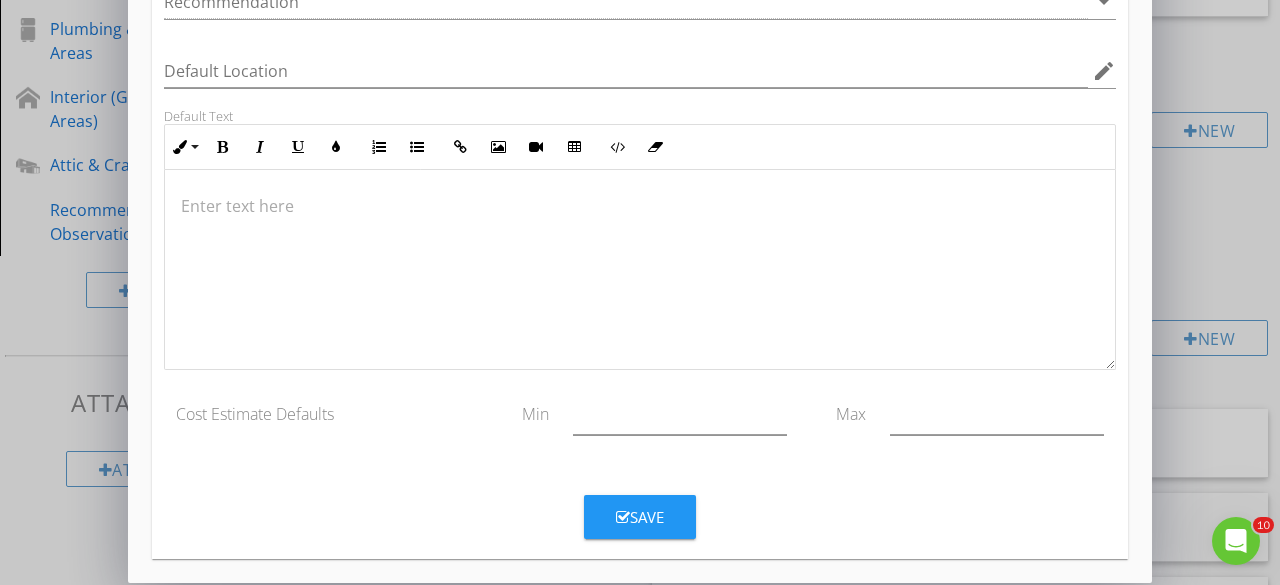 type on "Standing-pooling water" 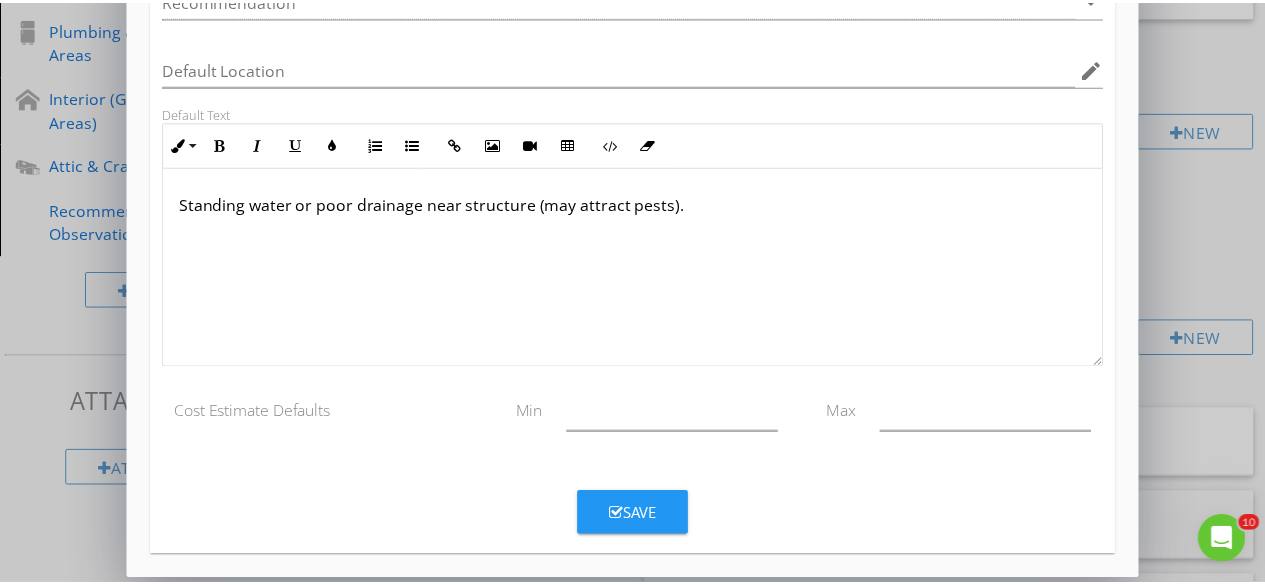 scroll, scrollTop: 368, scrollLeft: 0, axis: vertical 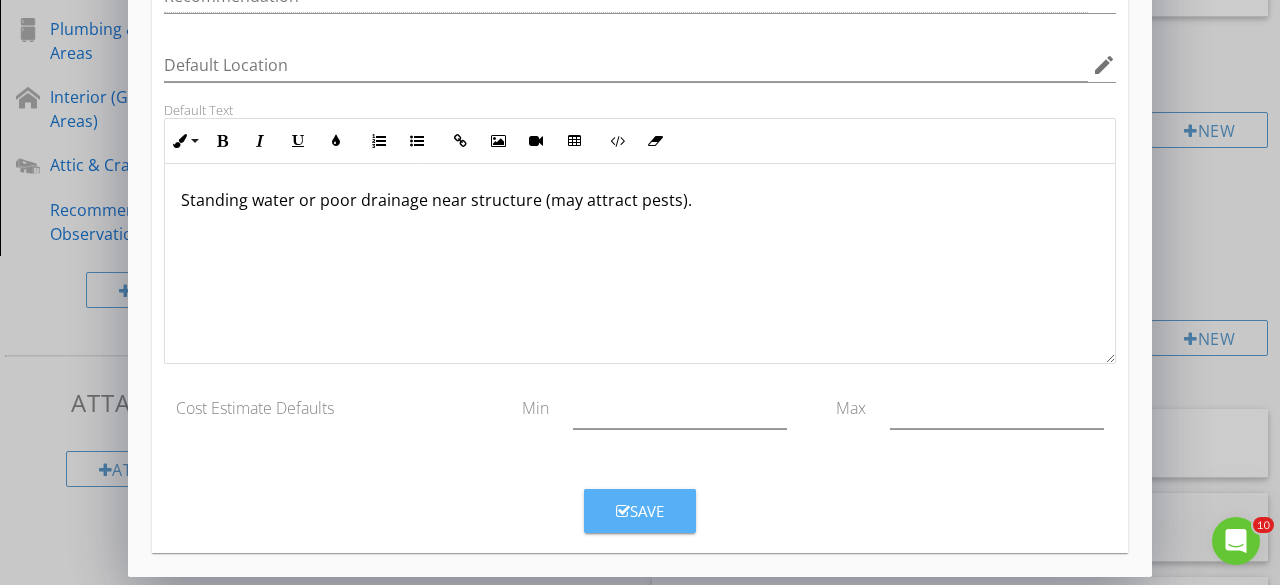 click on "Save" at bounding box center [640, 511] 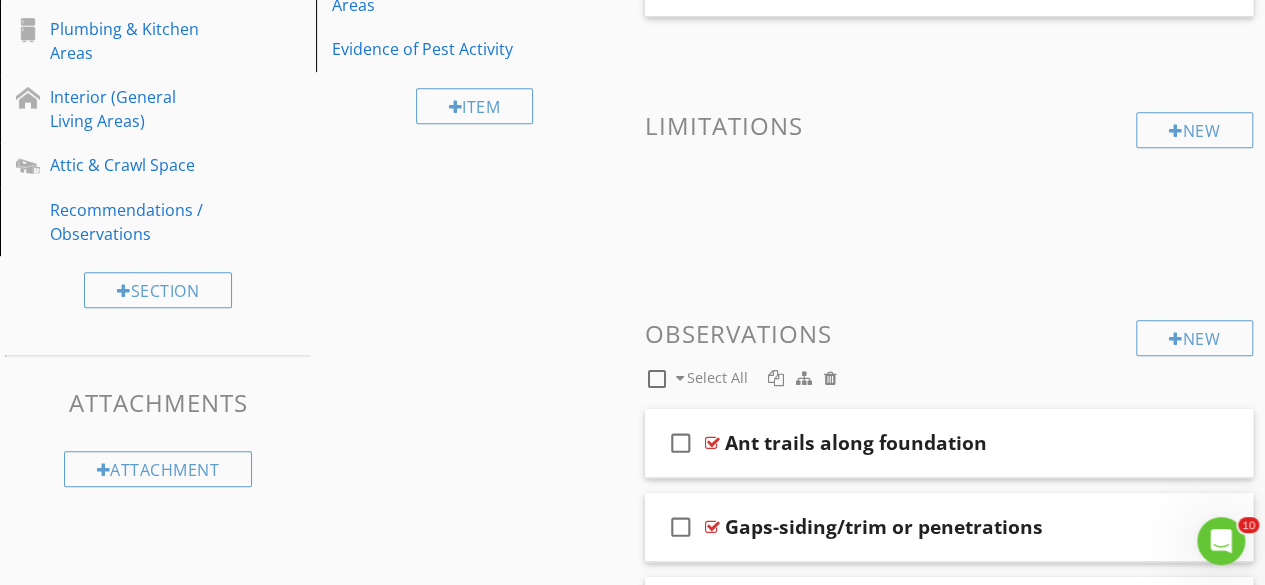 scroll, scrollTop: 272, scrollLeft: 0, axis: vertical 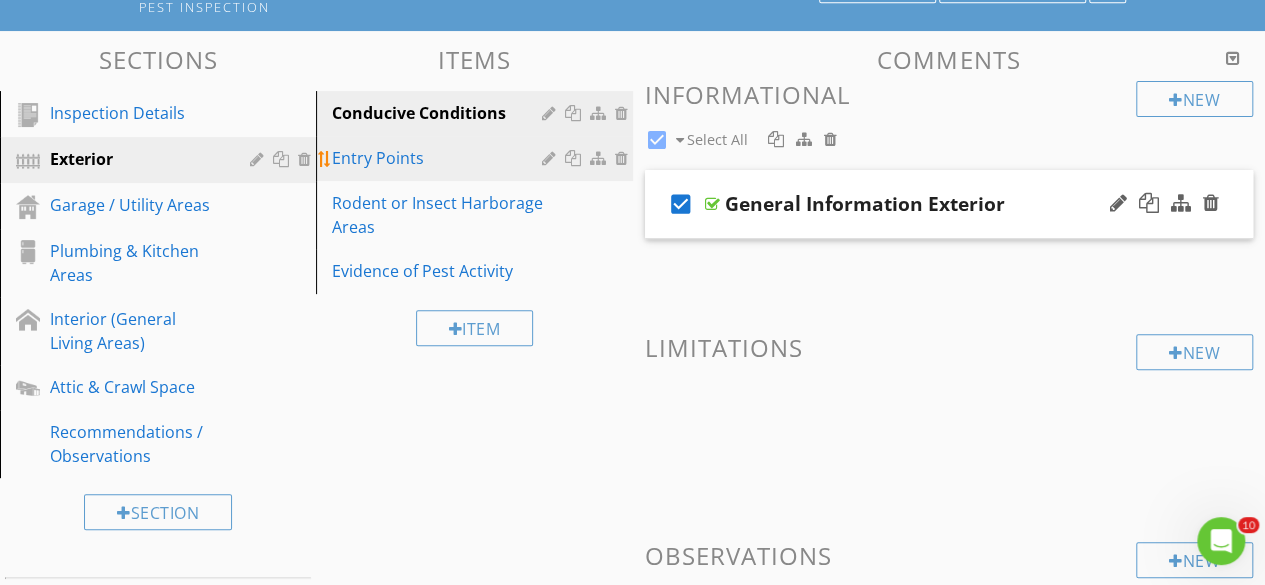 click on "Entry Points" at bounding box center (439, 158) 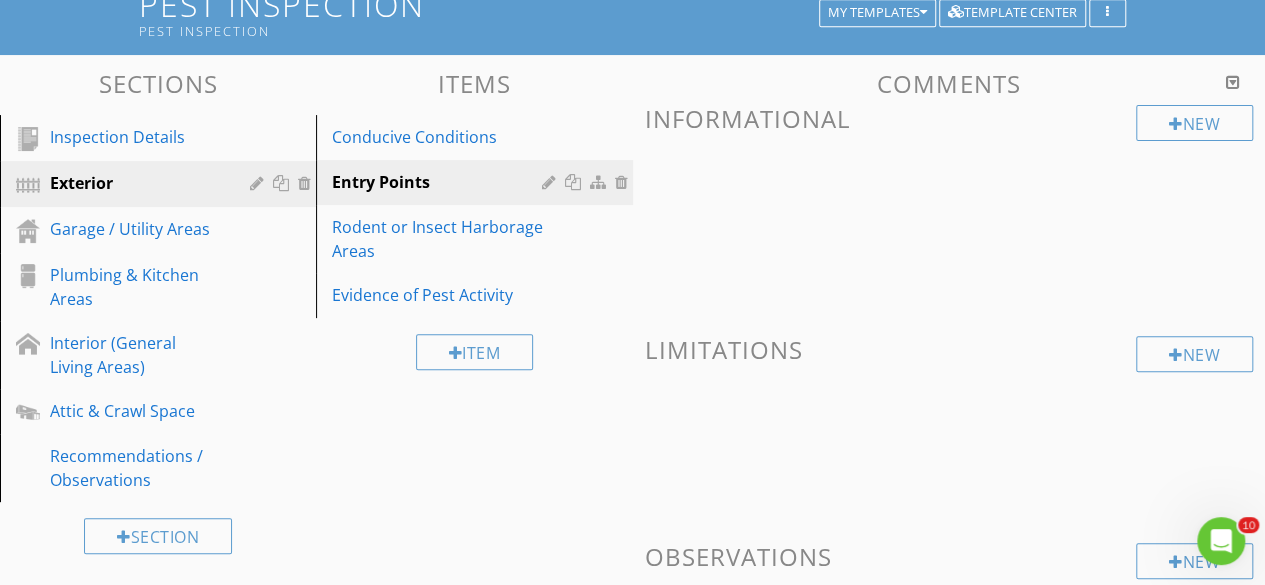 scroll, scrollTop: 0, scrollLeft: 0, axis: both 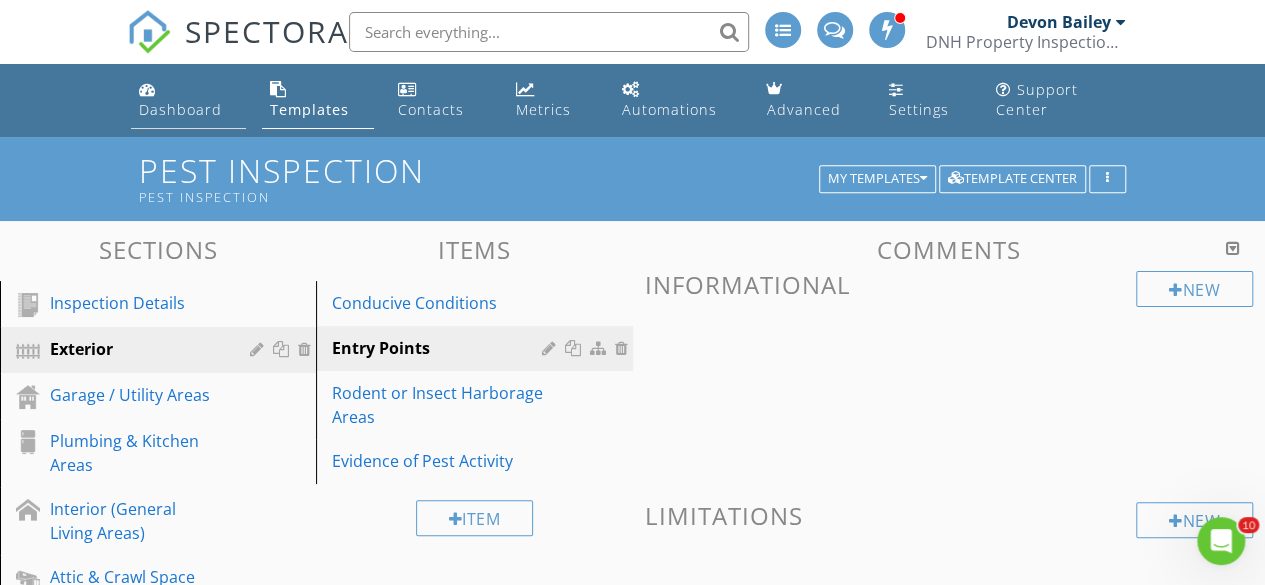 click on "Dashboard" at bounding box center (180, 109) 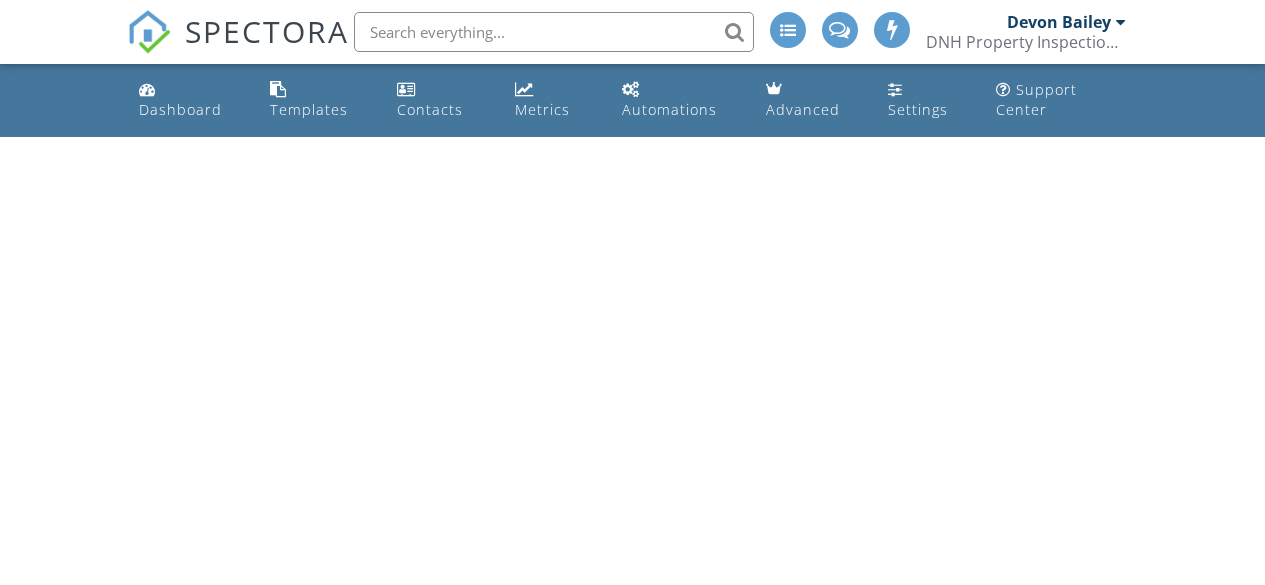 scroll, scrollTop: 0, scrollLeft: 0, axis: both 